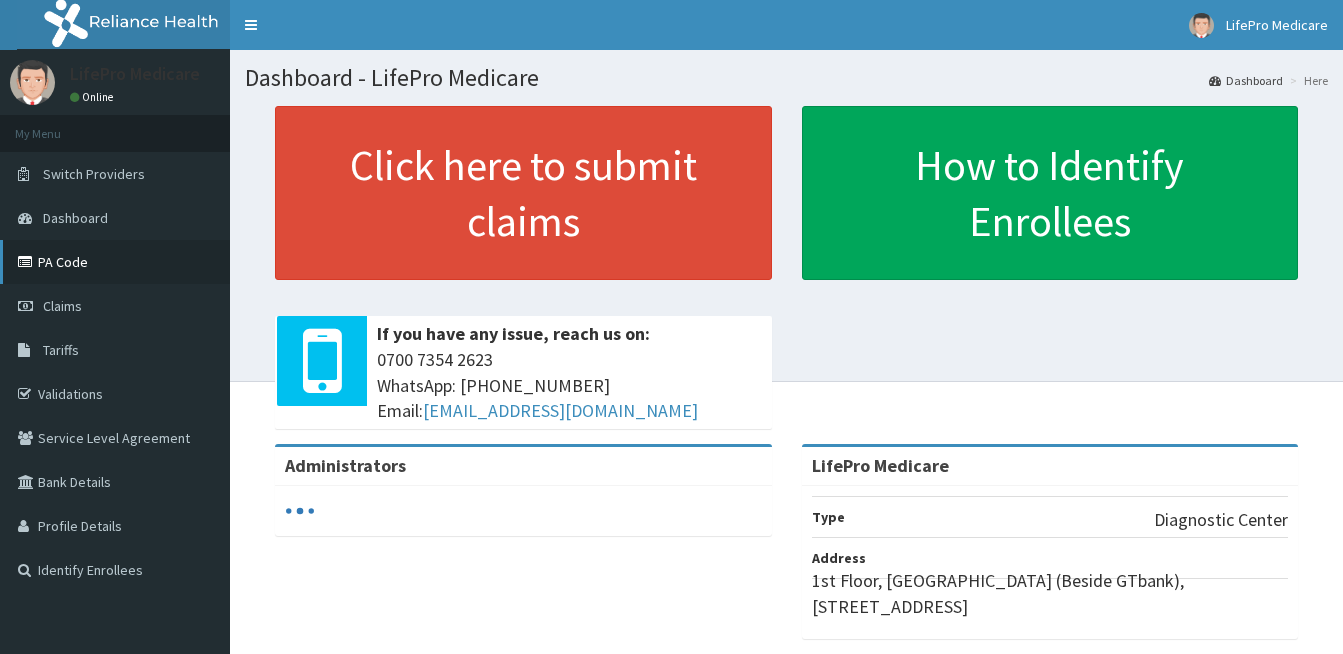 scroll, scrollTop: 0, scrollLeft: 0, axis: both 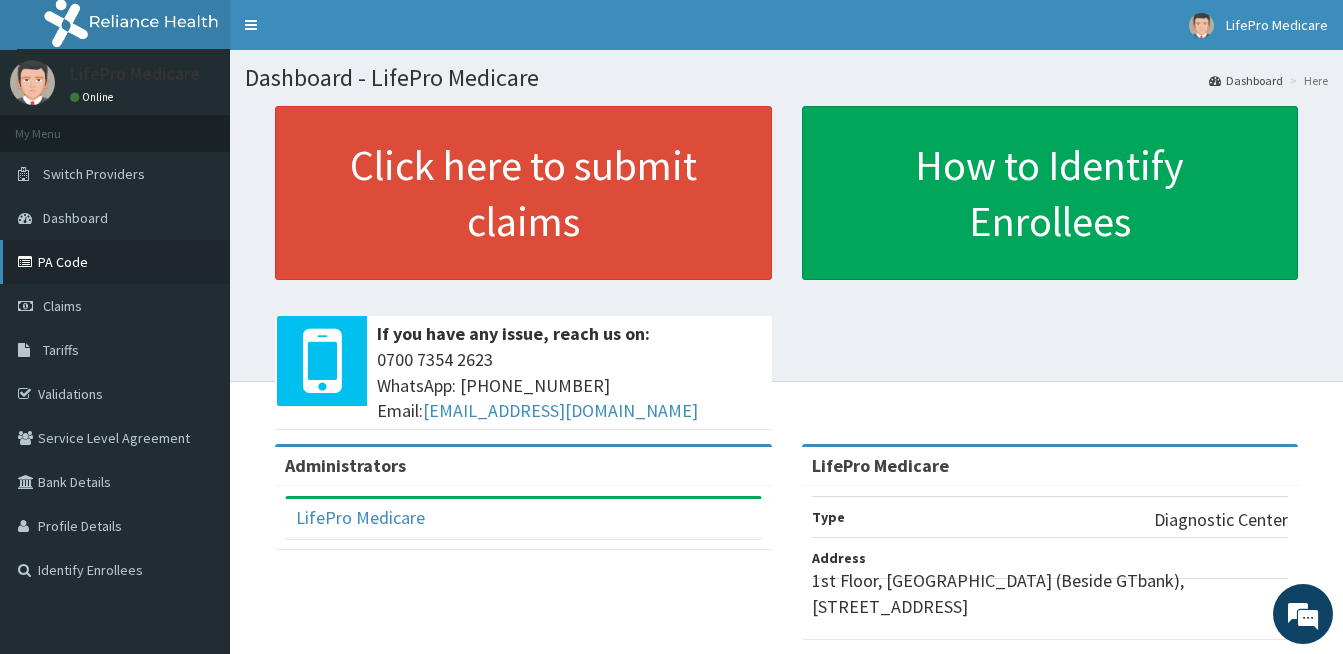 click on "PA Code" at bounding box center [115, 262] 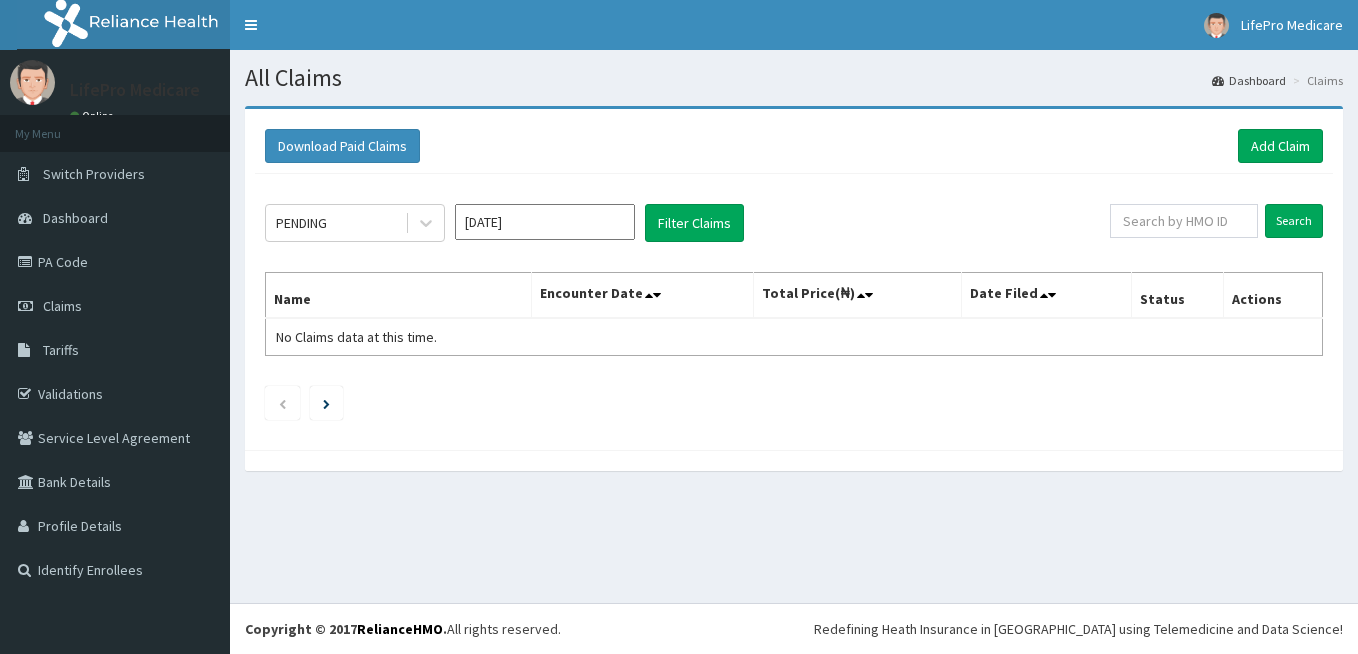 scroll, scrollTop: 0, scrollLeft: 0, axis: both 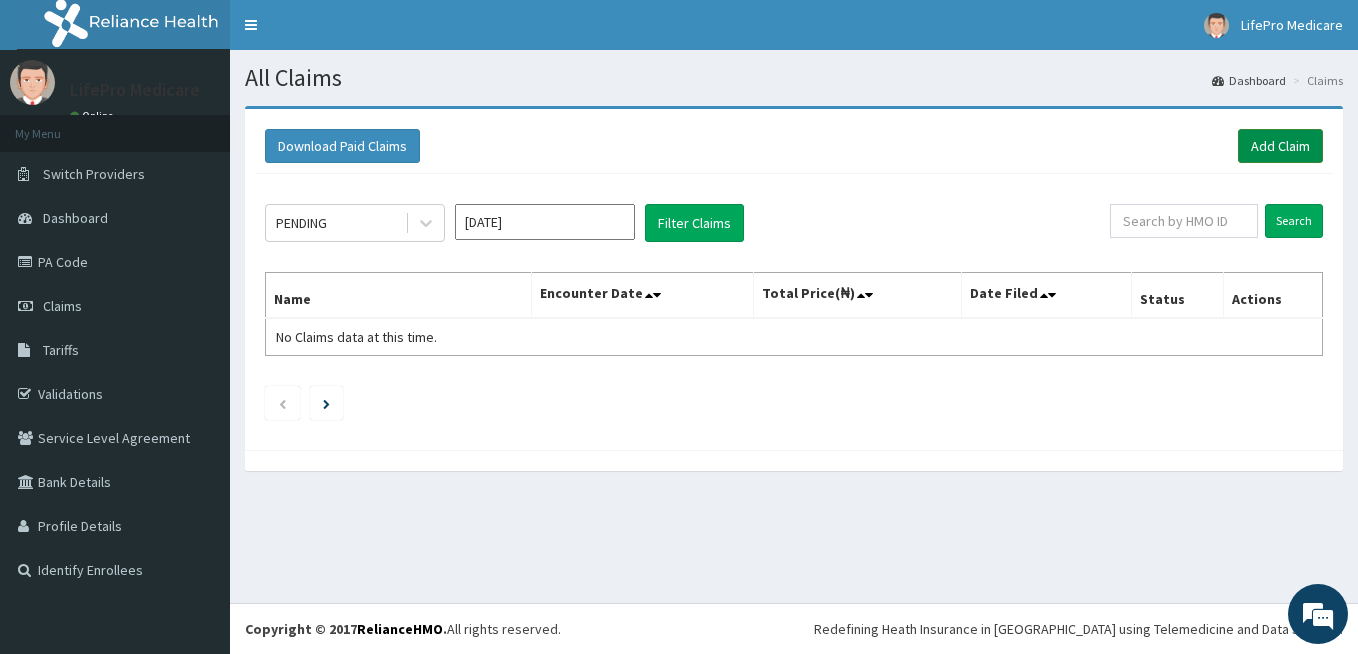 click on "Add Claim" at bounding box center (1280, 146) 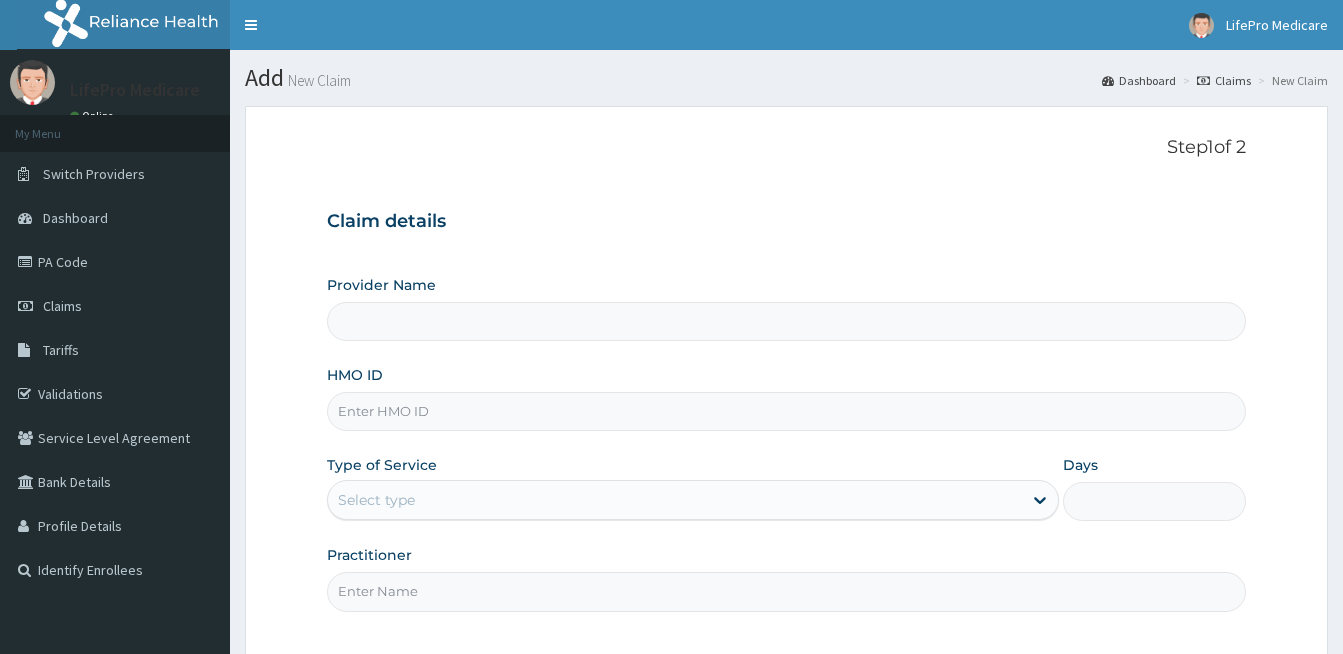scroll, scrollTop: 0, scrollLeft: 0, axis: both 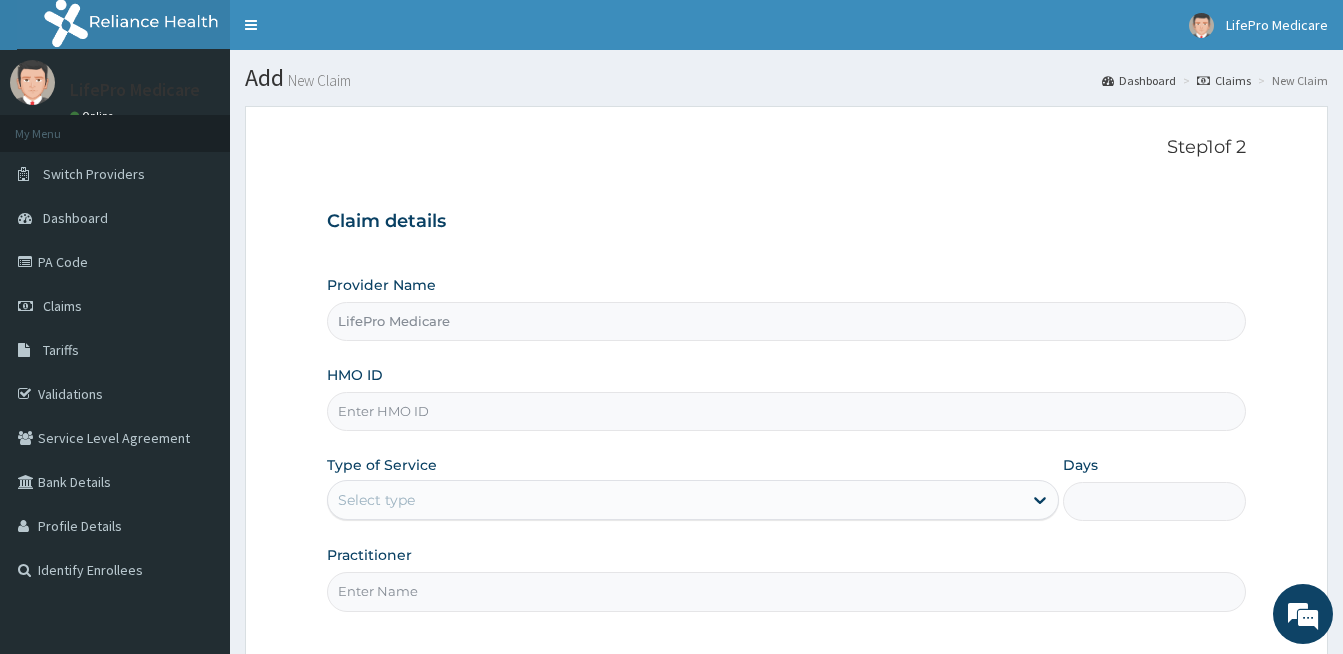 click on "HMO ID" at bounding box center (786, 411) 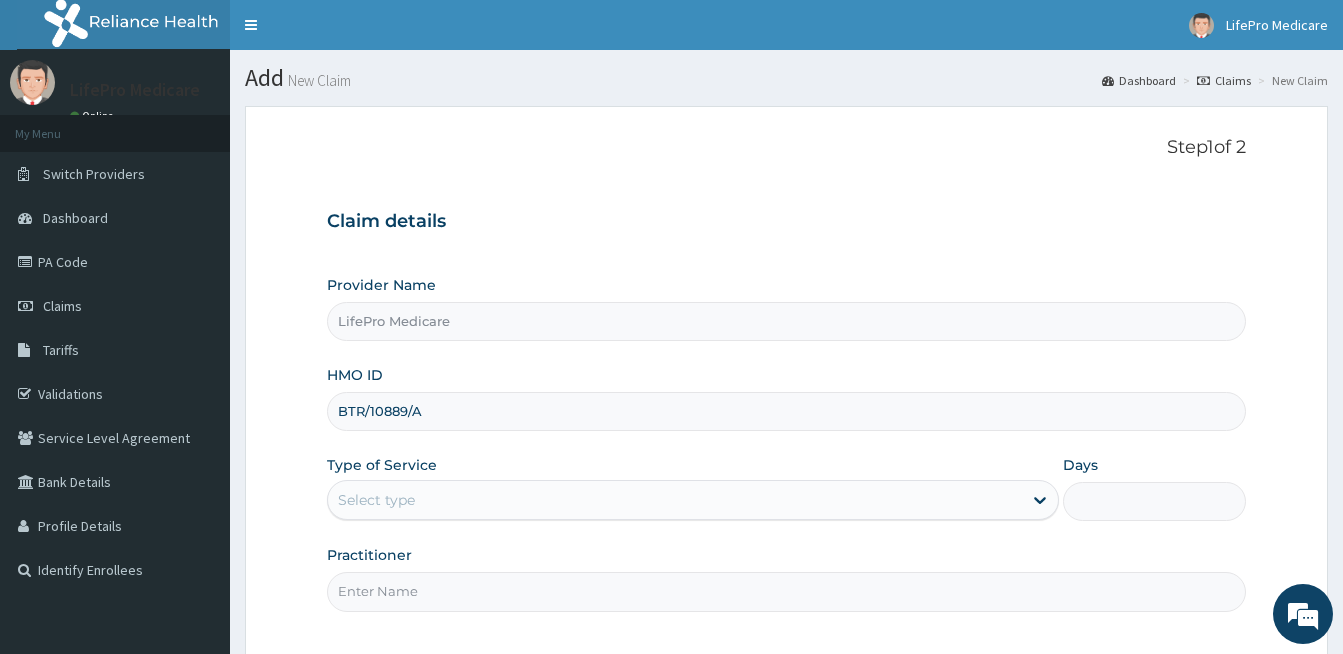 click on "BTR/10889/A" at bounding box center (786, 411) 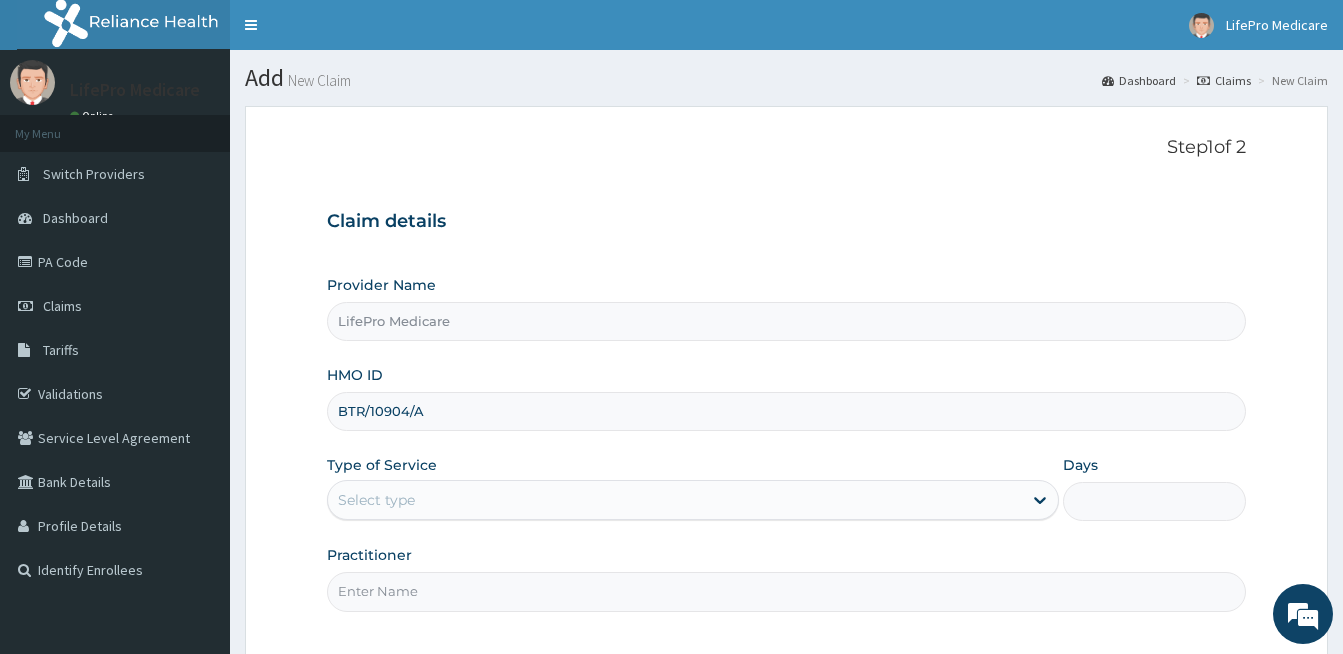 type on "BTR/10904/A" 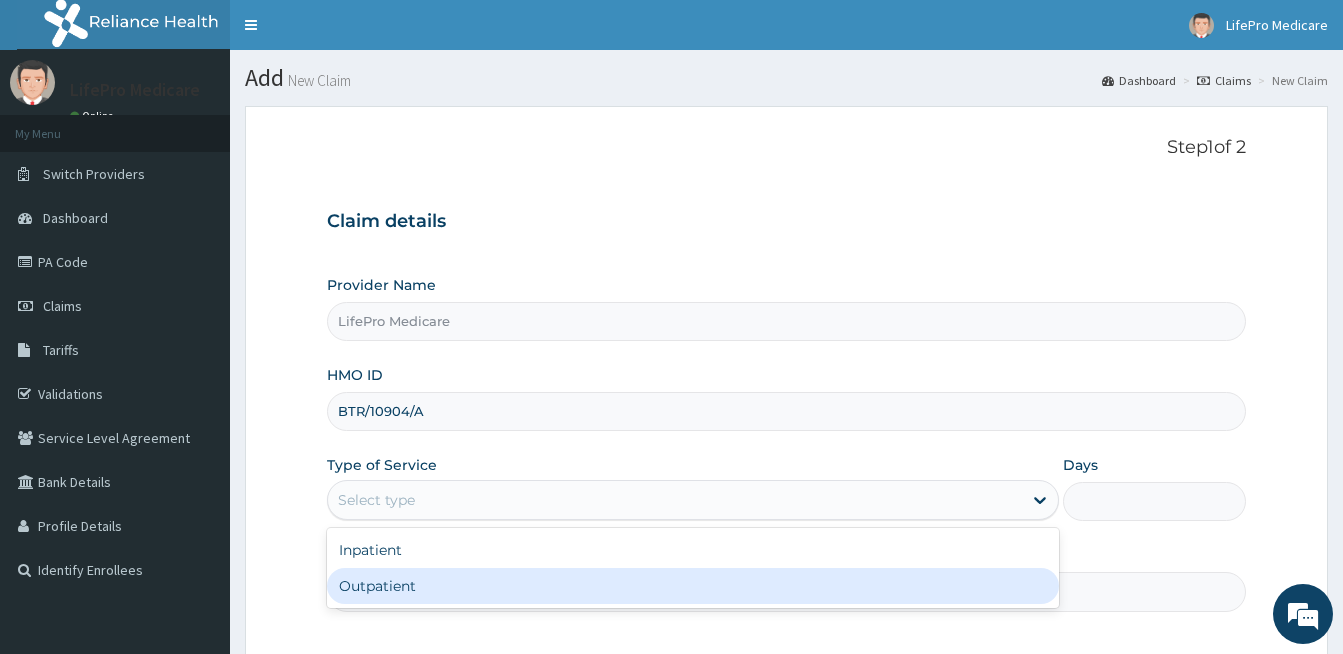 click on "Outpatient" at bounding box center [693, 586] 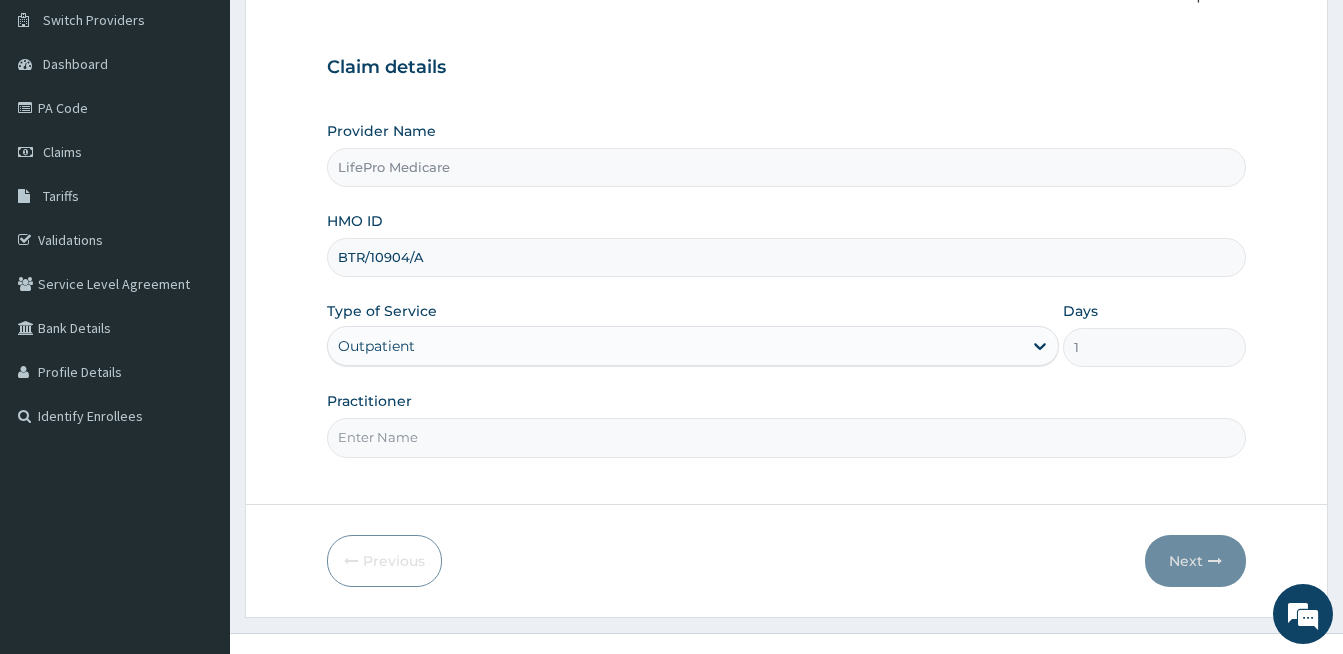 scroll, scrollTop: 184, scrollLeft: 0, axis: vertical 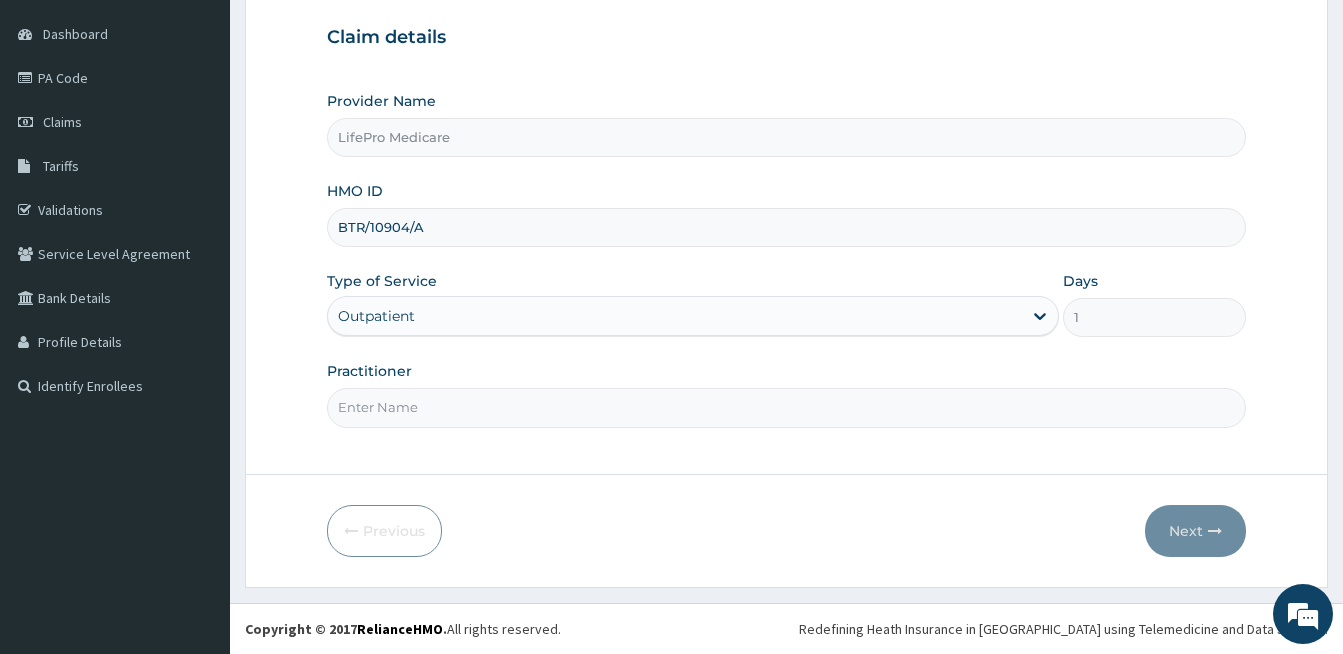 click on "Practitioner" at bounding box center [786, 407] 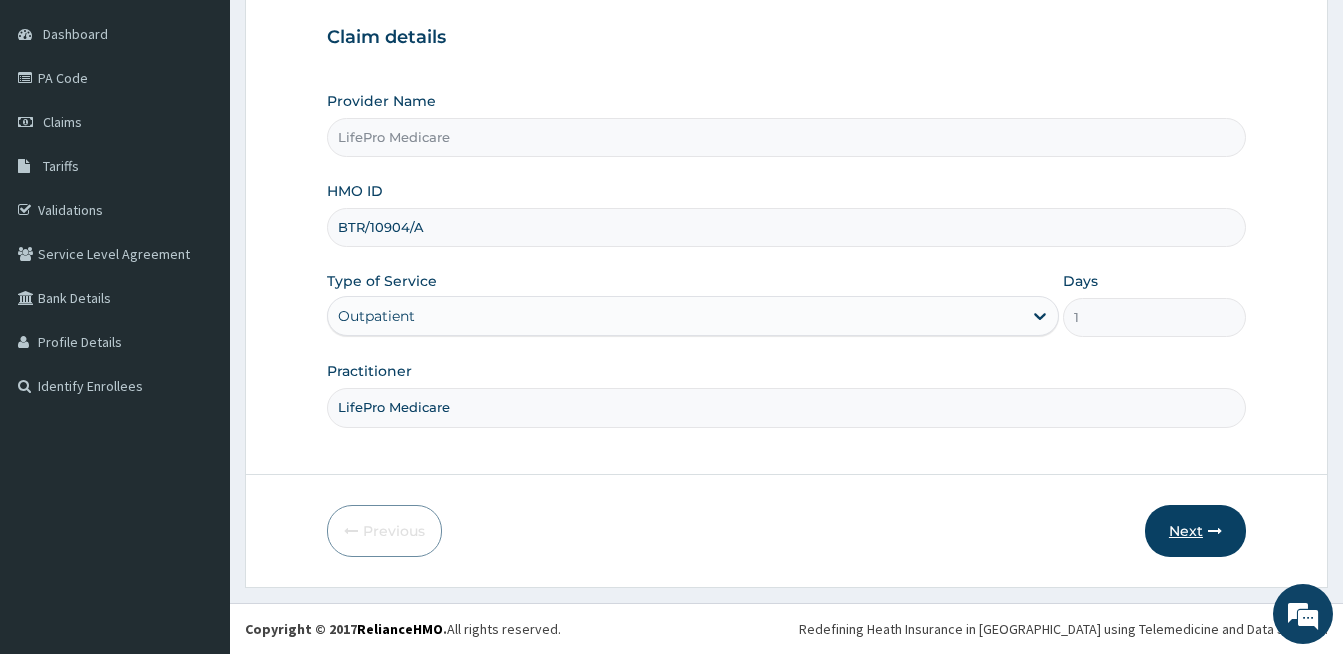 click on "Next" at bounding box center [1195, 531] 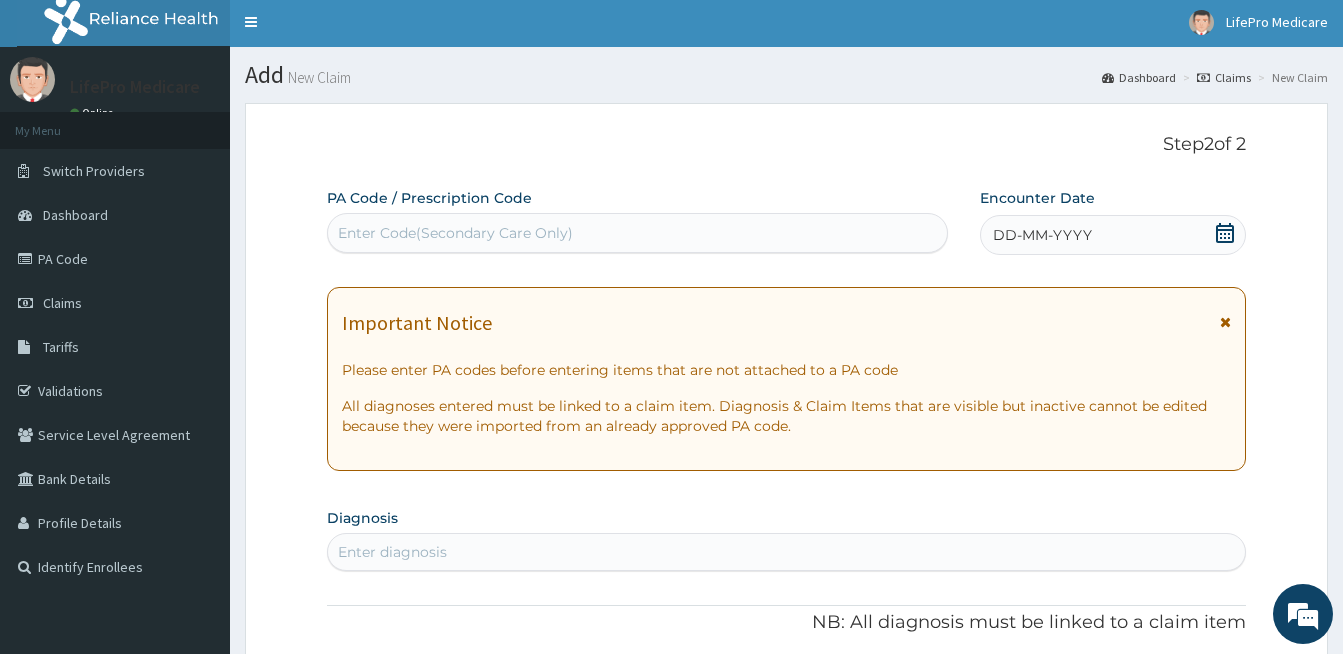 scroll, scrollTop: 2, scrollLeft: 0, axis: vertical 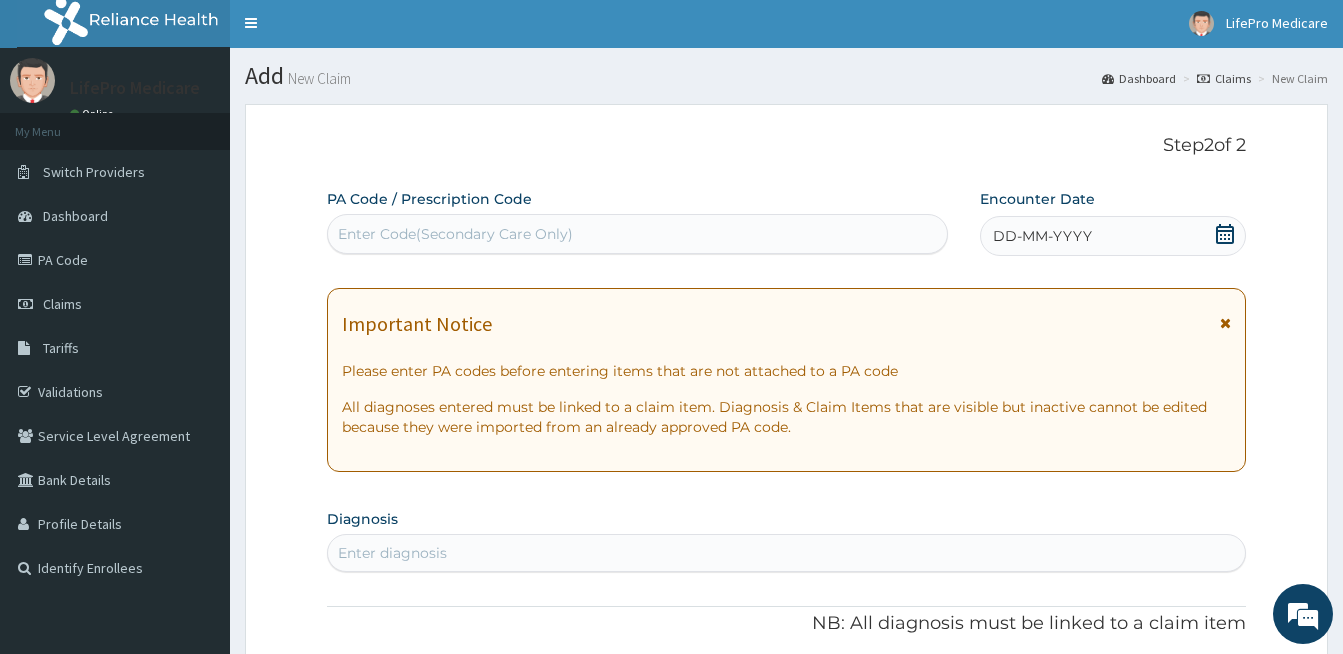 click on "Enter Code(Secondary Care Only)" at bounding box center [637, 234] 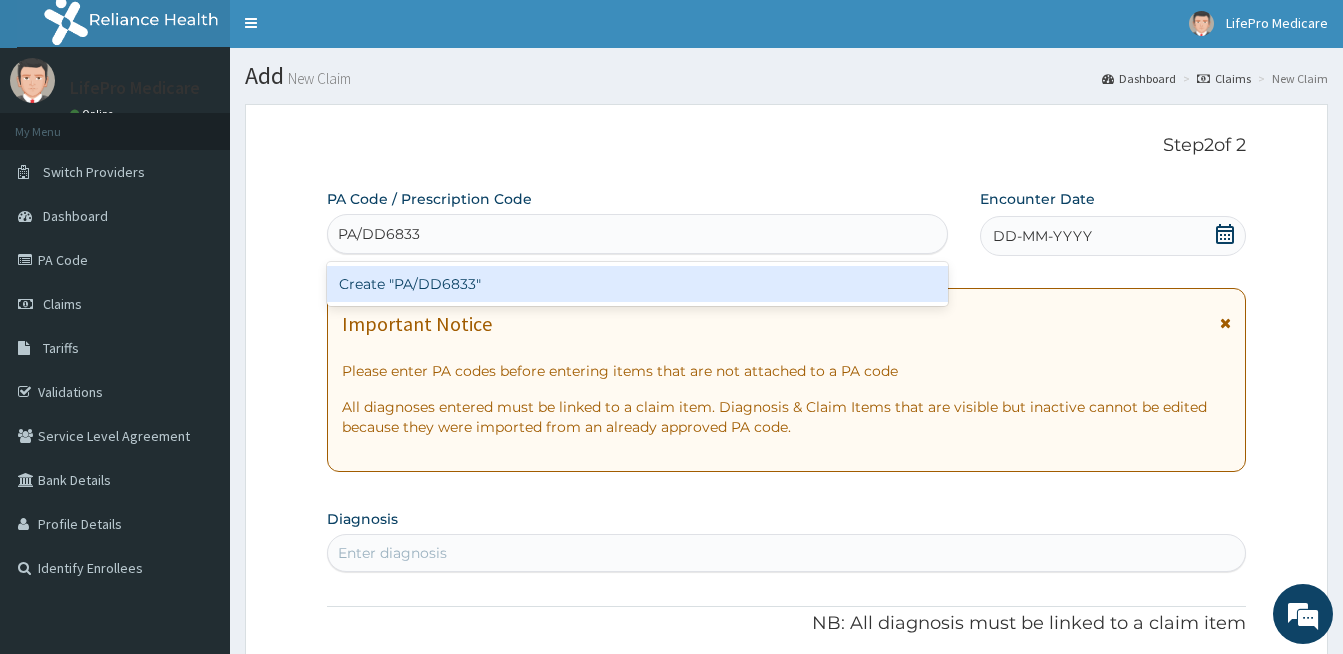 click on "Create "PA/DD6833"" at bounding box center [637, 284] 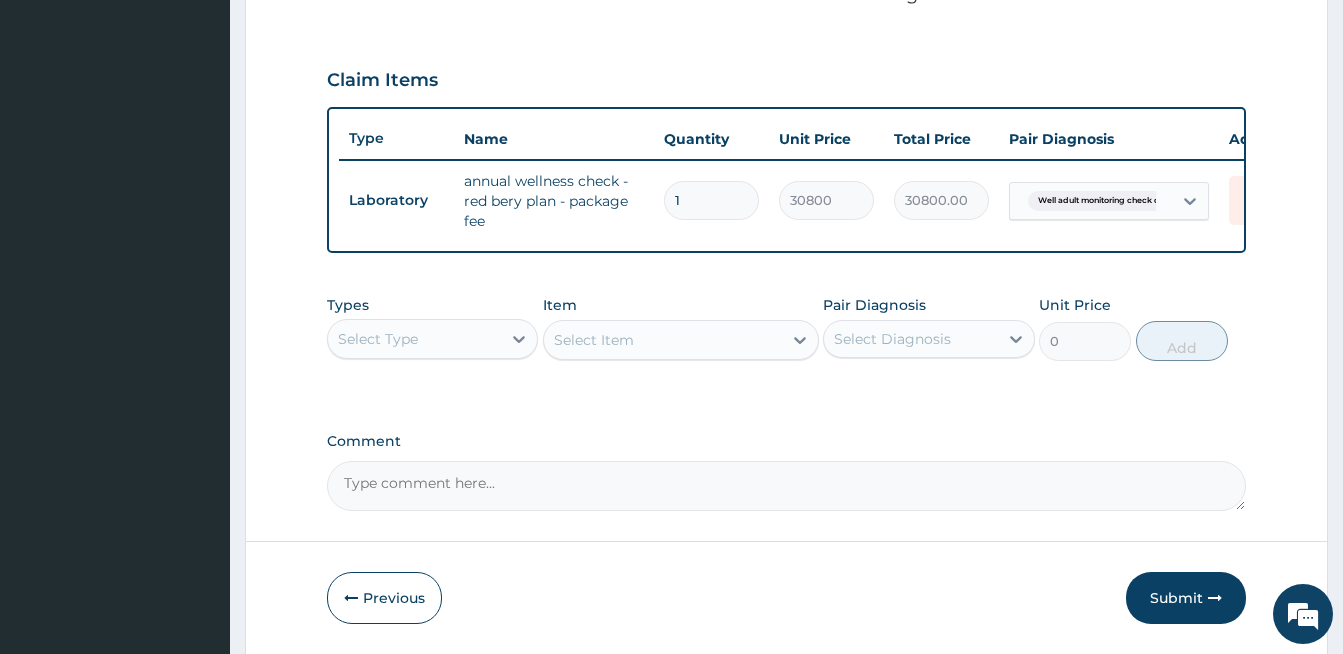 scroll, scrollTop: 719, scrollLeft: 0, axis: vertical 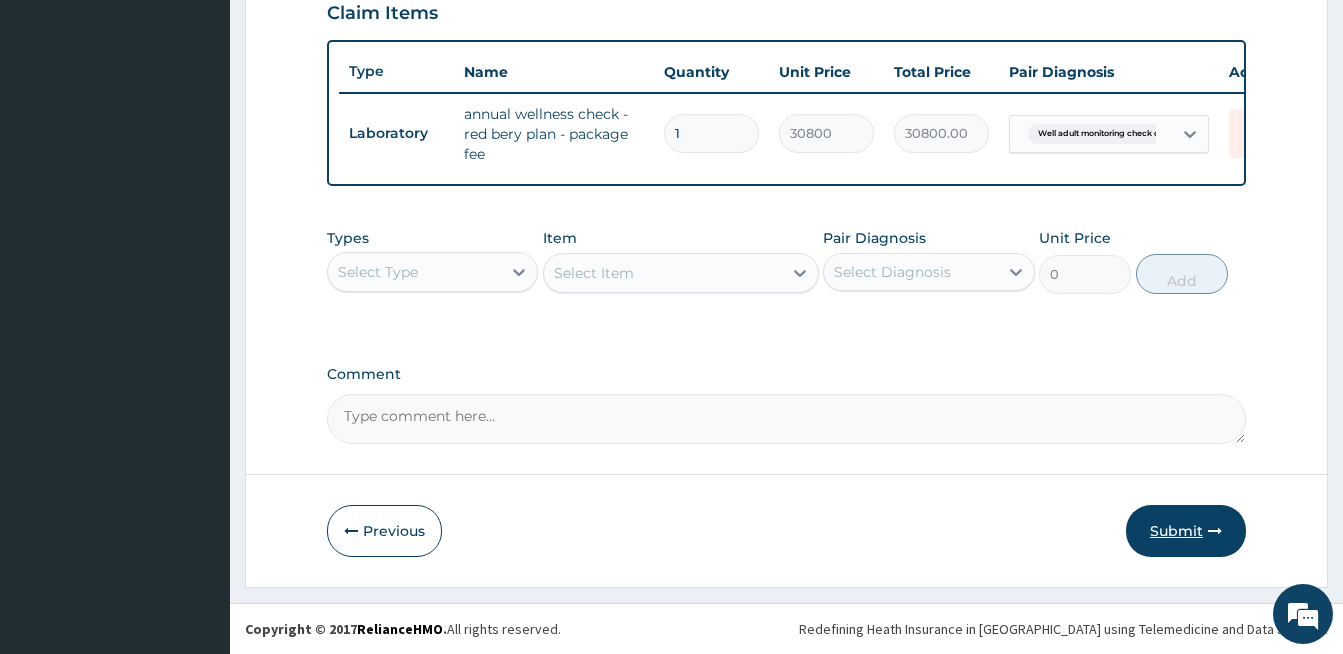 click on "Submit" at bounding box center (1186, 531) 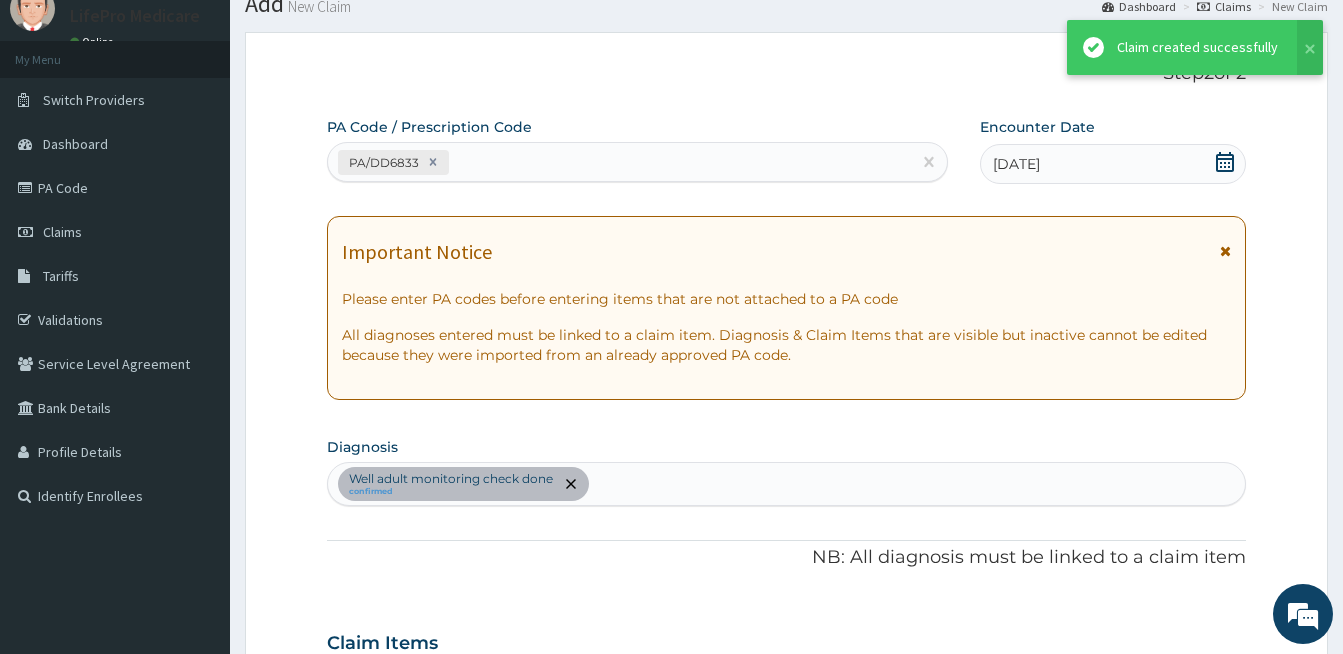 scroll, scrollTop: 719, scrollLeft: 0, axis: vertical 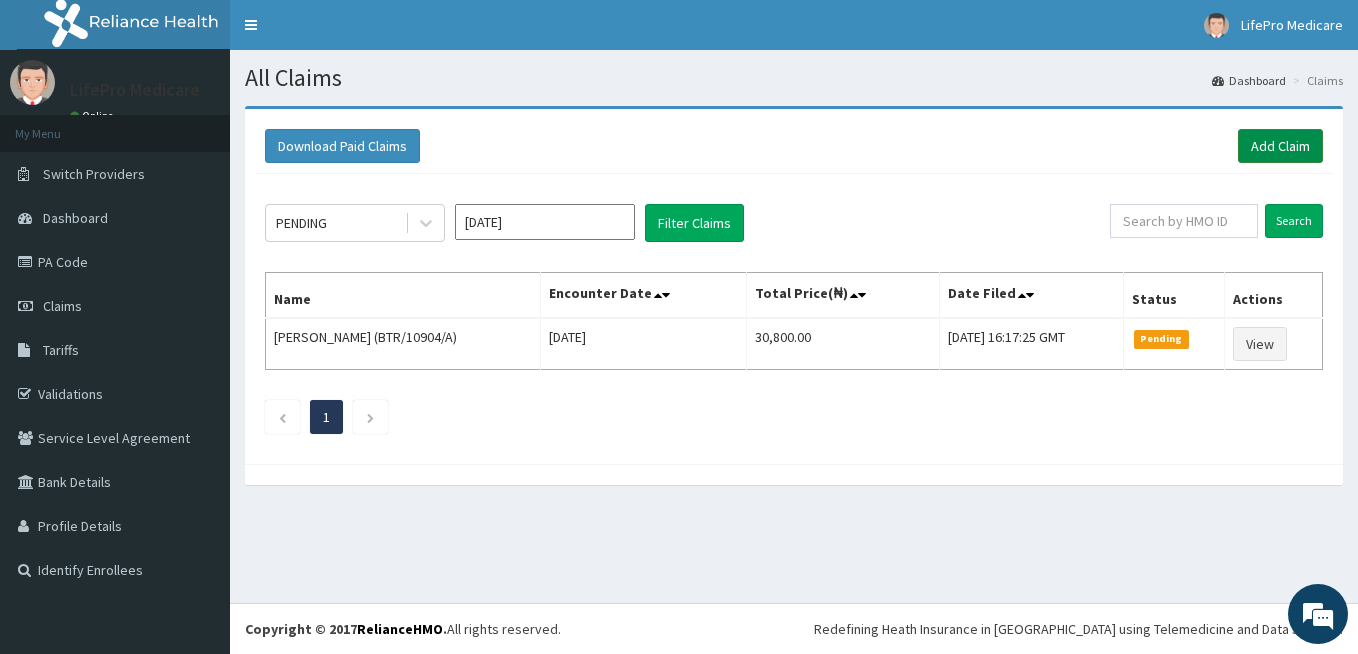 click on "Add Claim" at bounding box center (1280, 146) 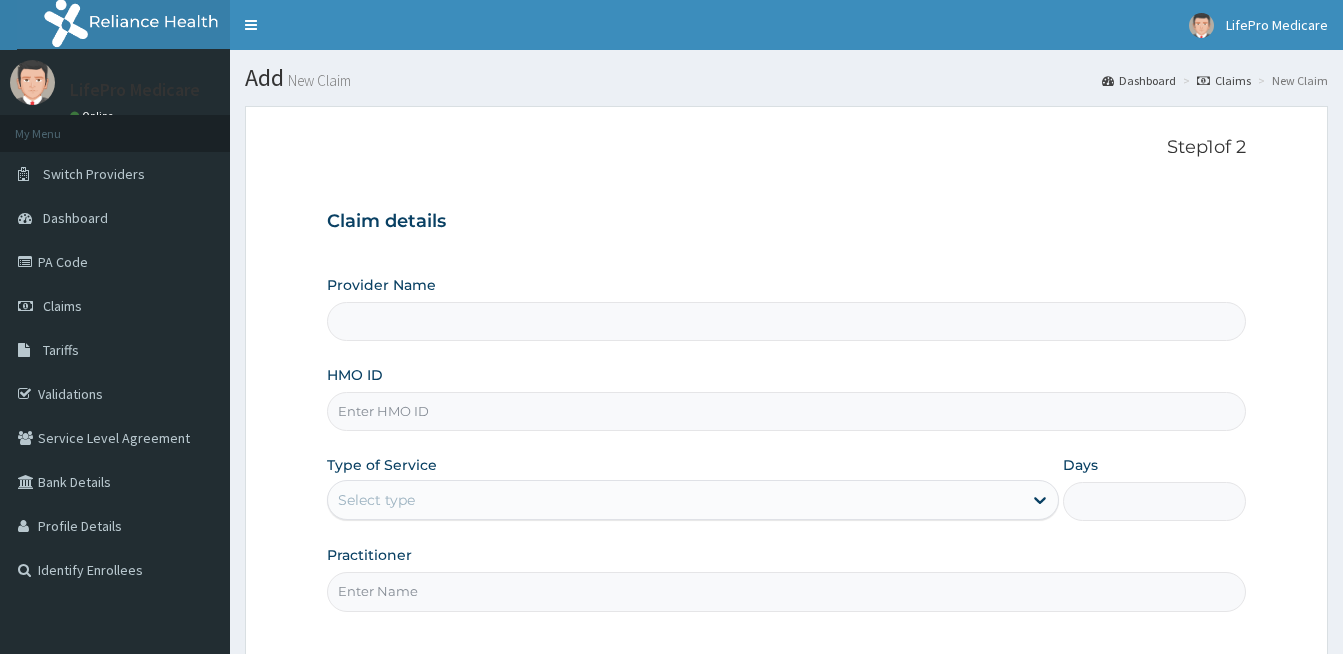 scroll, scrollTop: 0, scrollLeft: 0, axis: both 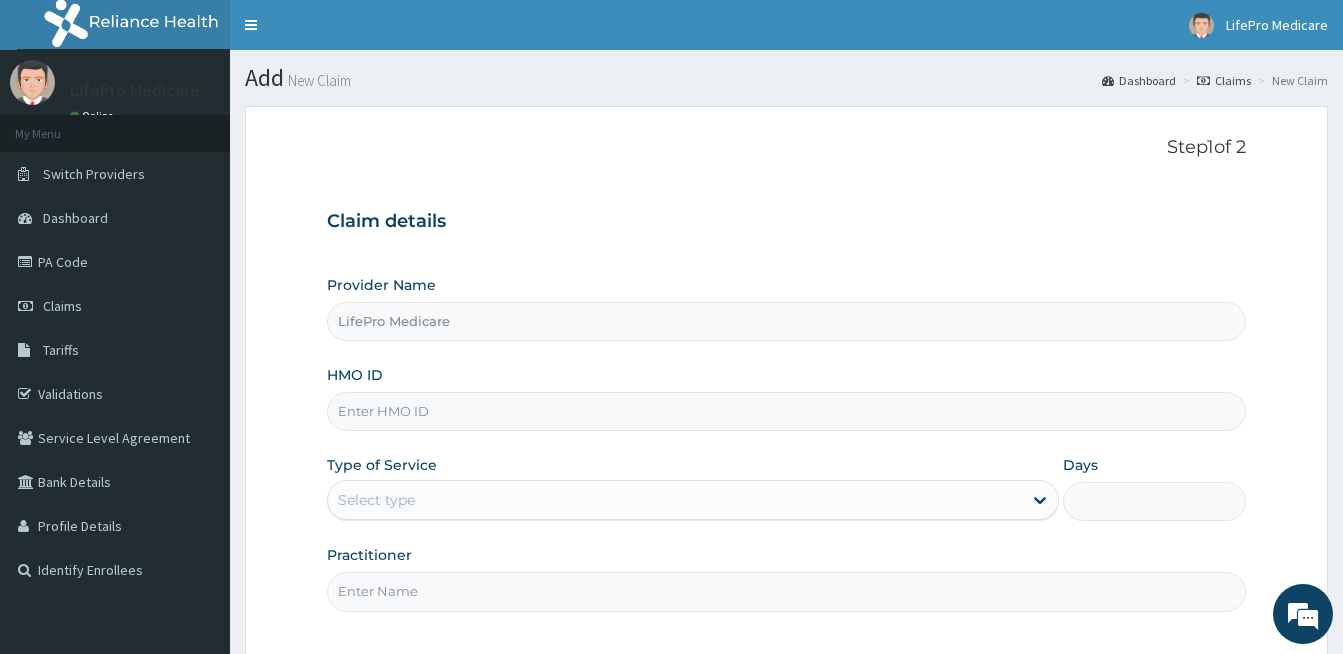 click on "HMO ID" at bounding box center (786, 411) 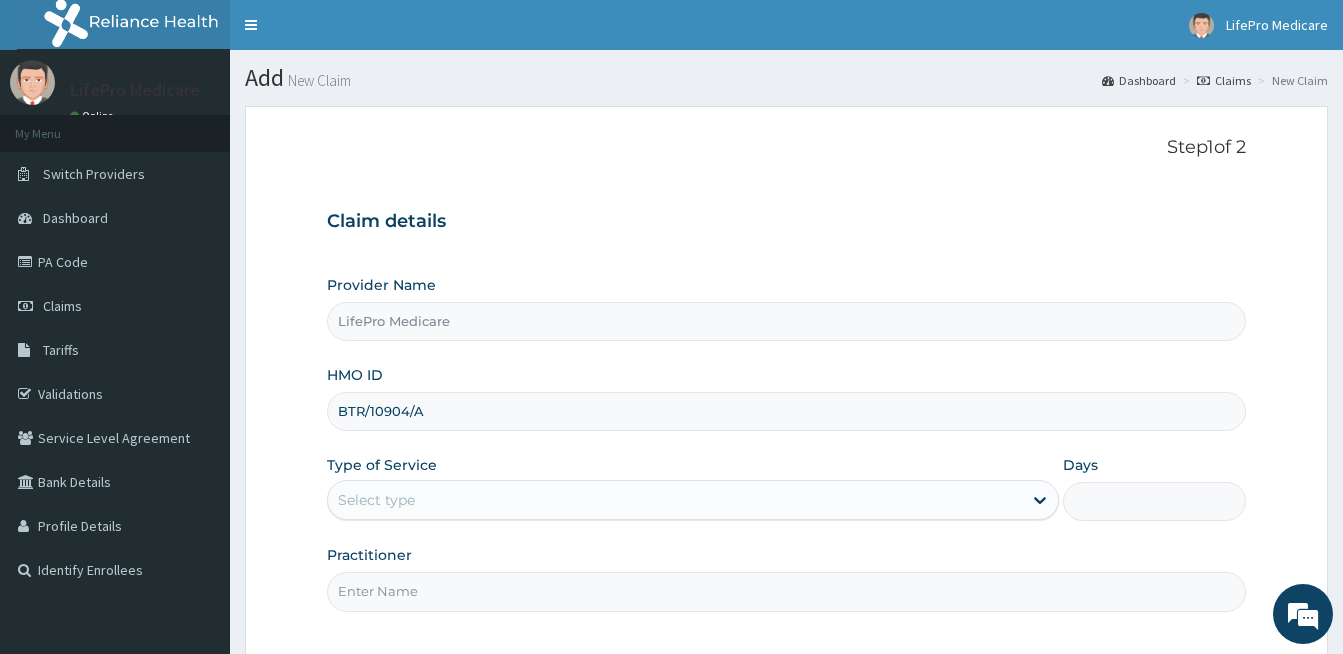 click on "BTR/10904/A" at bounding box center [786, 411] 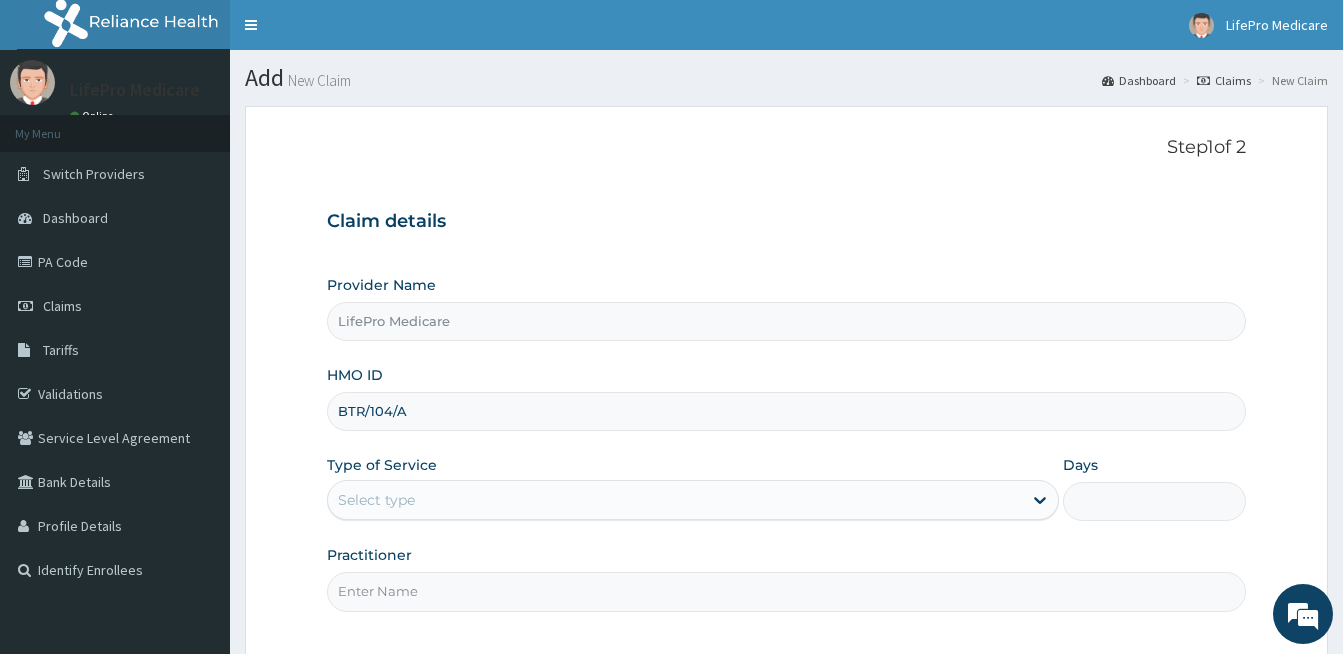 scroll, scrollTop: 0, scrollLeft: 0, axis: both 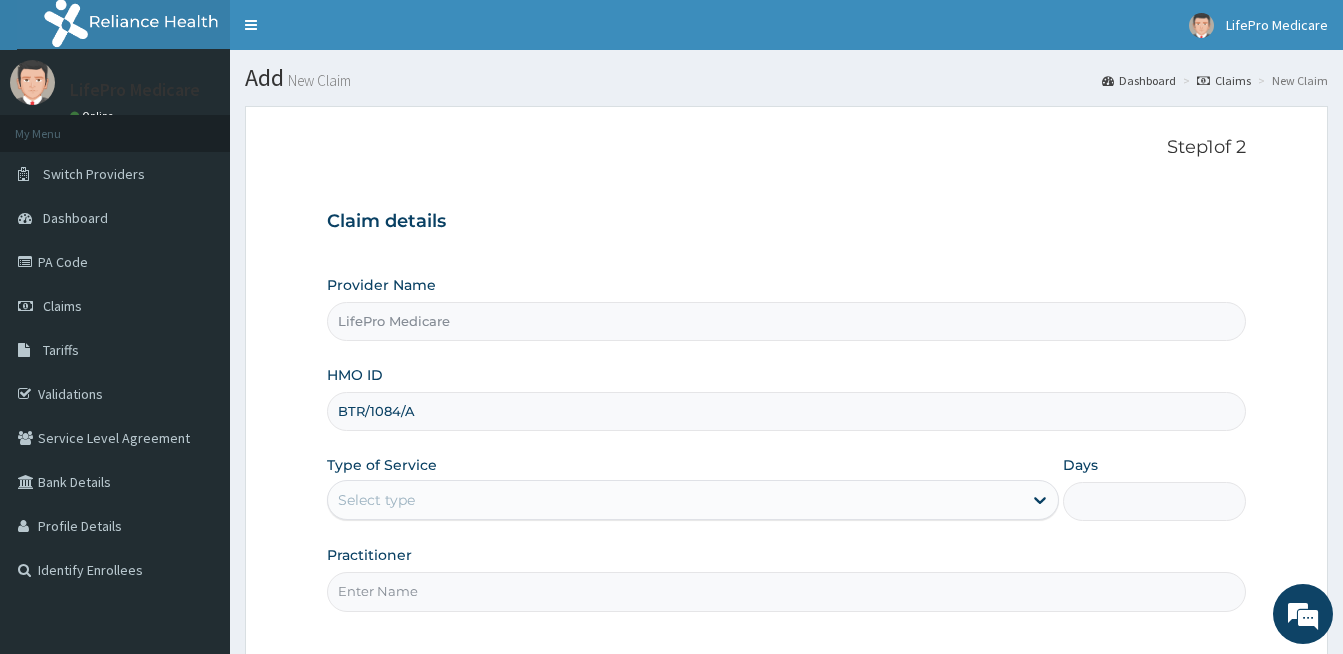 click on "BTR/1084/A" at bounding box center [786, 411] 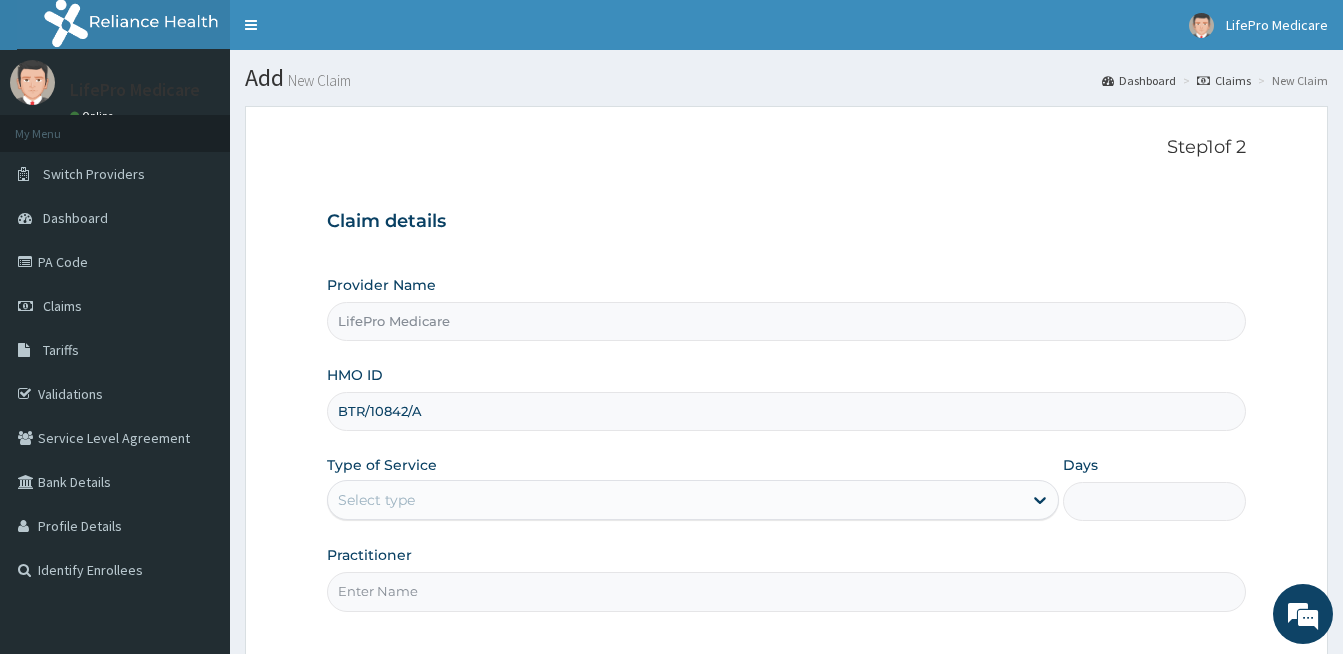 type on "BTR/10842/A" 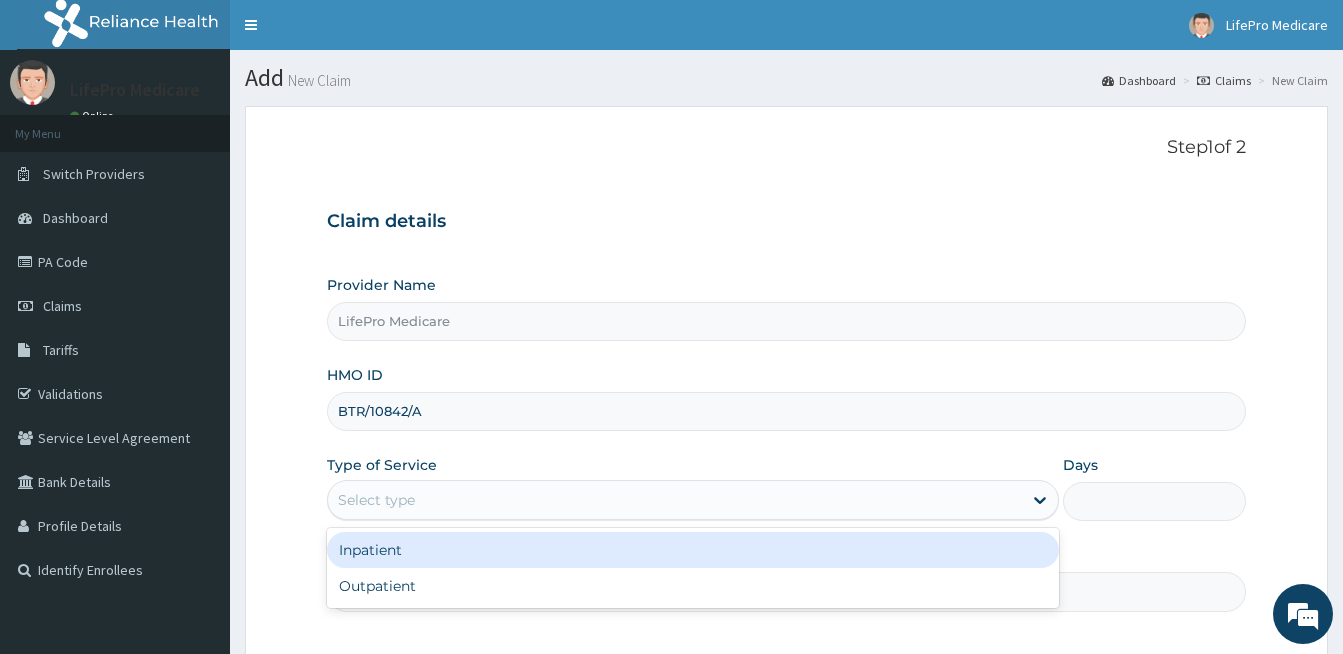 click on "Select type" at bounding box center (675, 500) 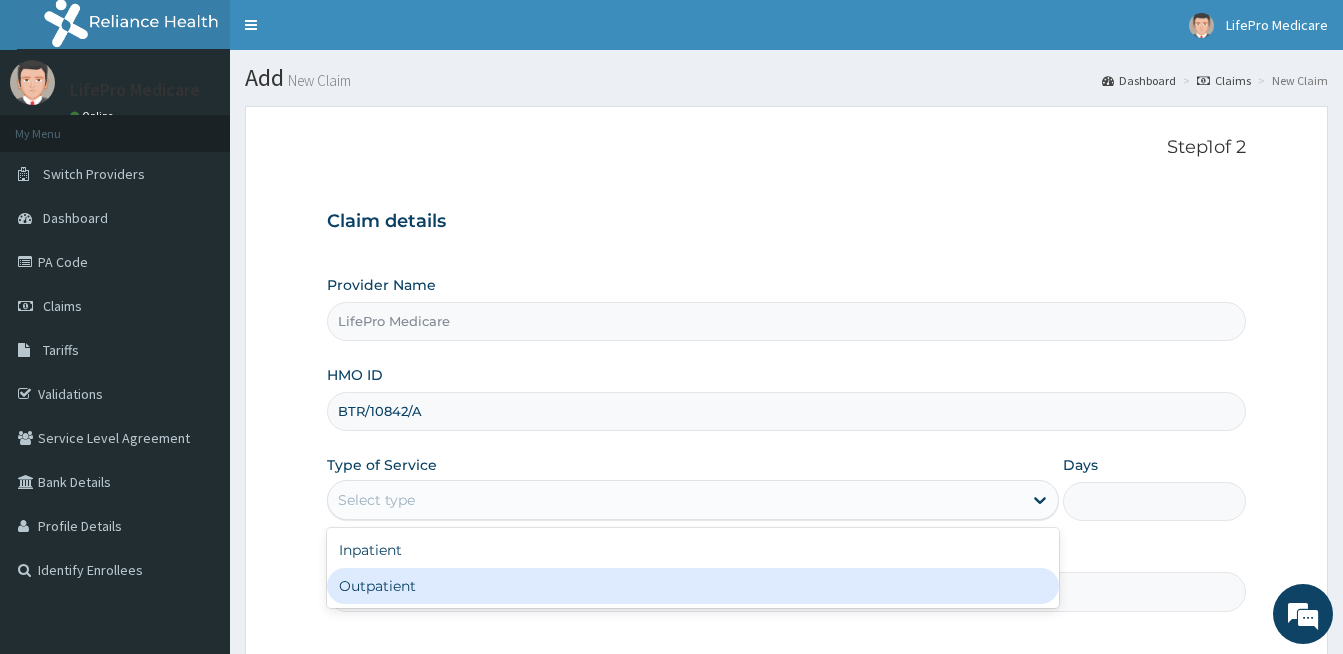 click on "Outpatient" at bounding box center (693, 586) 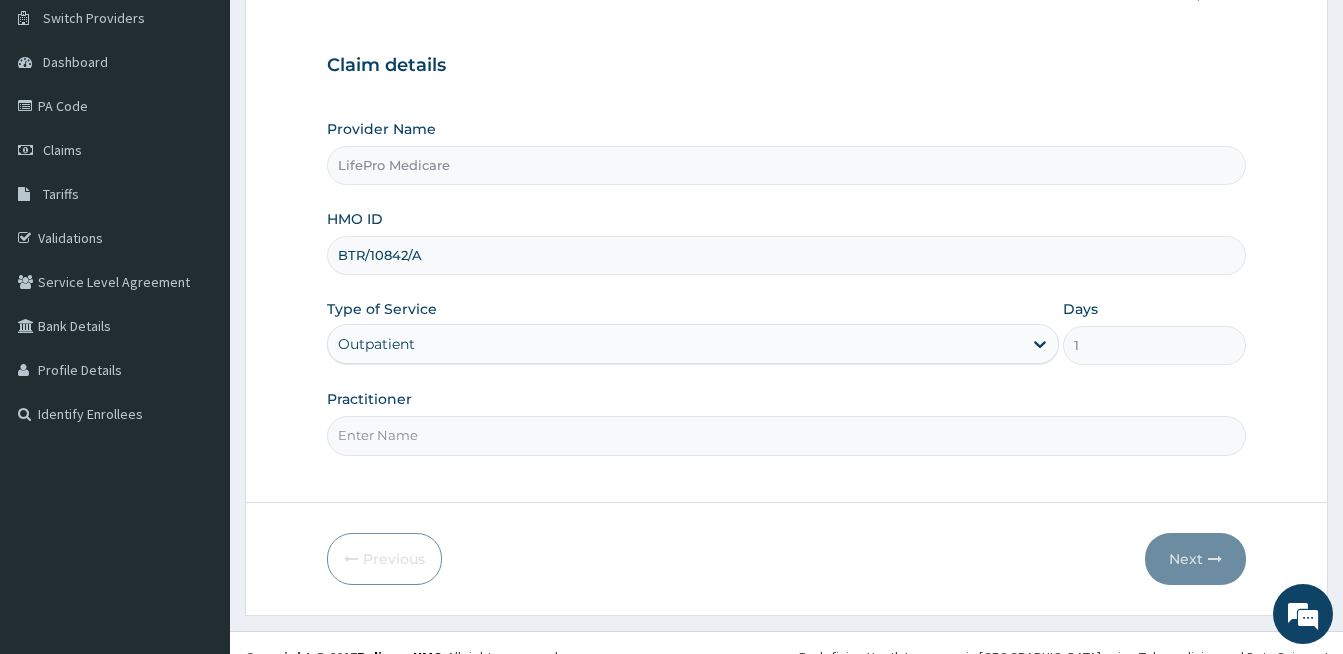 scroll, scrollTop: 184, scrollLeft: 0, axis: vertical 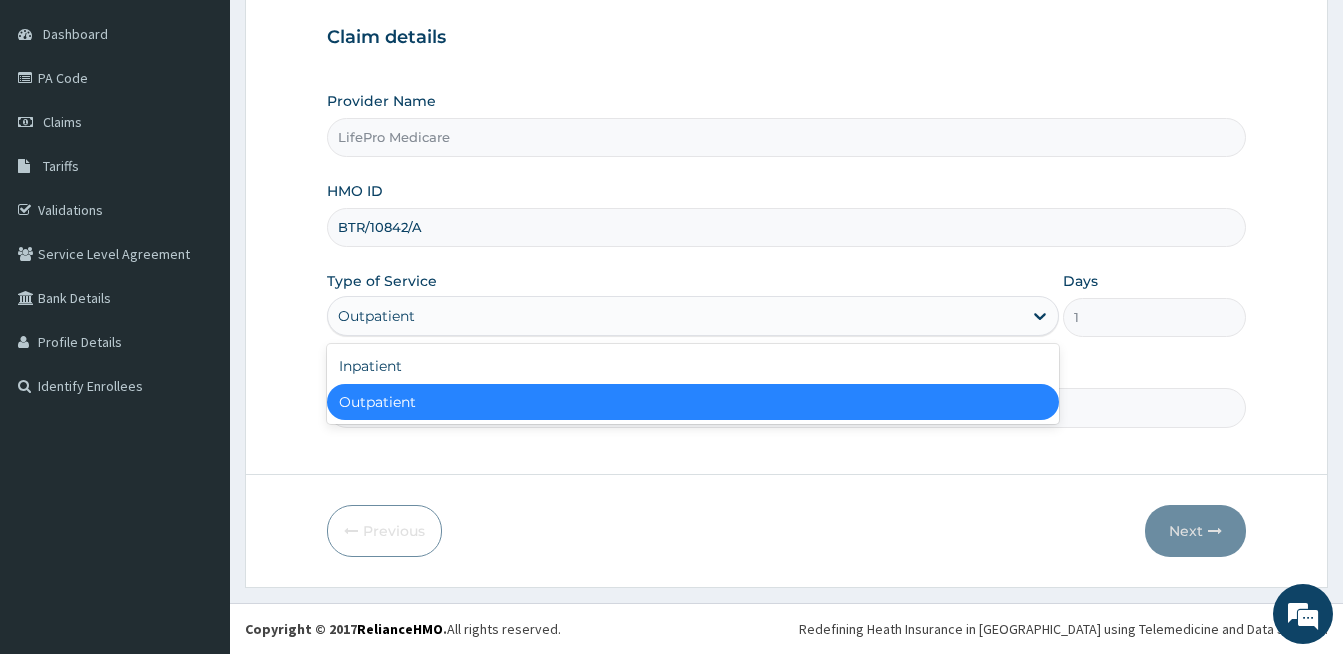 click on "Outpatient" at bounding box center [675, 316] 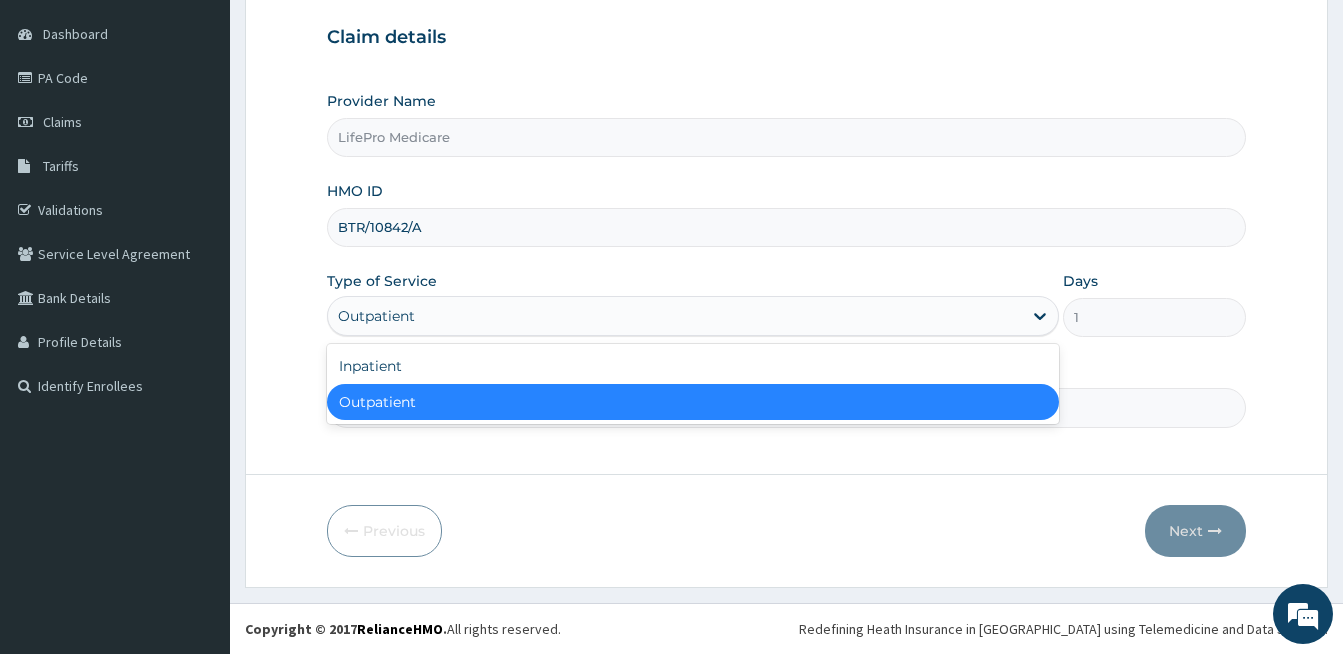 click on "Outpatient" at bounding box center (693, 402) 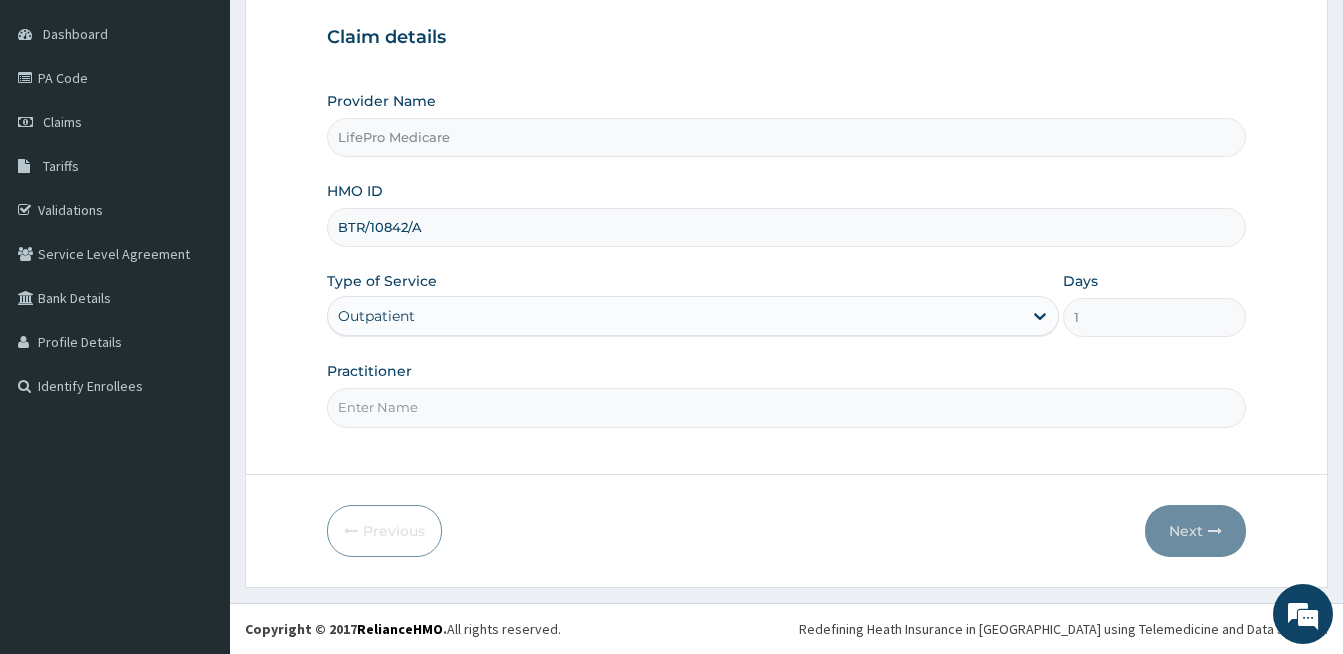 click on "Practitioner" at bounding box center (786, 407) 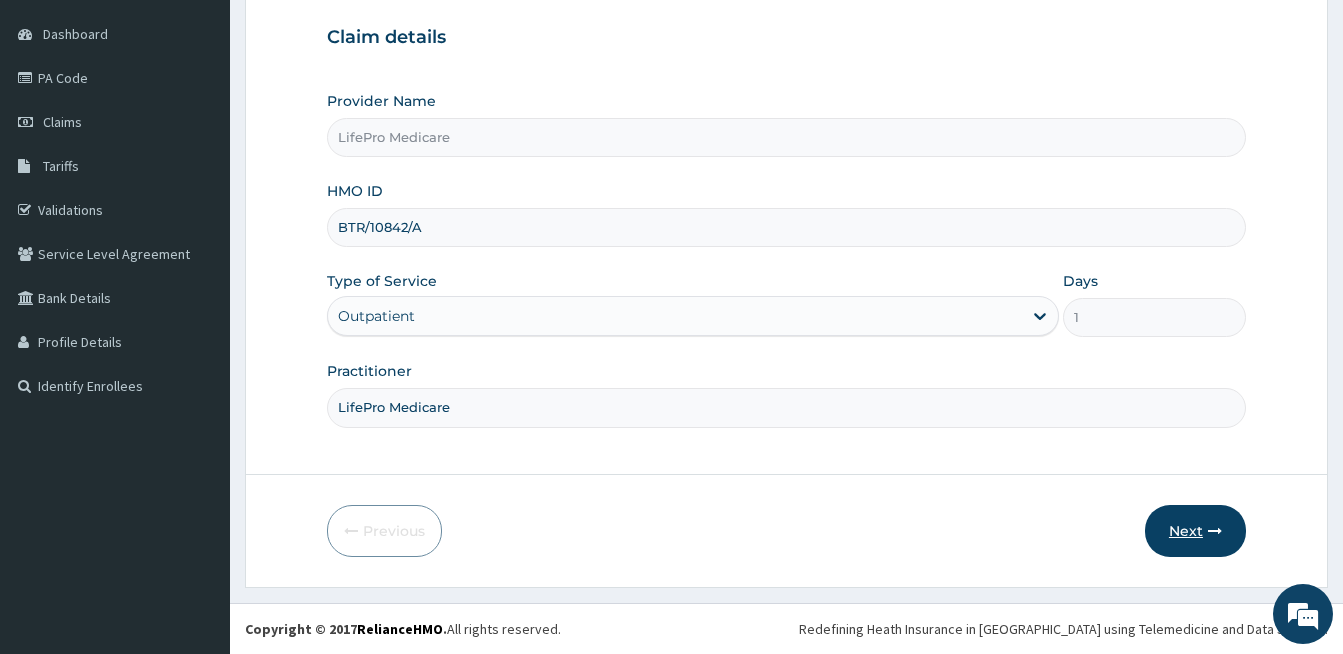 click at bounding box center (1215, 531) 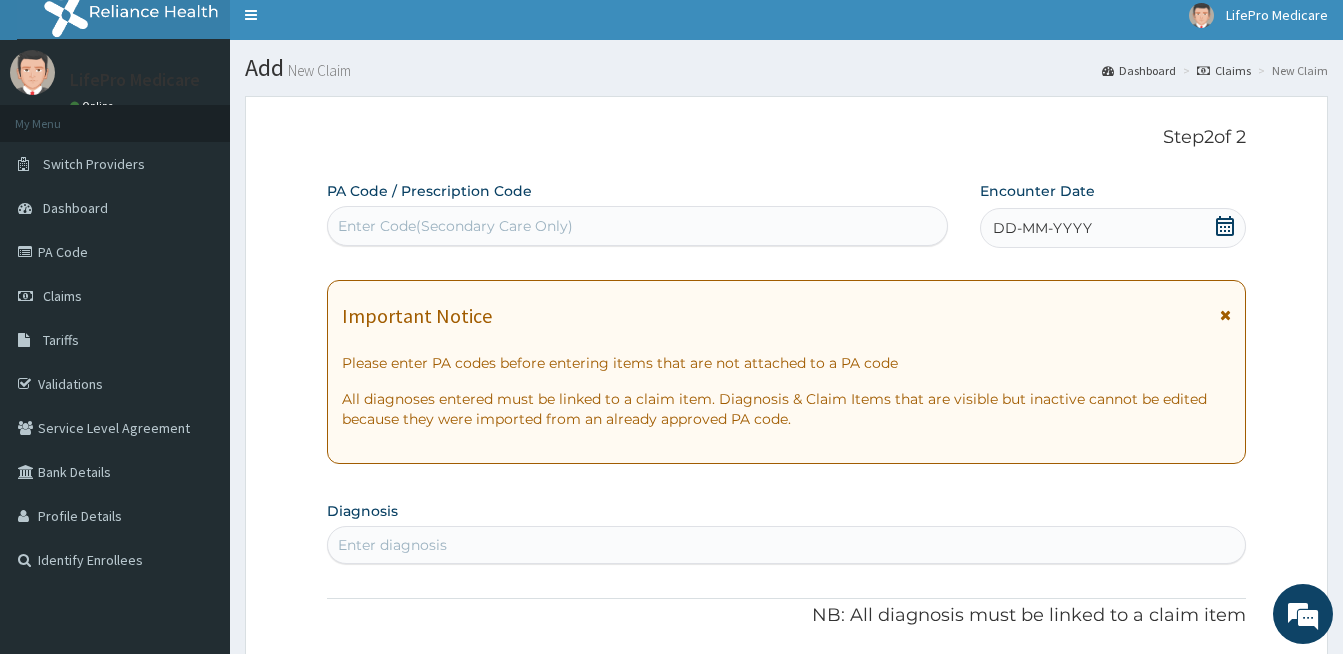 scroll, scrollTop: 0, scrollLeft: 0, axis: both 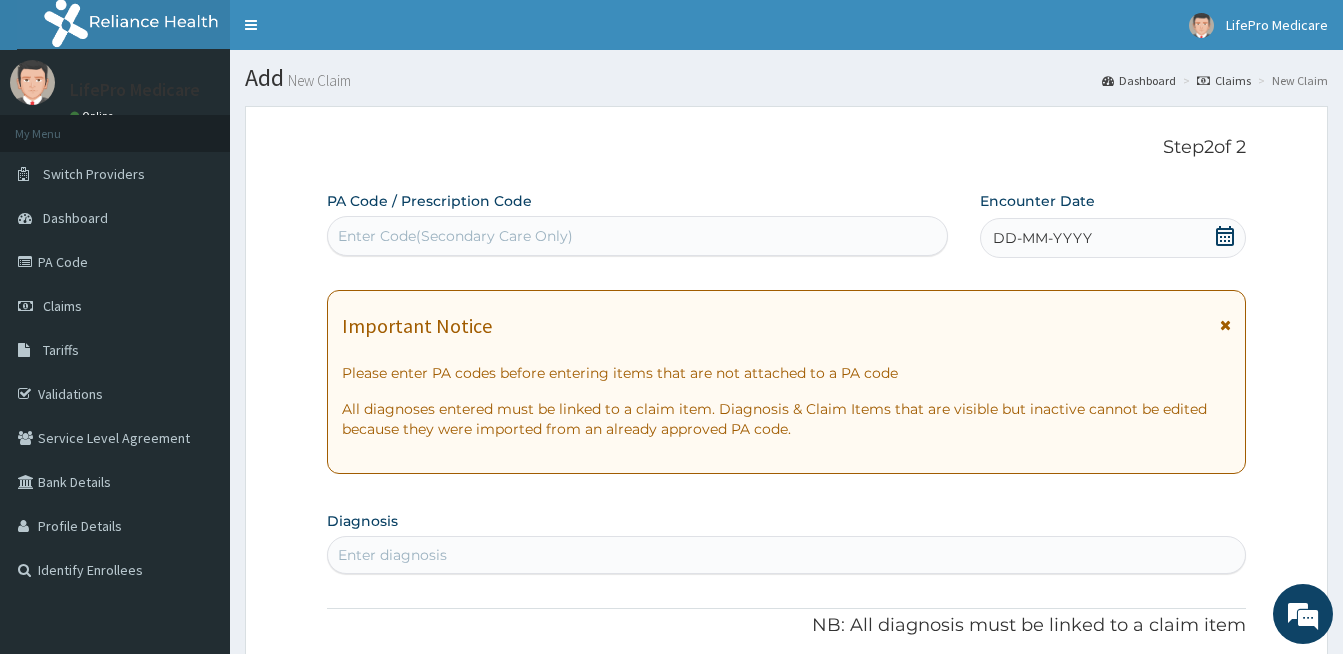 click on "Enter Code(Secondary Care Only)" at bounding box center (637, 236) 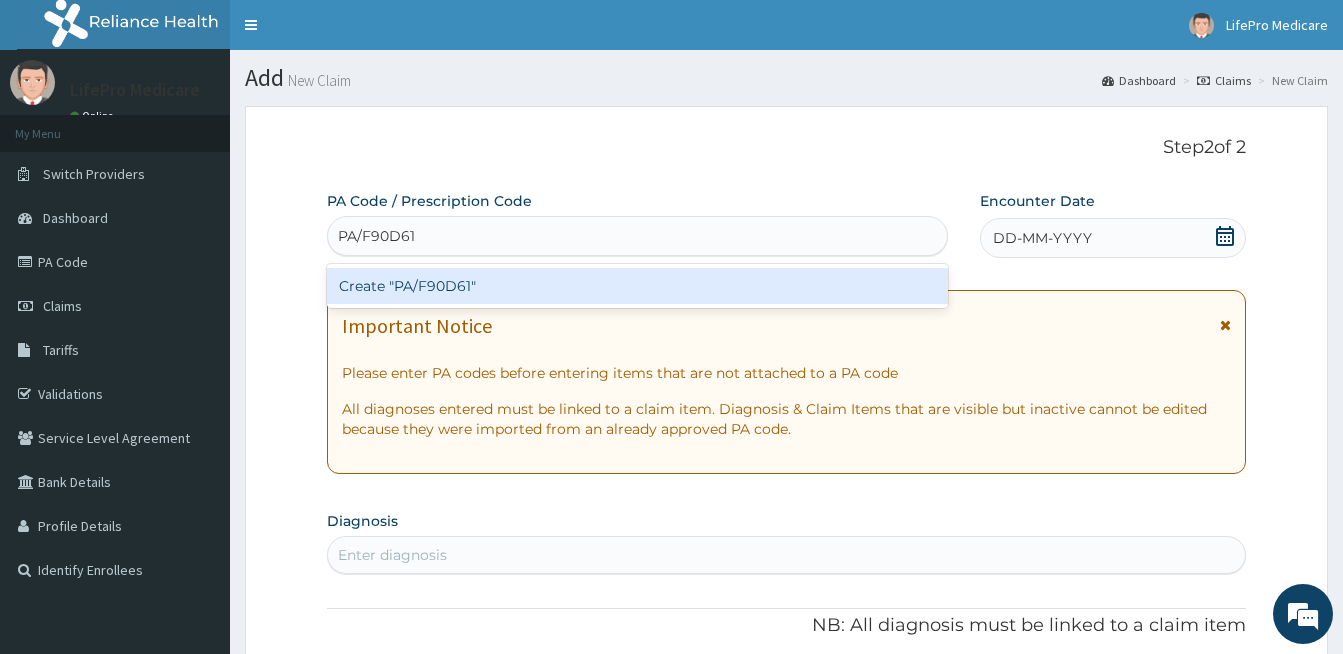 click on "Create "PA/F90D61"" at bounding box center (637, 286) 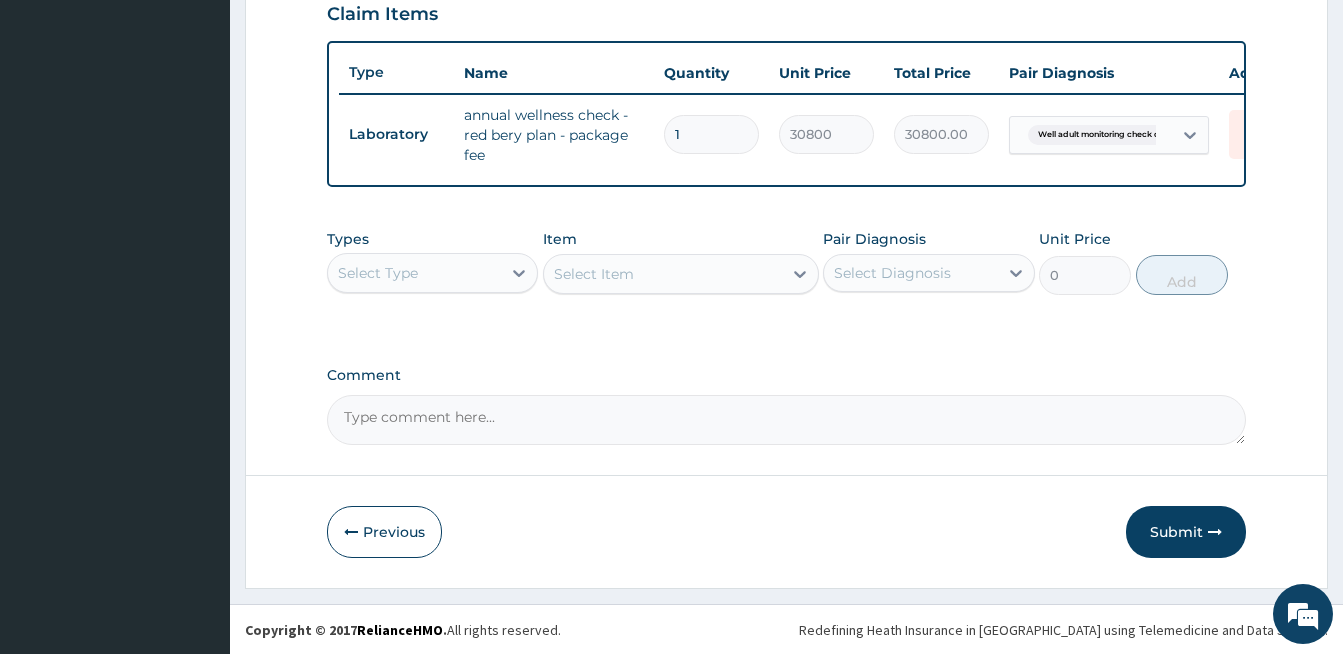 scroll, scrollTop: 719, scrollLeft: 0, axis: vertical 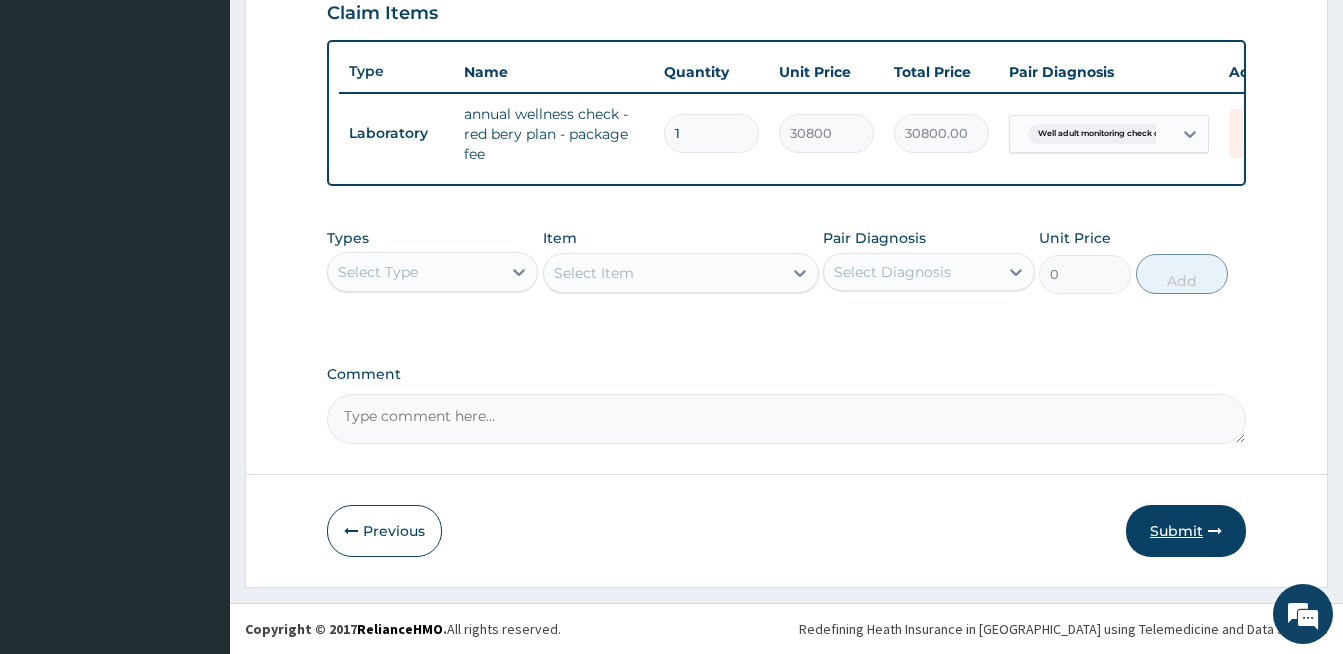 click on "Submit" at bounding box center [1186, 531] 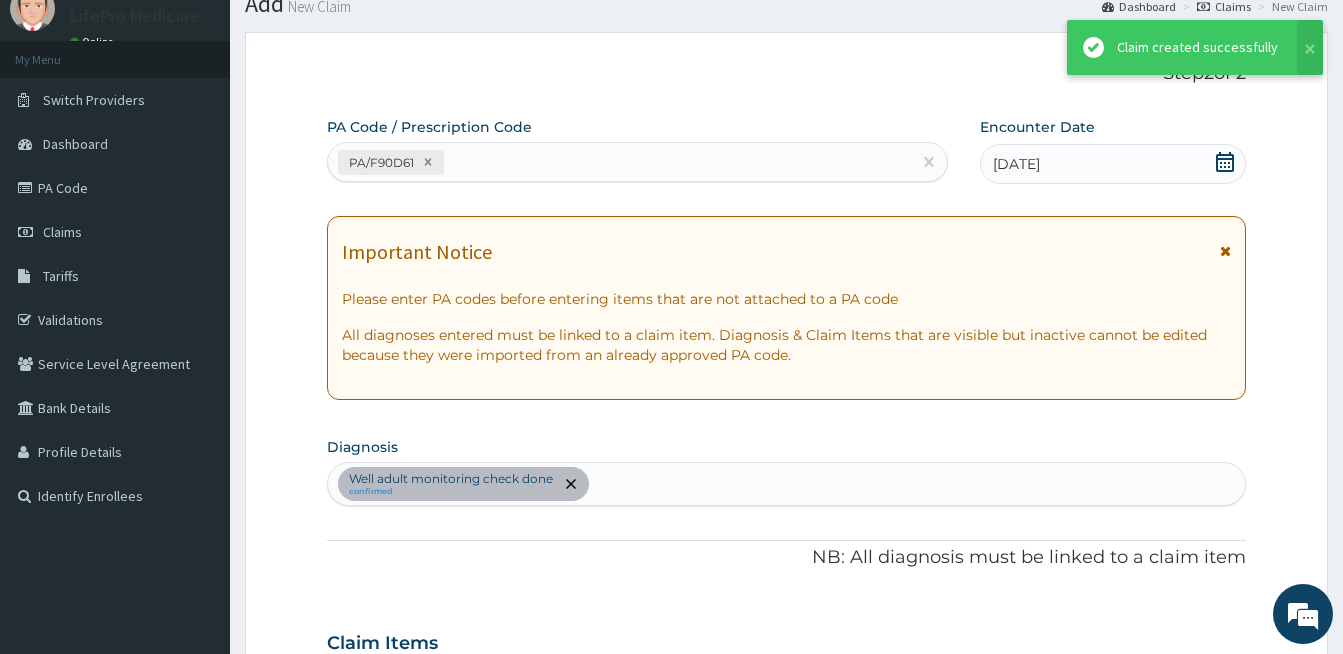 scroll, scrollTop: 719, scrollLeft: 0, axis: vertical 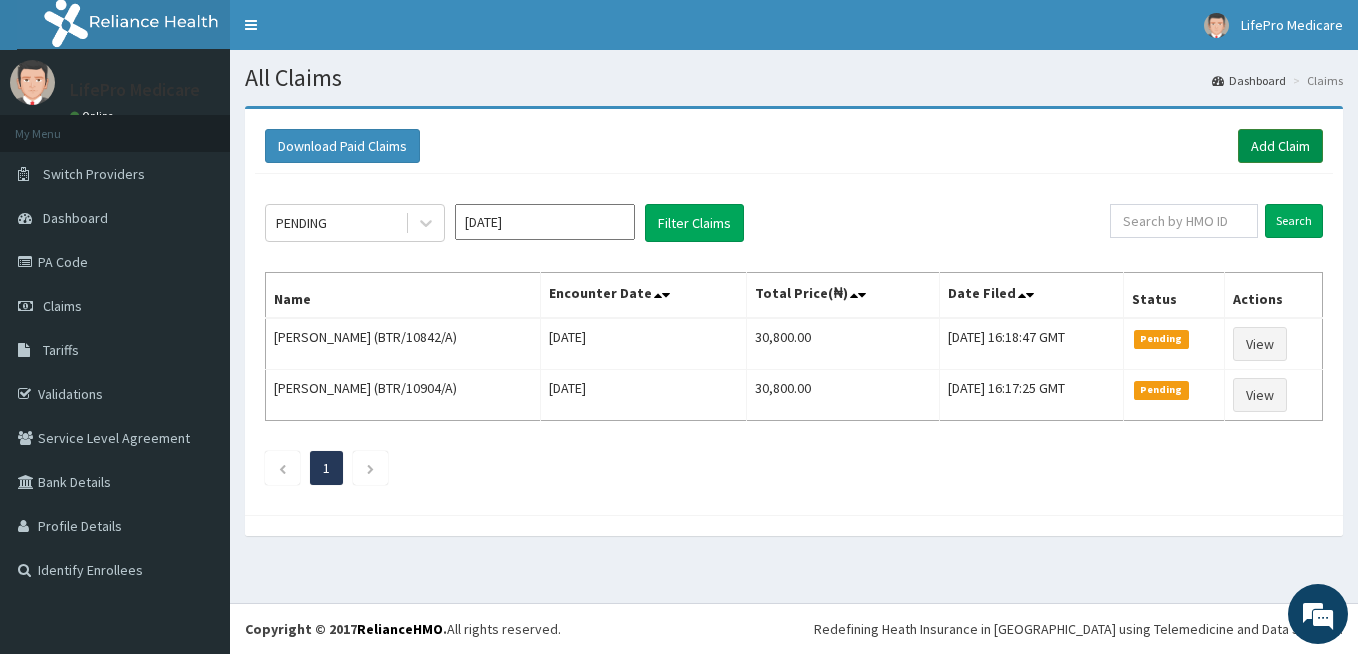 click on "Add Claim" at bounding box center [1280, 146] 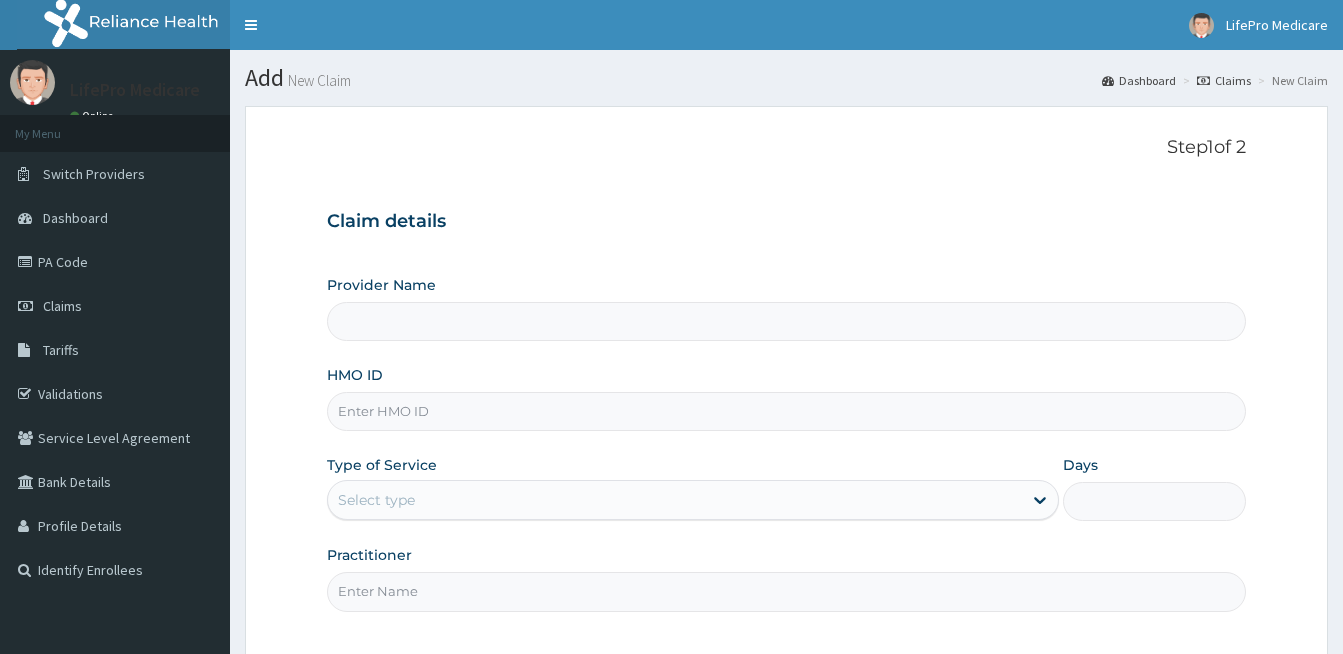 scroll, scrollTop: 0, scrollLeft: 0, axis: both 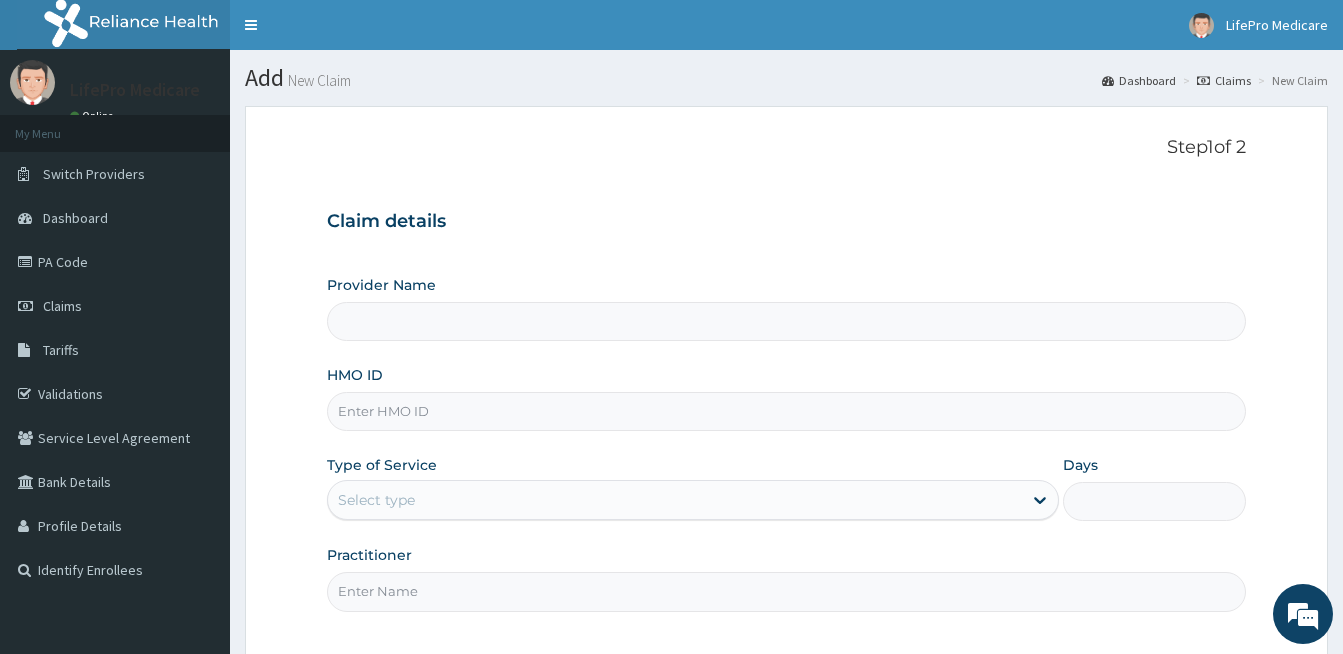 type on "LifePro Medicare" 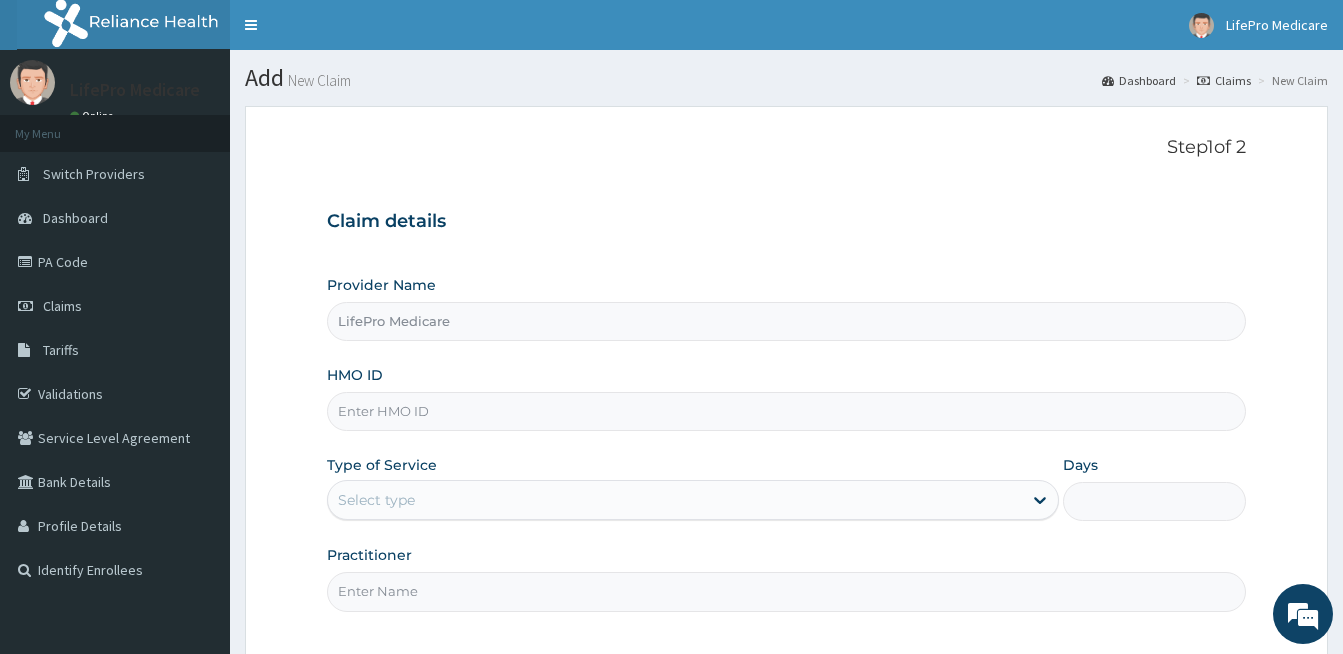 scroll, scrollTop: 0, scrollLeft: 0, axis: both 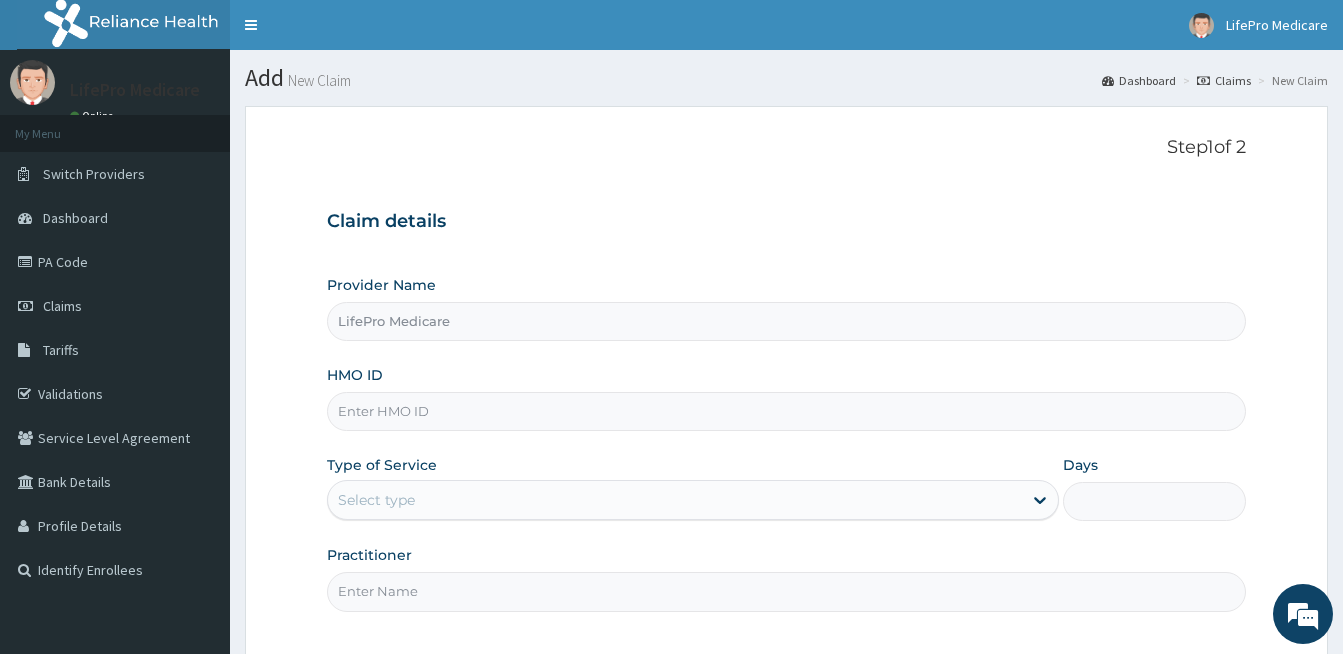 click on "HMO ID" at bounding box center [786, 411] 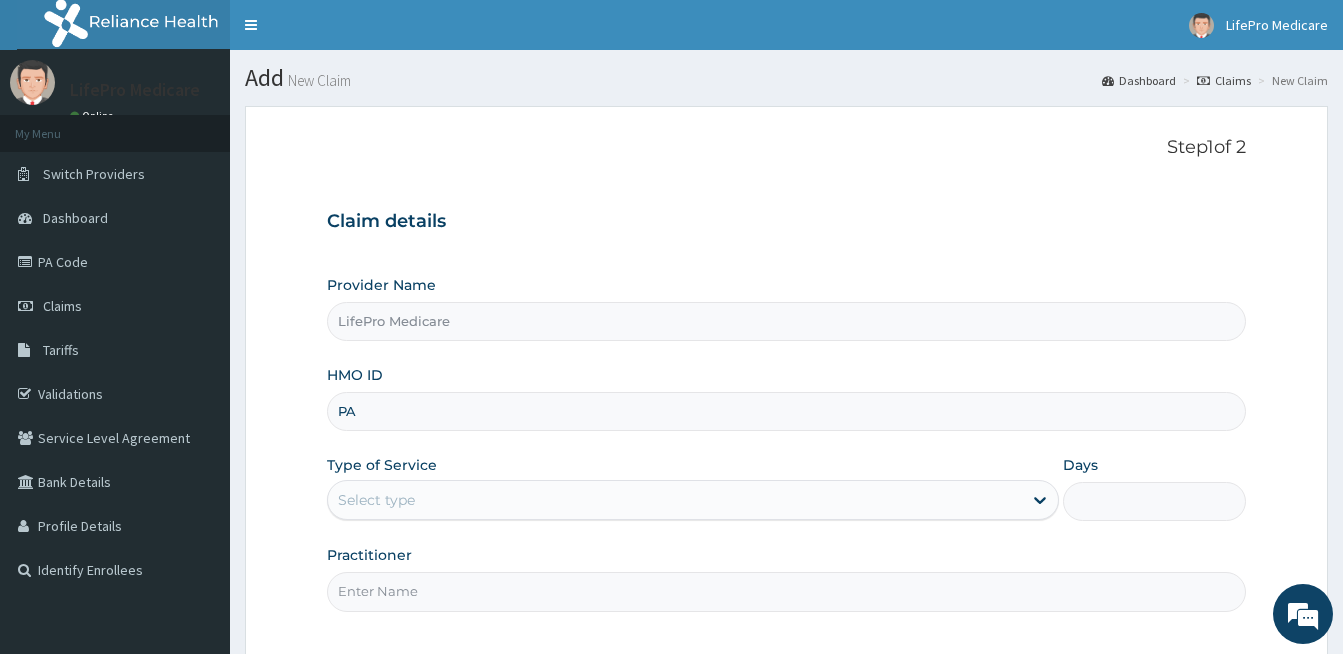 type on "P" 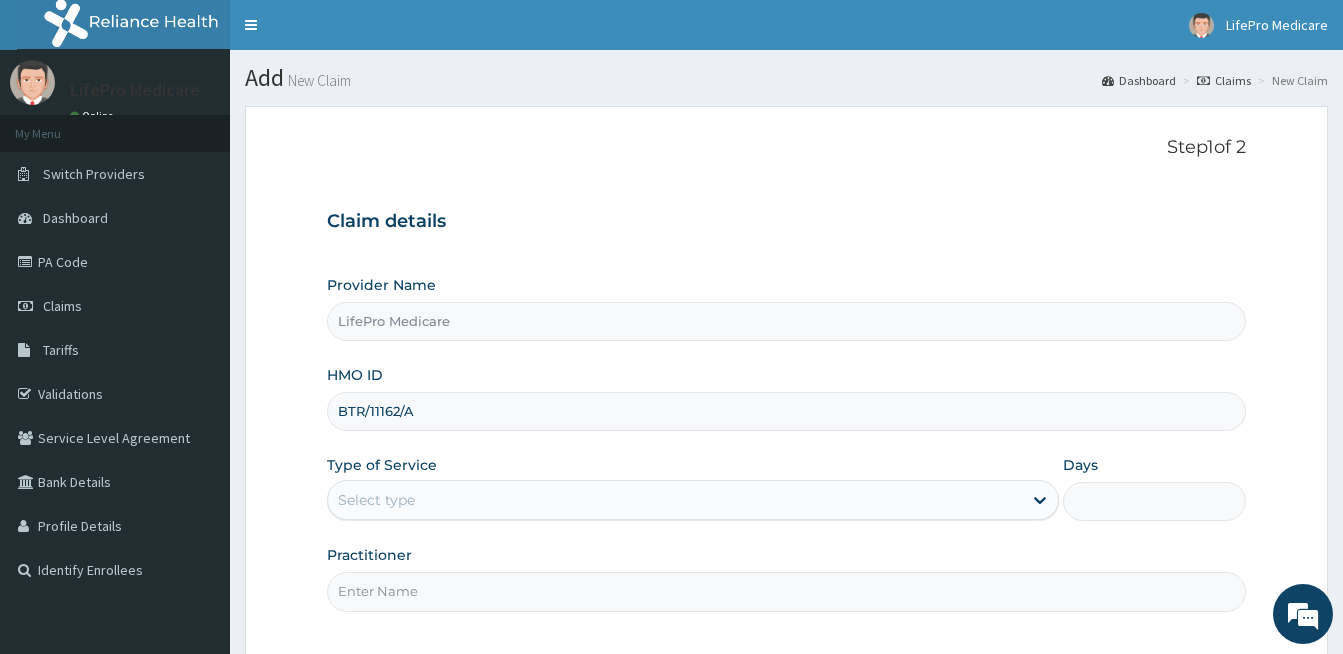 click on "BTR/11162/A" at bounding box center [786, 411] 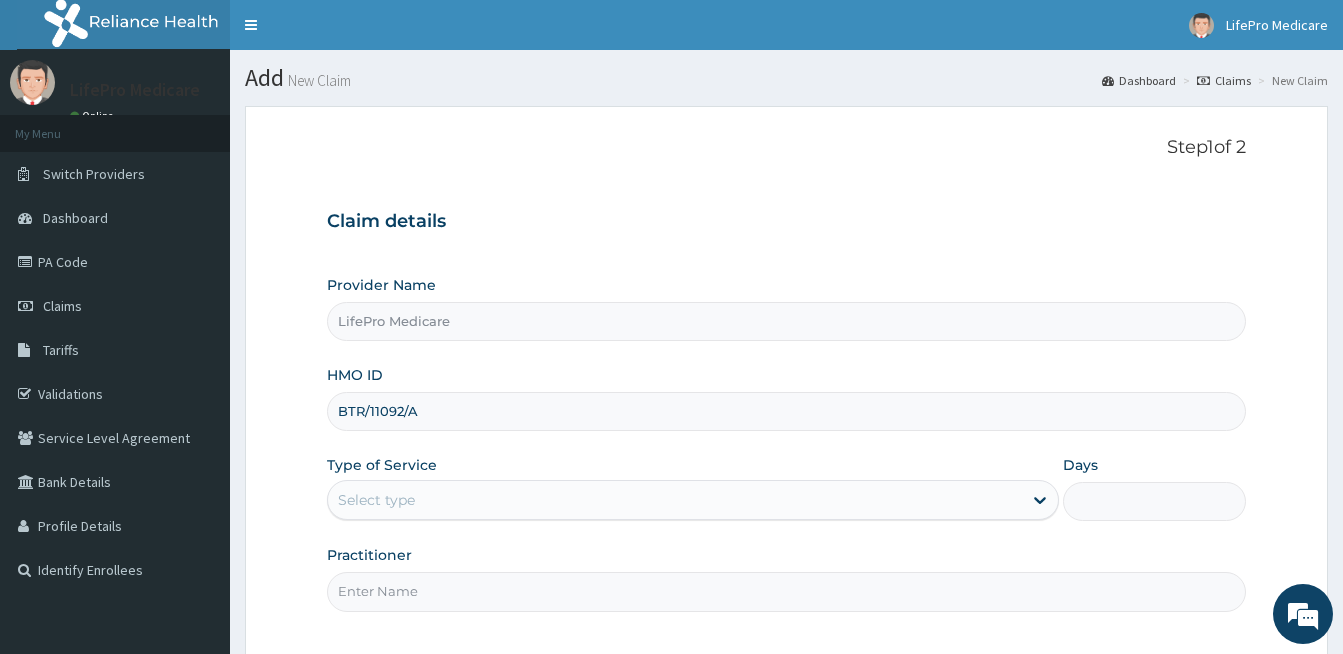 type on "BTR/11092/A" 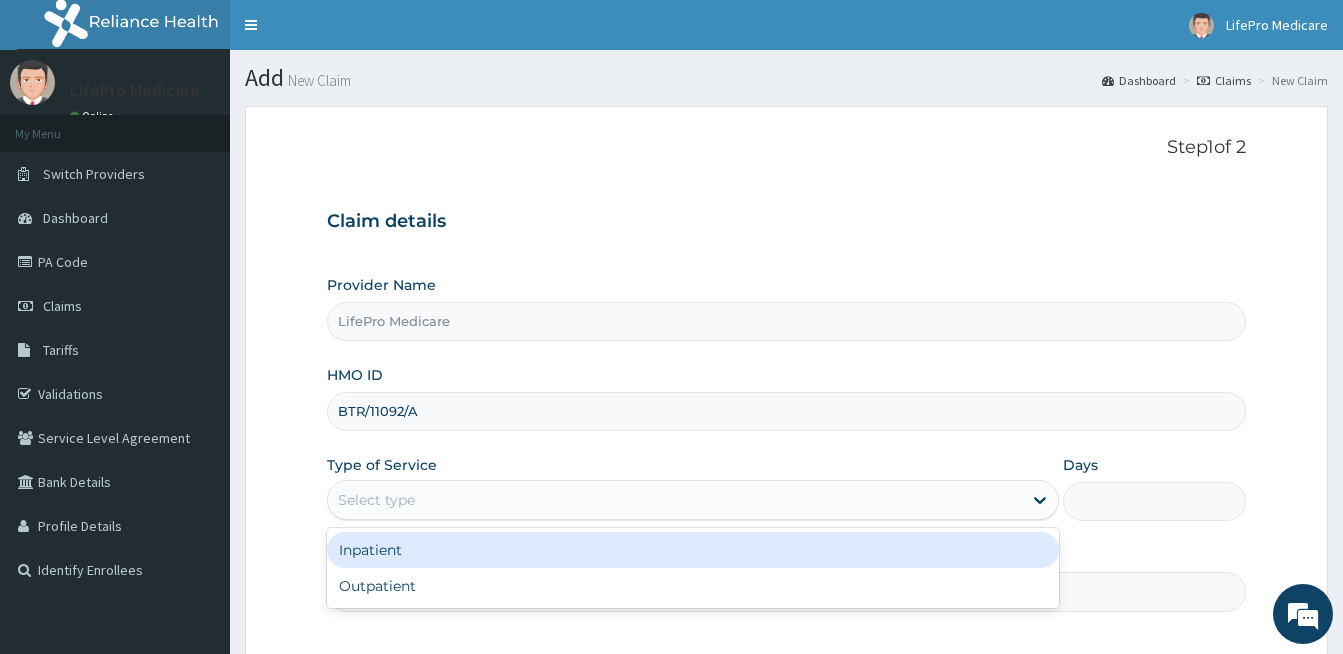 click on "Select type" at bounding box center [376, 500] 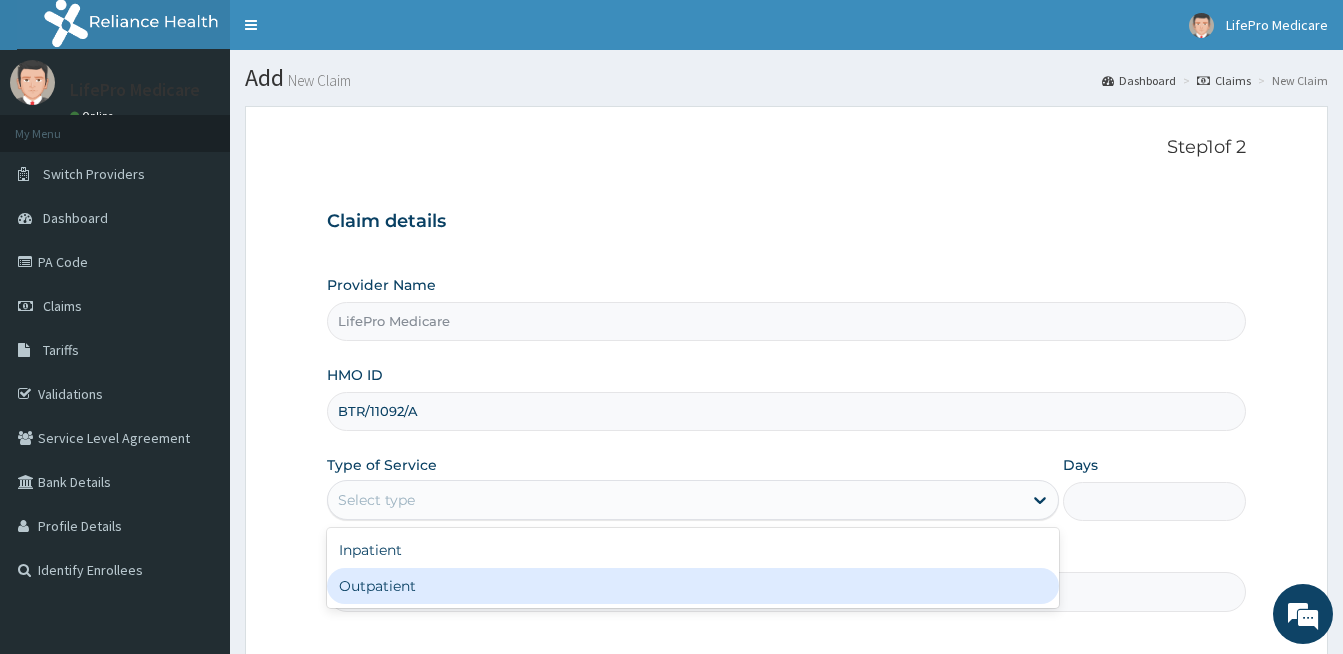 click on "Outpatient" at bounding box center (693, 586) 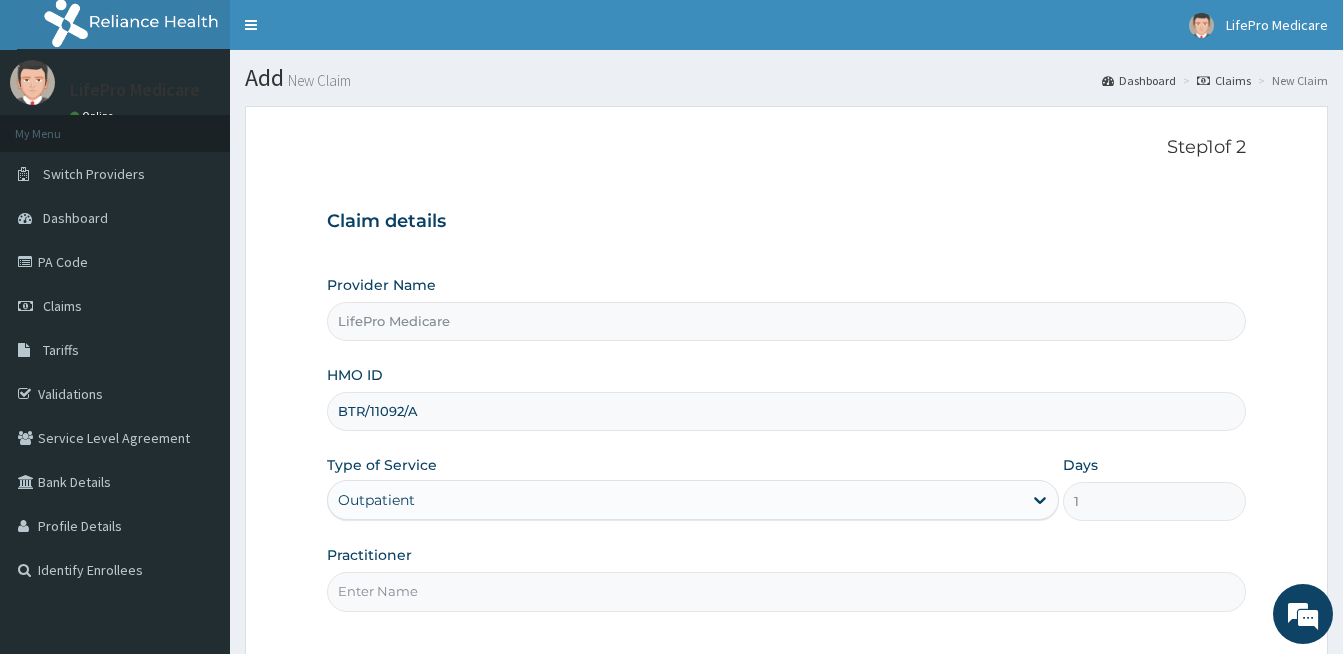 click on "Practitioner" at bounding box center (786, 591) 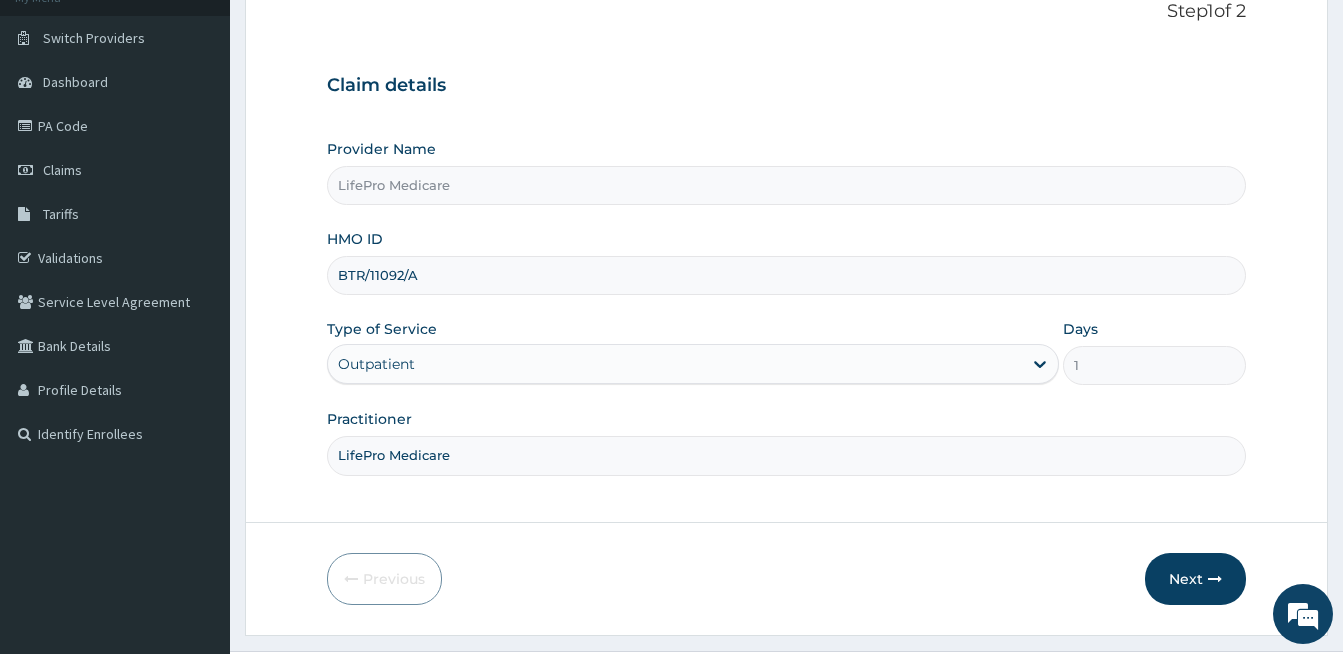 scroll, scrollTop: 184, scrollLeft: 0, axis: vertical 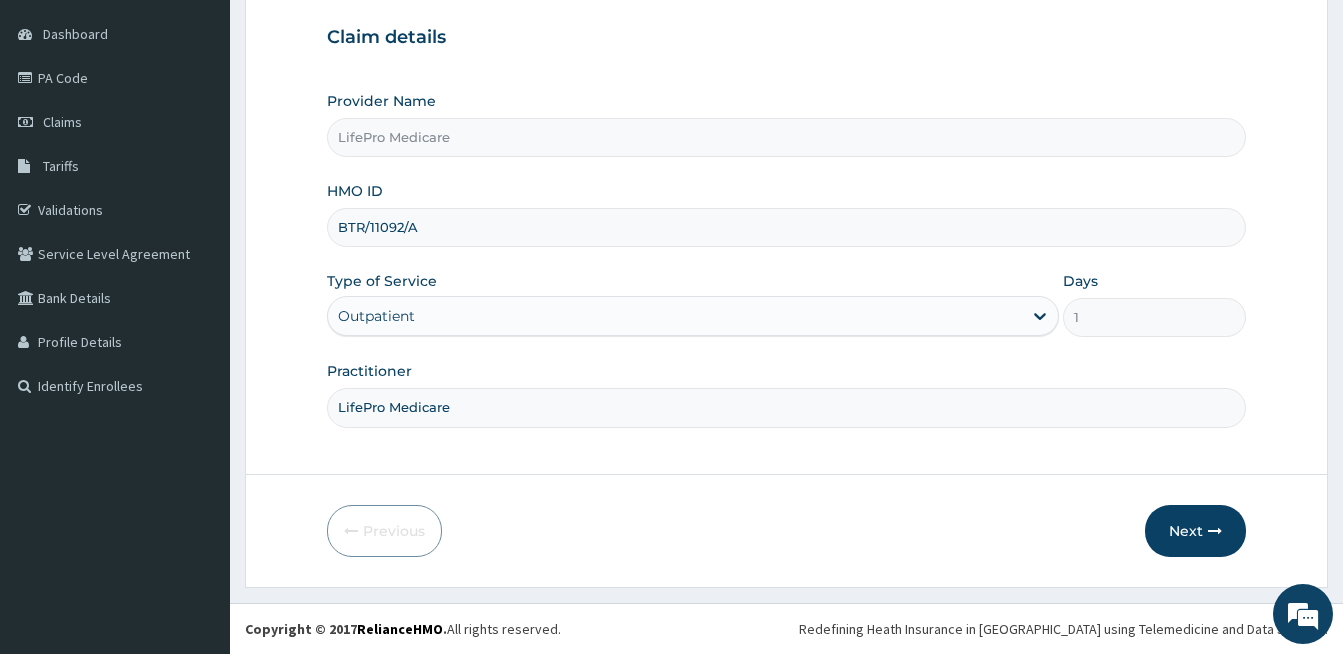 click on "Previous   Next" at bounding box center [786, 531] 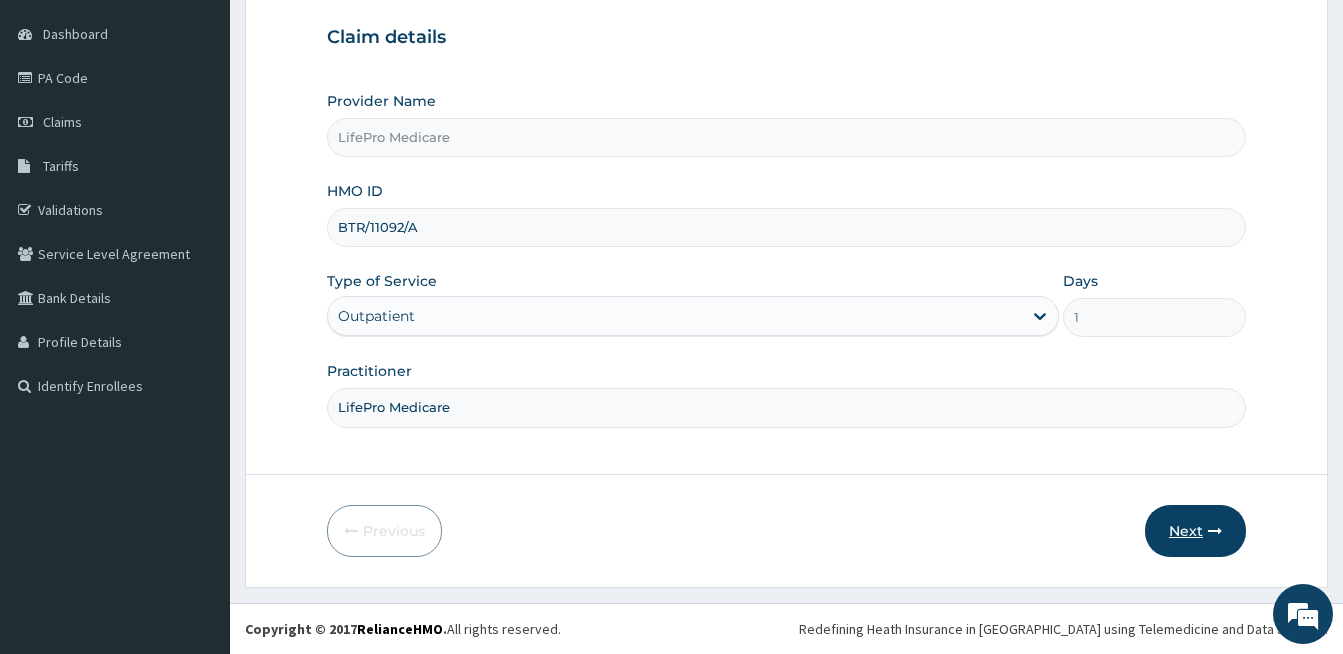 click on "Next" at bounding box center (1195, 531) 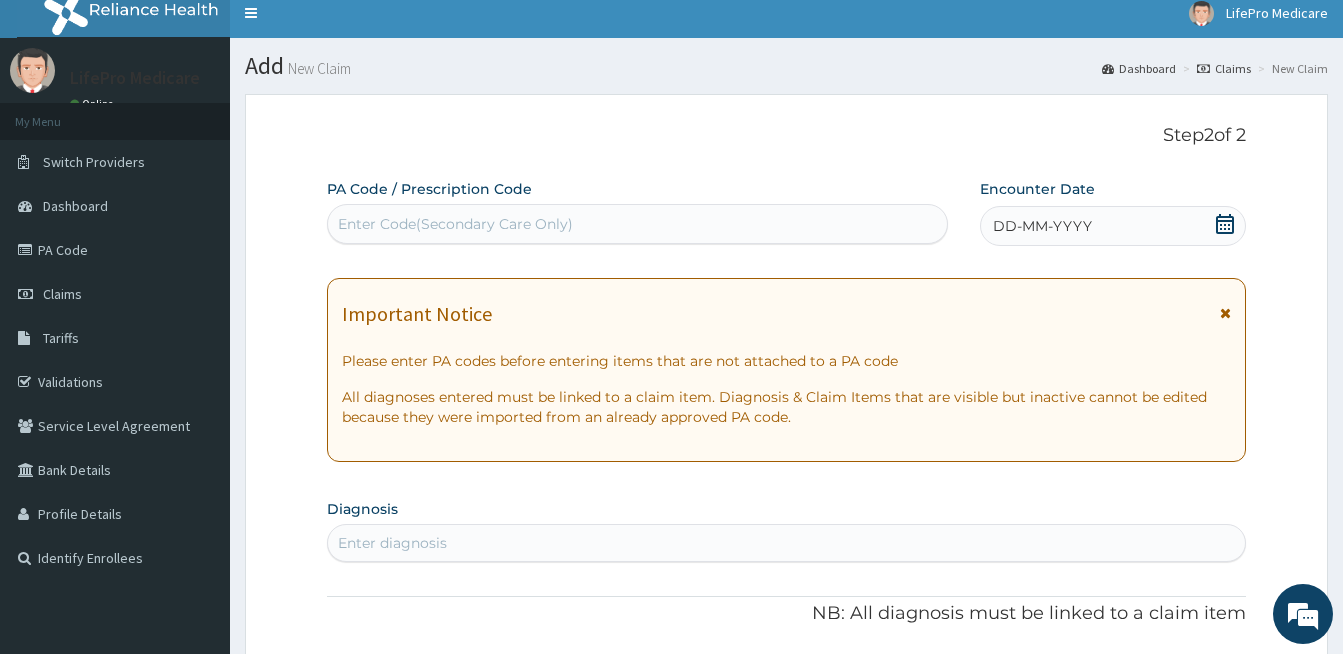 scroll, scrollTop: 11, scrollLeft: 0, axis: vertical 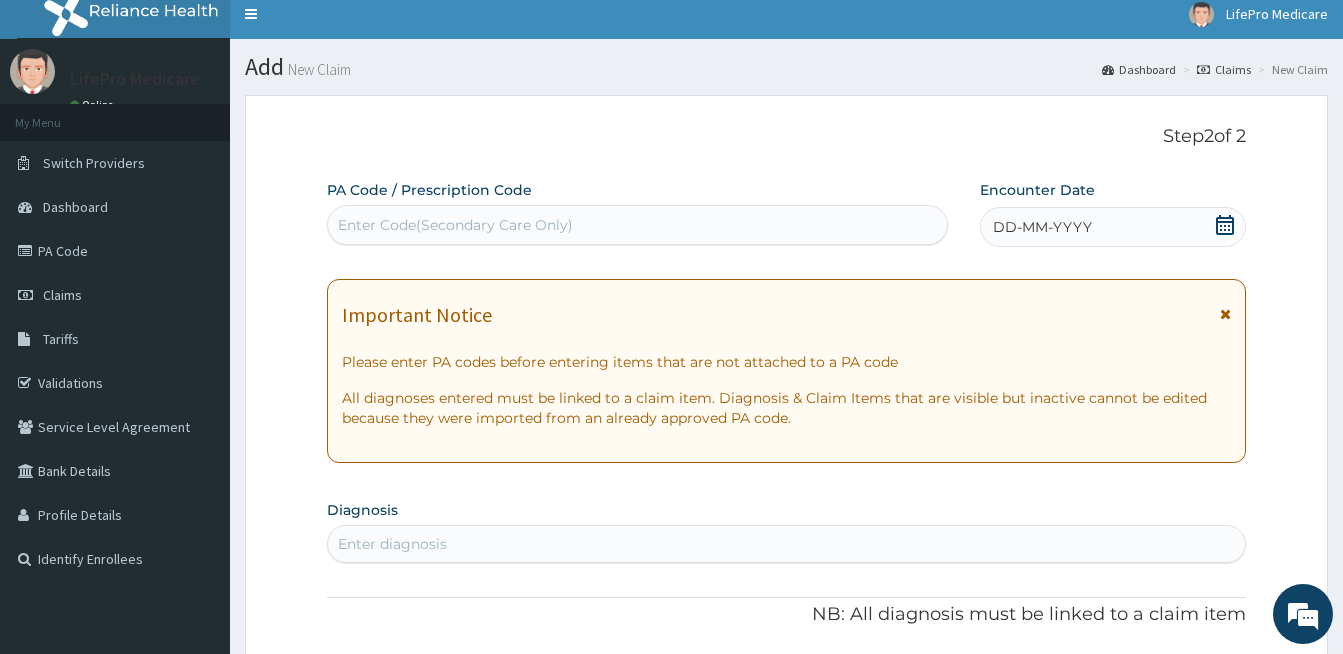 click on "Enter Code(Secondary Care Only)" at bounding box center (637, 225) 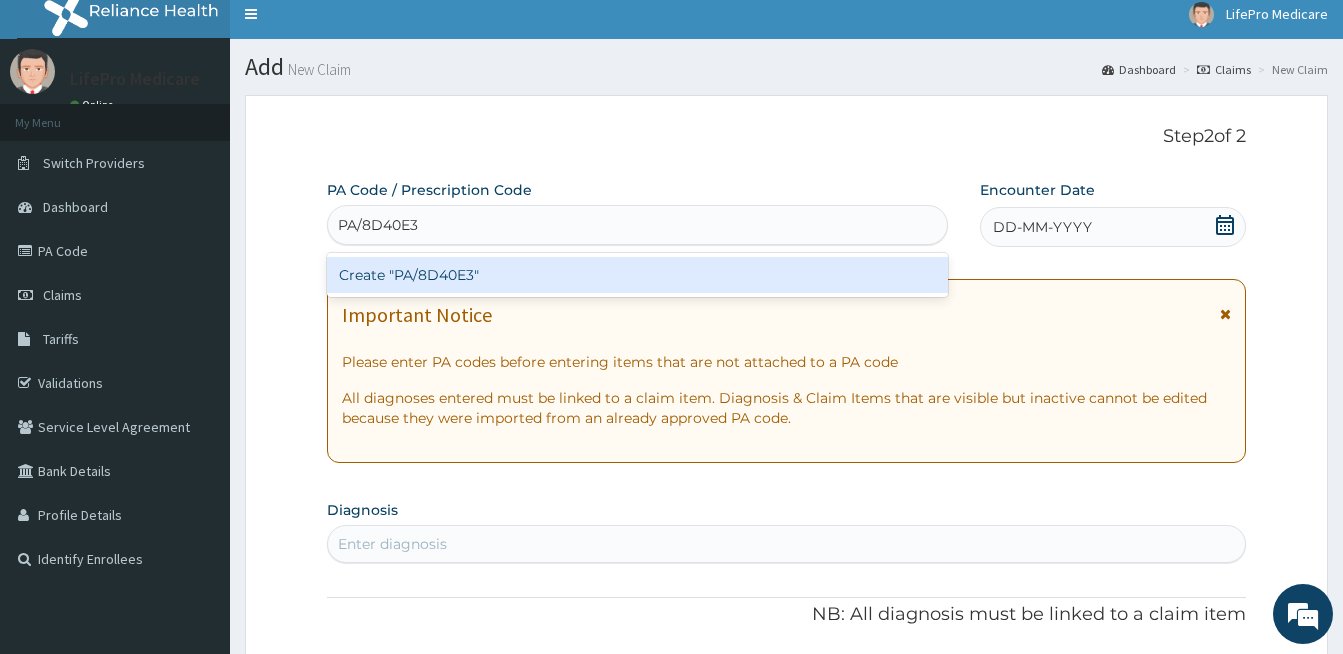 click on "Create "PA/8D40E3"" at bounding box center (637, 275) 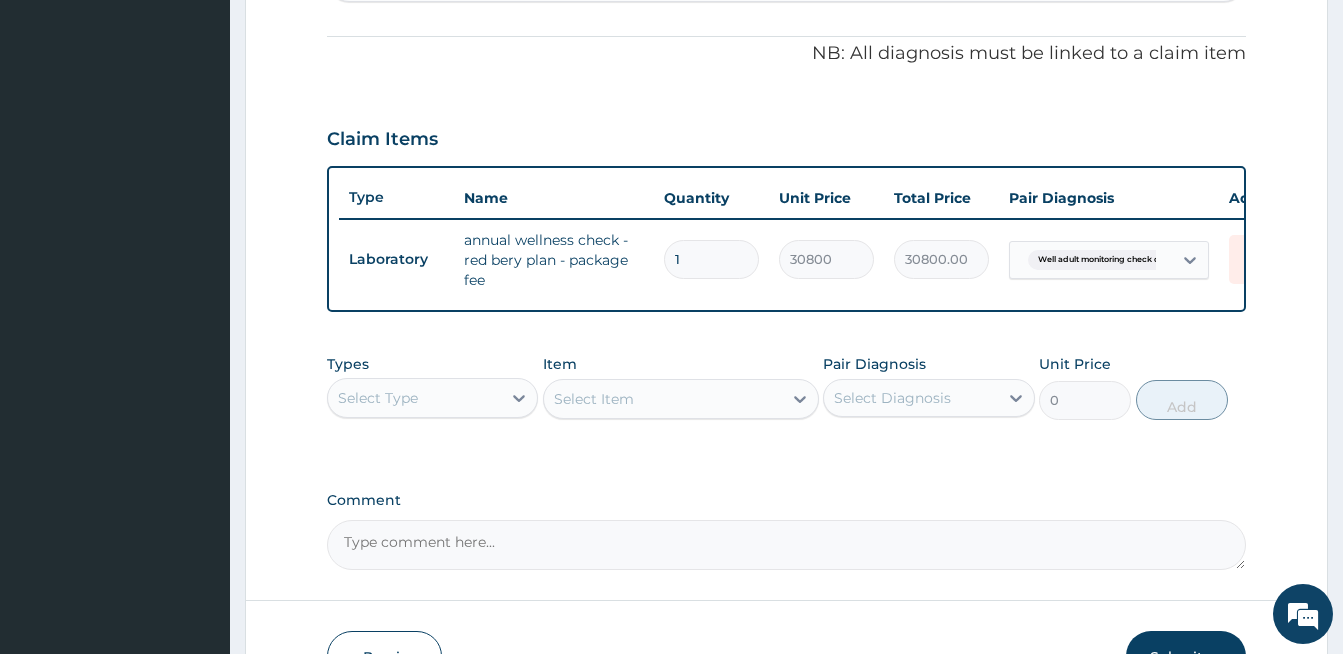 scroll, scrollTop: 719, scrollLeft: 0, axis: vertical 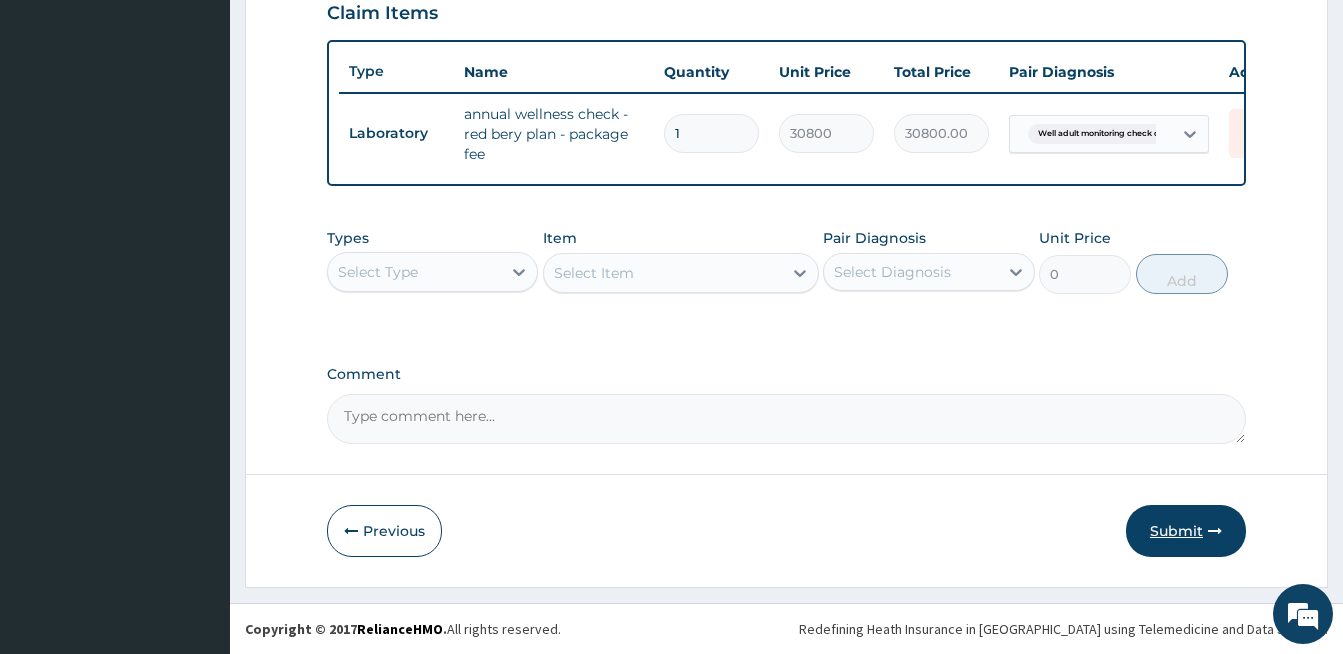 click on "Submit" at bounding box center [1186, 531] 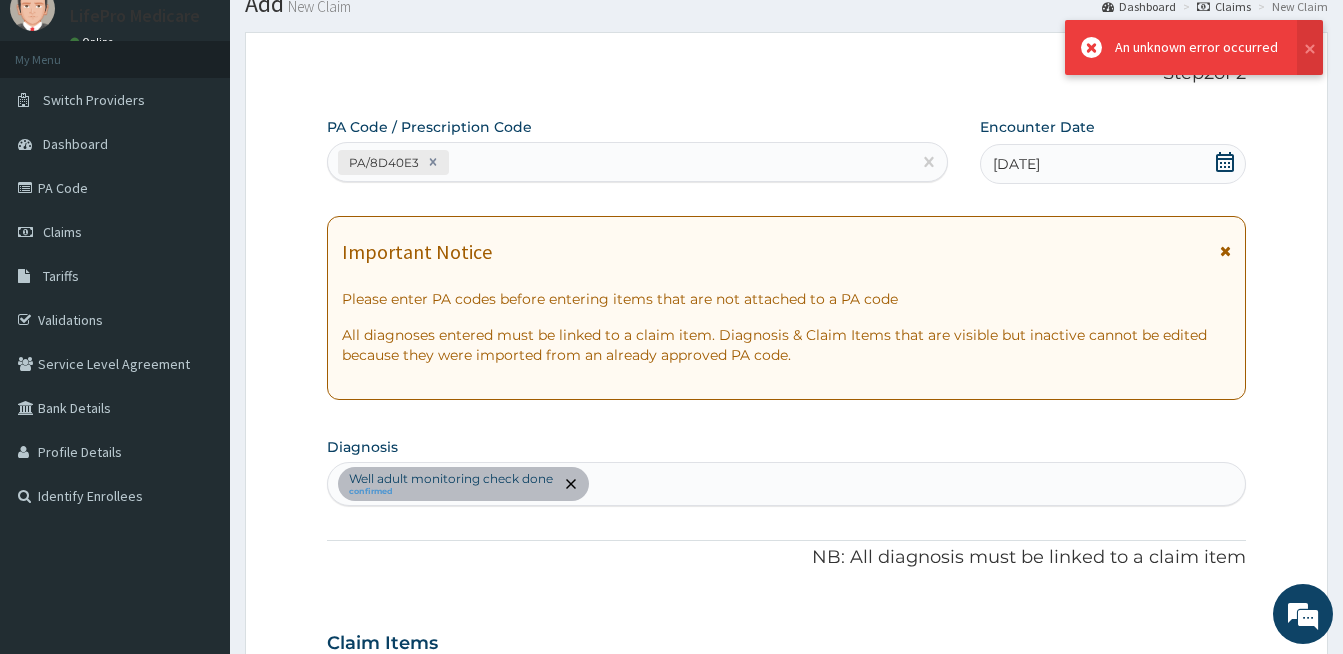 scroll, scrollTop: 719, scrollLeft: 0, axis: vertical 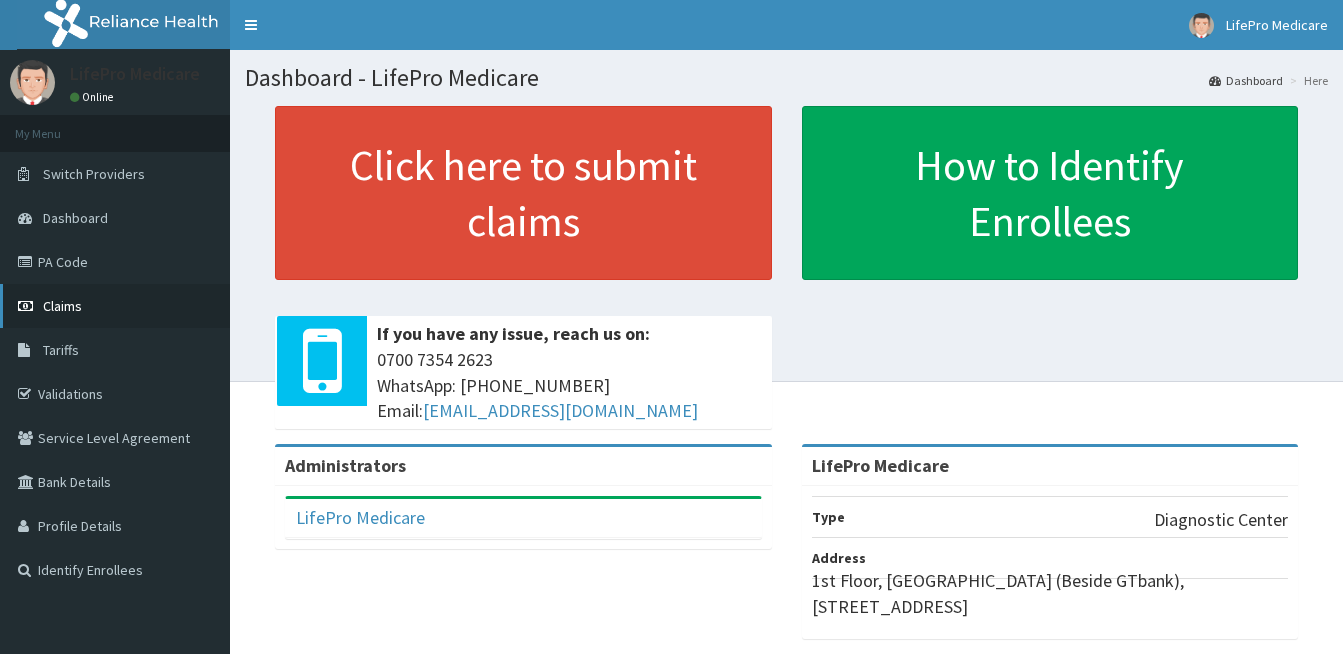 click on "Claims" at bounding box center [62, 306] 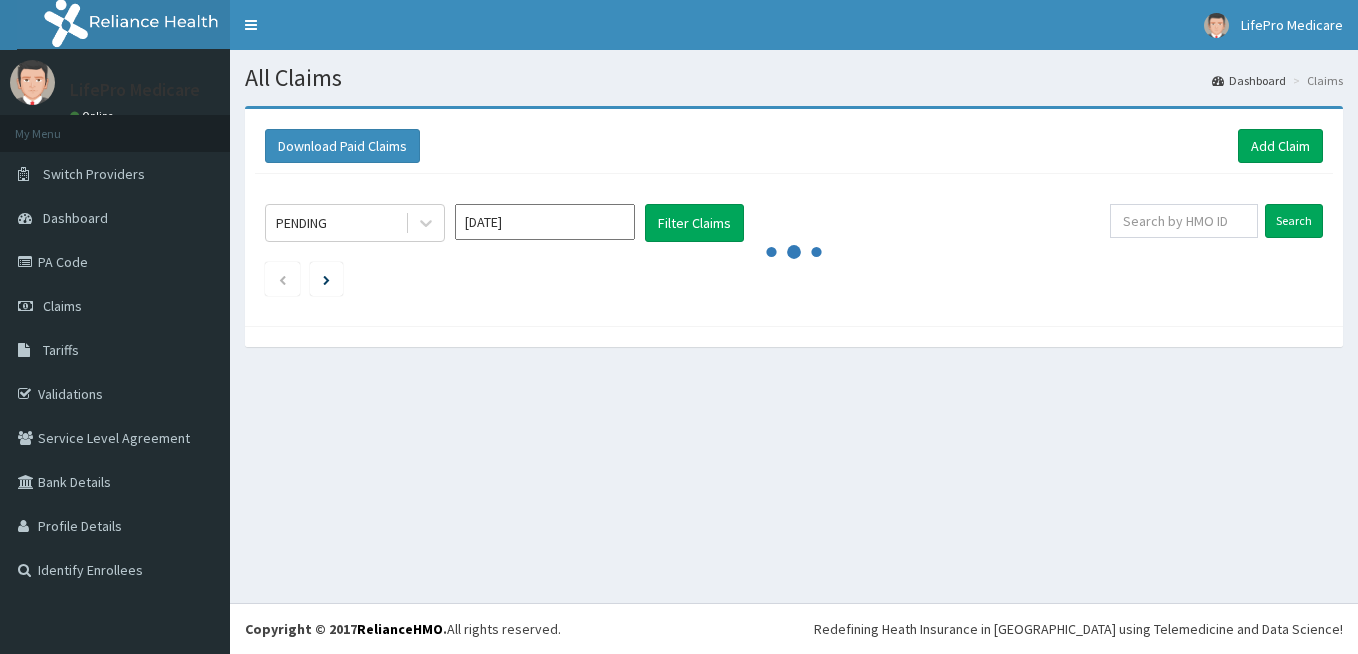 scroll, scrollTop: 0, scrollLeft: 0, axis: both 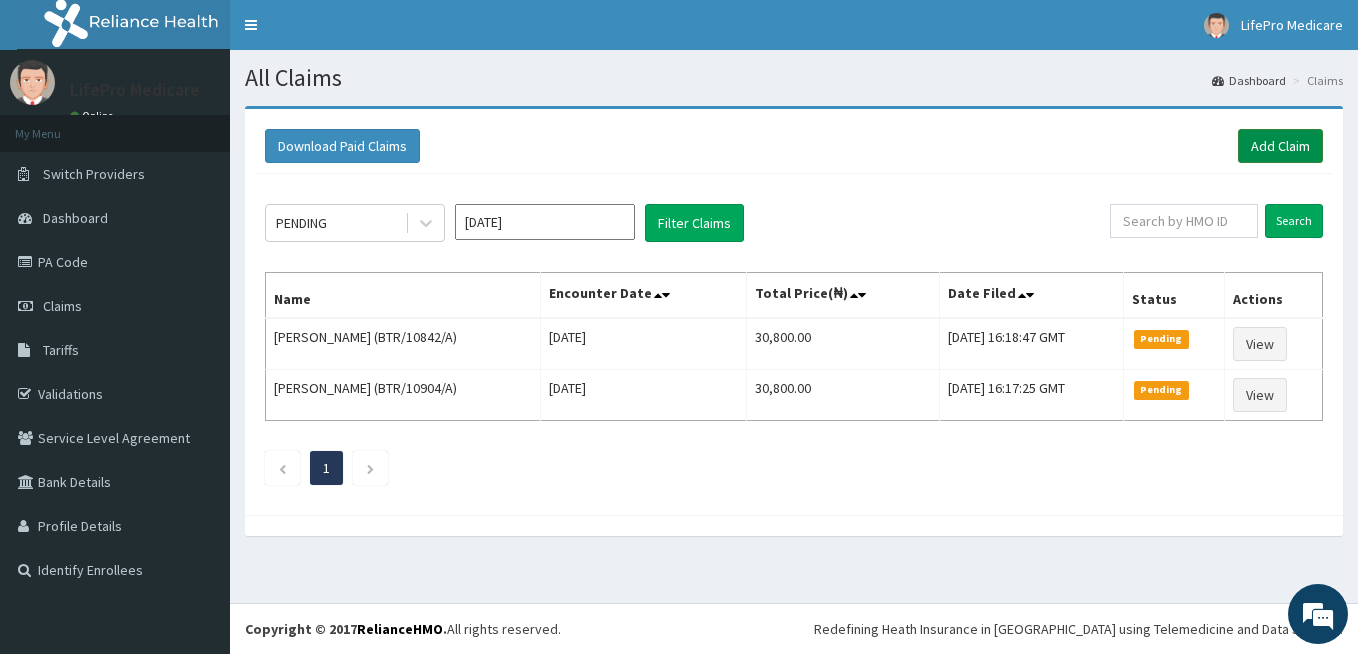 click on "Add Claim" at bounding box center (1280, 146) 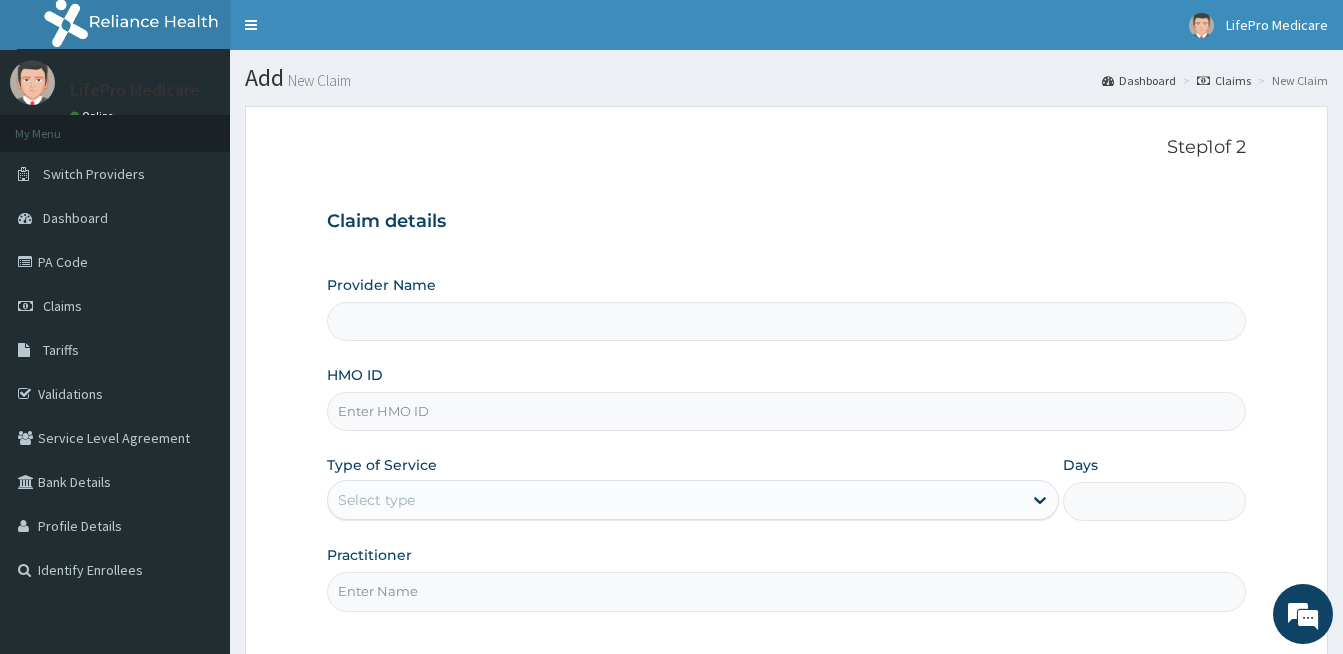 scroll, scrollTop: 0, scrollLeft: 0, axis: both 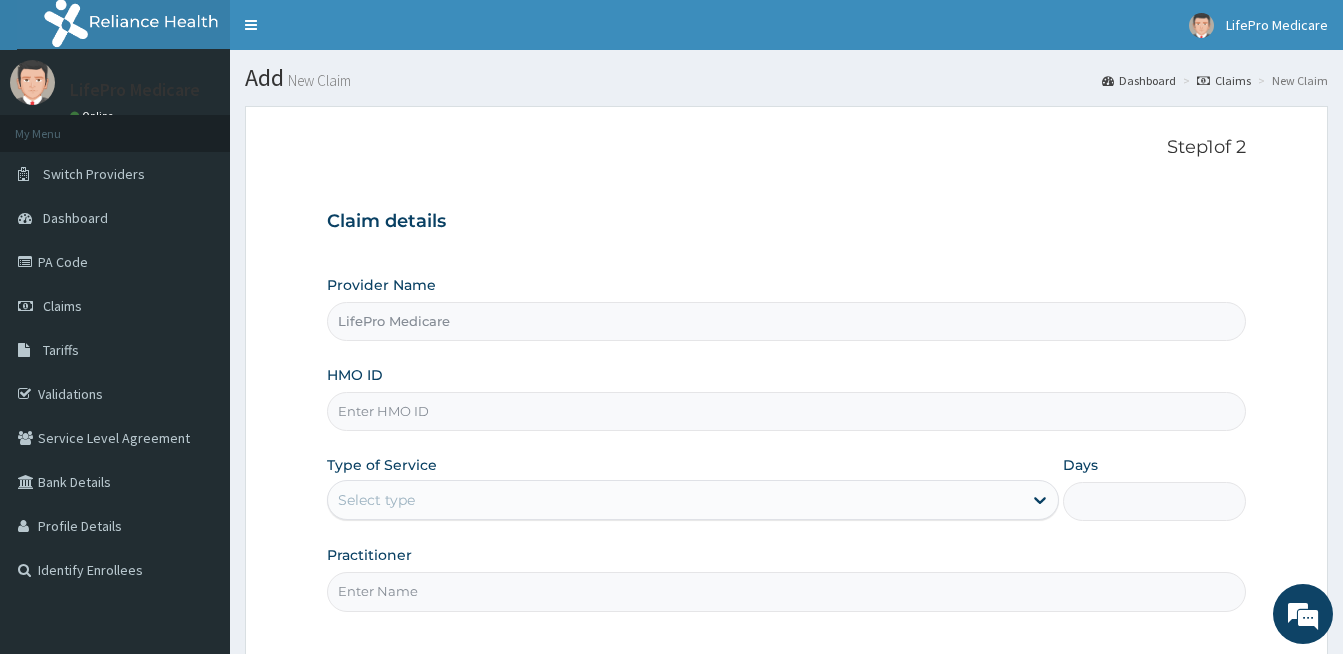click on "HMO ID" at bounding box center (786, 411) 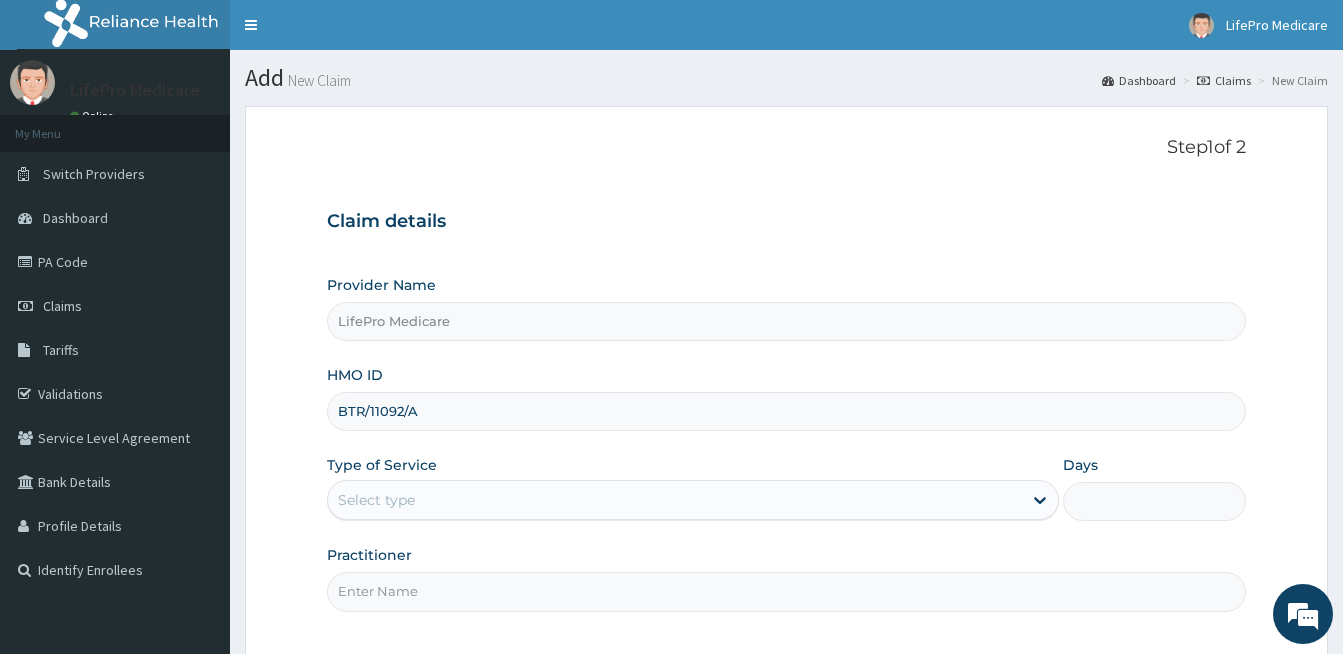 type on "BTR/11092/A" 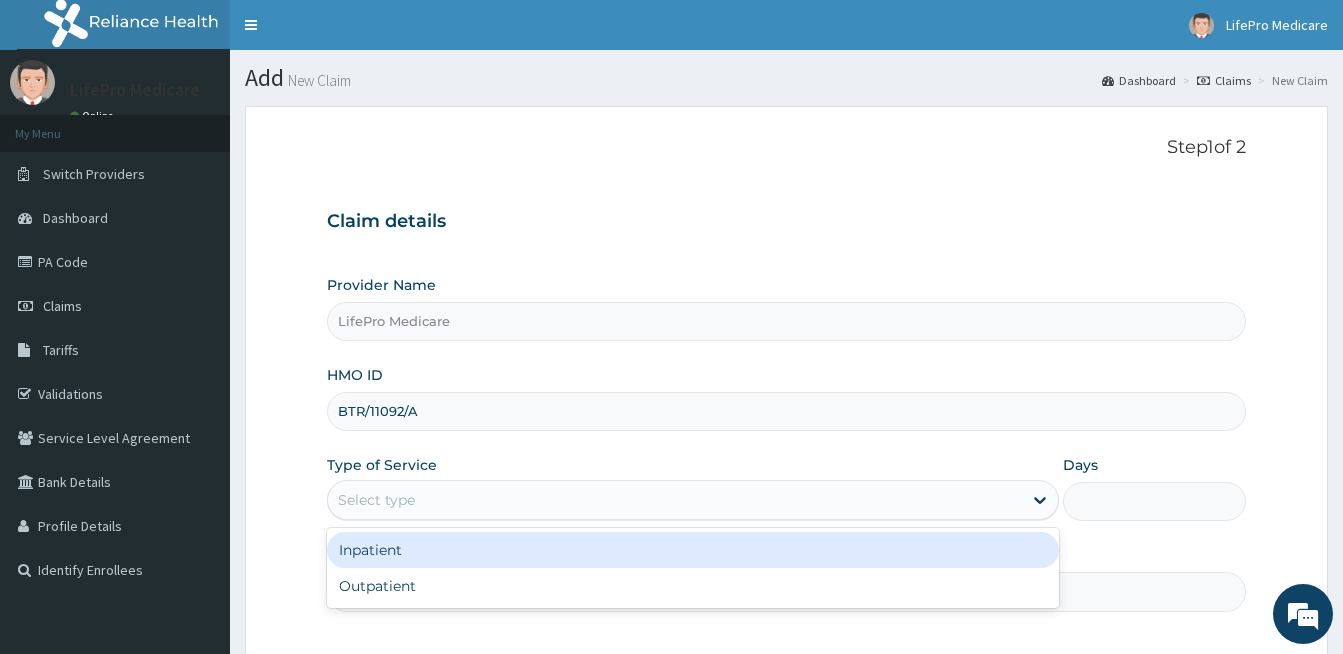 click on "Select type" at bounding box center (675, 500) 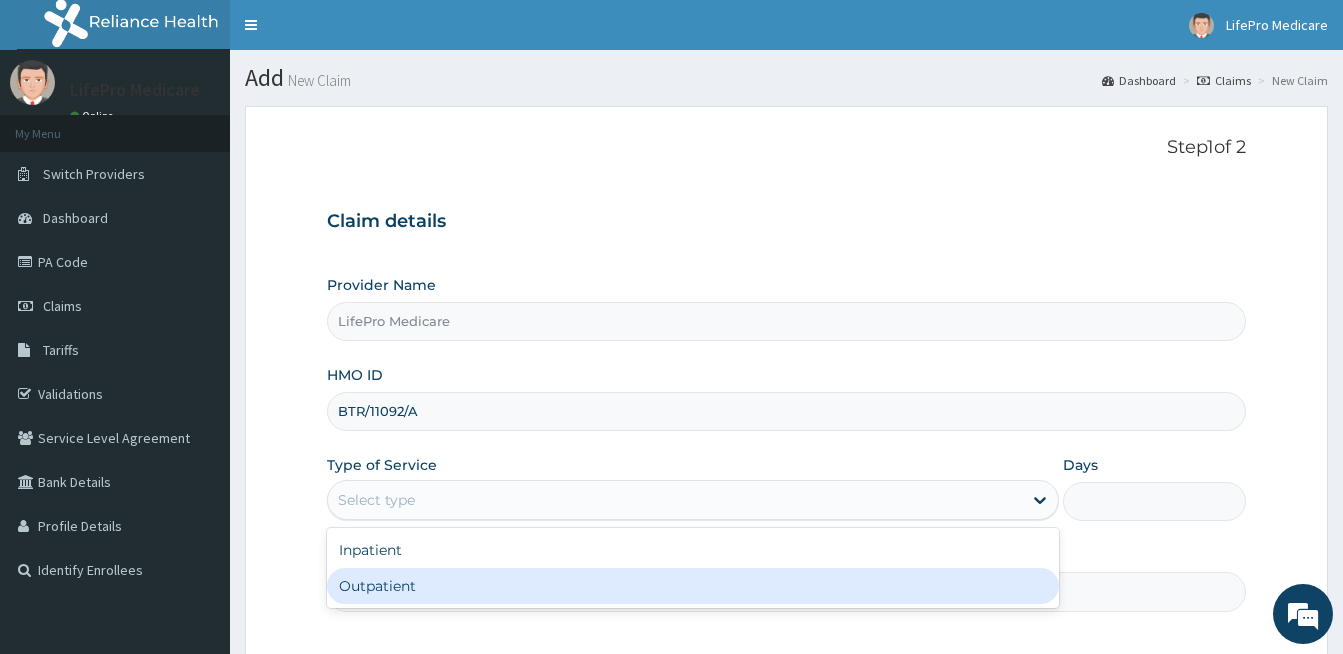 click on "Outpatient" at bounding box center [693, 586] 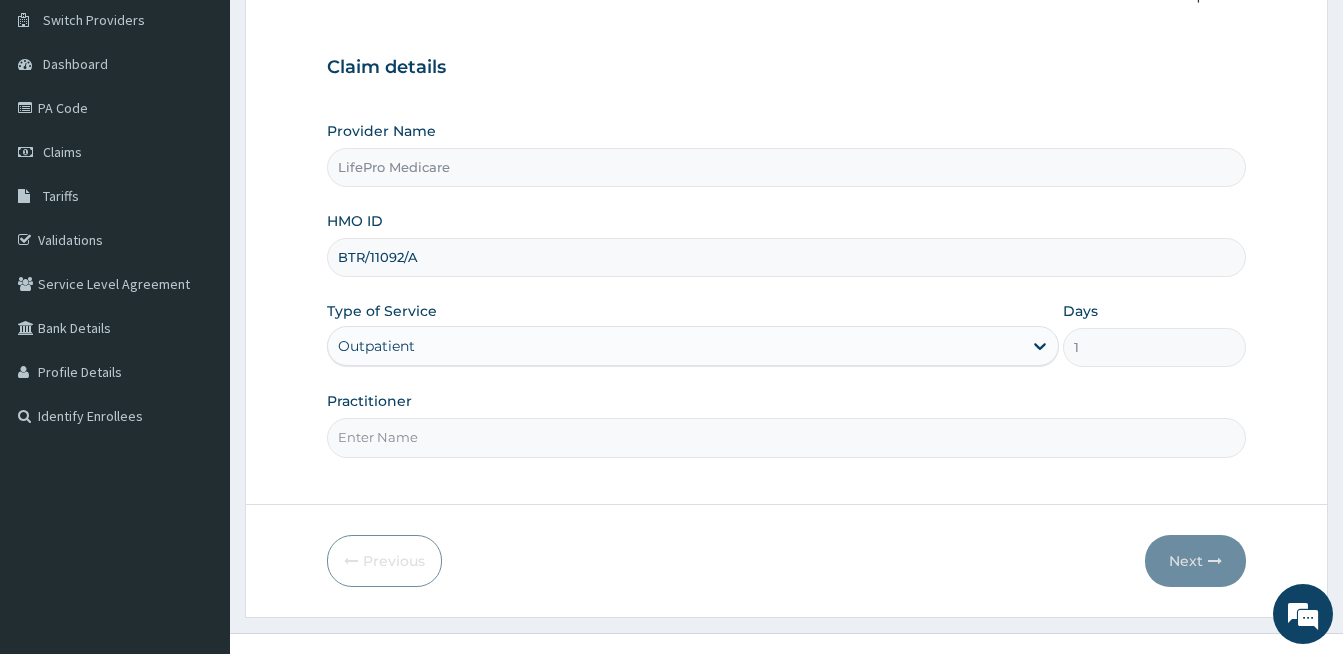 scroll, scrollTop: 157, scrollLeft: 0, axis: vertical 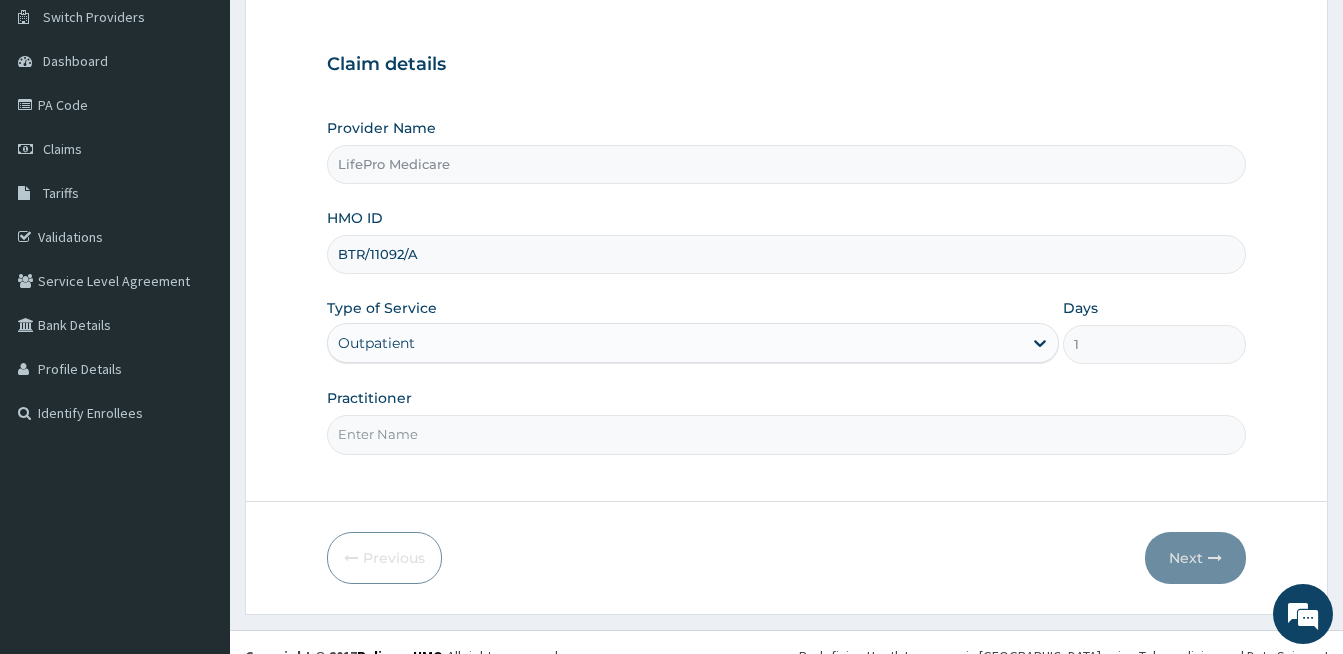 click on "Practitioner" at bounding box center (786, 434) 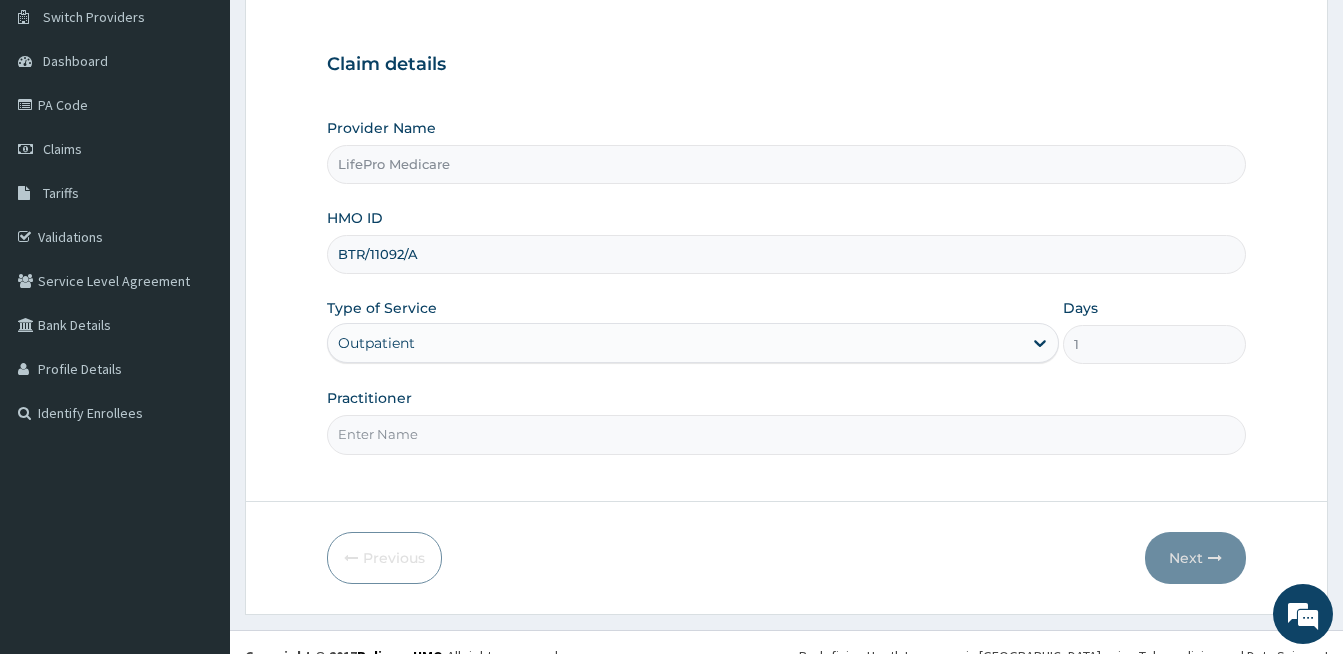 type on "LifePro Medicare" 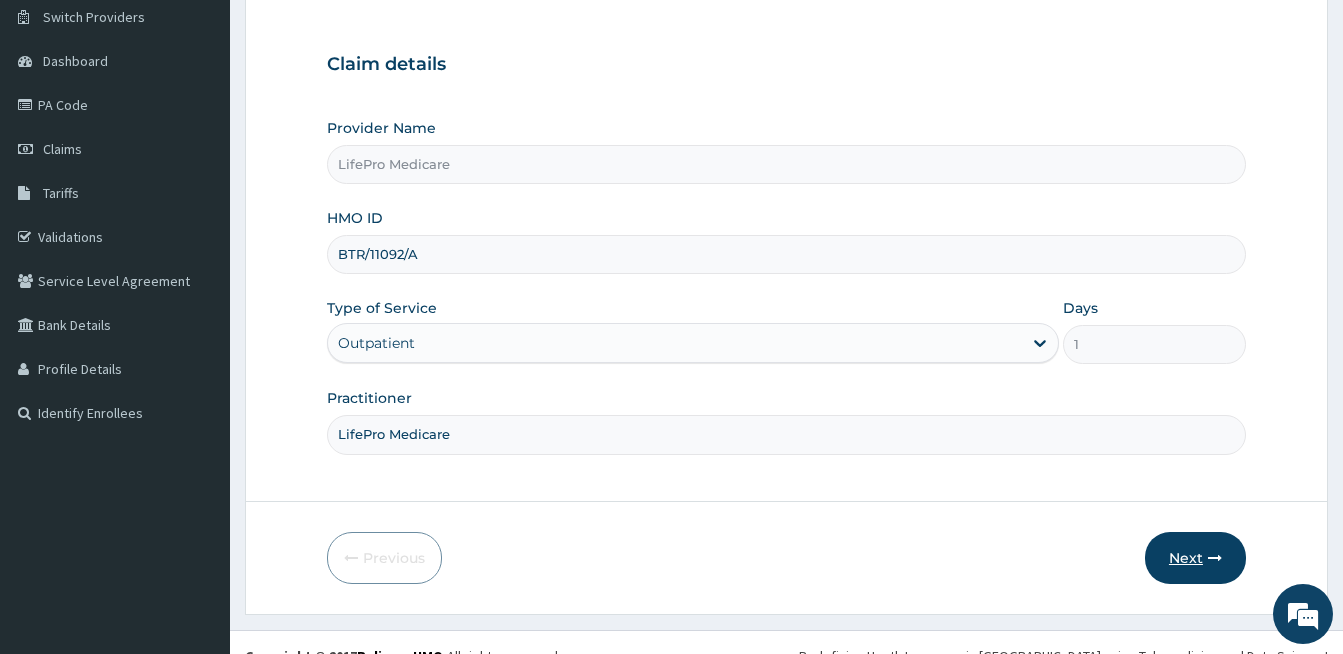 click on "Next" at bounding box center (1195, 558) 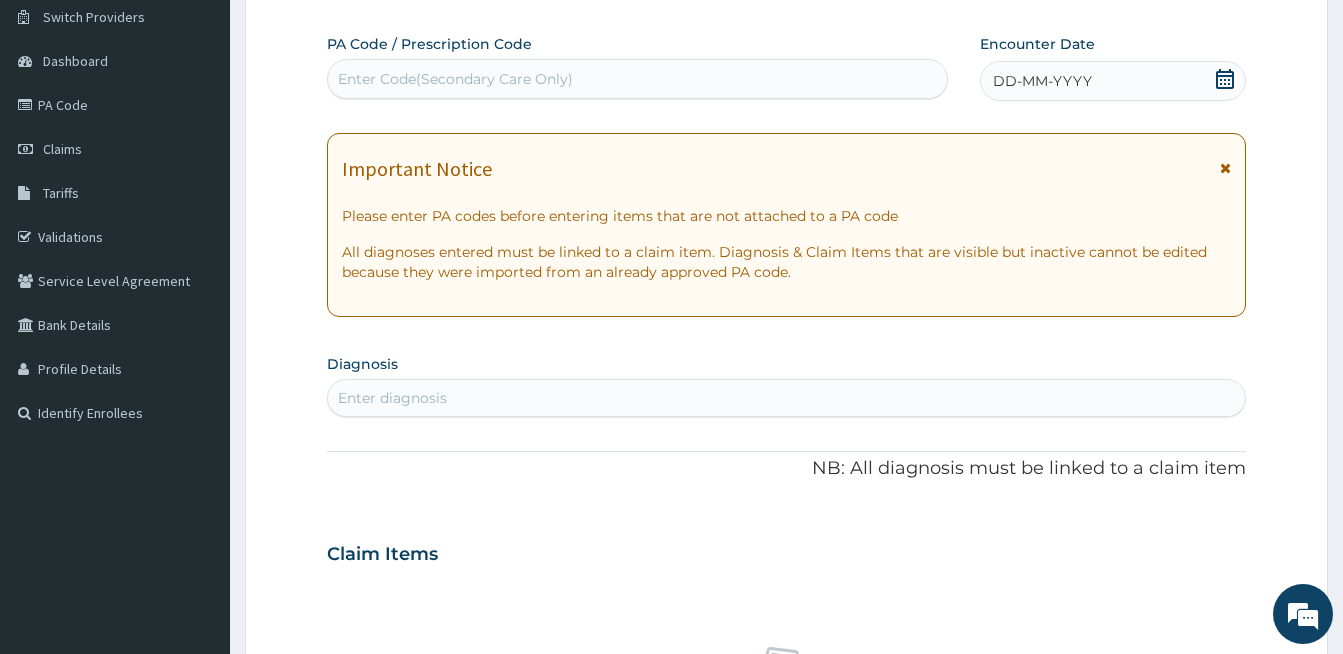 click on "Enter Code(Secondary Care Only)" at bounding box center [637, 79] 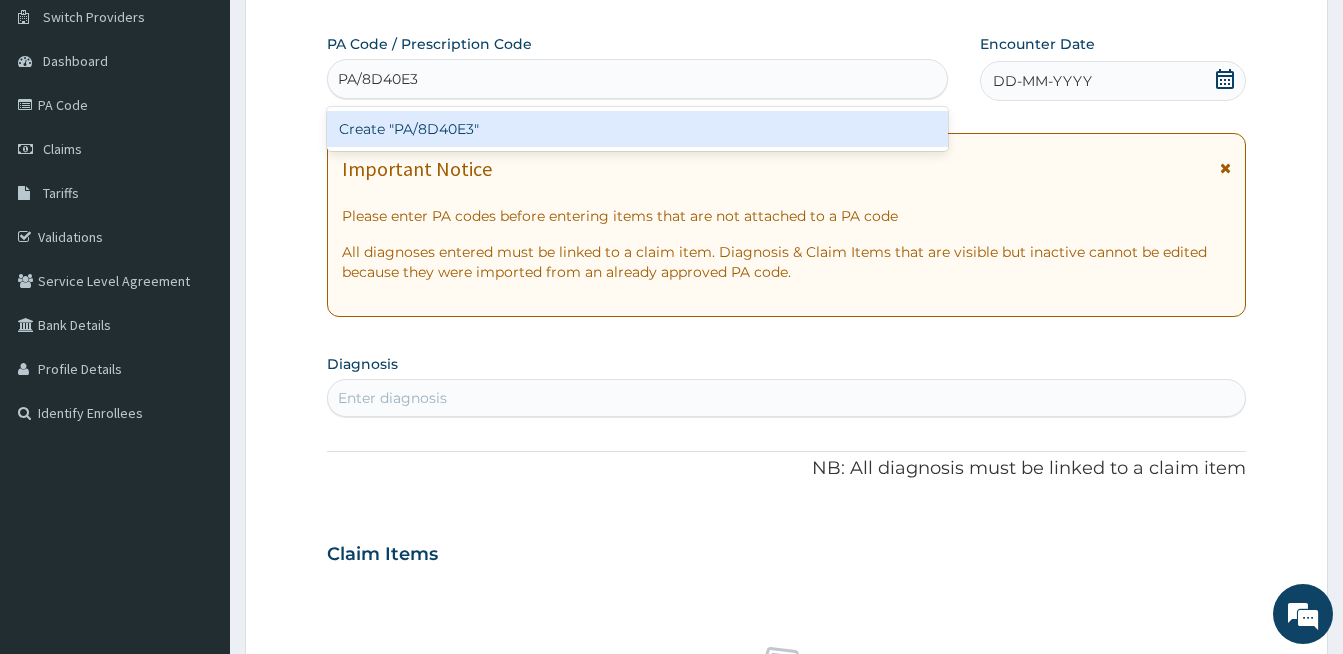 click on "Create "PA/8D40E3"" at bounding box center (637, 129) 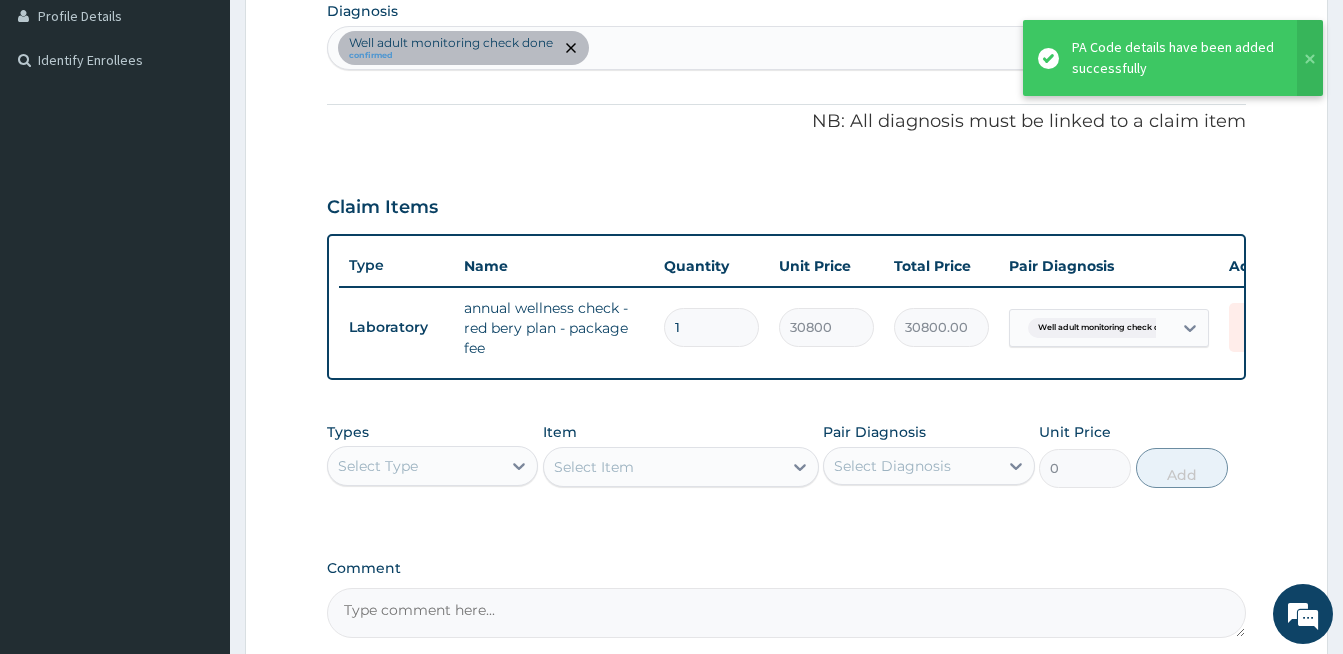 scroll, scrollTop: 719, scrollLeft: 0, axis: vertical 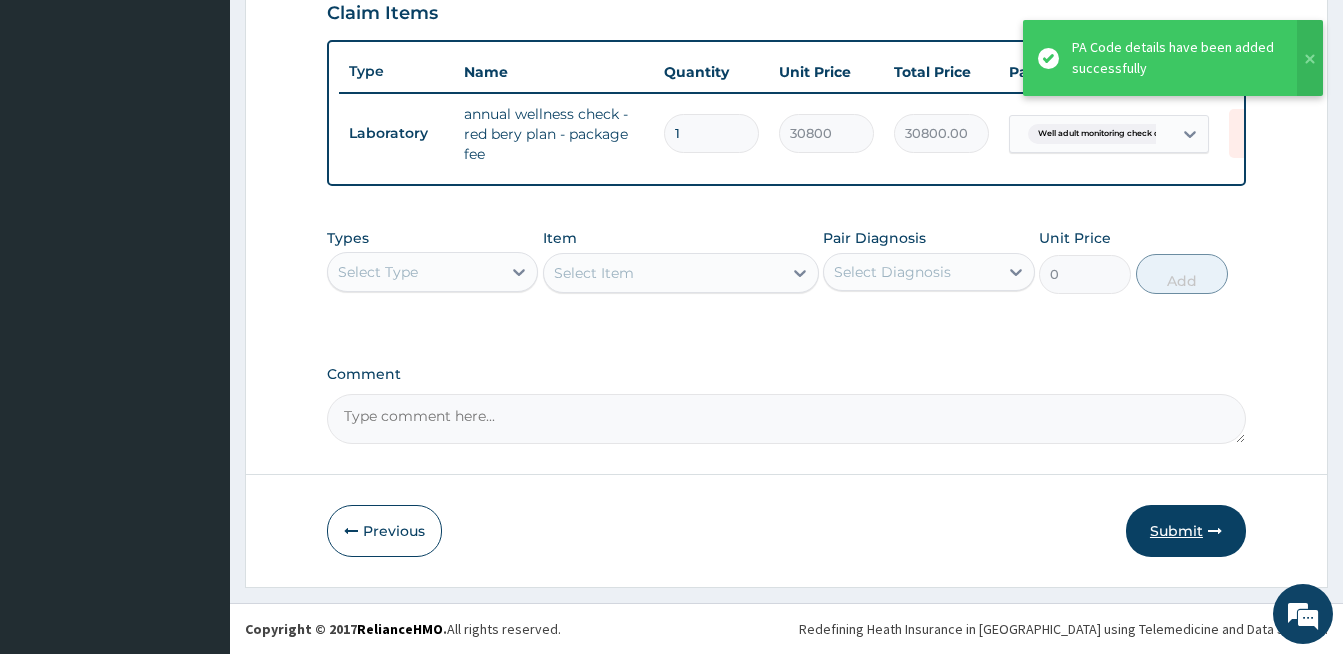 click on "Submit" at bounding box center (1186, 531) 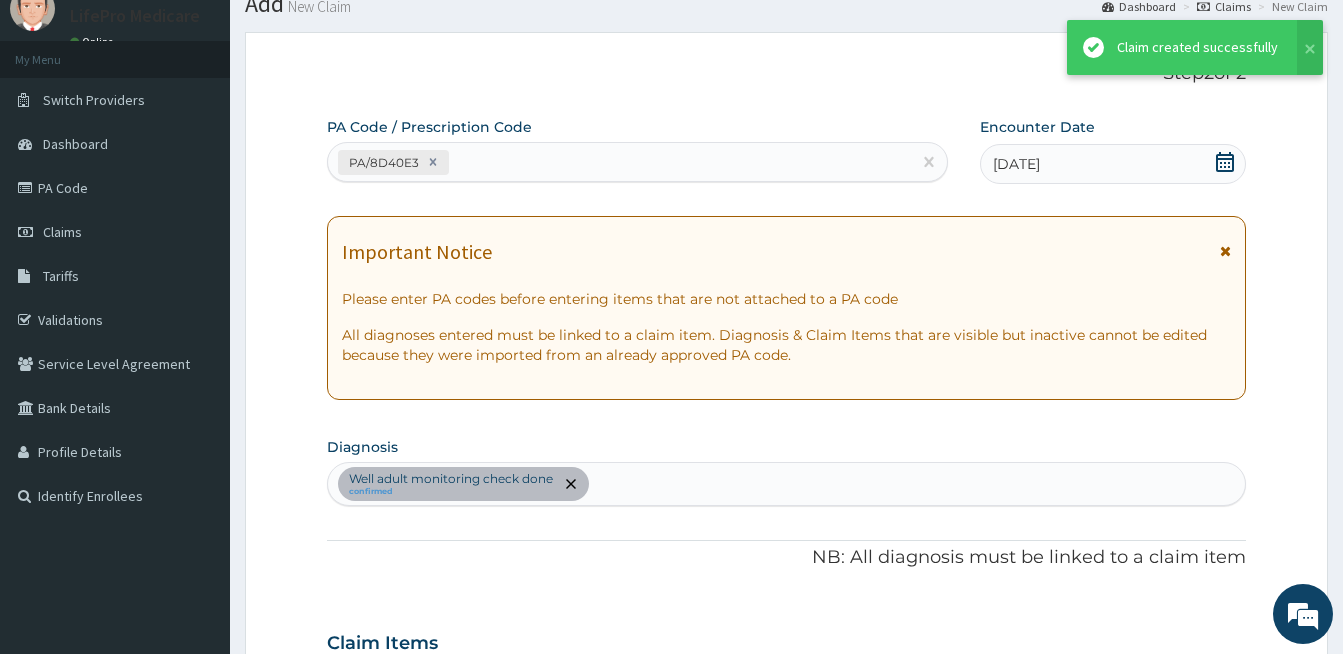 scroll, scrollTop: 719, scrollLeft: 0, axis: vertical 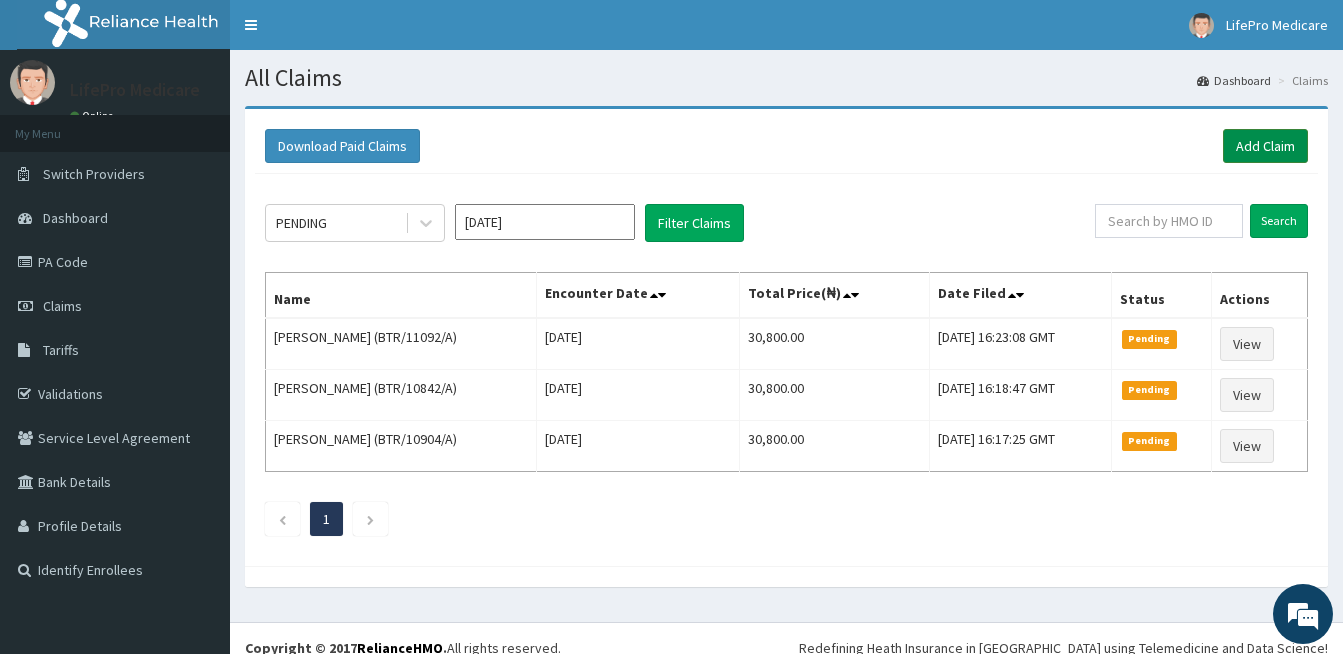 click on "Add Claim" at bounding box center (1265, 146) 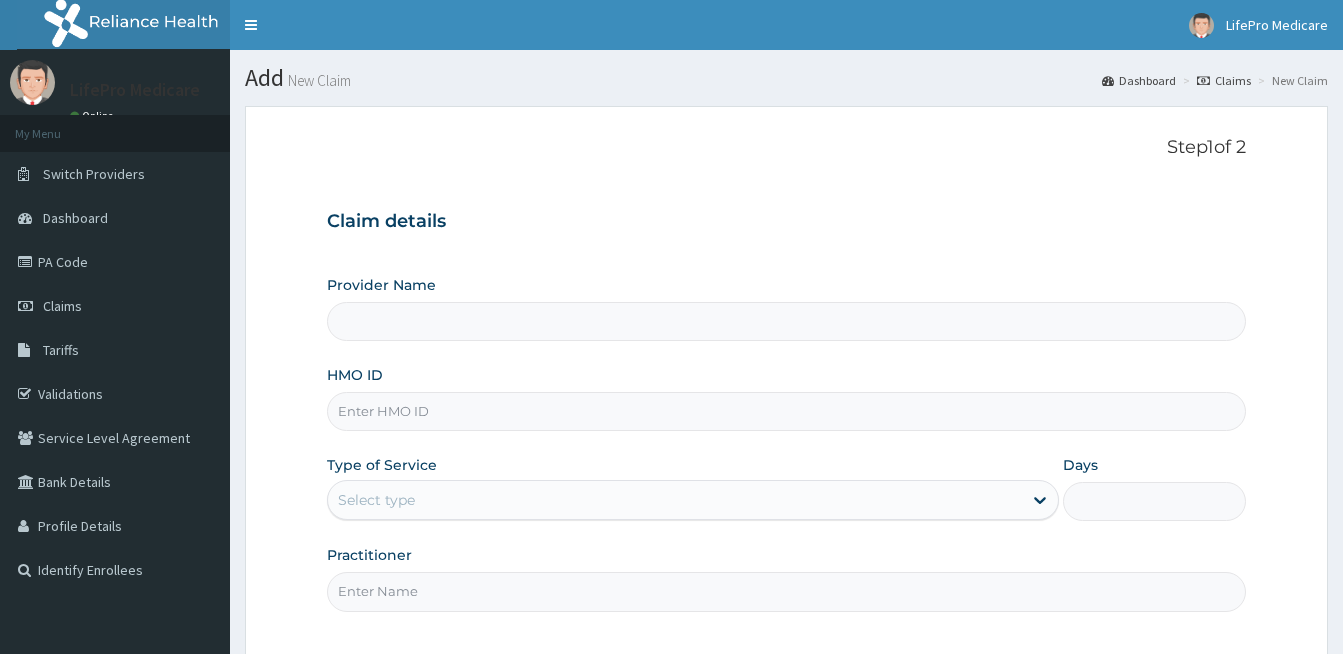 scroll, scrollTop: 0, scrollLeft: 0, axis: both 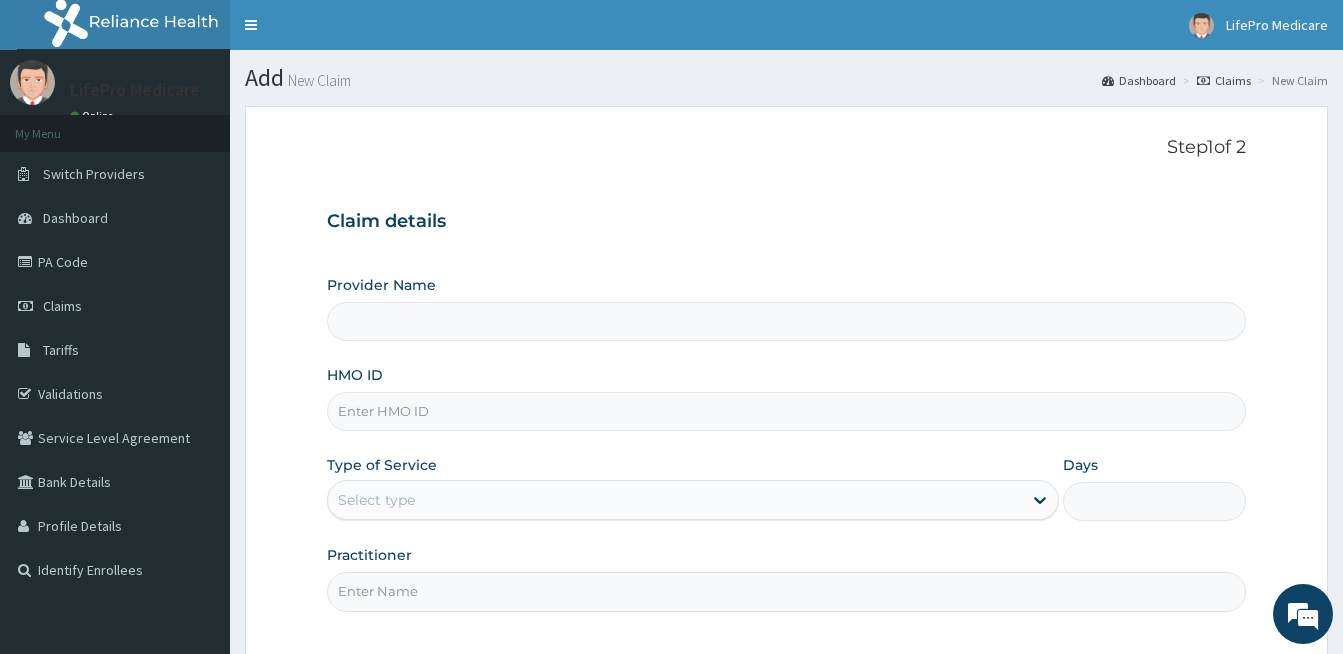 click on "HMO ID" at bounding box center (786, 411) 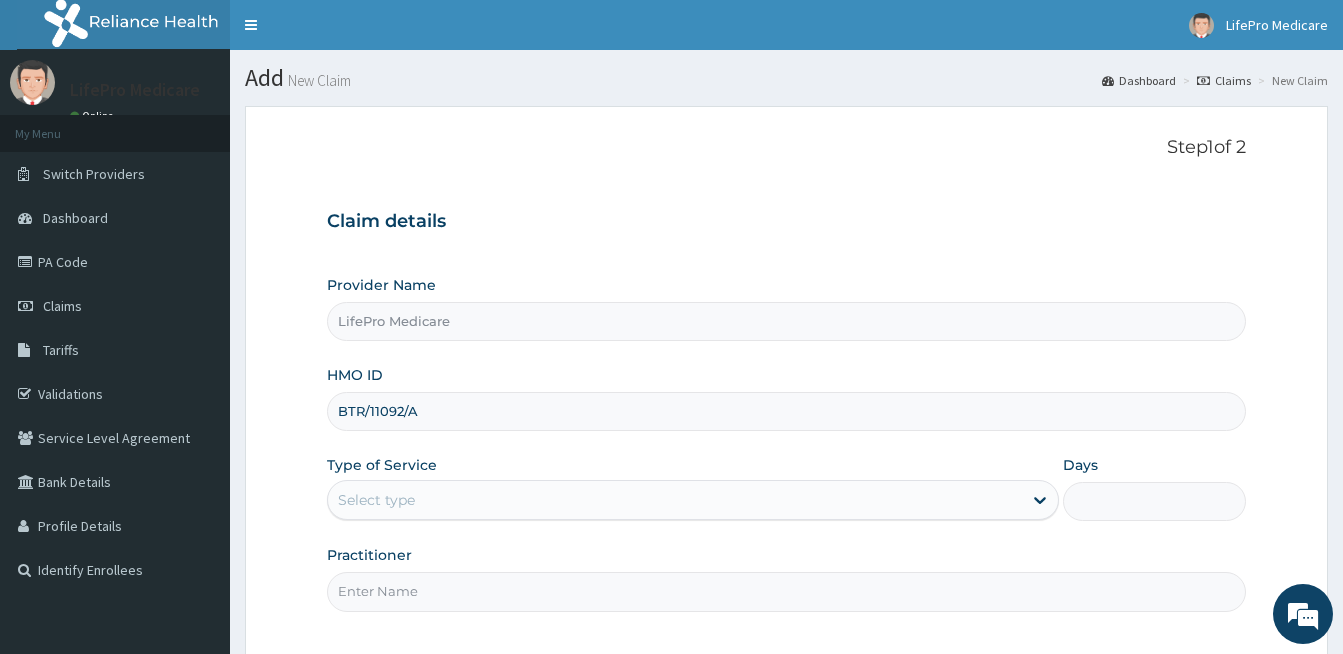 drag, startPoint x: 404, startPoint y: 411, endPoint x: 379, endPoint y: 411, distance: 25 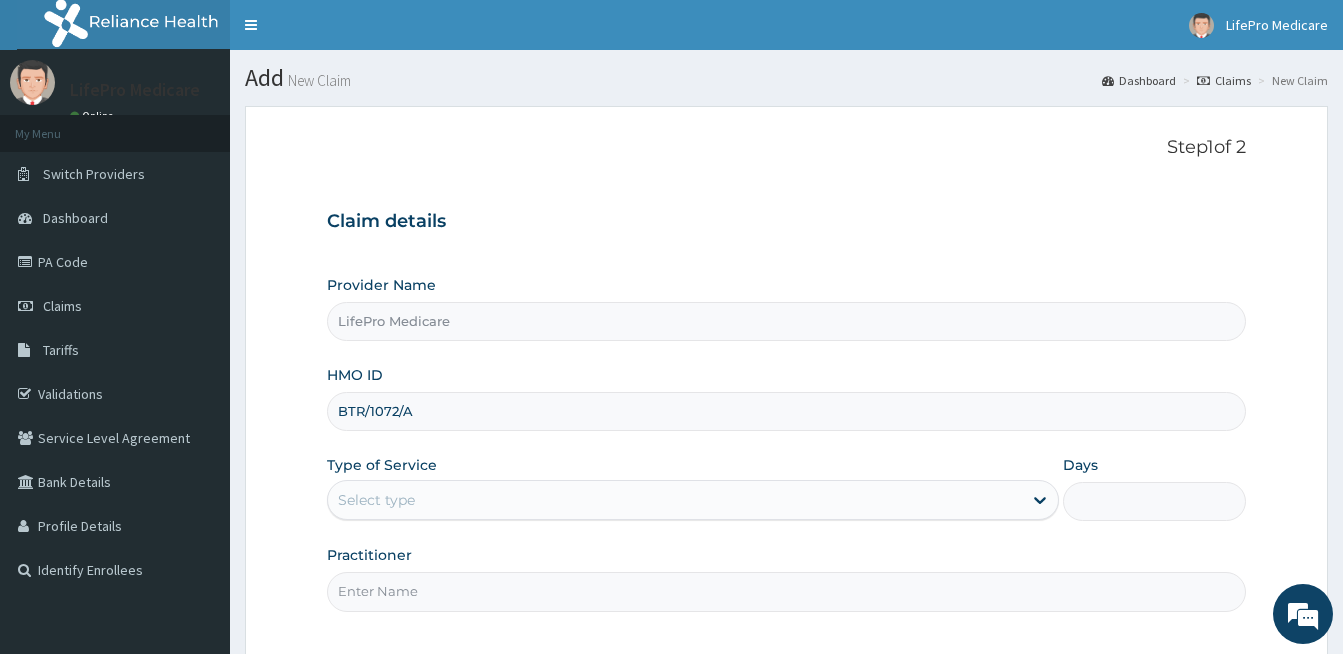 scroll, scrollTop: 0, scrollLeft: 0, axis: both 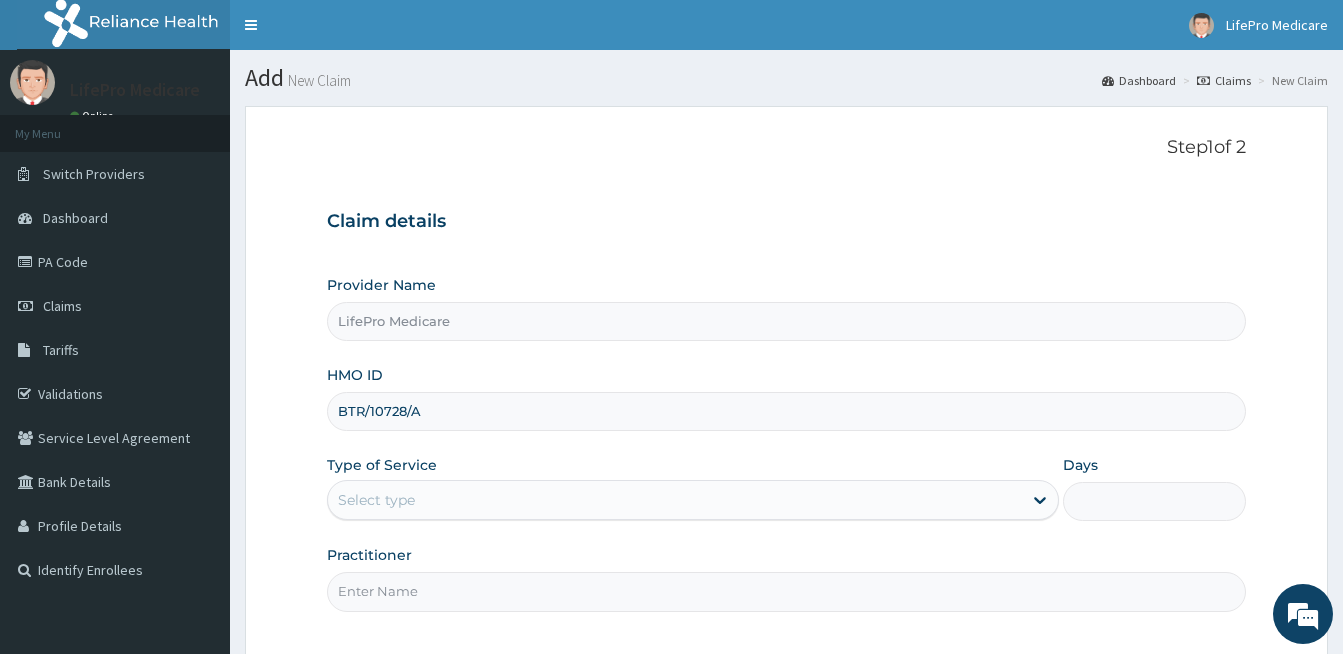 type on "BTR/10728/A" 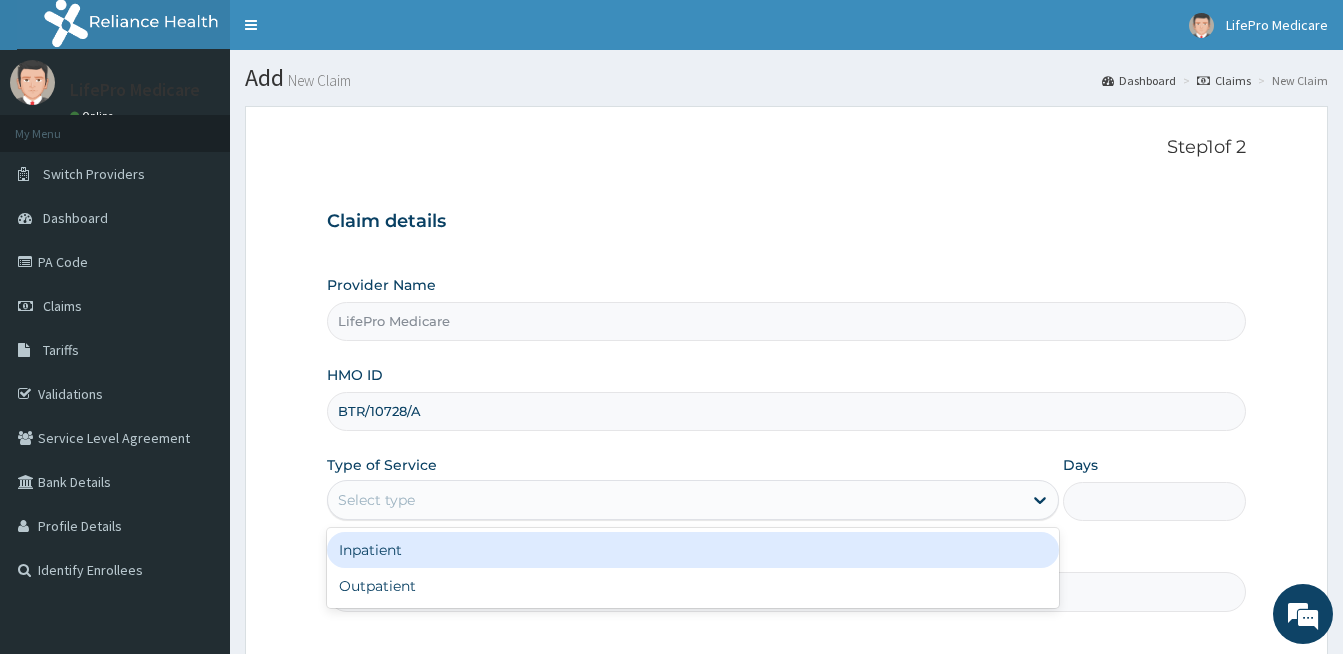 click on "Select type" at bounding box center [376, 500] 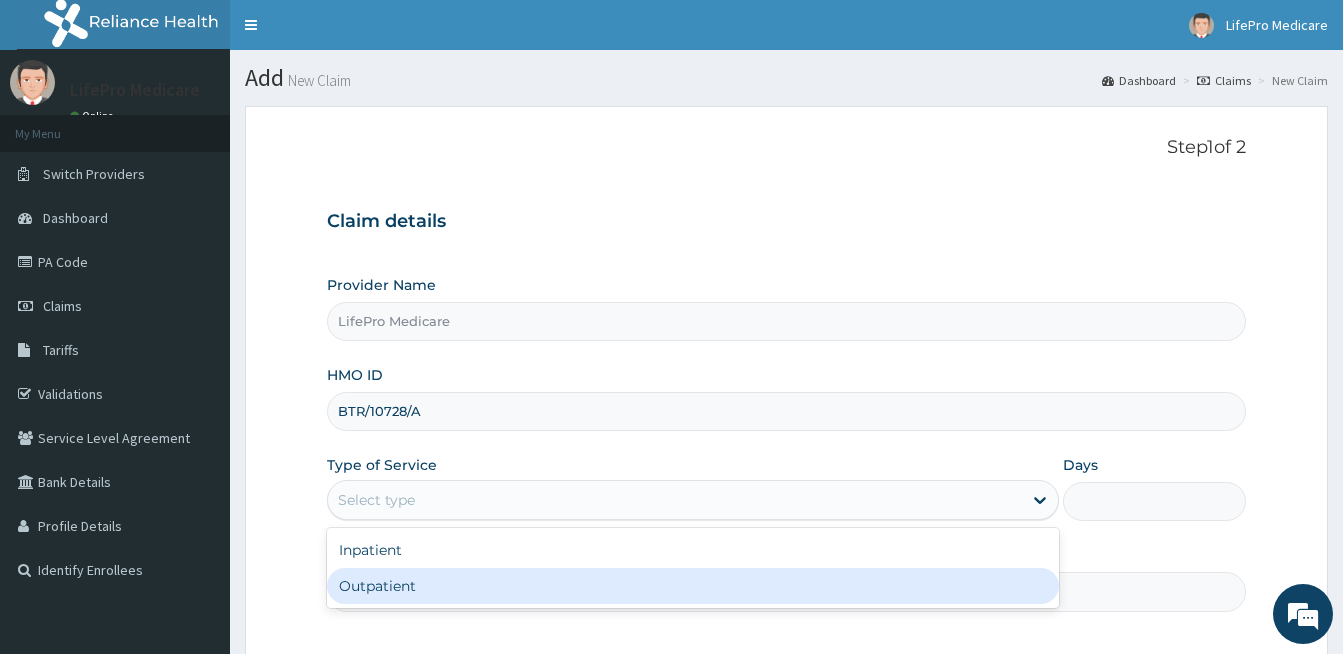 click on "Outpatient" at bounding box center (693, 586) 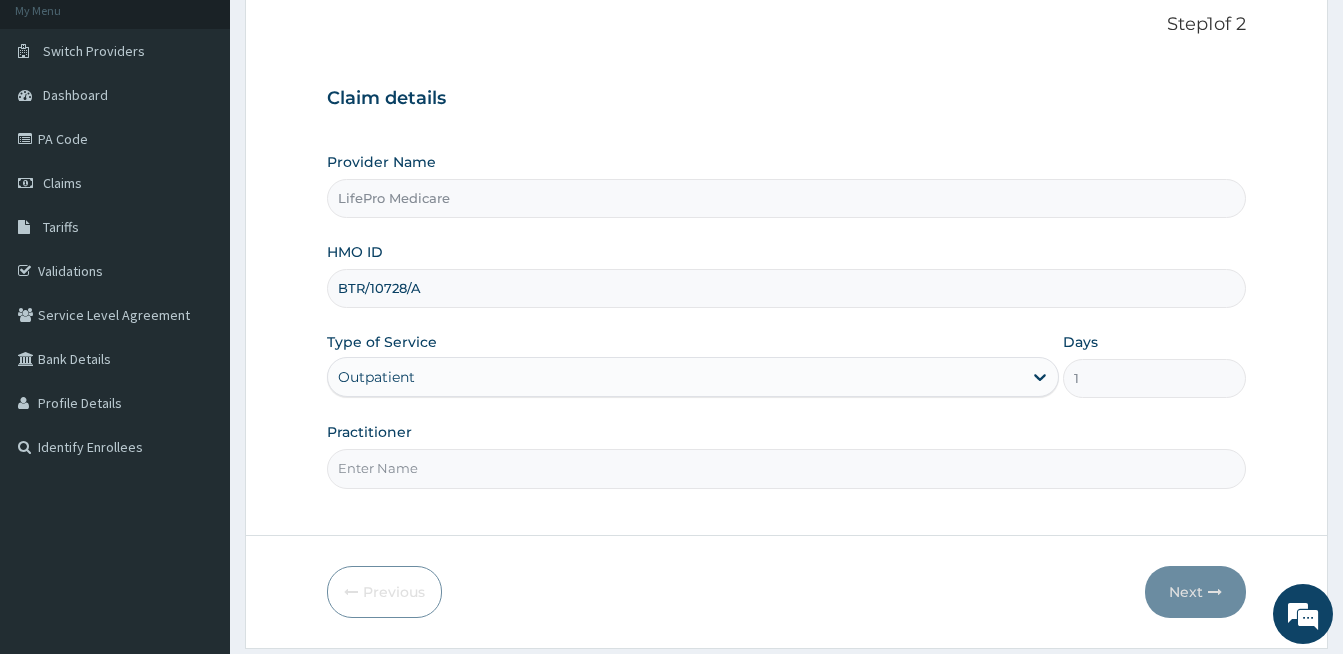 scroll, scrollTop: 125, scrollLeft: 0, axis: vertical 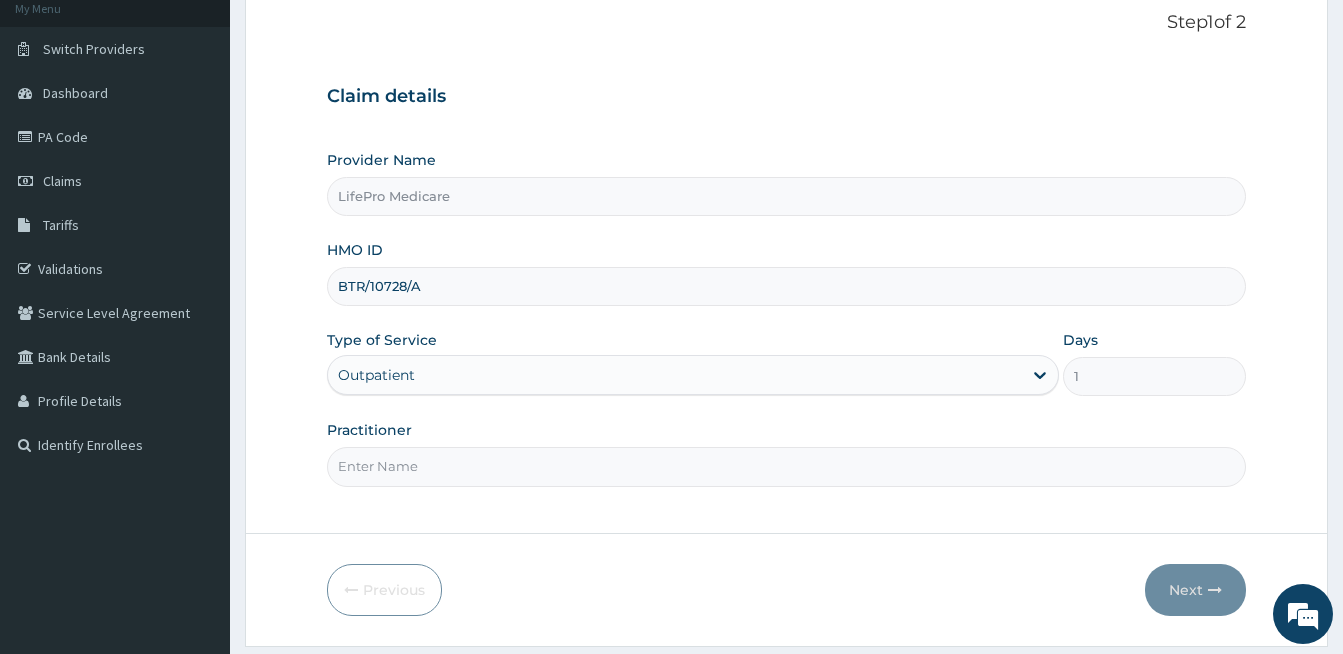 click on "Practitioner" at bounding box center (786, 466) 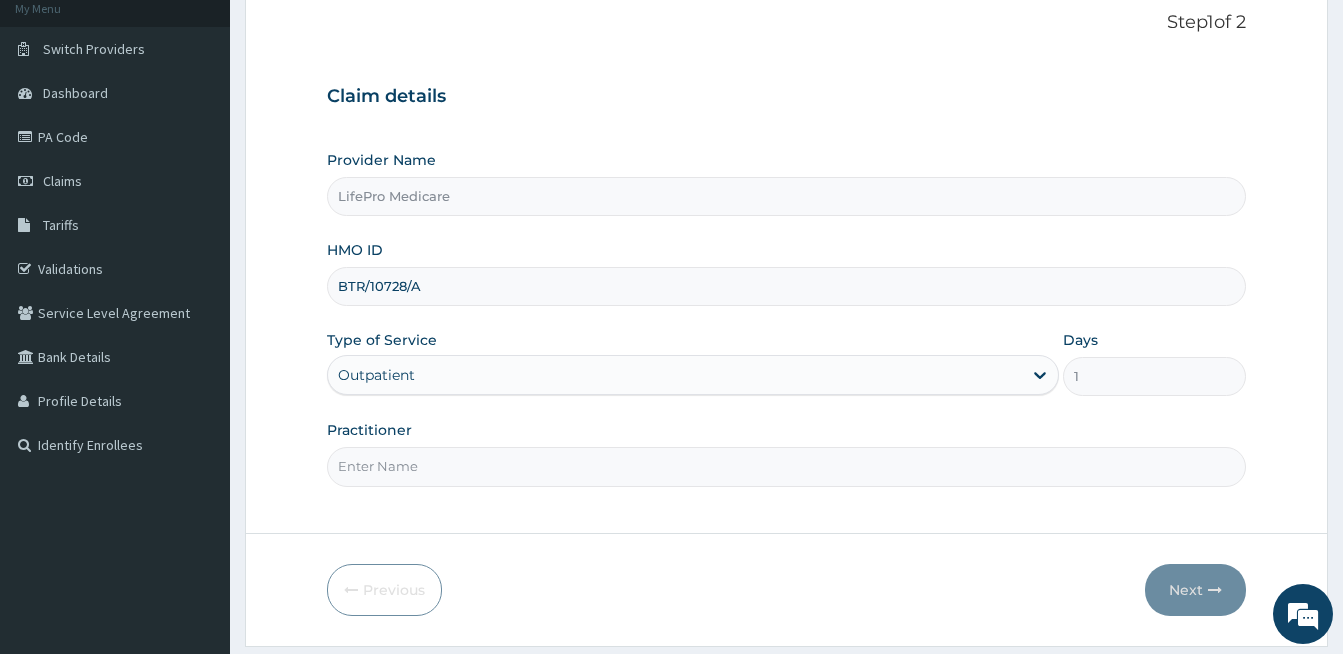 type on "LifePro Medicare" 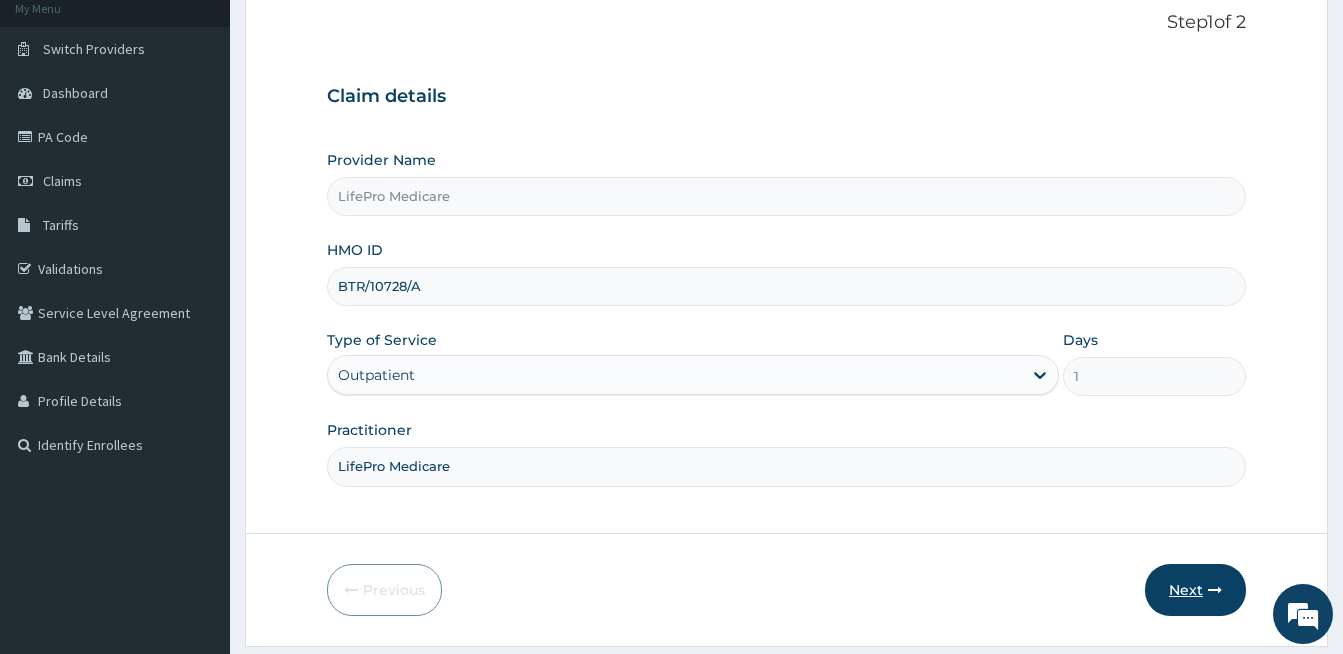 click on "Next" at bounding box center (1195, 590) 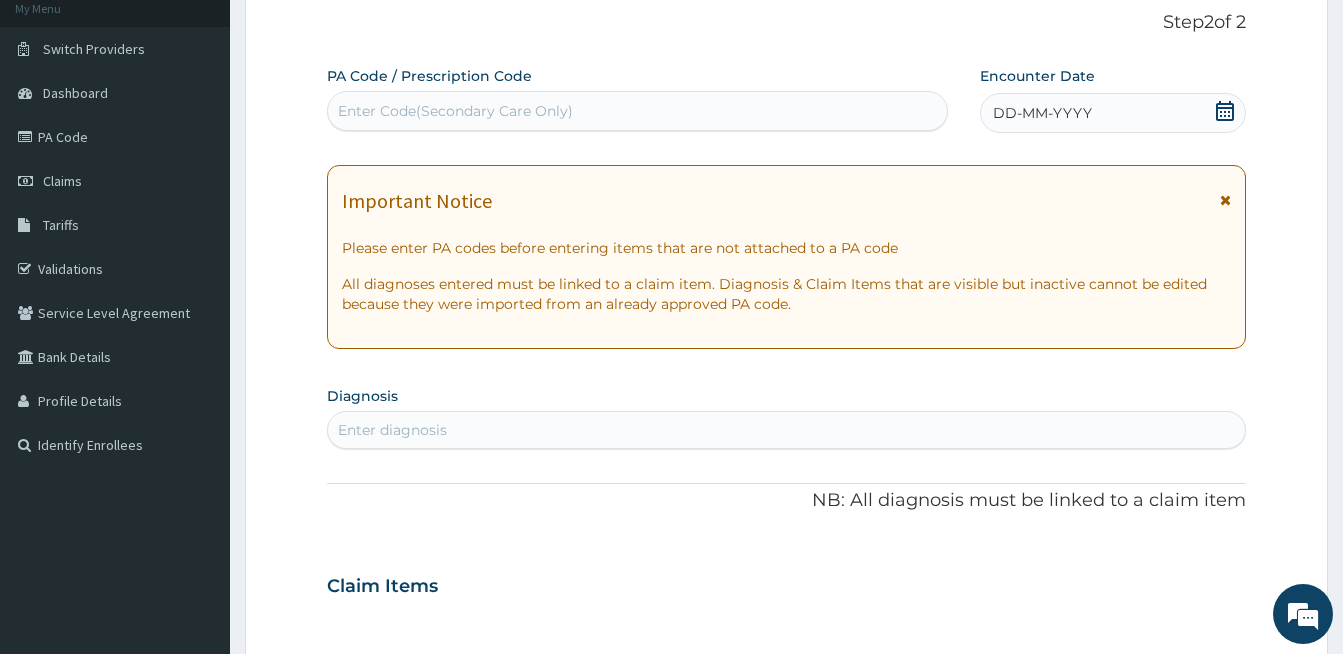 click on "Enter Code(Secondary Care Only)" at bounding box center (455, 111) 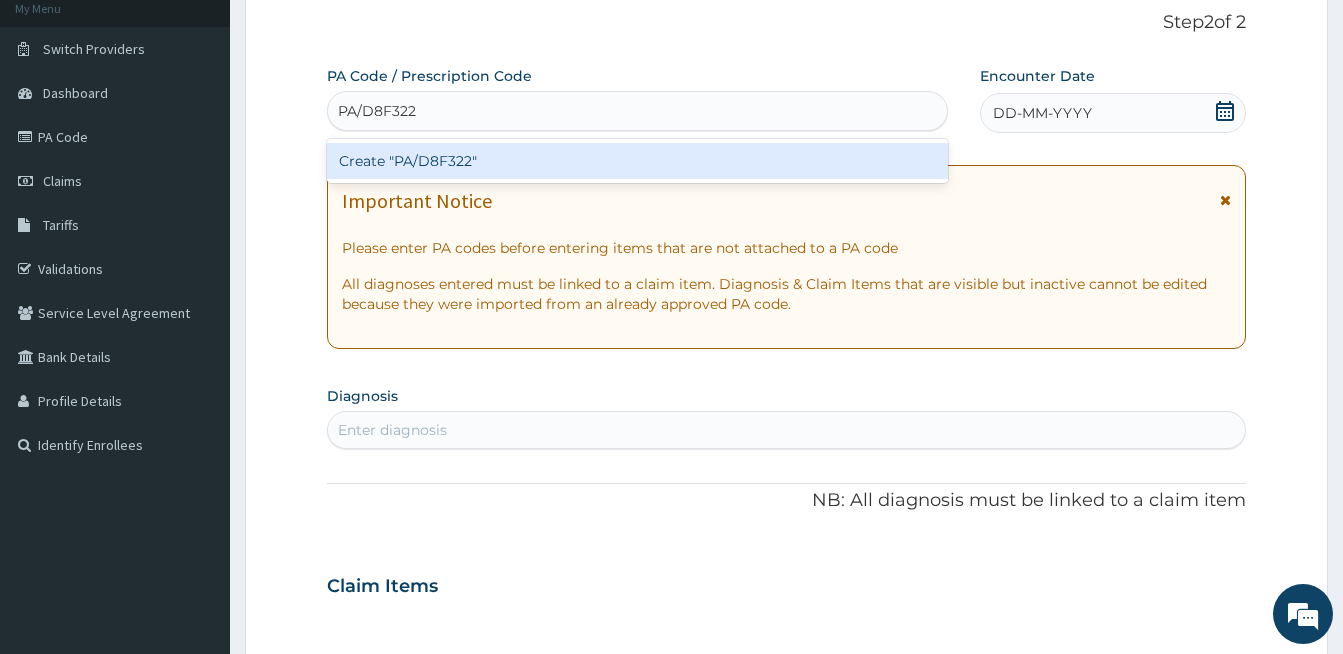 click on "Create "PA/D8F322"" at bounding box center (637, 161) 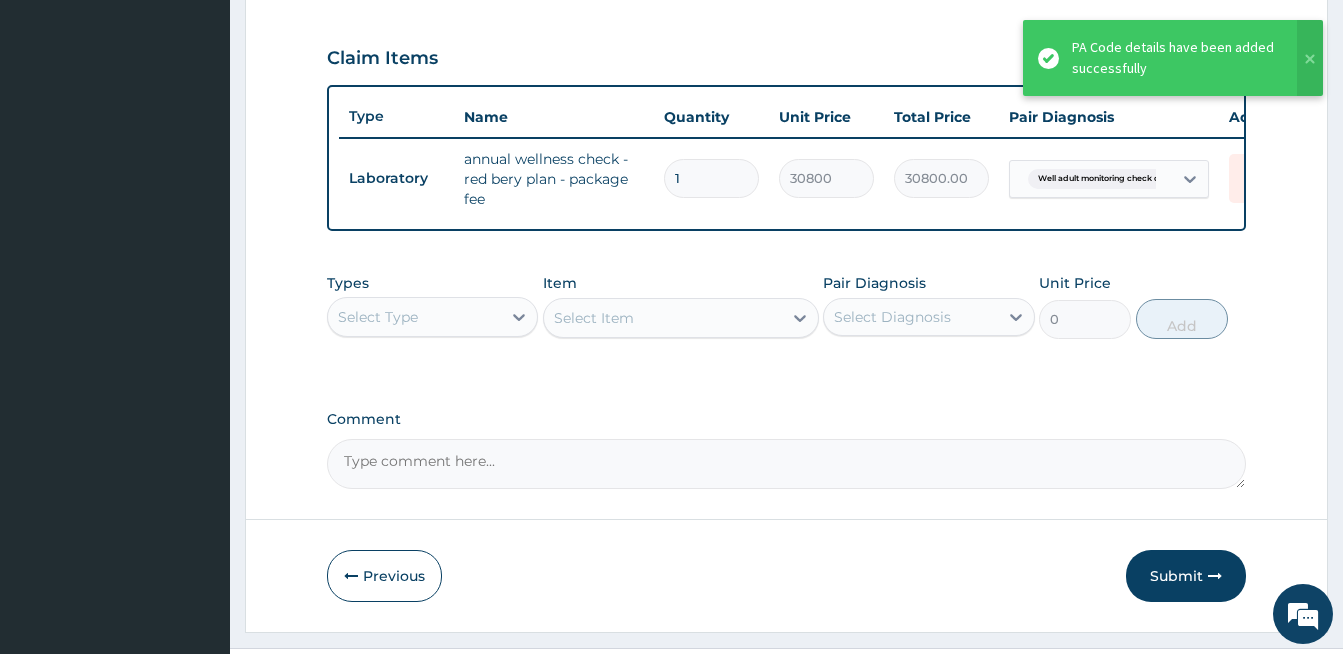 scroll, scrollTop: 719, scrollLeft: 0, axis: vertical 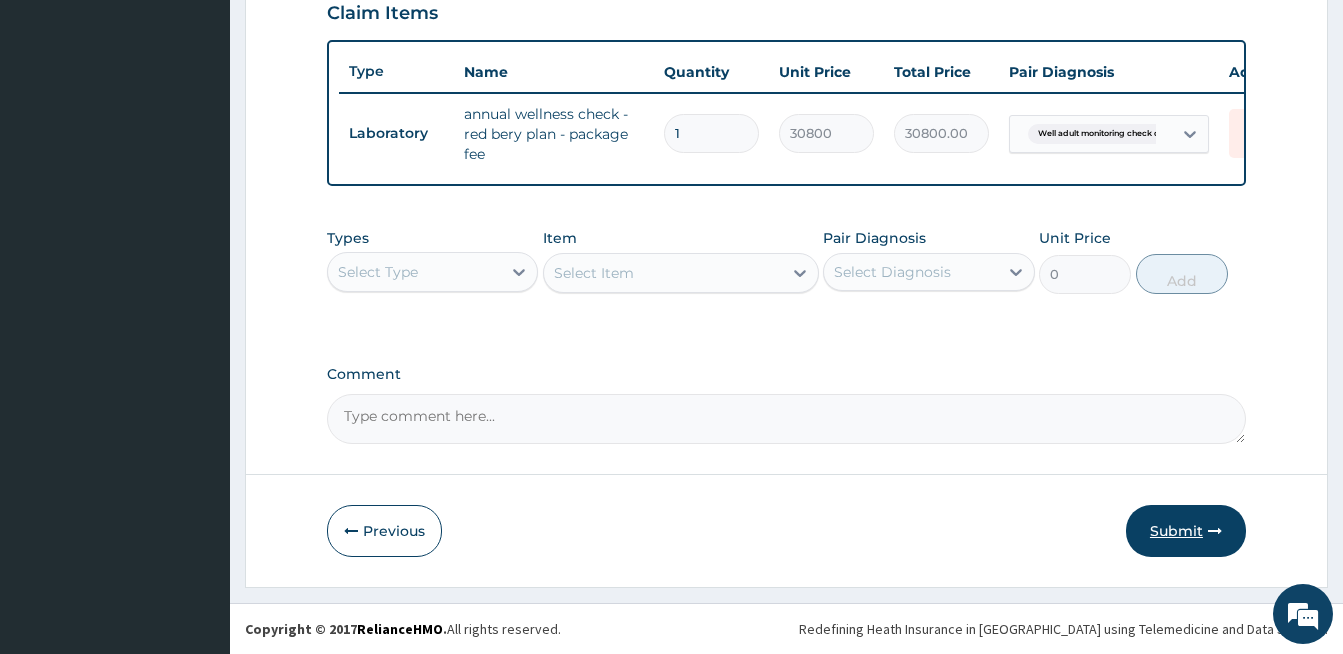 click on "Submit" at bounding box center [1186, 531] 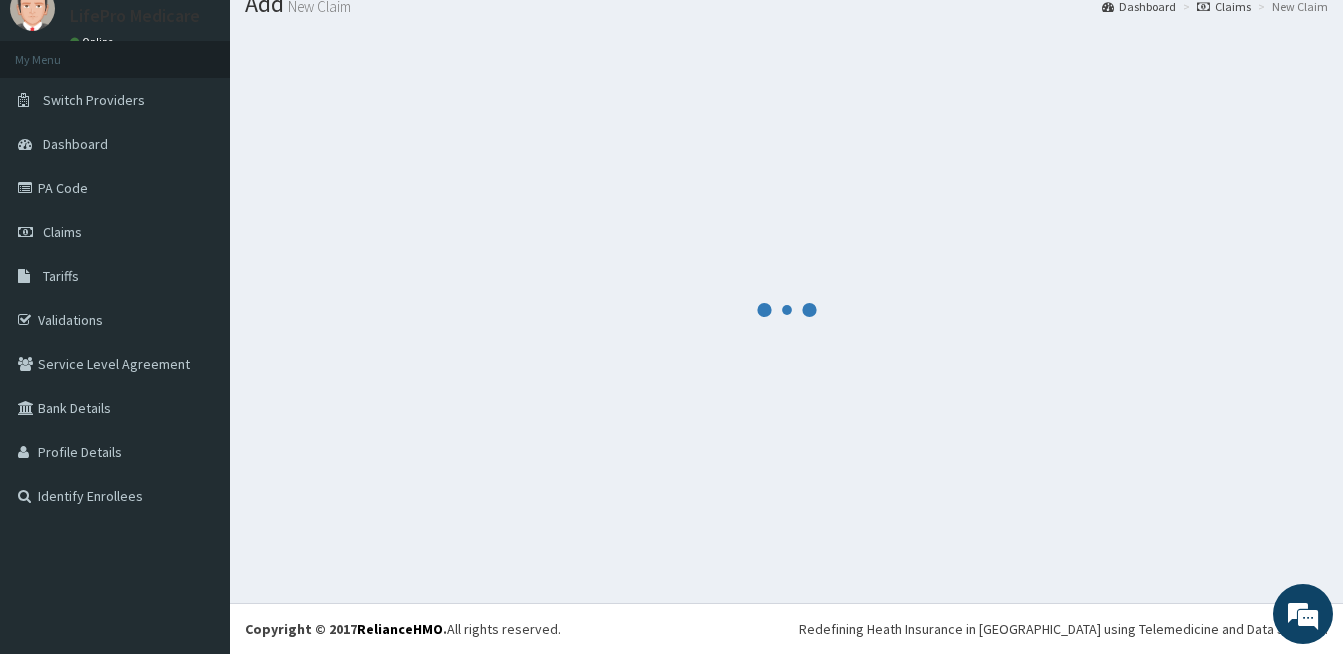 scroll, scrollTop: 719, scrollLeft: 0, axis: vertical 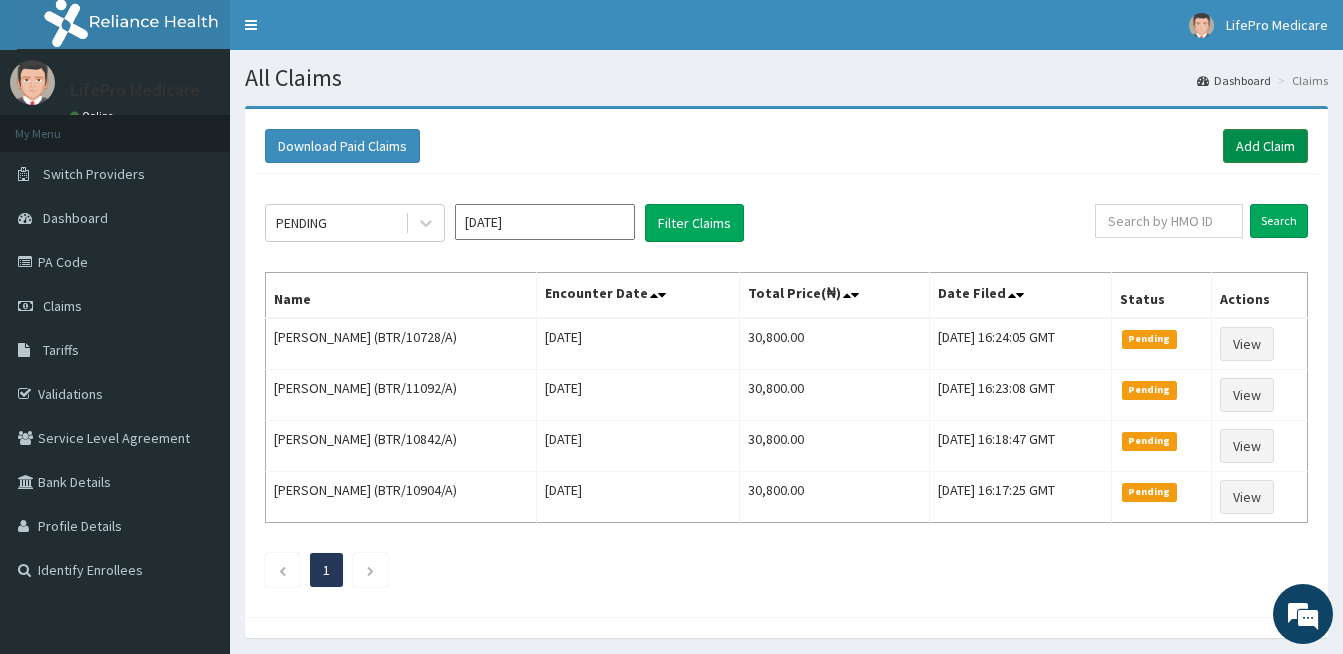 click on "Add Claim" at bounding box center [1265, 146] 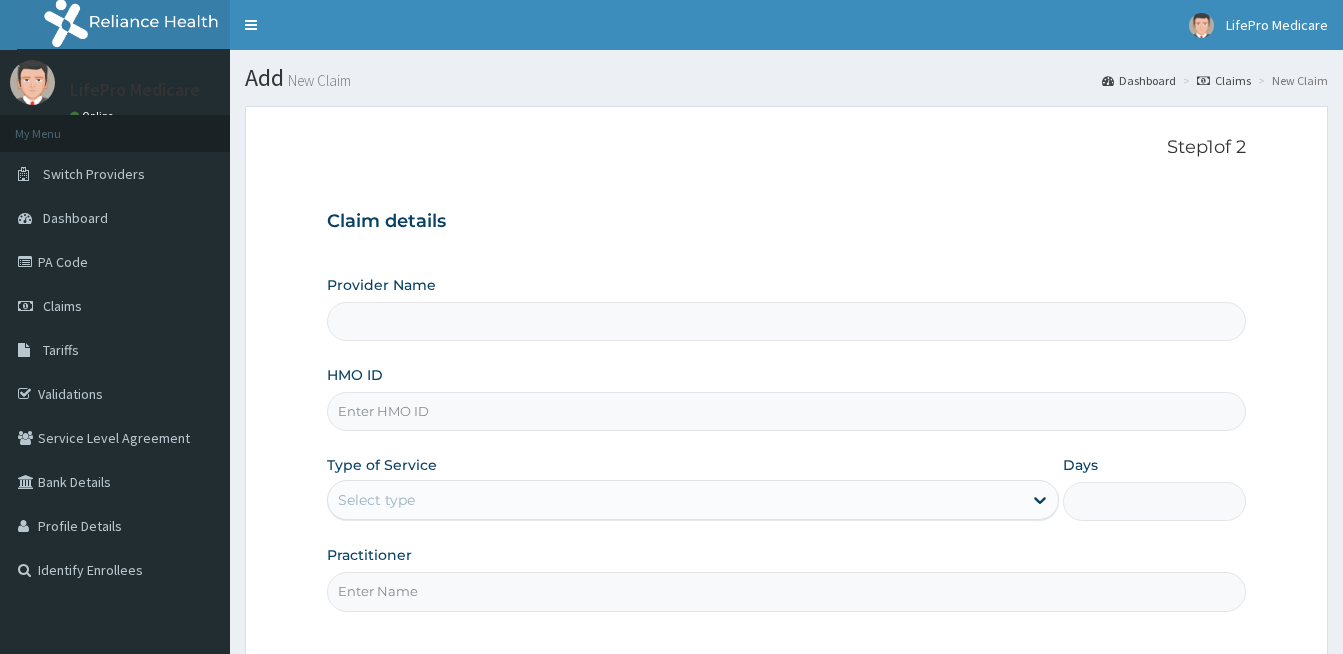 scroll, scrollTop: 0, scrollLeft: 0, axis: both 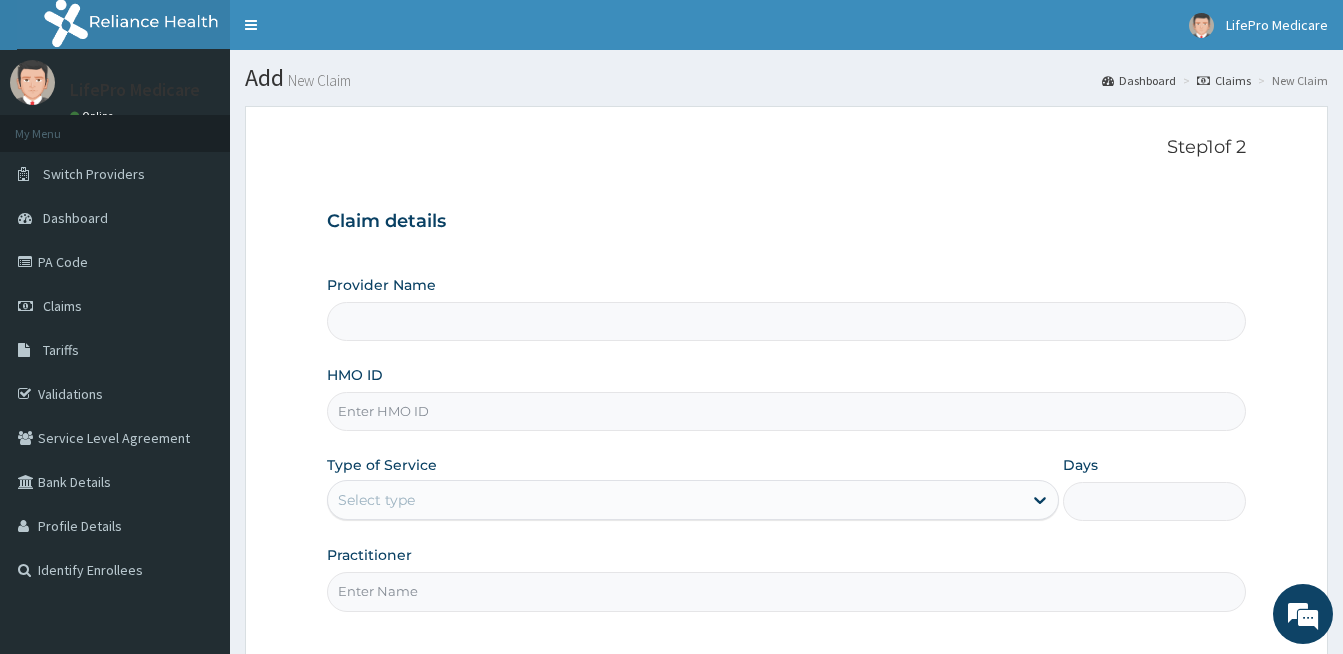 click on "HMO ID" at bounding box center [786, 411] 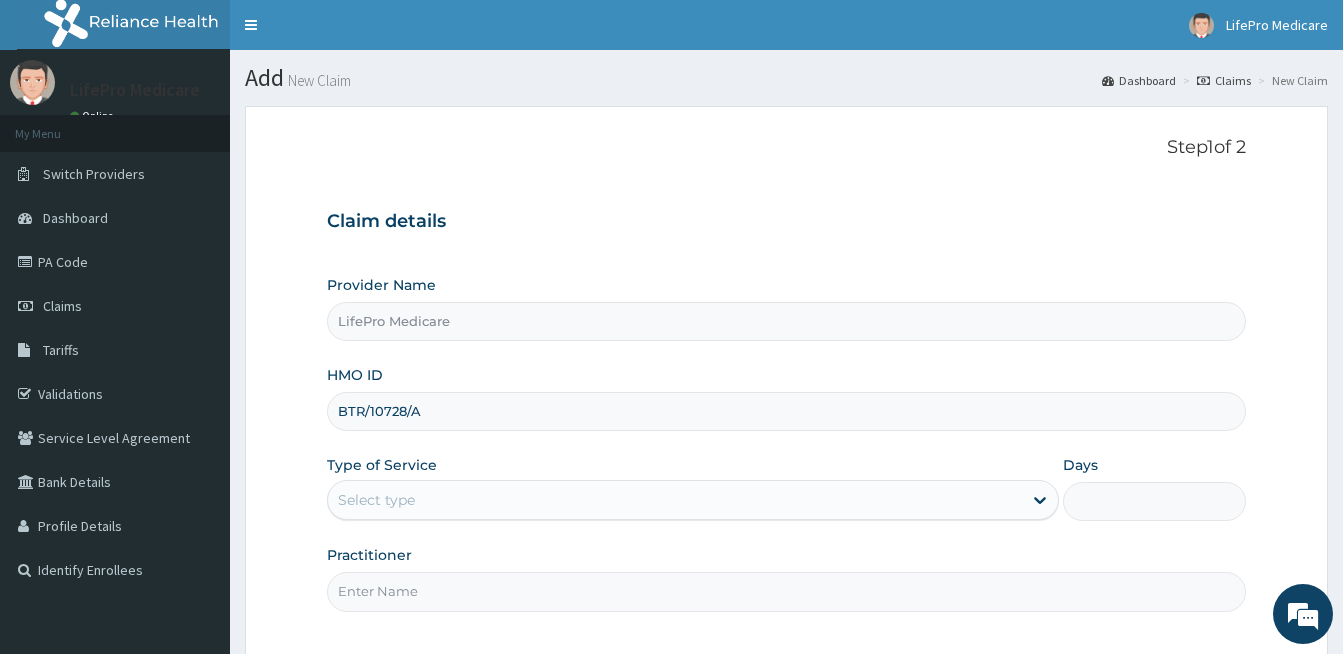 drag, startPoint x: 405, startPoint y: 411, endPoint x: 376, endPoint y: 413, distance: 29.068884 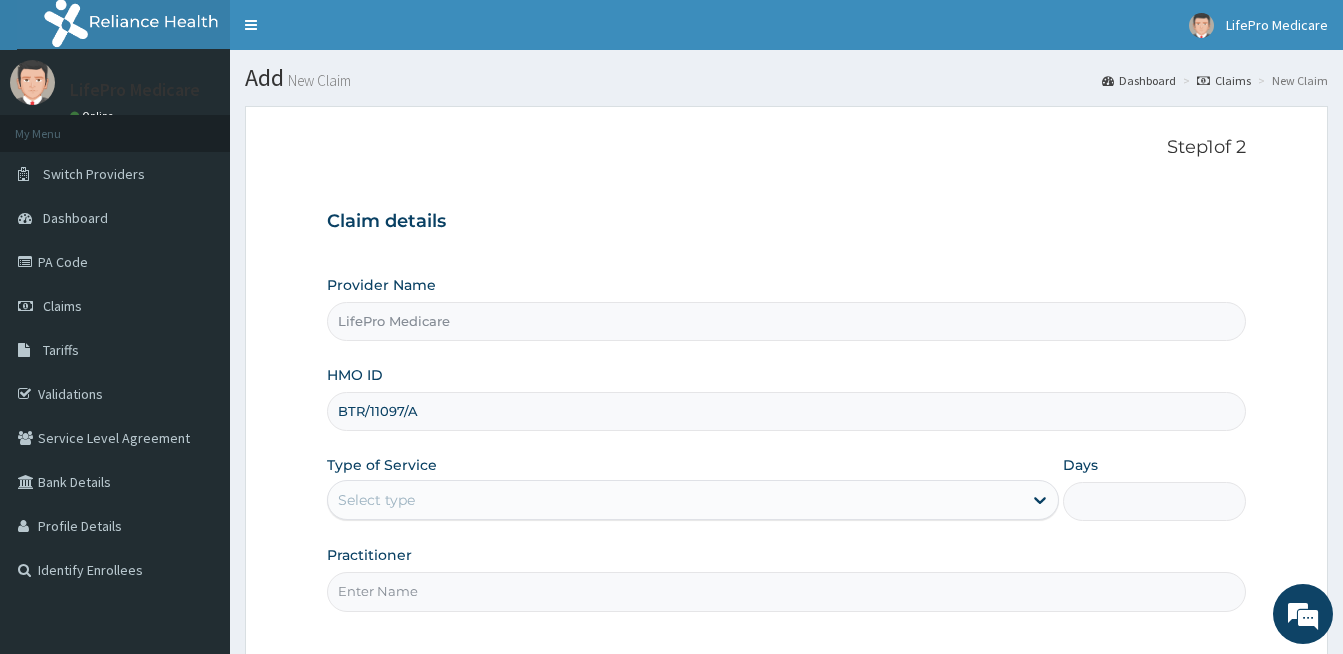 scroll, scrollTop: 0, scrollLeft: 0, axis: both 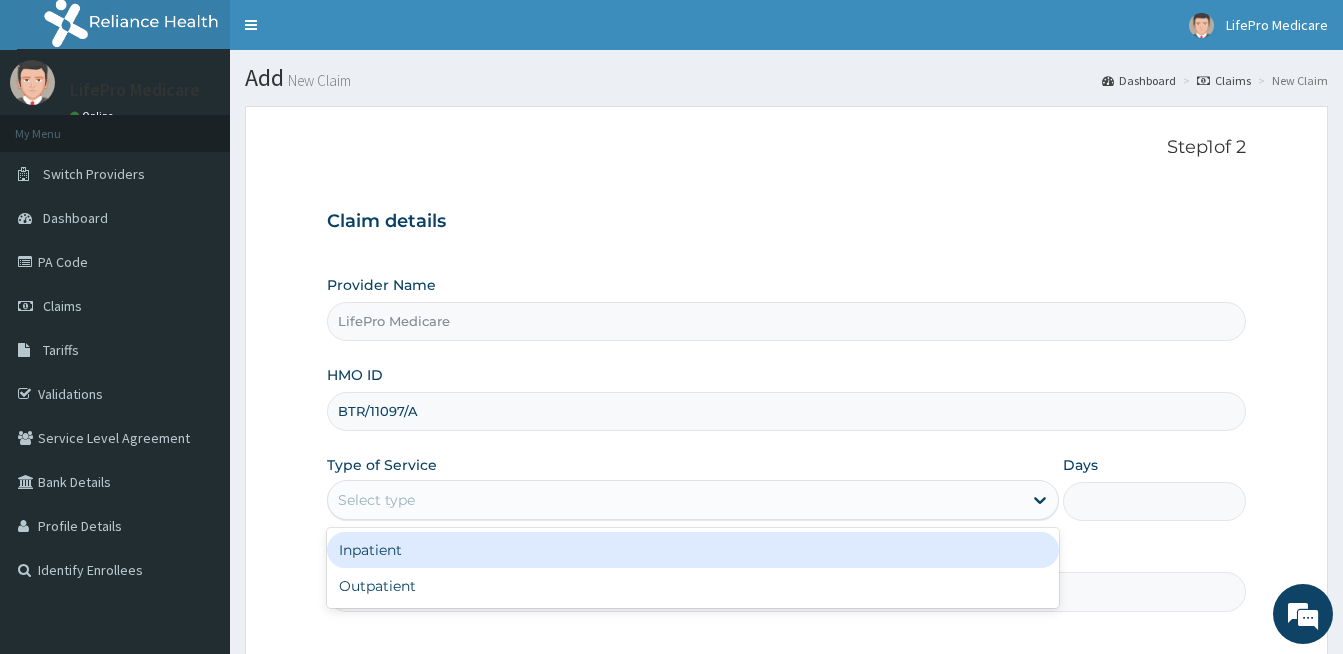 click on "Select type" at bounding box center [376, 500] 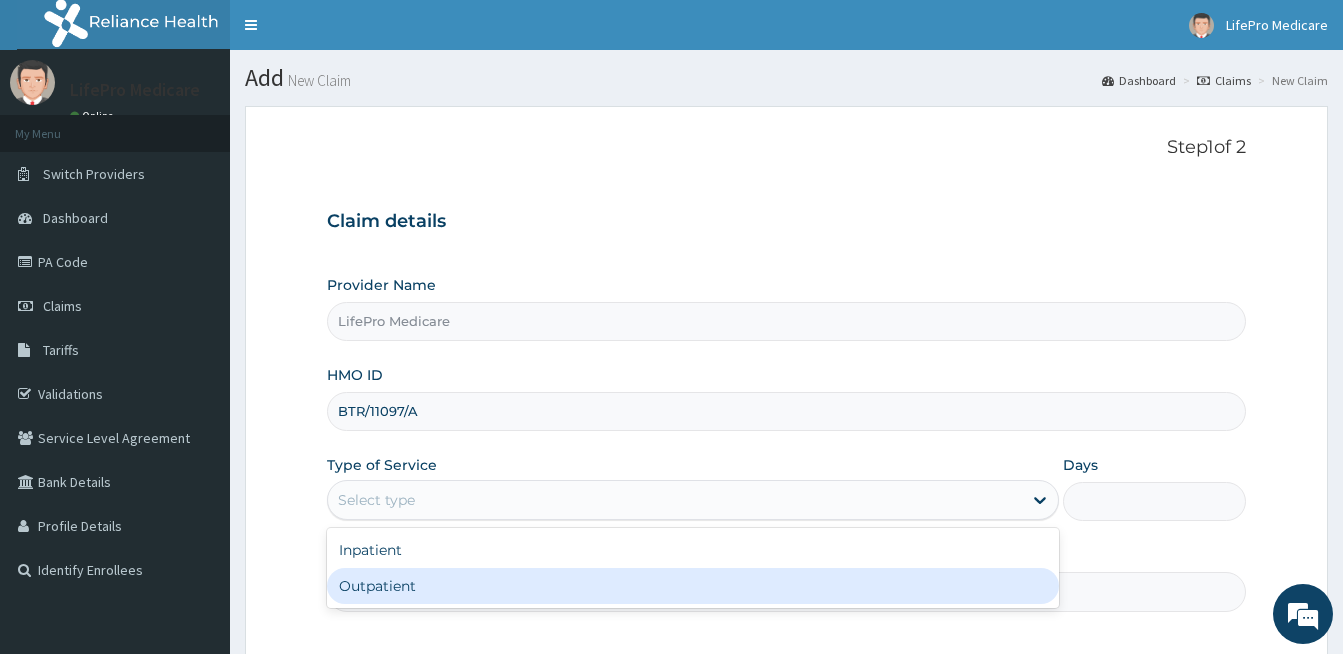 click on "Outpatient" at bounding box center [693, 586] 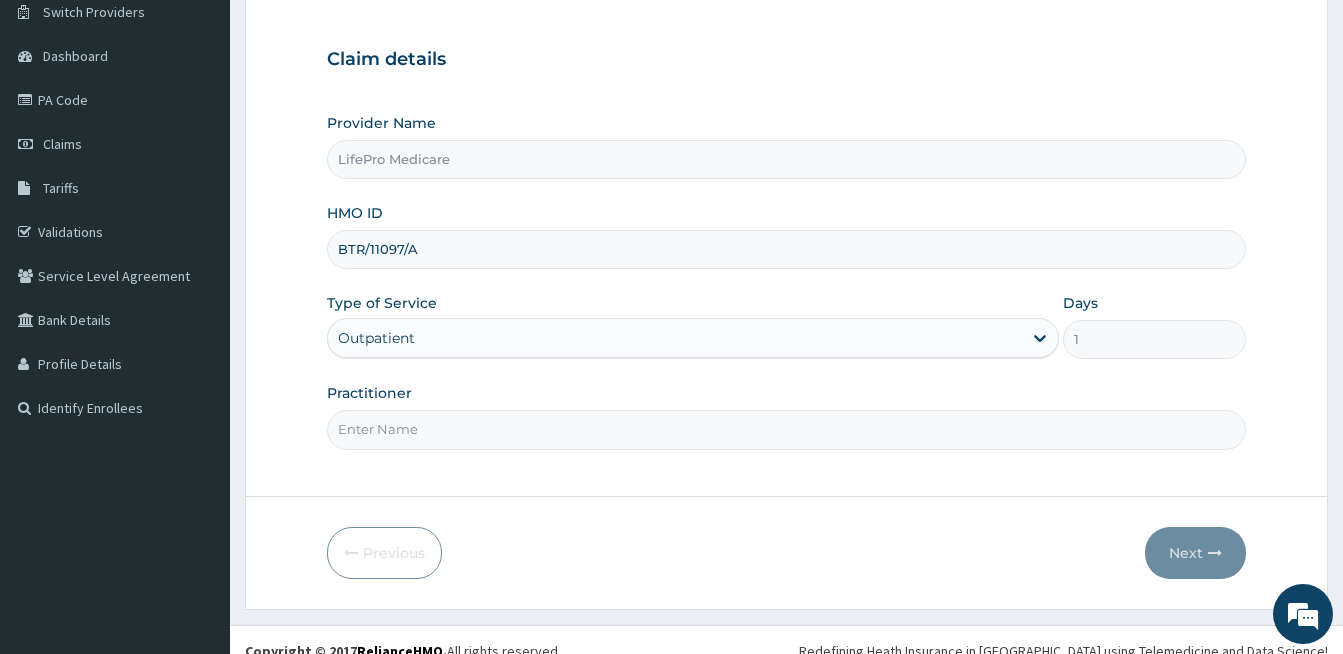 scroll, scrollTop: 184, scrollLeft: 0, axis: vertical 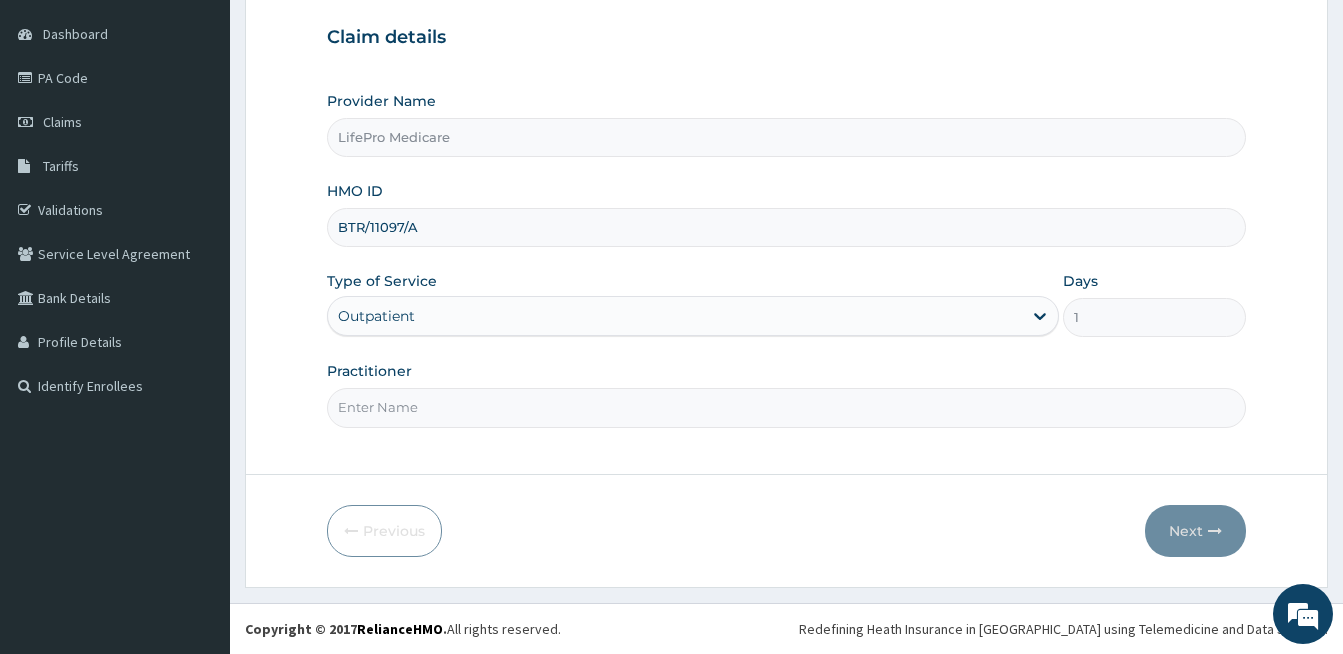 click on "Practitioner" at bounding box center [786, 407] 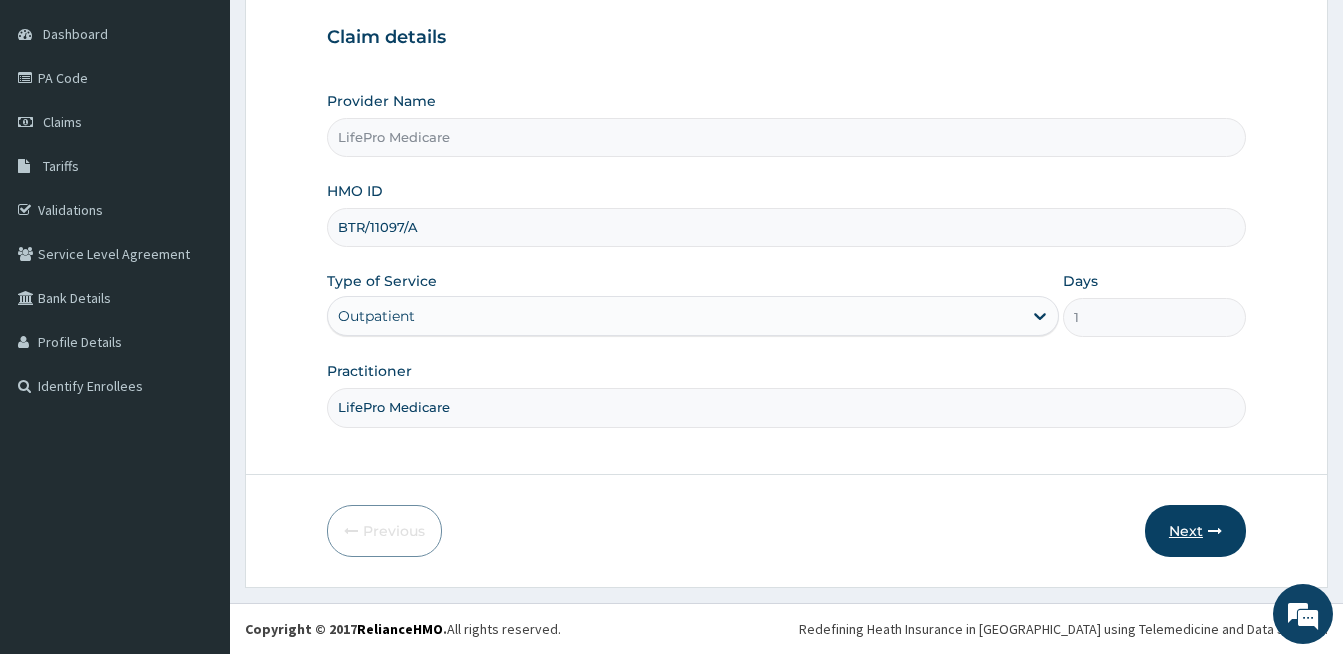 click on "Next" at bounding box center [1195, 531] 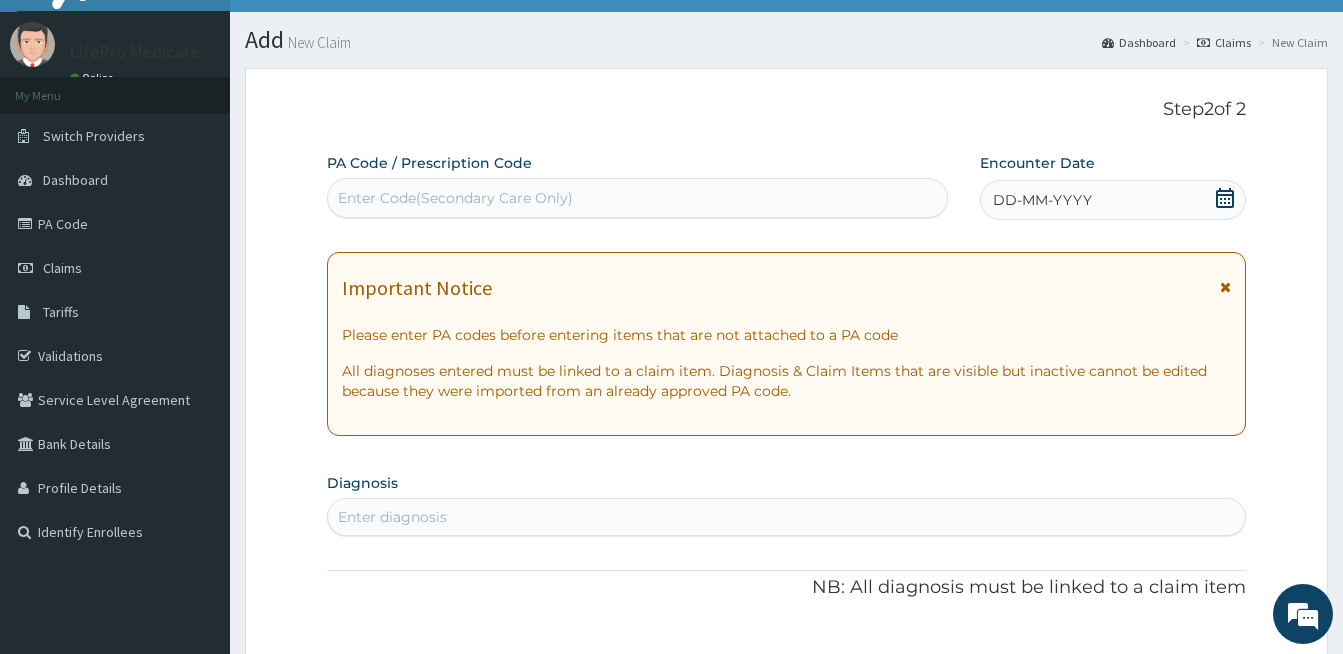 scroll, scrollTop: 37, scrollLeft: 0, axis: vertical 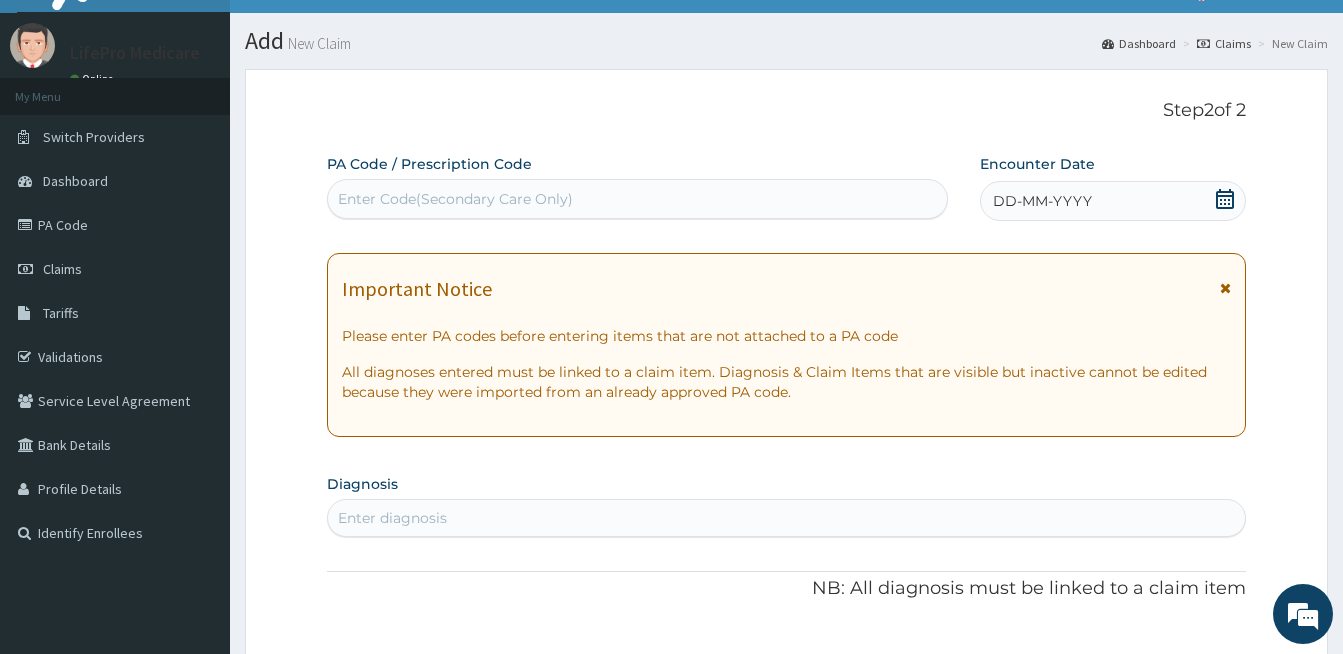 click on "Enter Code(Secondary Care Only)" at bounding box center (637, 199) 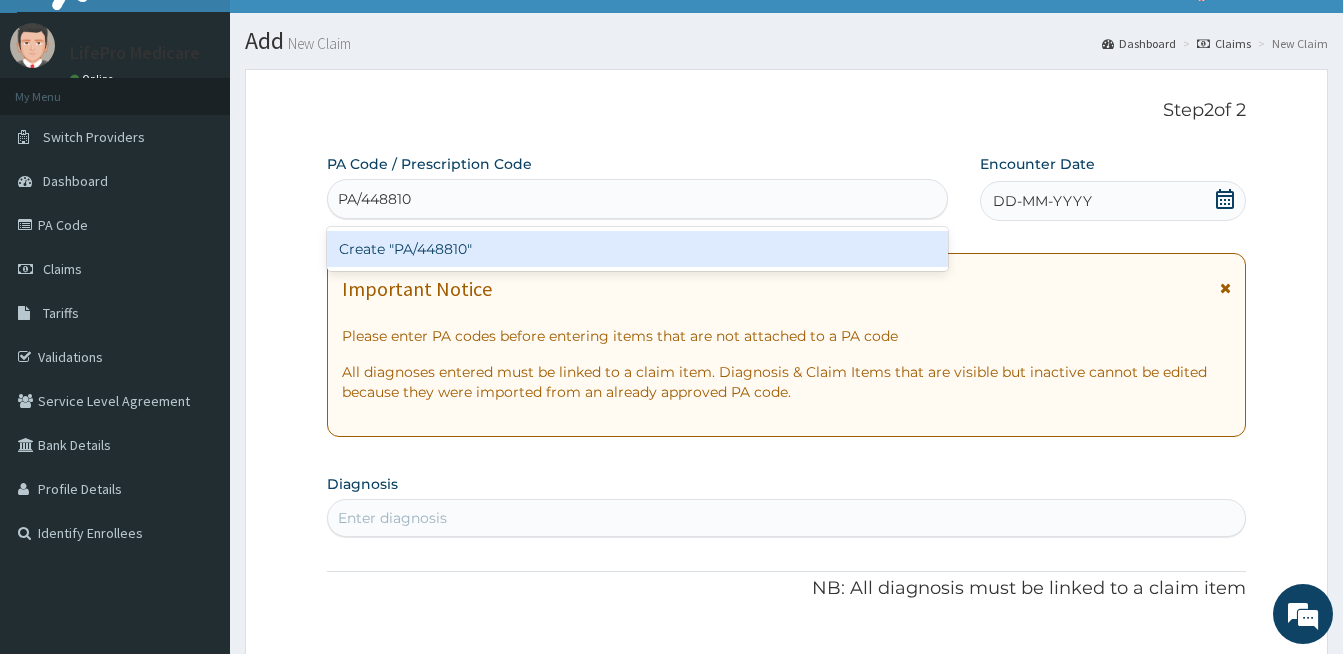 click on "Create "PA/448810"" at bounding box center (637, 249) 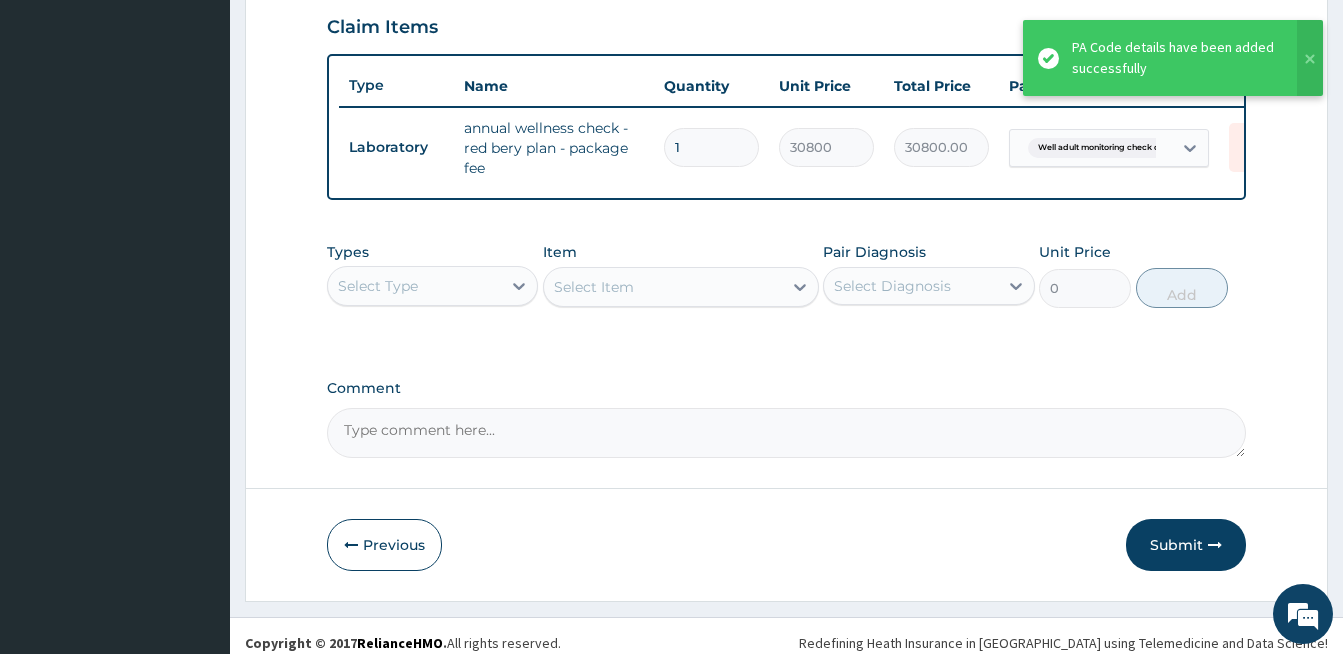 scroll, scrollTop: 719, scrollLeft: 0, axis: vertical 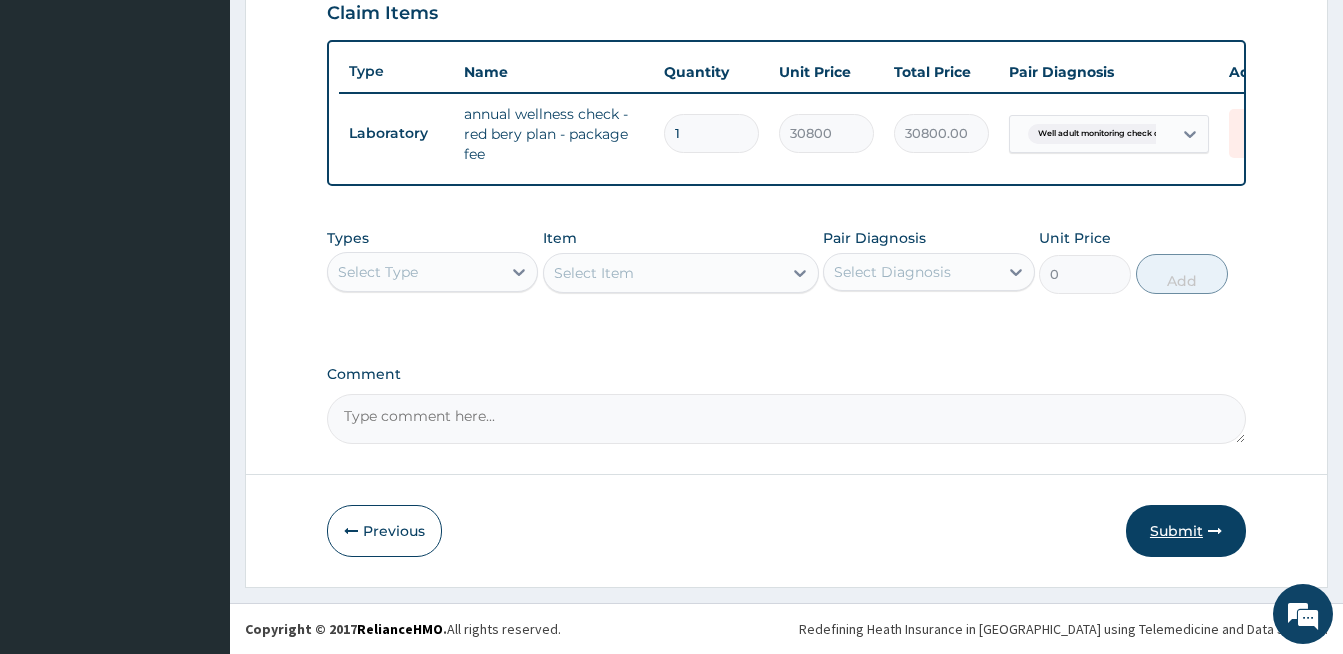 click on "Submit" at bounding box center (1186, 531) 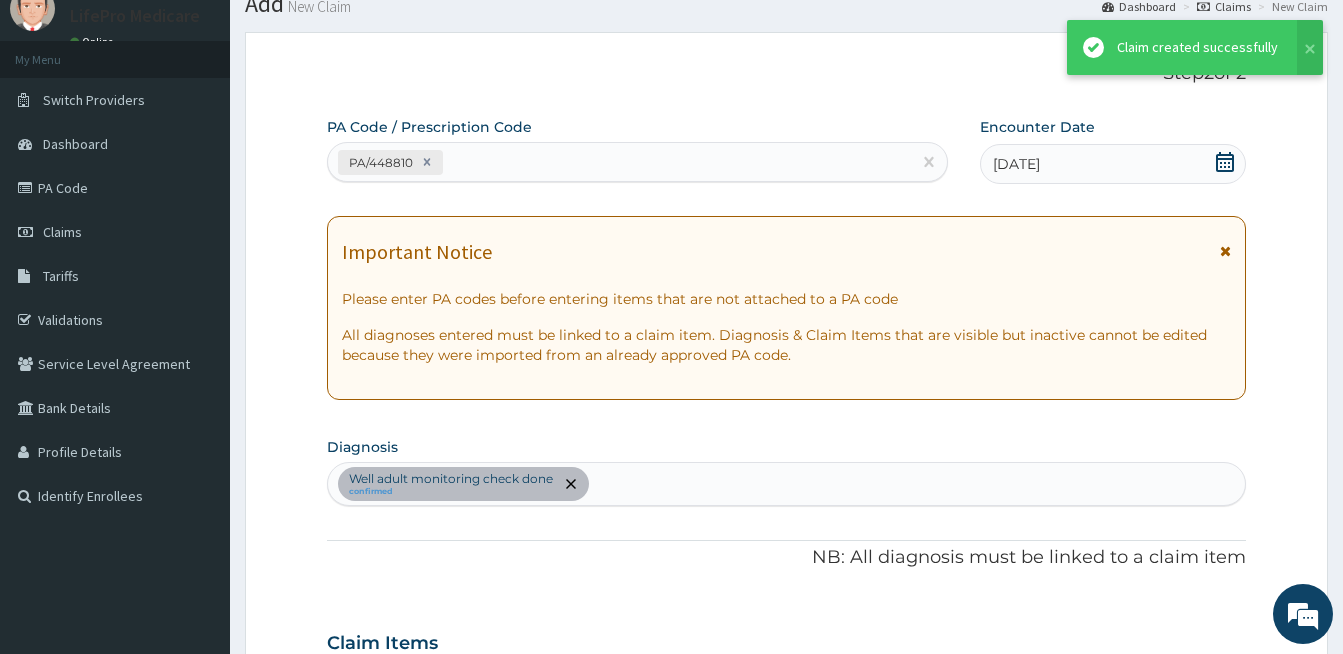scroll, scrollTop: 719, scrollLeft: 0, axis: vertical 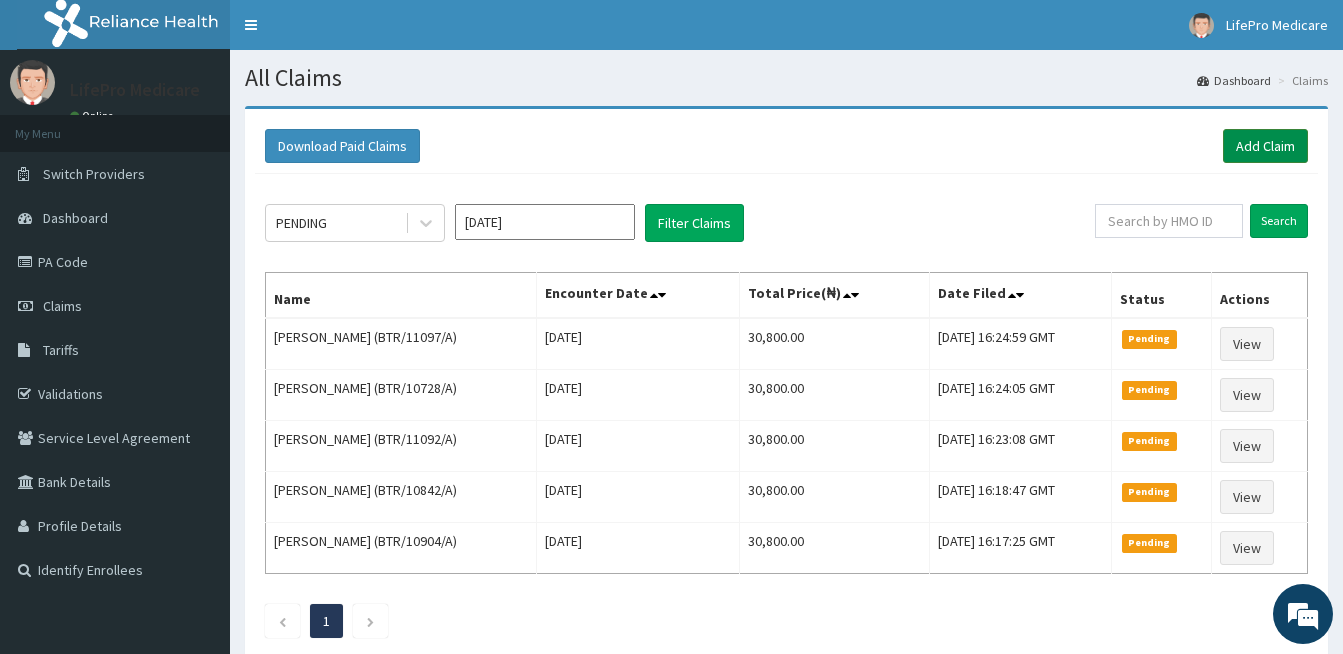 click on "Add Claim" at bounding box center (1265, 146) 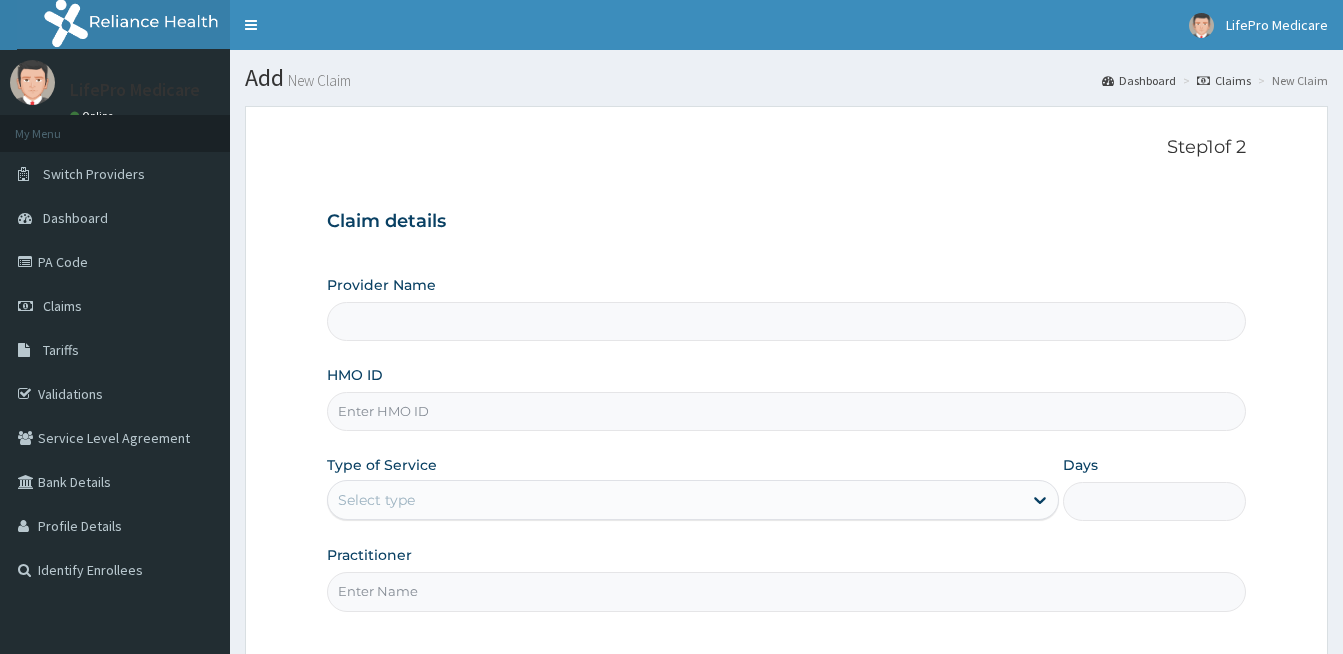 scroll, scrollTop: 0, scrollLeft: 0, axis: both 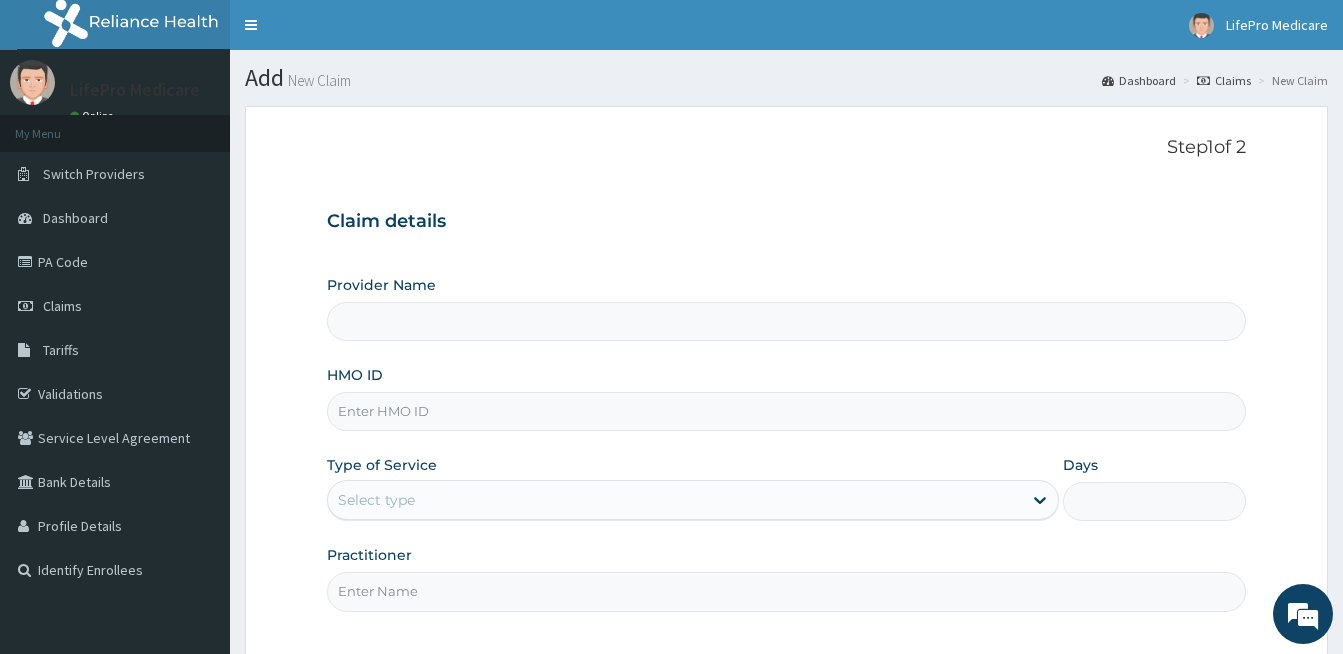 type on "LifePro Medicare" 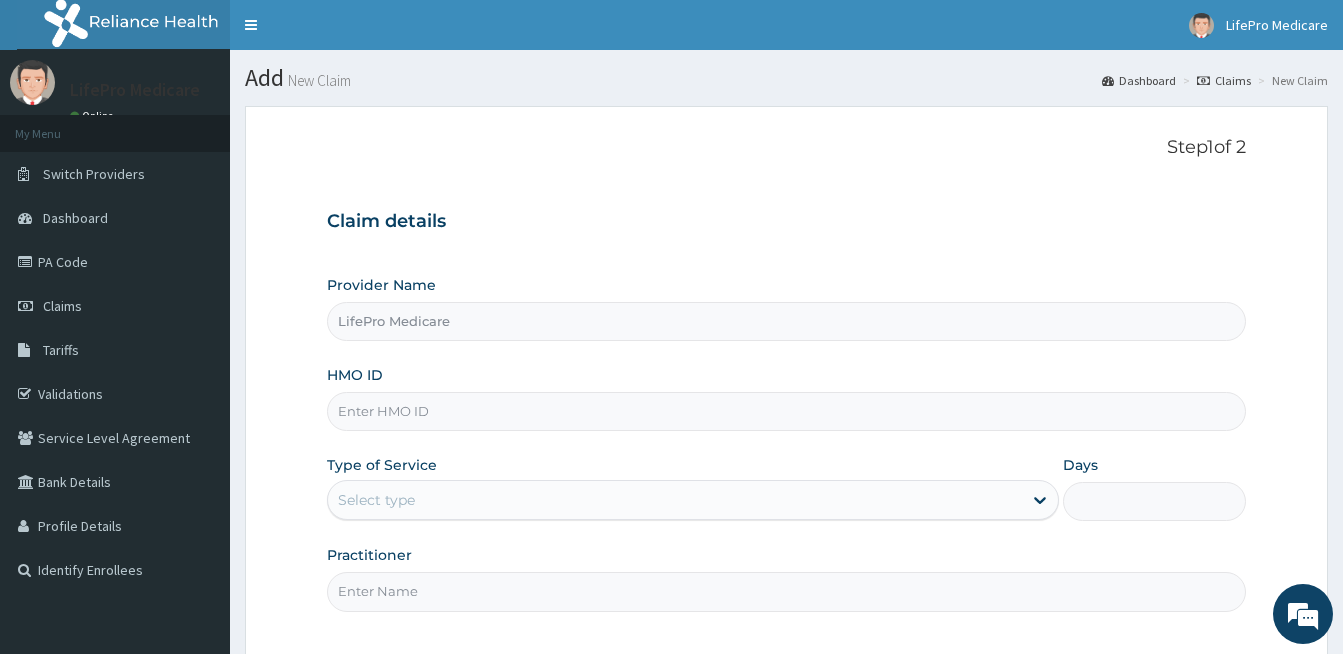 scroll, scrollTop: 0, scrollLeft: 0, axis: both 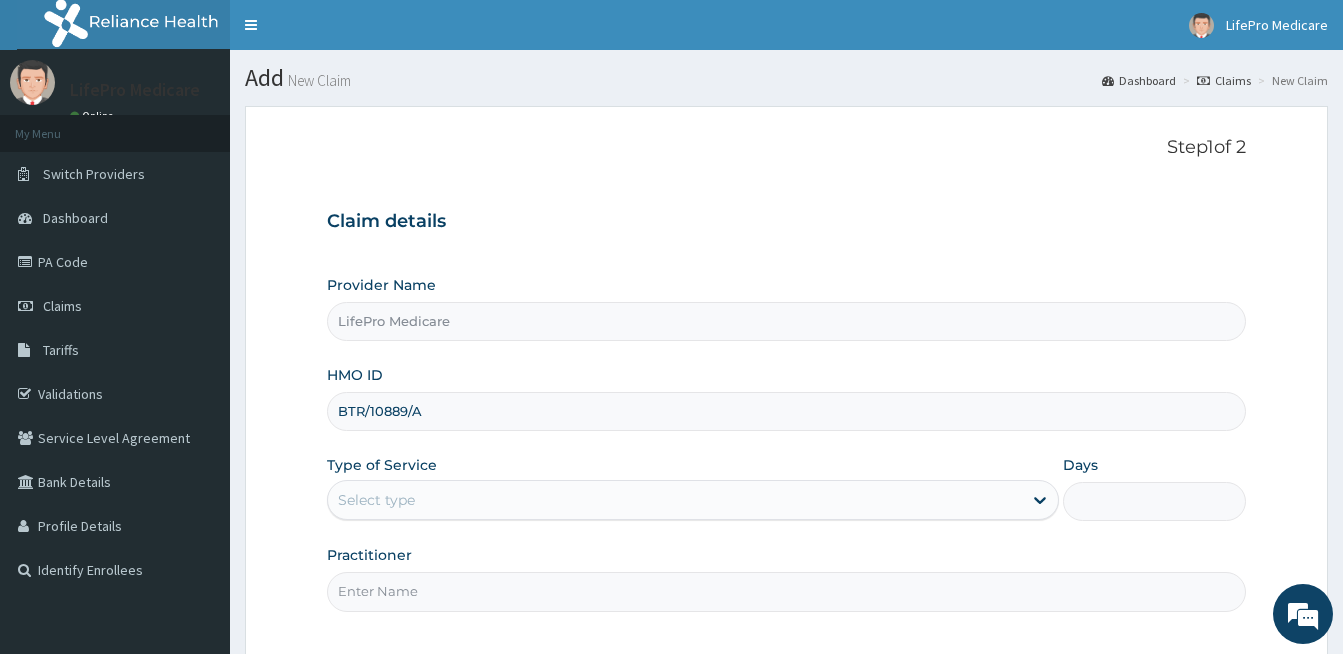 drag, startPoint x: 408, startPoint y: 410, endPoint x: 385, endPoint y: 405, distance: 23.537205 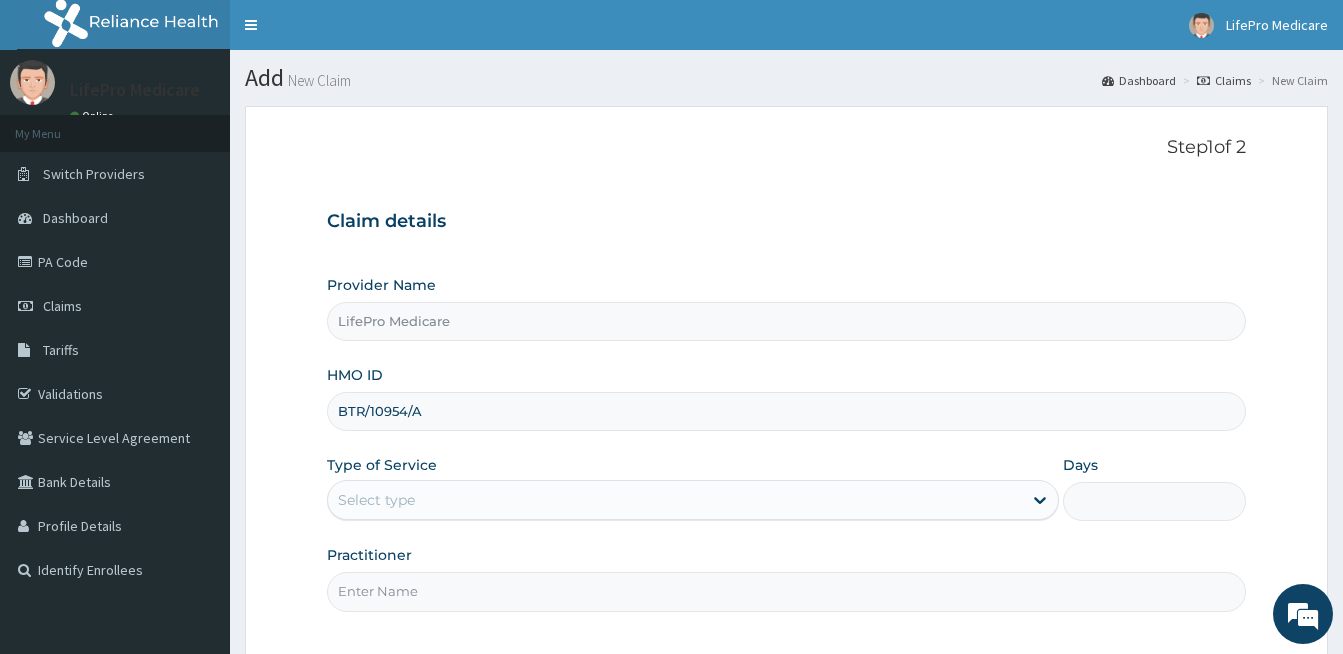type on "BTR/10954/A" 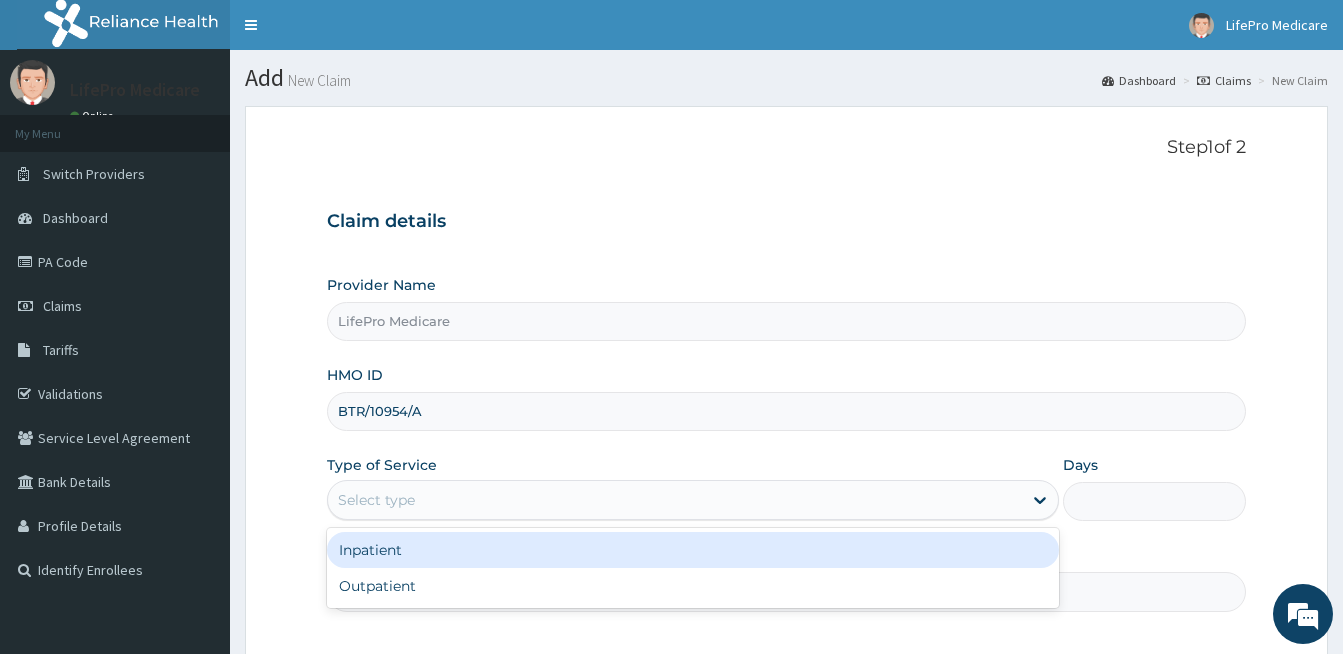 click on "Select type" at bounding box center [675, 500] 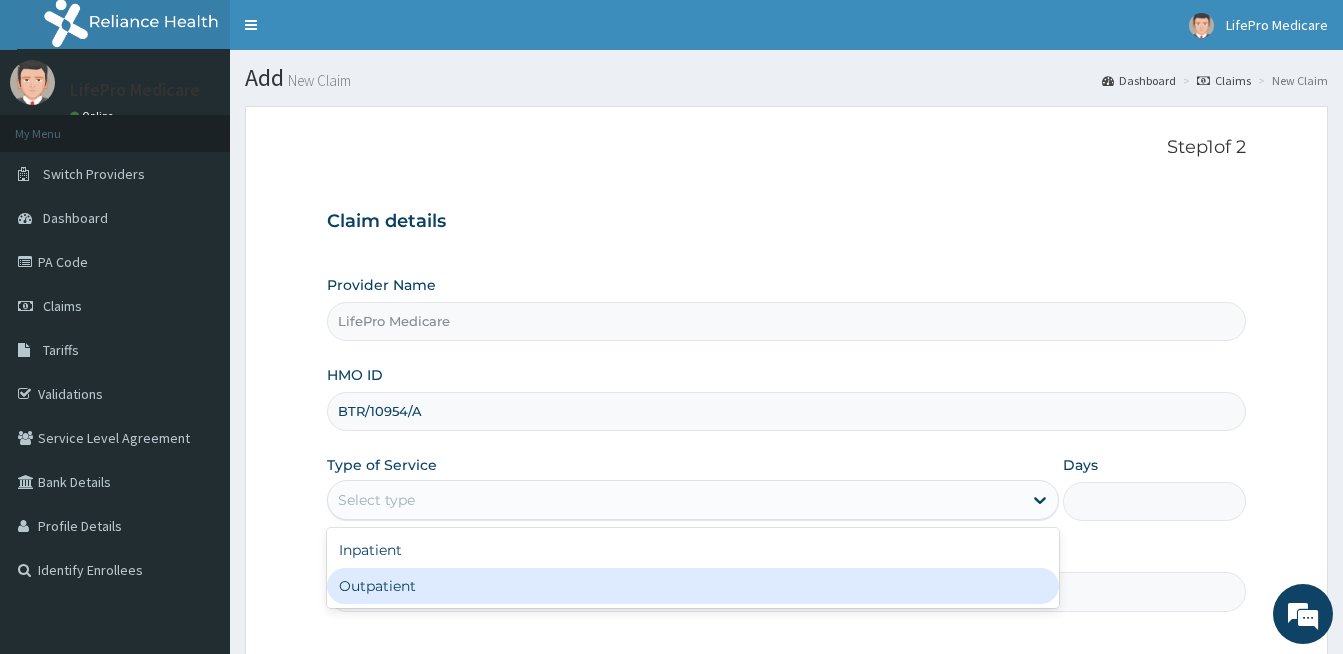 click on "Outpatient" at bounding box center (693, 586) 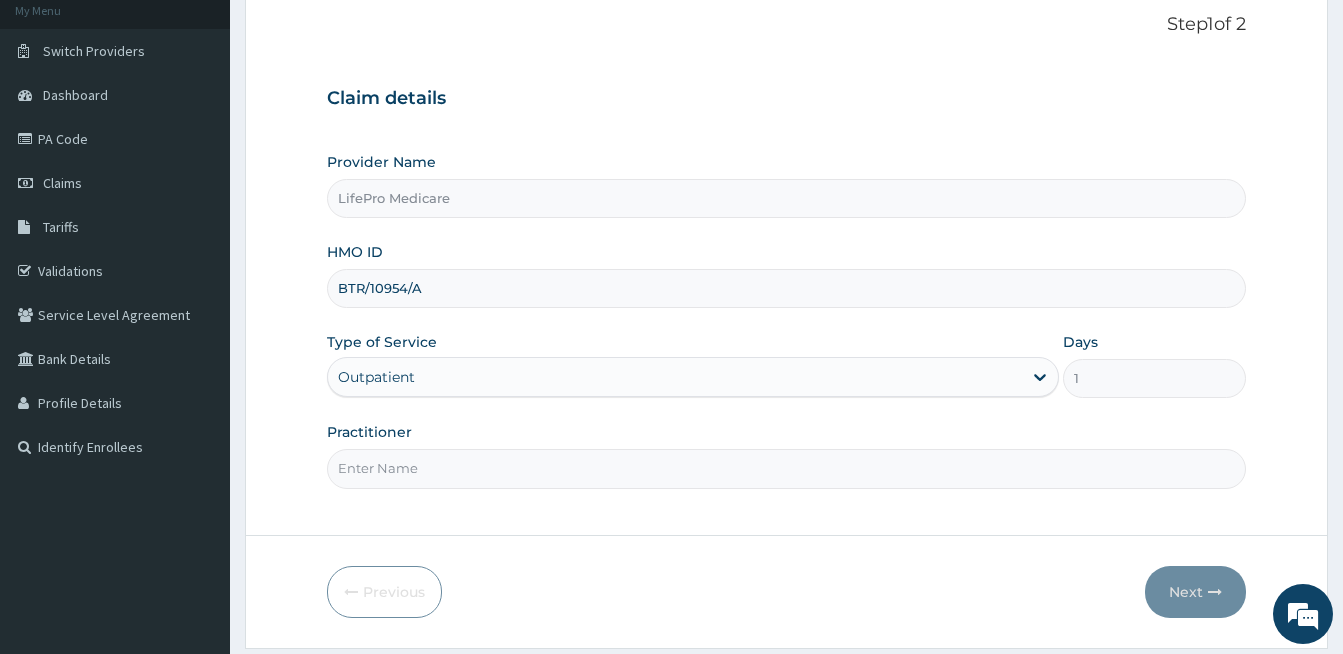 scroll, scrollTop: 129, scrollLeft: 0, axis: vertical 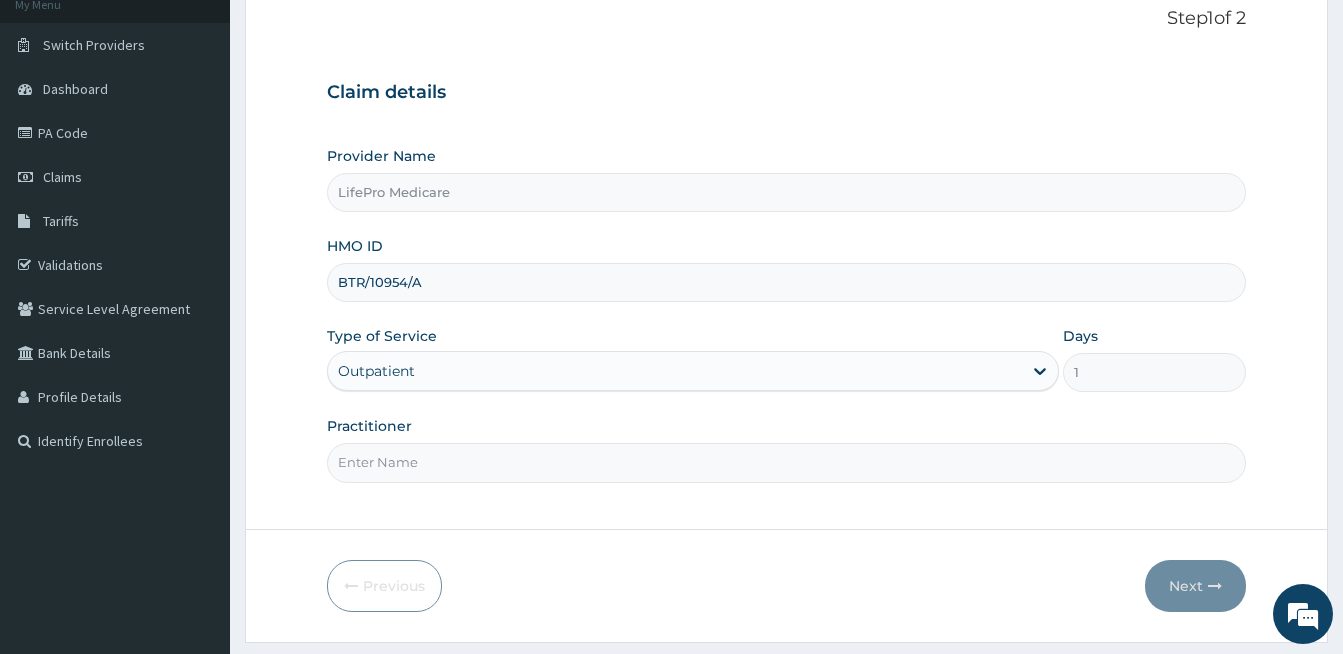 click on "Practitioner" at bounding box center (786, 462) 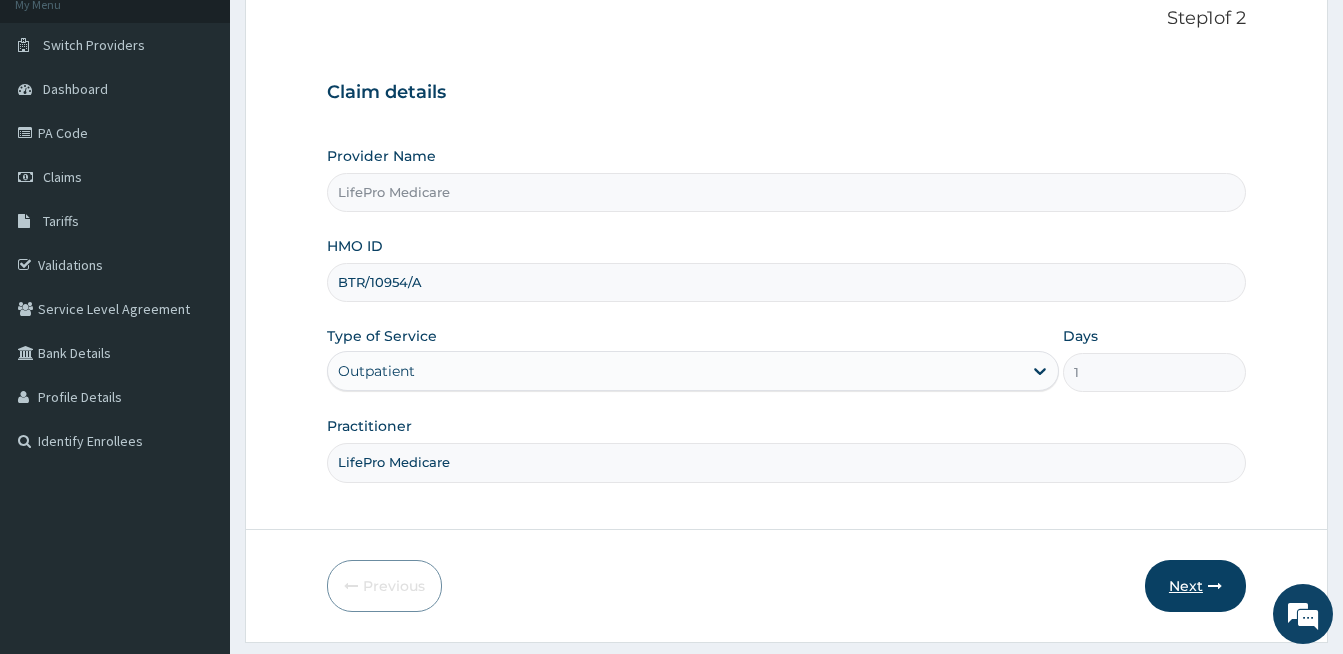 click on "Next" at bounding box center (1195, 586) 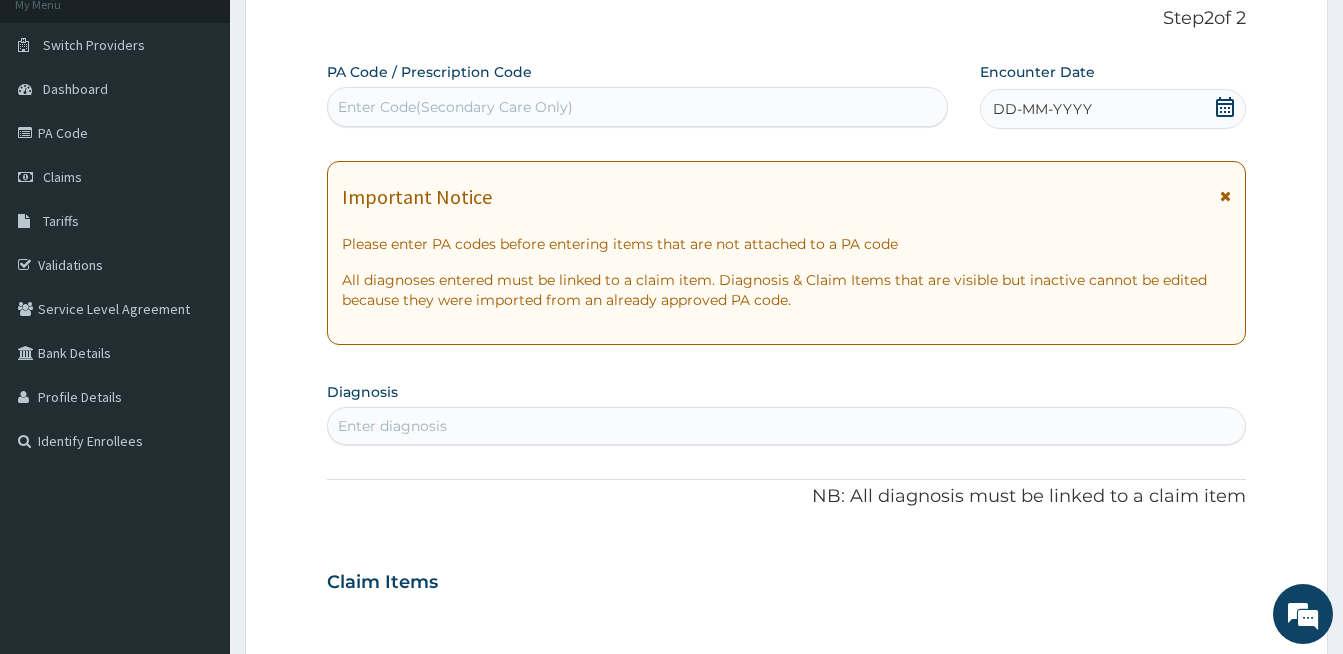 click on "Enter Code(Secondary Care Only)" at bounding box center (637, 107) 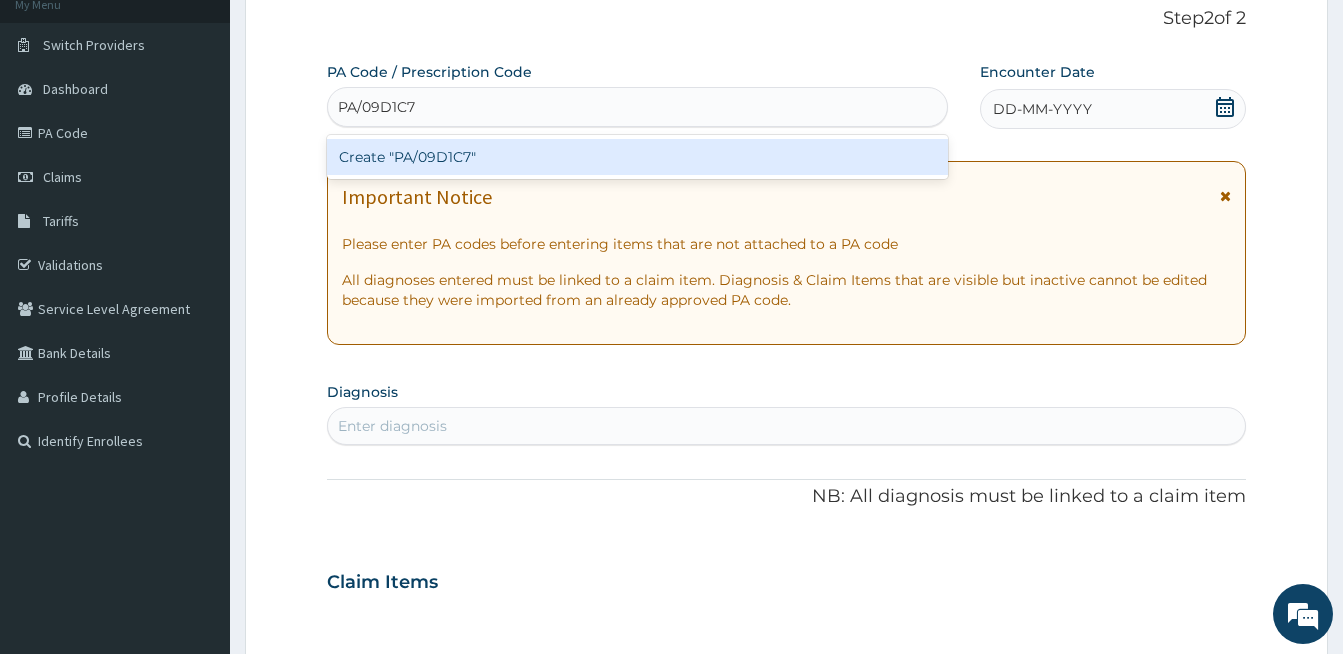 click on "Create "PA/09D1C7"" at bounding box center [637, 157] 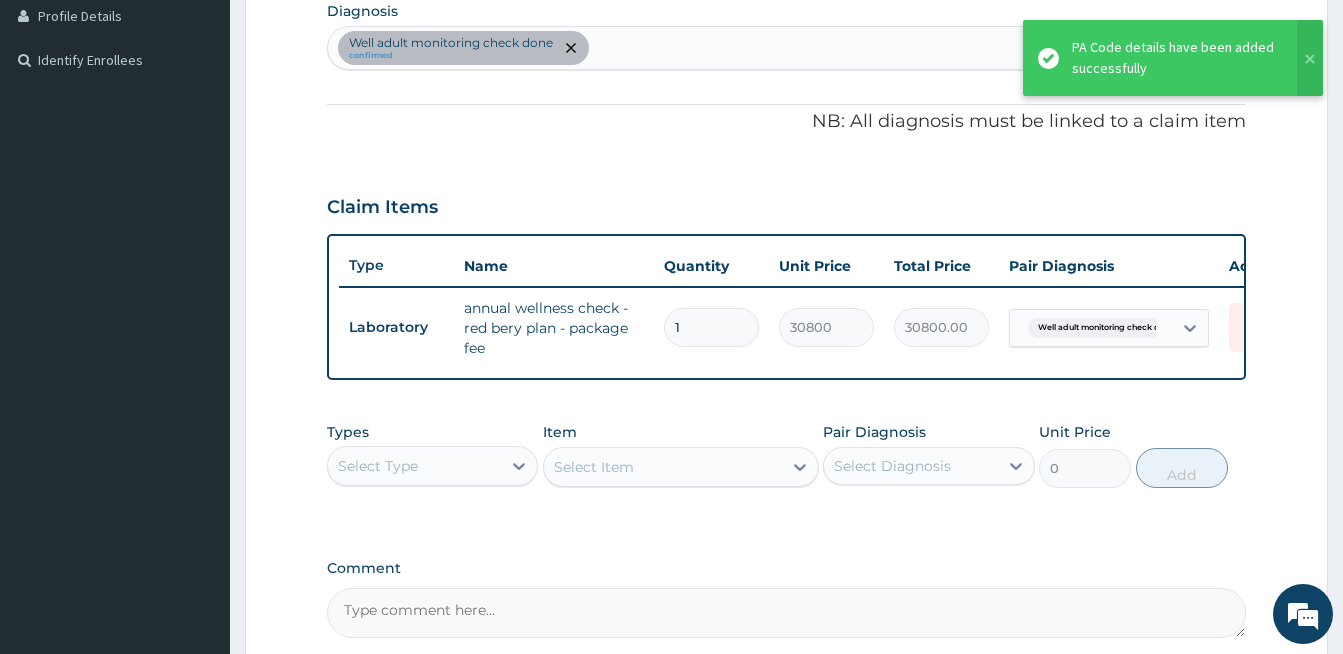 scroll, scrollTop: 719, scrollLeft: 0, axis: vertical 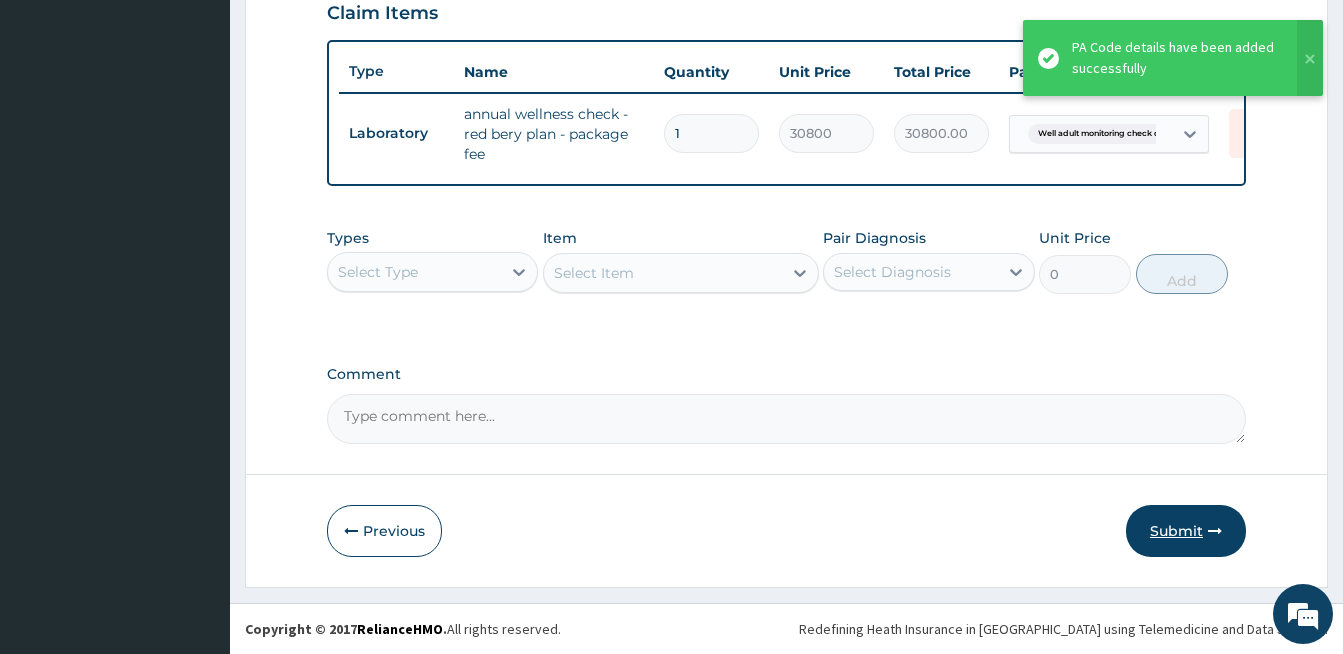click on "Submit" at bounding box center (1186, 531) 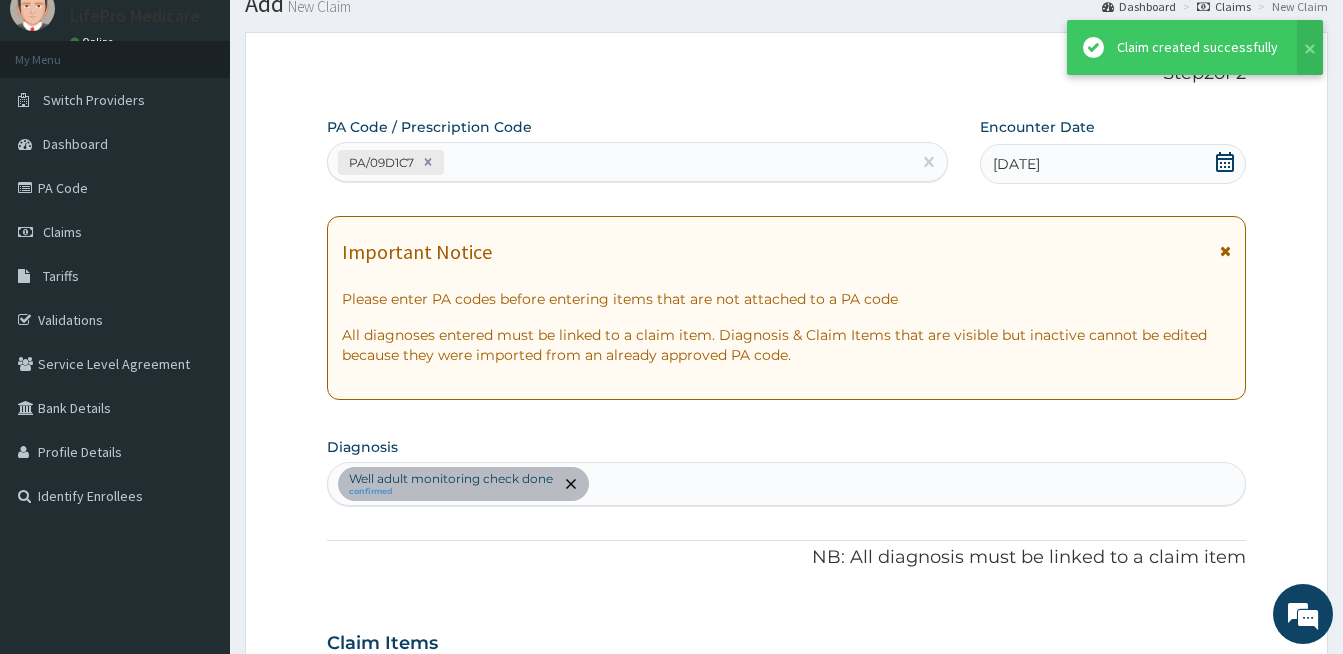 scroll, scrollTop: 719, scrollLeft: 0, axis: vertical 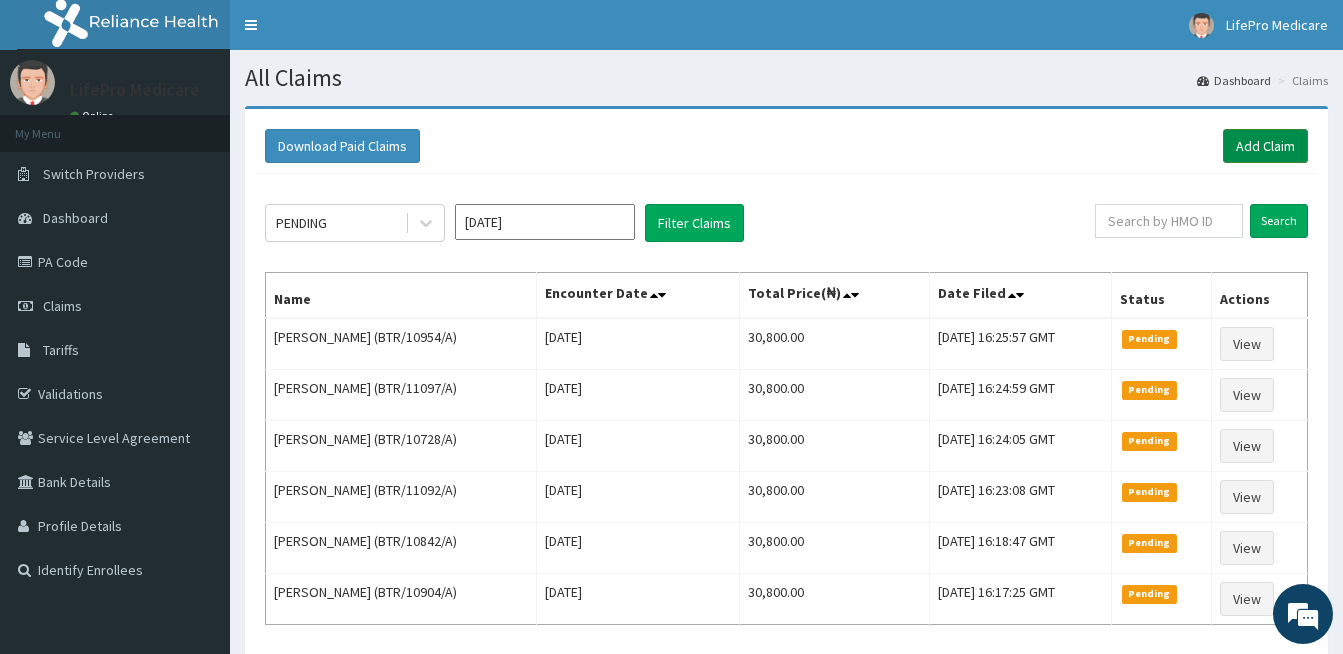 click on "Add Claim" at bounding box center [1265, 146] 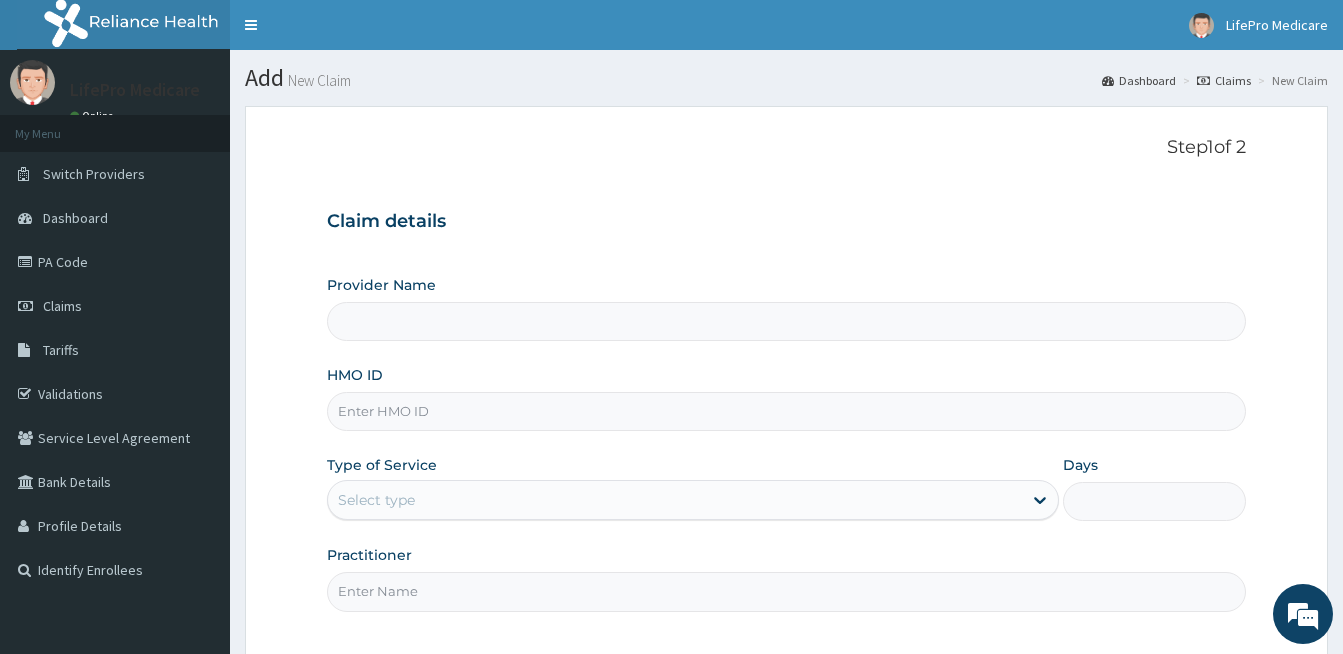 scroll, scrollTop: 0, scrollLeft: 0, axis: both 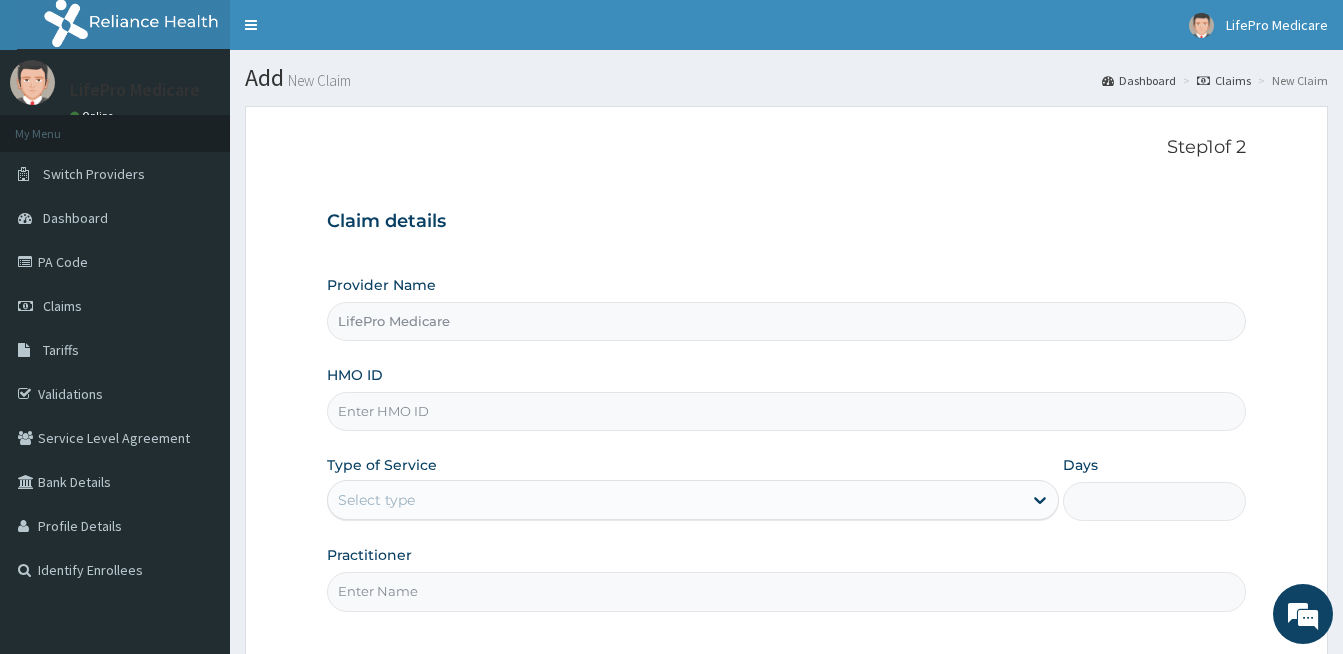 click on "HMO ID" at bounding box center [786, 411] 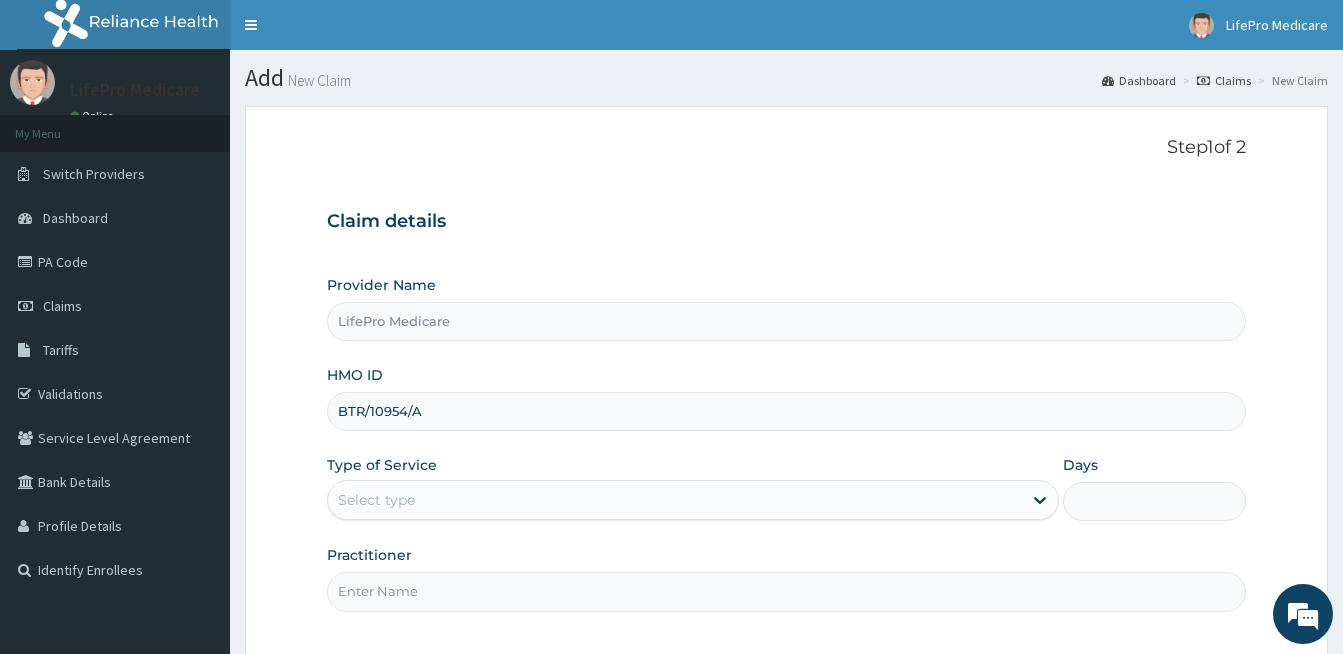 click on "BTR/10954/A" at bounding box center [786, 411] 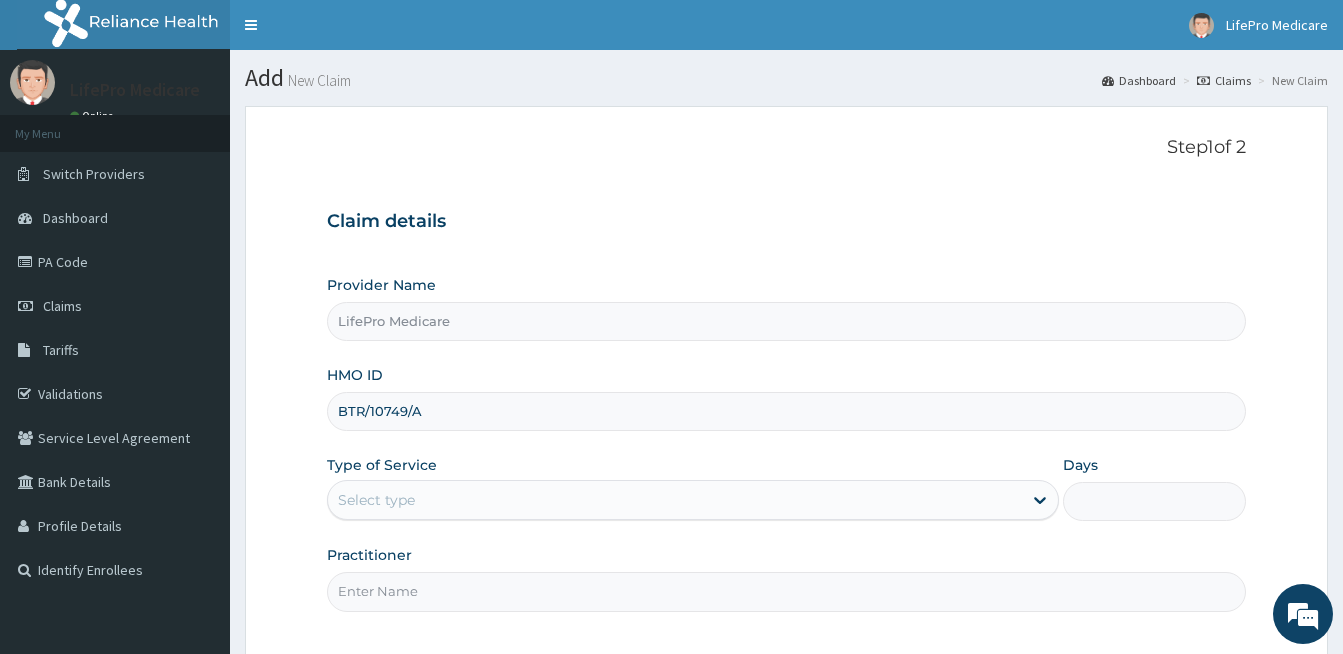 type on "BTR/10749/A" 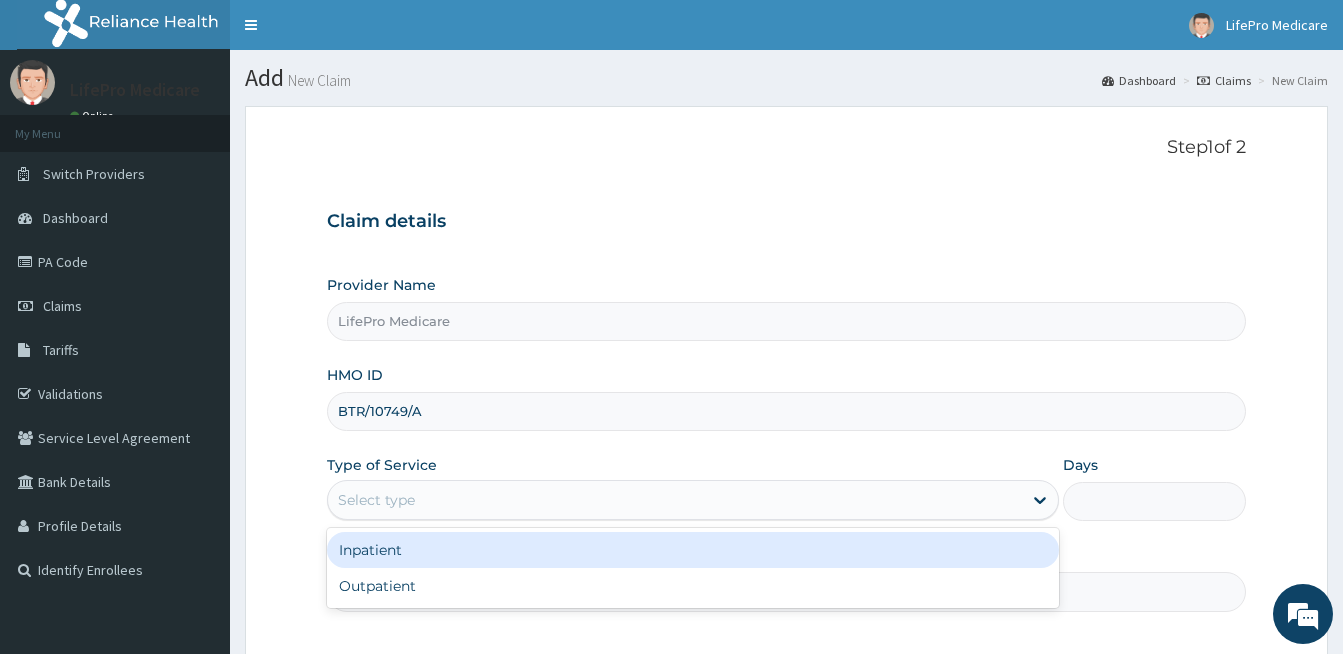 click on "Select type" at bounding box center [376, 500] 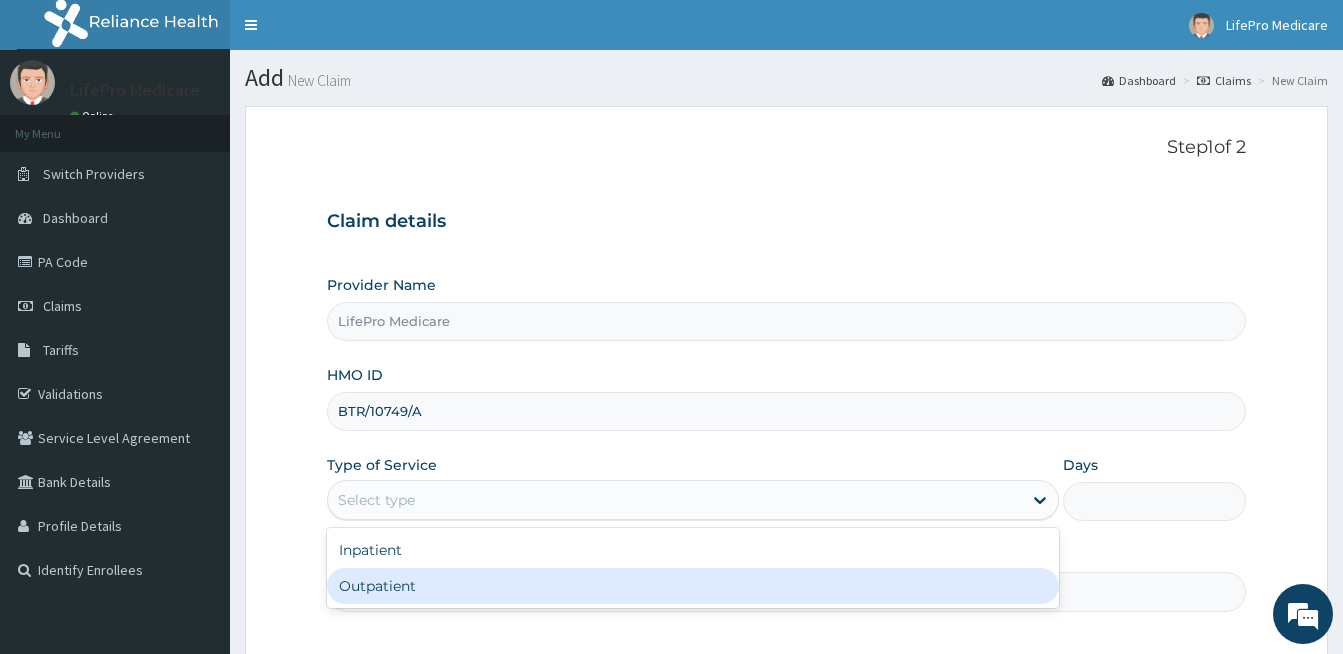 click on "Outpatient" at bounding box center [693, 586] 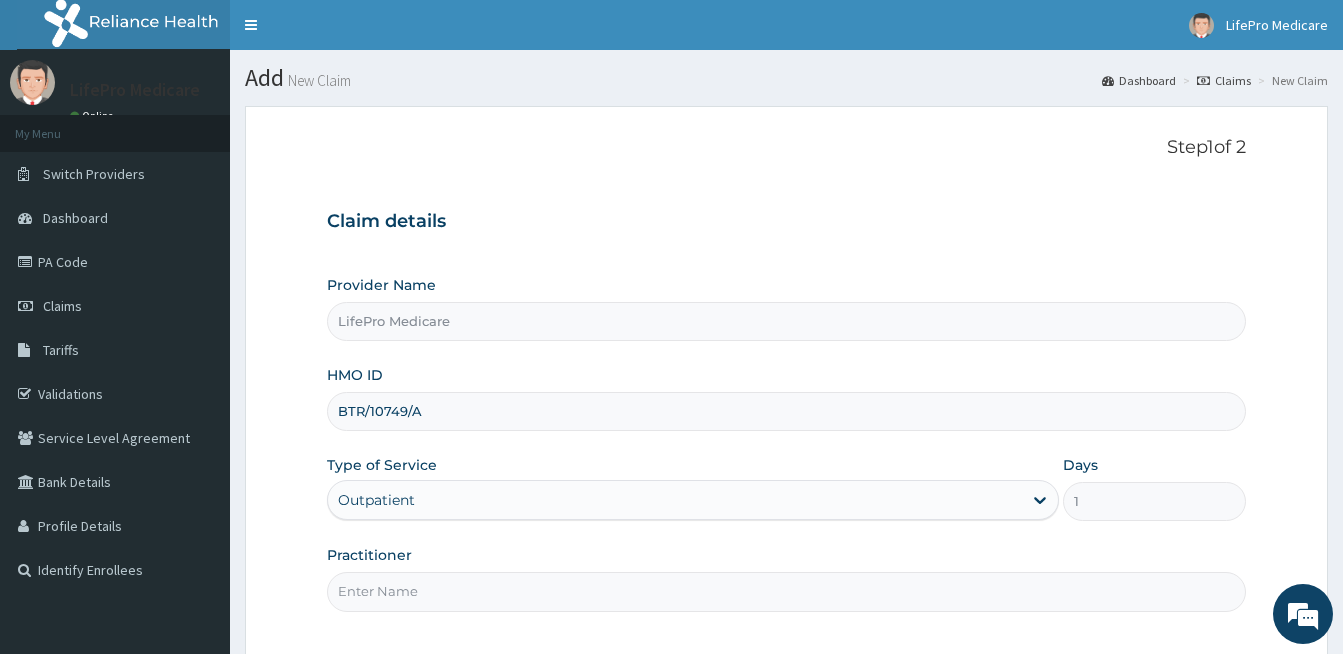 click on "Practitioner" at bounding box center [786, 591] 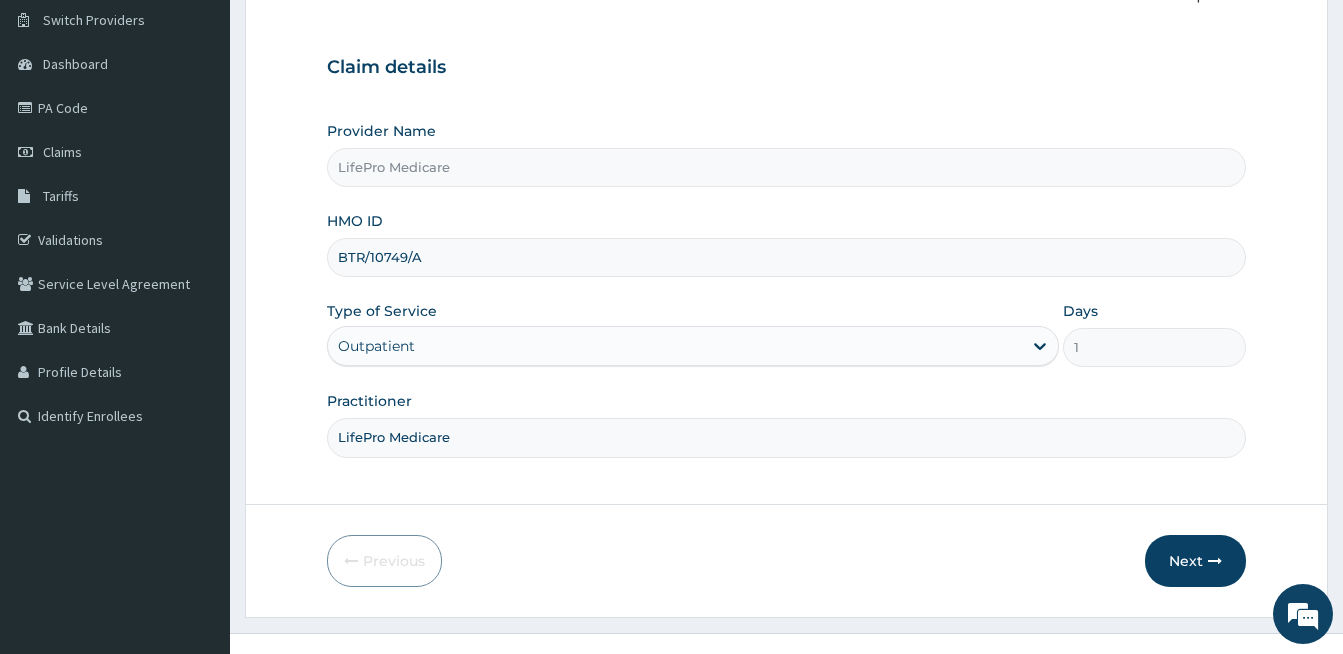 scroll, scrollTop: 184, scrollLeft: 0, axis: vertical 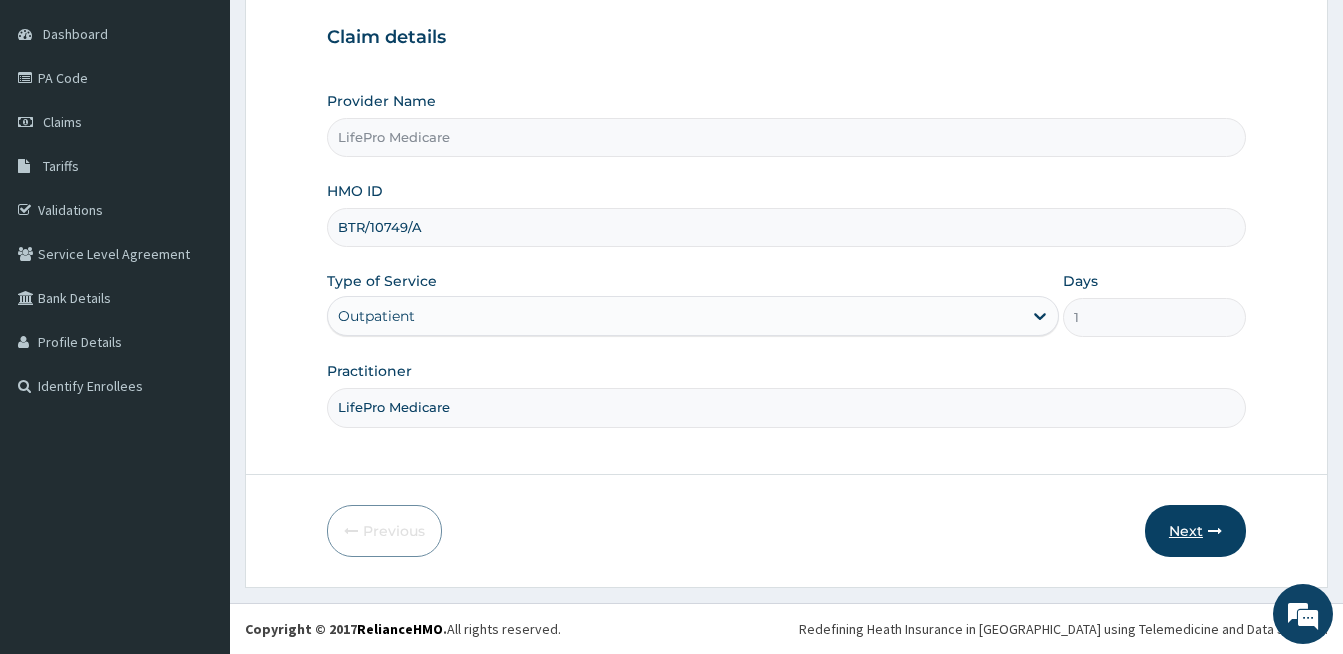 click on "Next" at bounding box center (1195, 531) 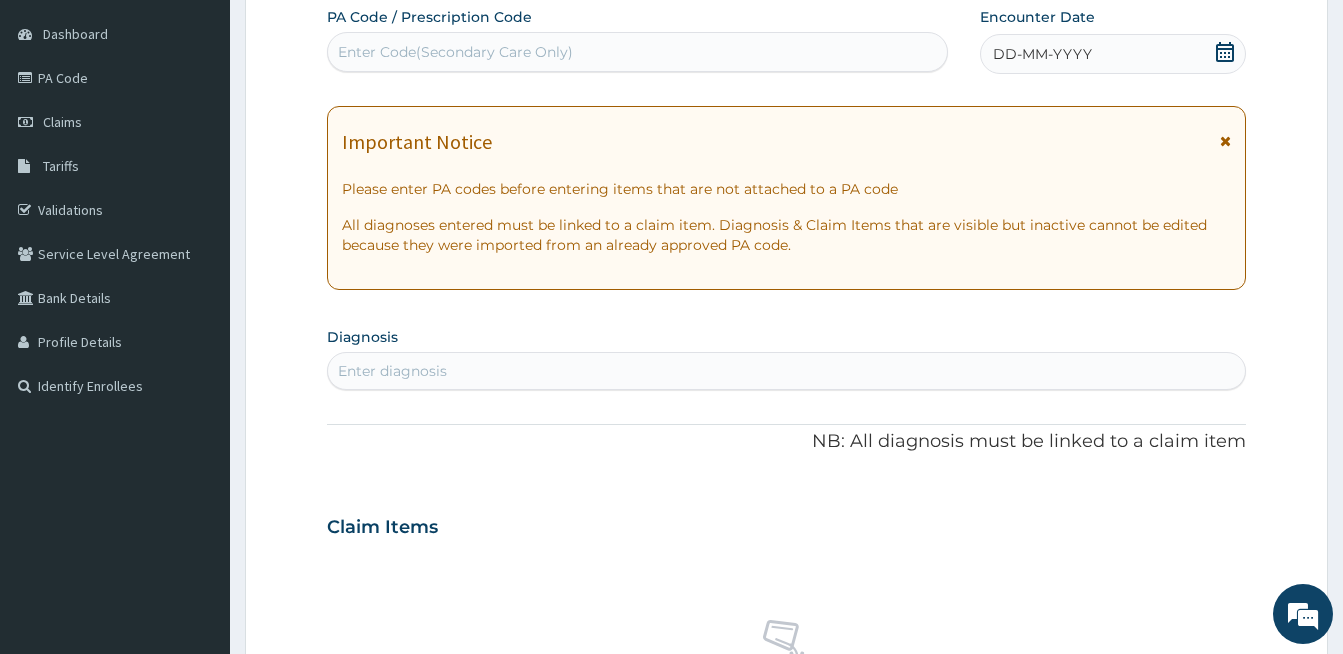 click on "Enter Code(Secondary Care Only)" at bounding box center [455, 52] 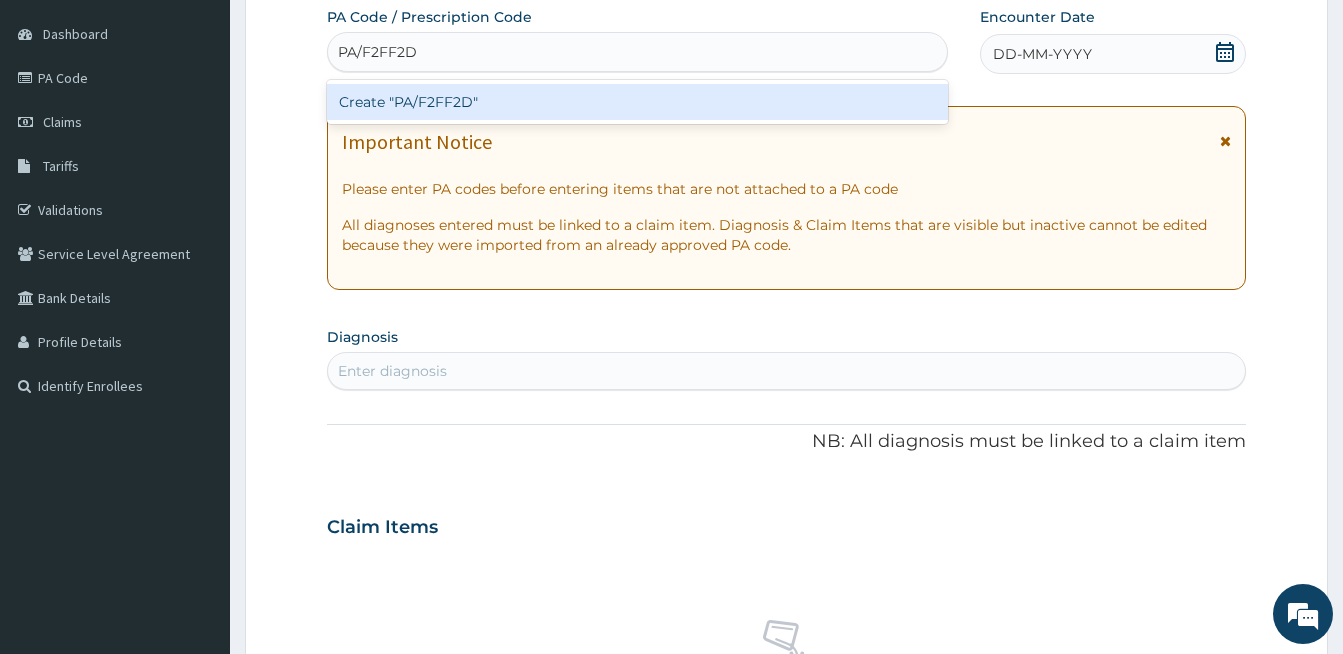 click on "Create "PA/F2FF2D"" at bounding box center [637, 102] 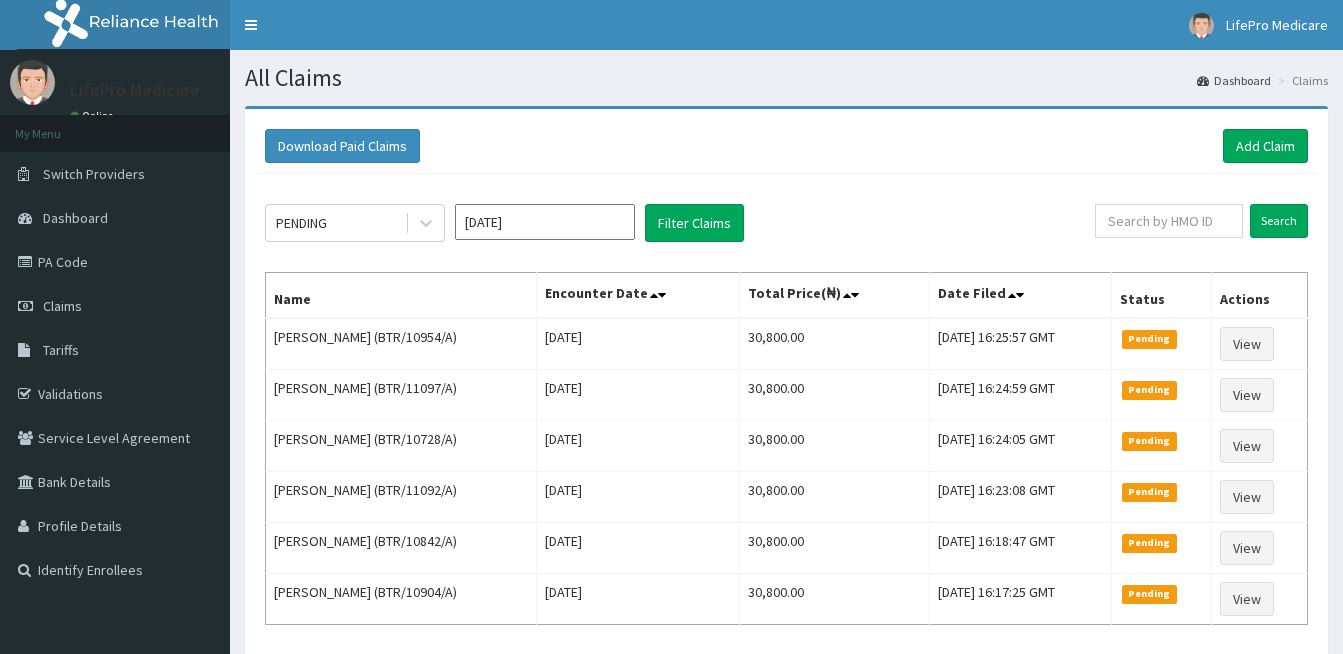 scroll, scrollTop: 0, scrollLeft: 0, axis: both 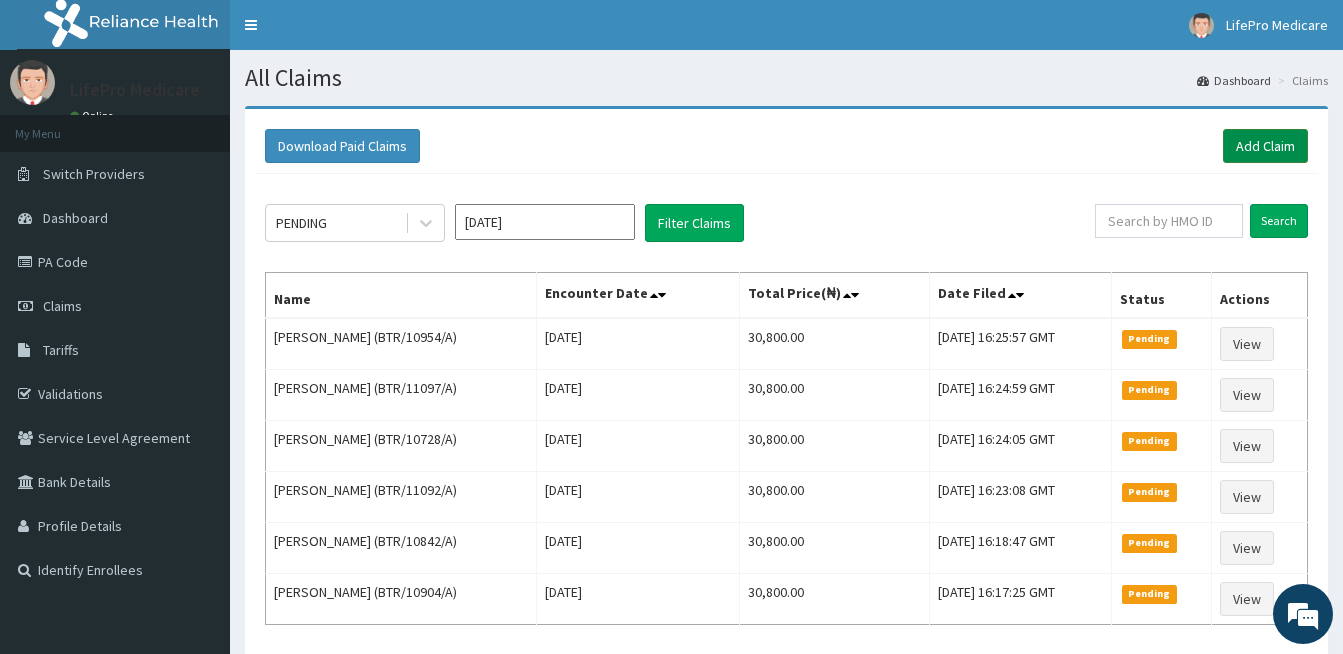 click on "Add Claim" at bounding box center [1265, 146] 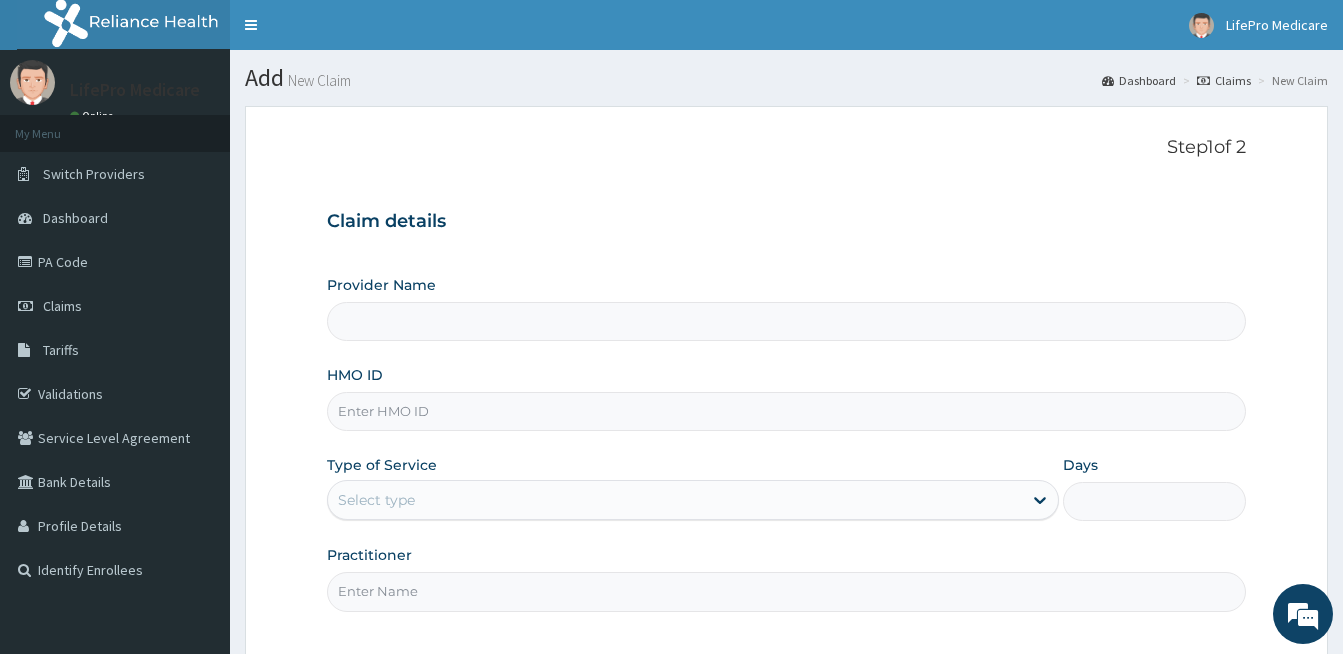 scroll, scrollTop: 0, scrollLeft: 0, axis: both 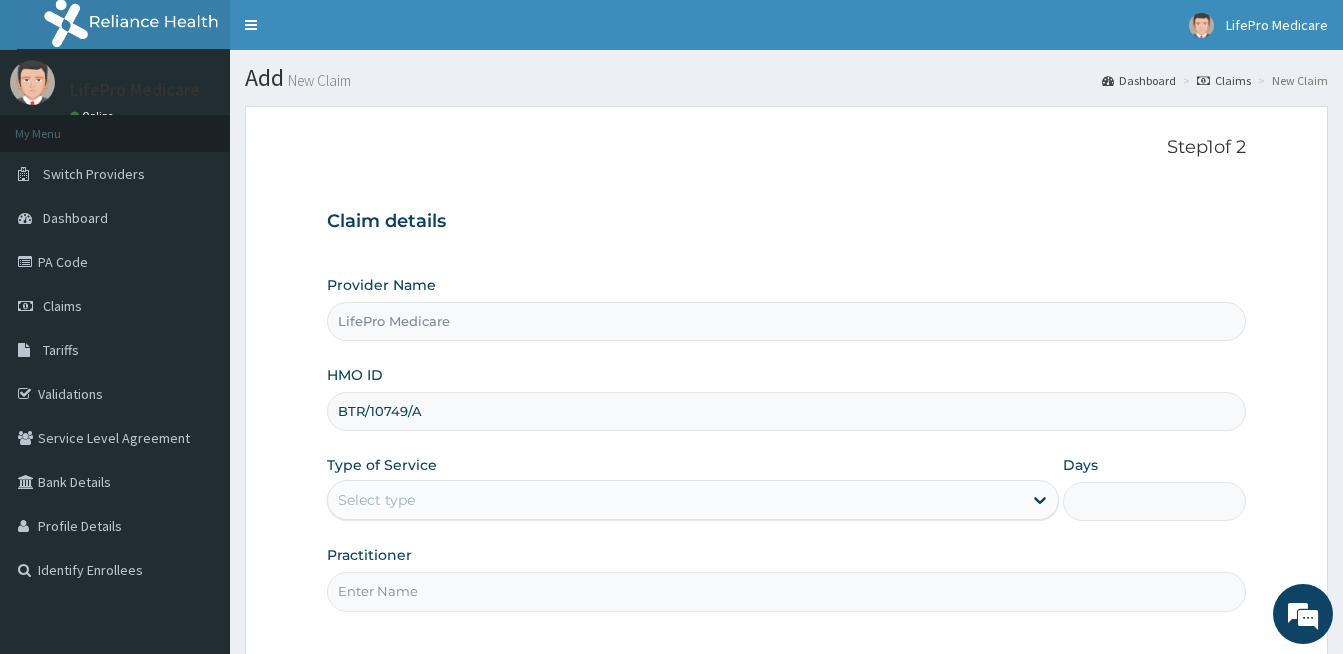 click on "BTR/10749/A" at bounding box center (786, 411) 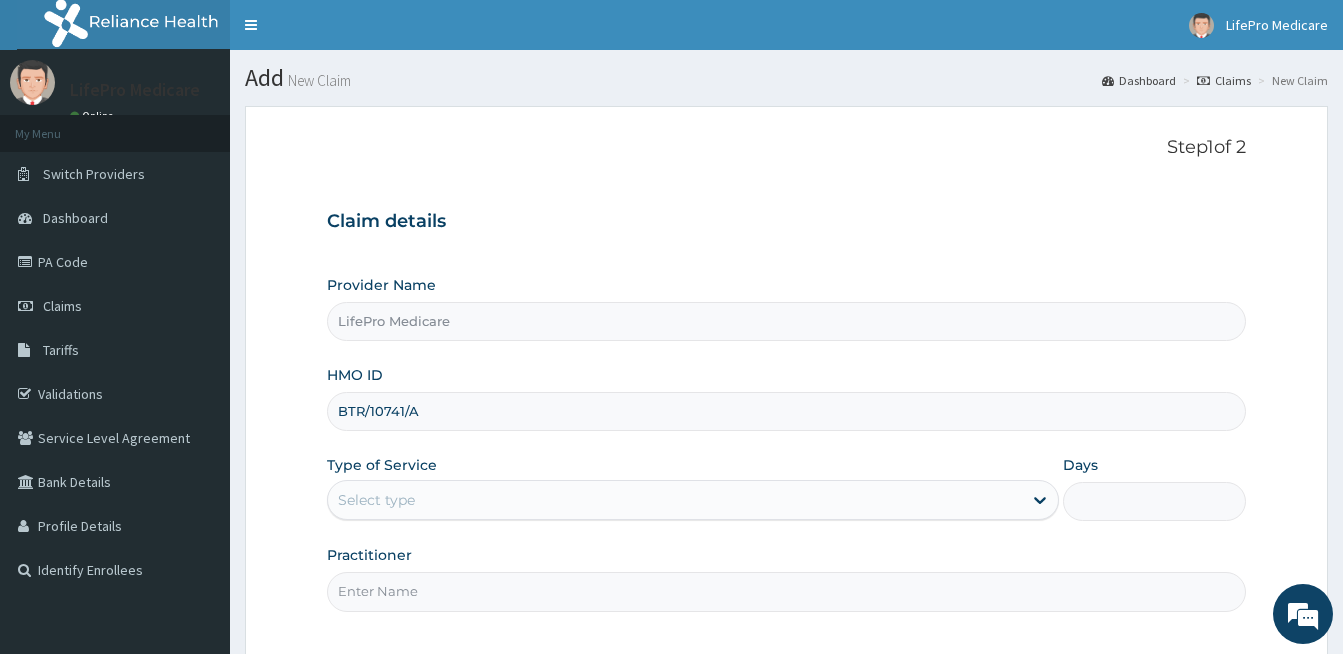 type on "BTR/10741/A" 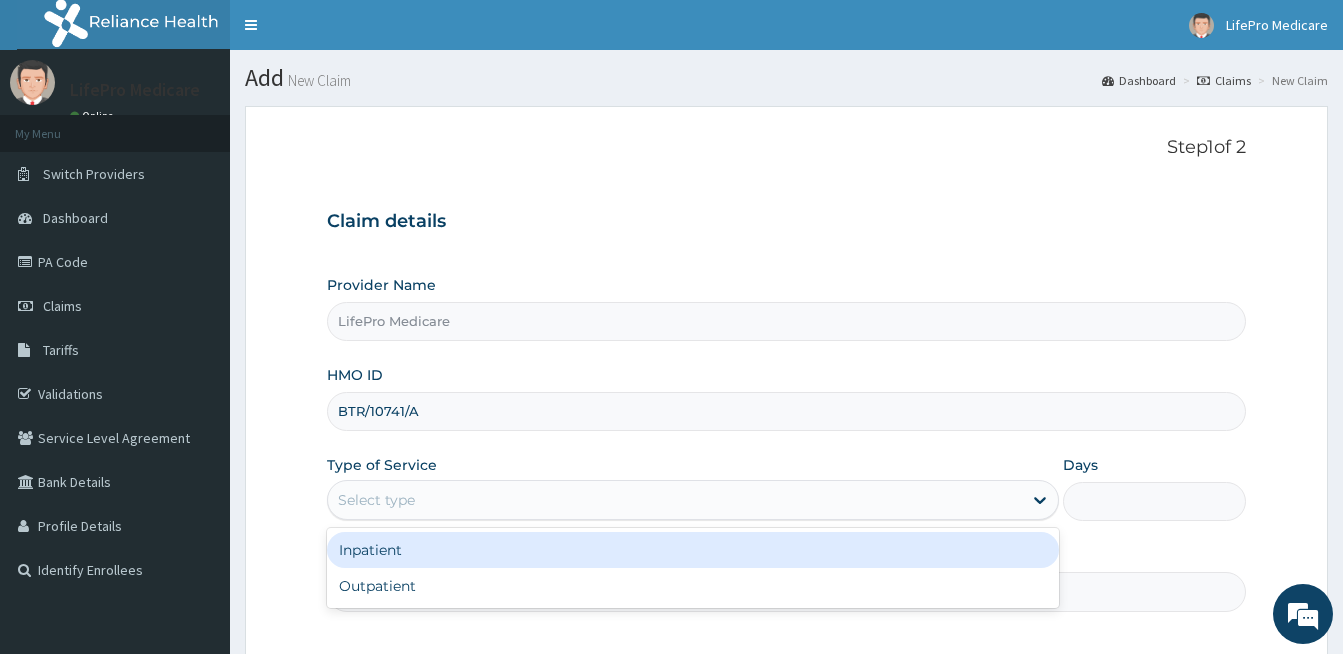 click on "Select type" at bounding box center [675, 500] 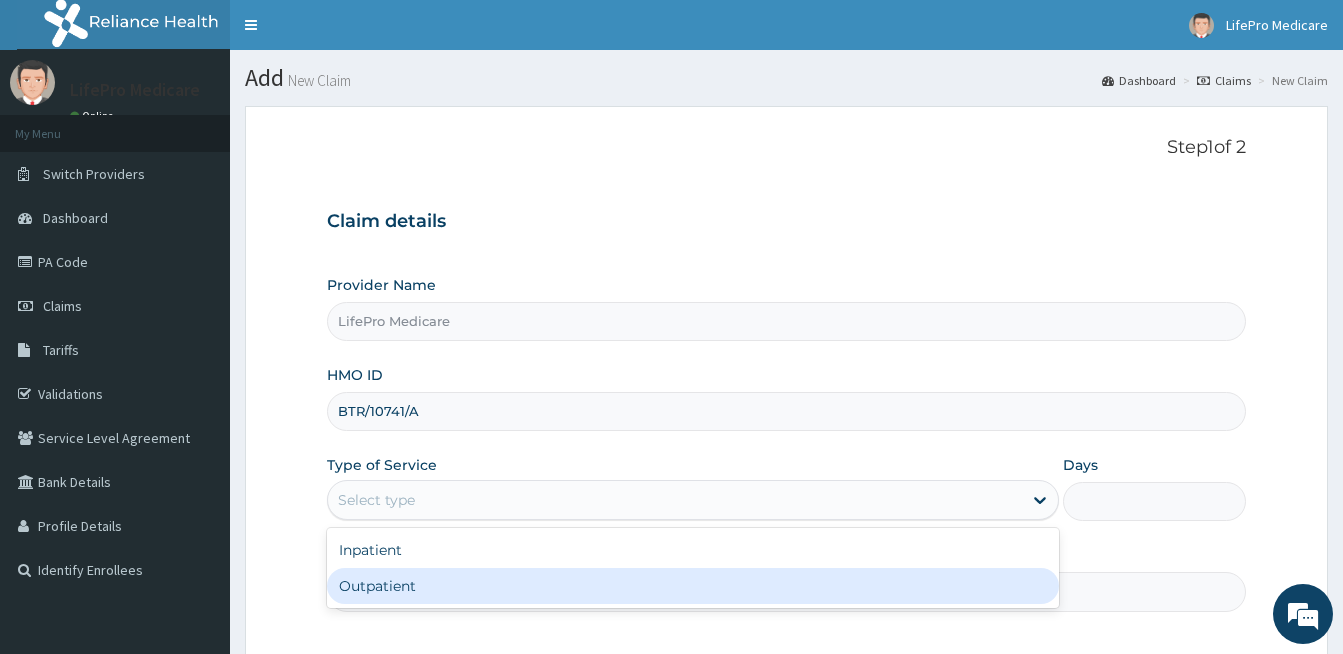 click on "Outpatient" at bounding box center [693, 586] 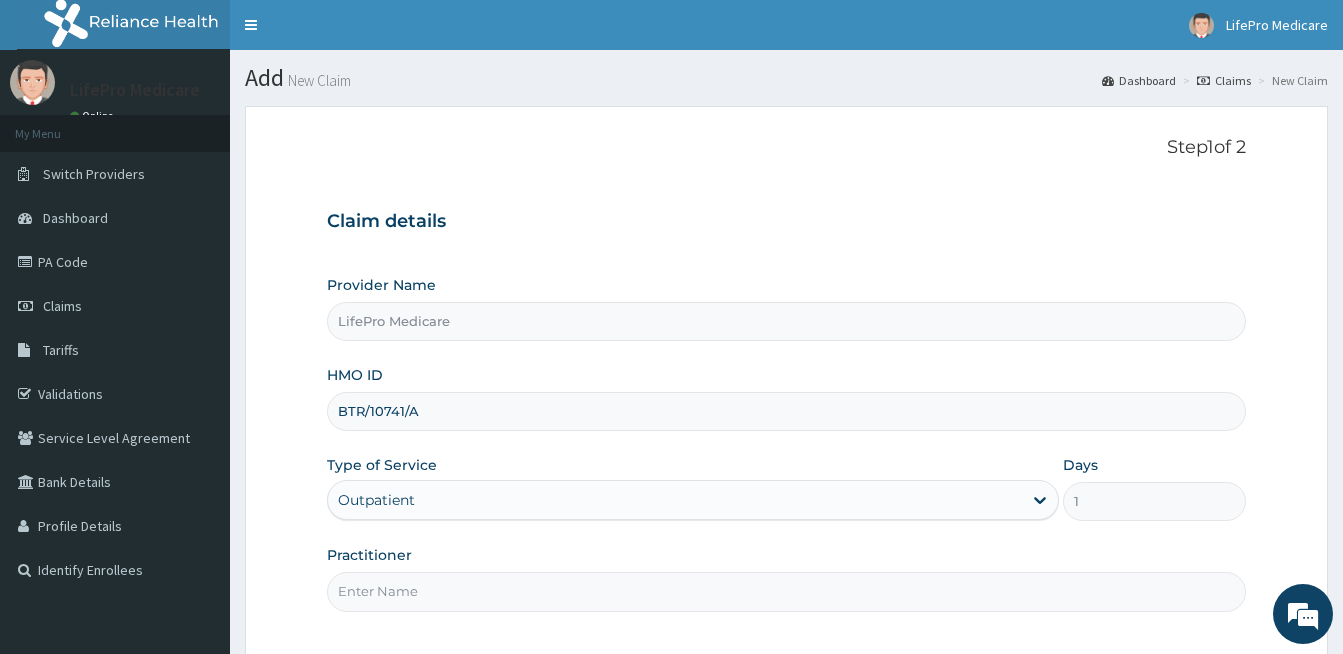 scroll, scrollTop: 0, scrollLeft: 0, axis: both 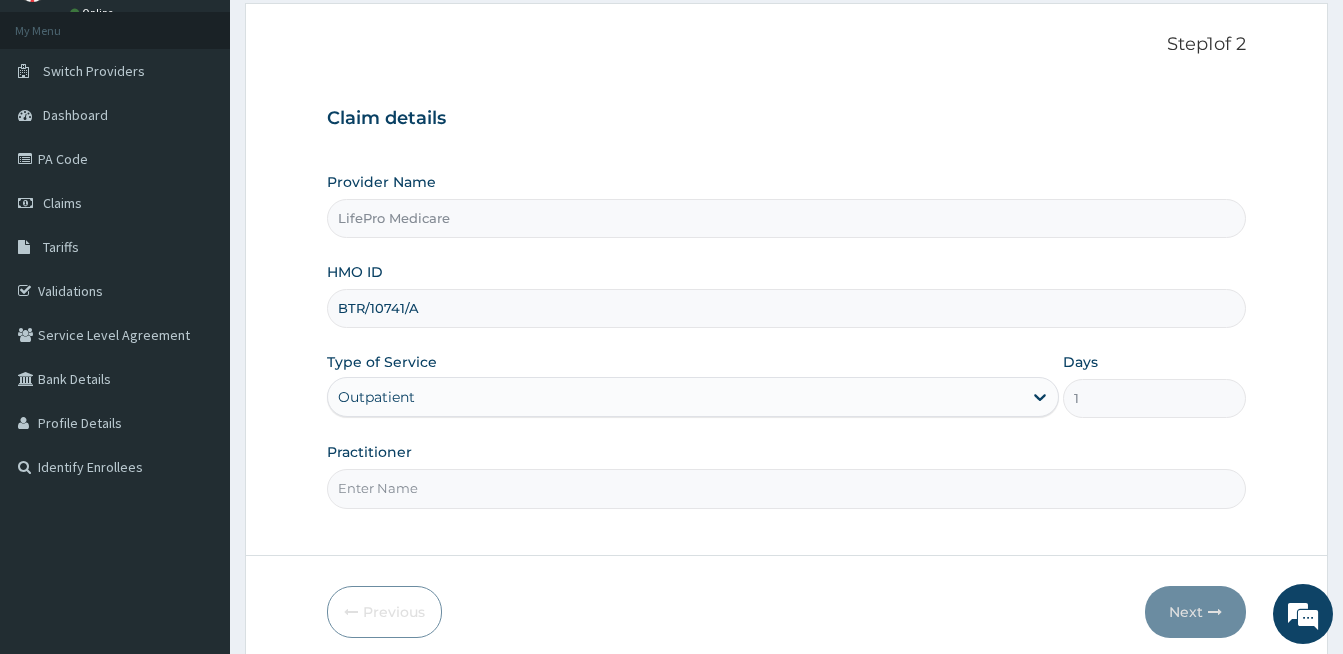 click on "Practitioner" at bounding box center (786, 488) 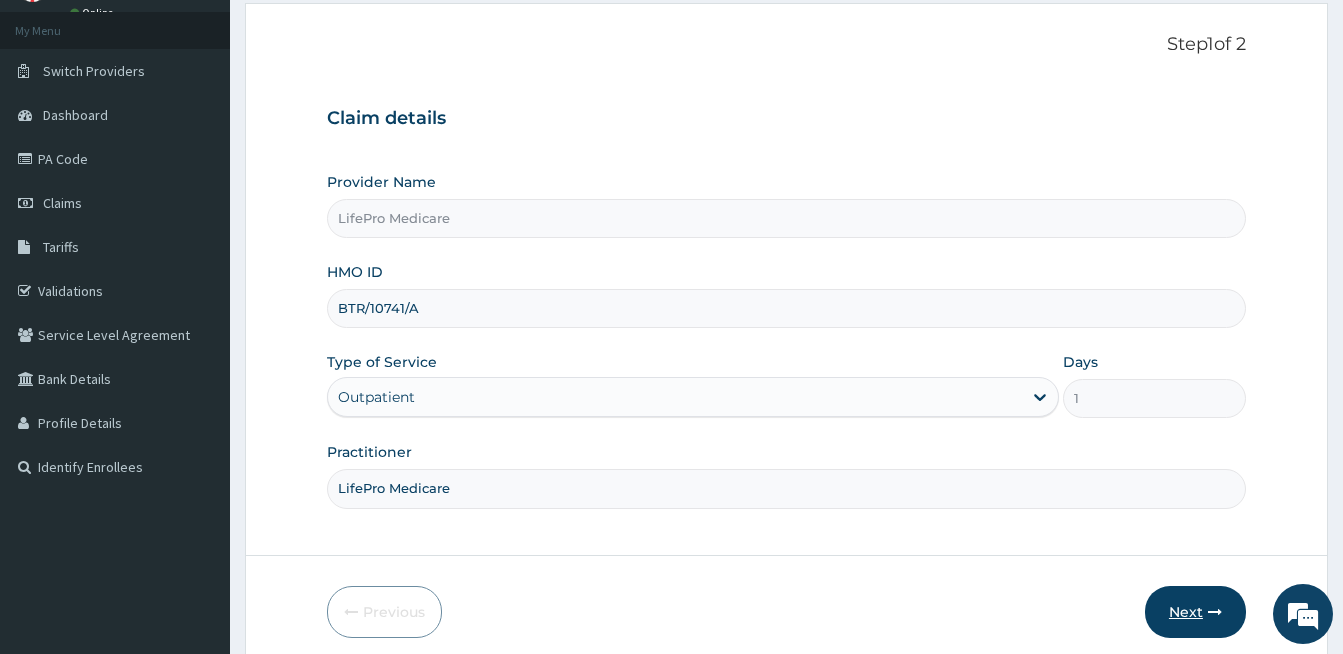 click on "Next" at bounding box center (1195, 612) 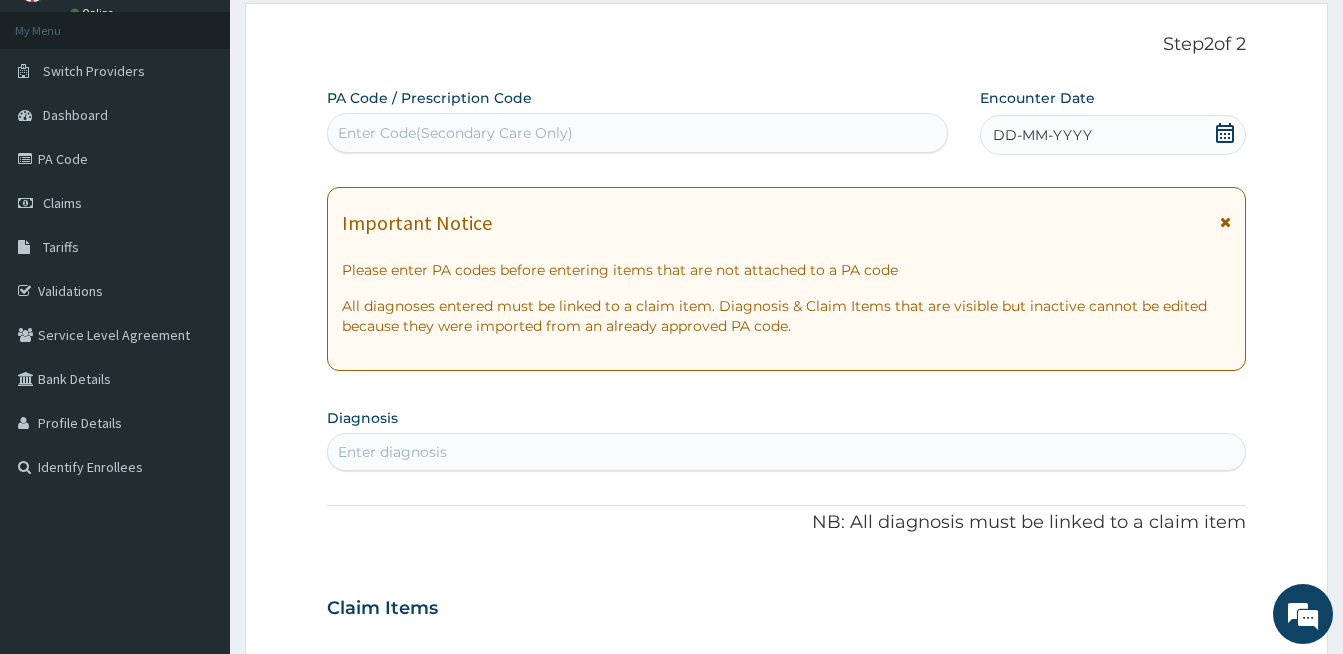 click on "Enter Code(Secondary Care Only)" at bounding box center (637, 133) 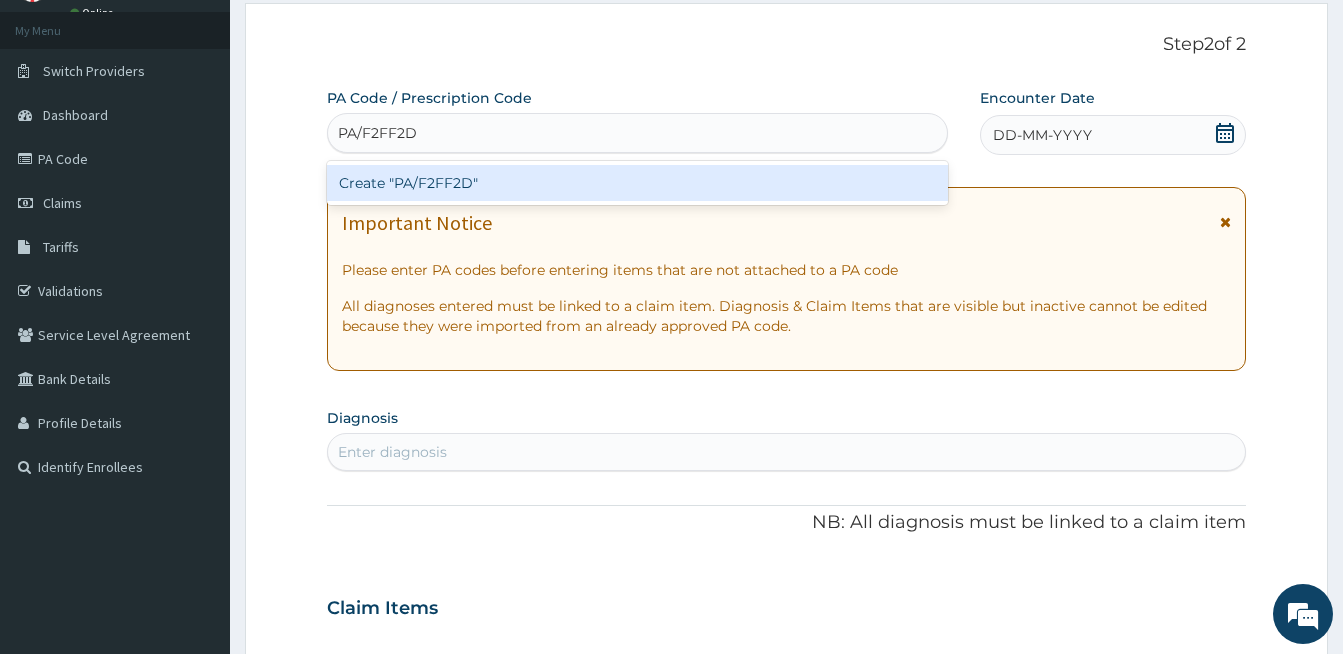 click on "Create "PA/F2FF2D"" at bounding box center (637, 183) 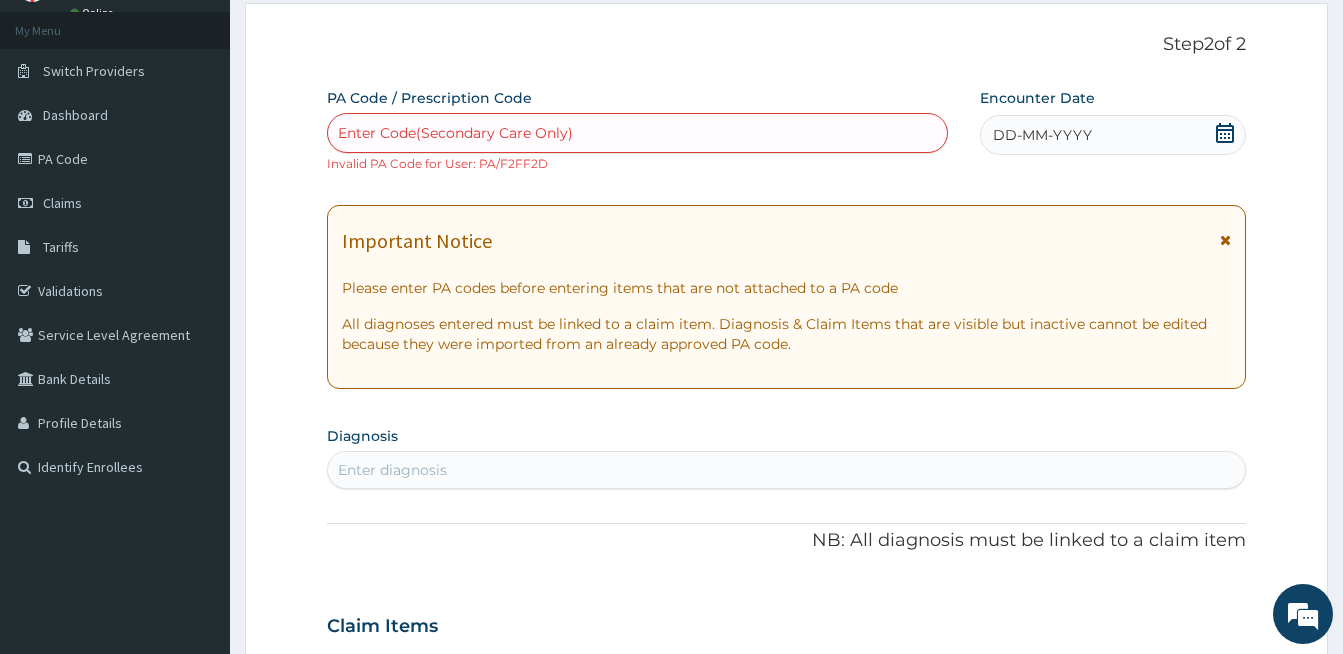 click on "Enter Code(Secondary Care Only)" at bounding box center (455, 133) 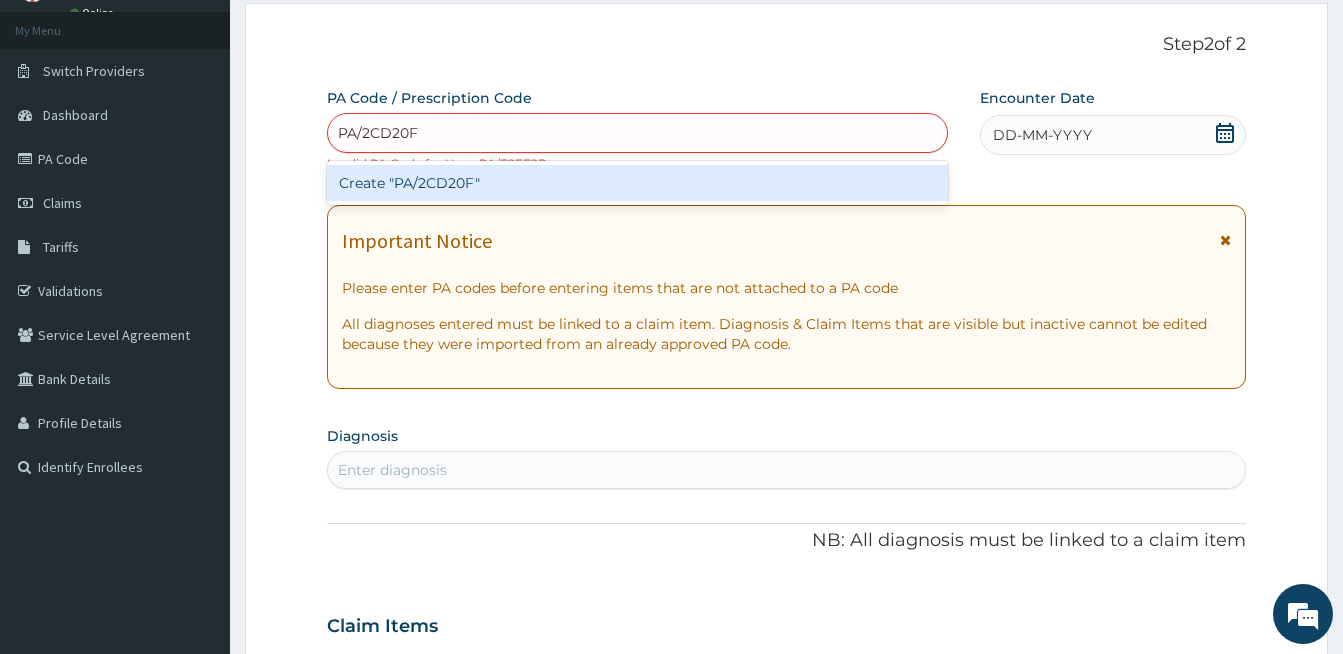 click on "Create "PA/2CD20F"" at bounding box center (637, 183) 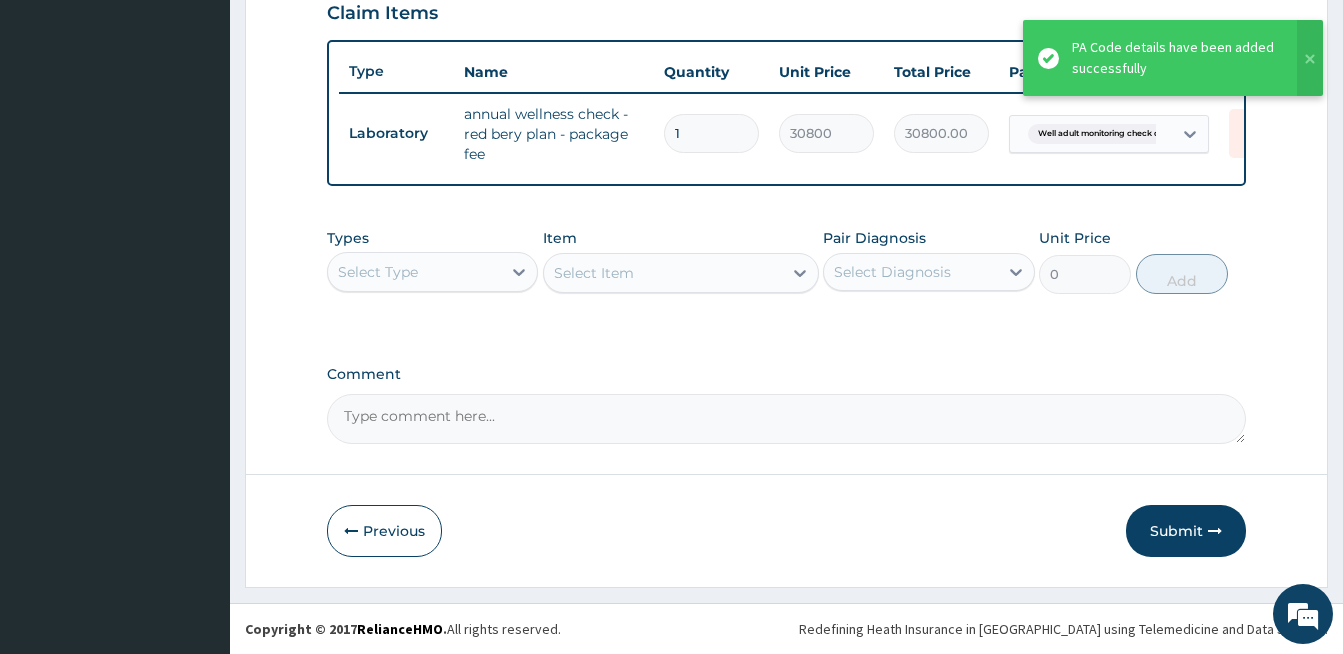 scroll, scrollTop: 719, scrollLeft: 0, axis: vertical 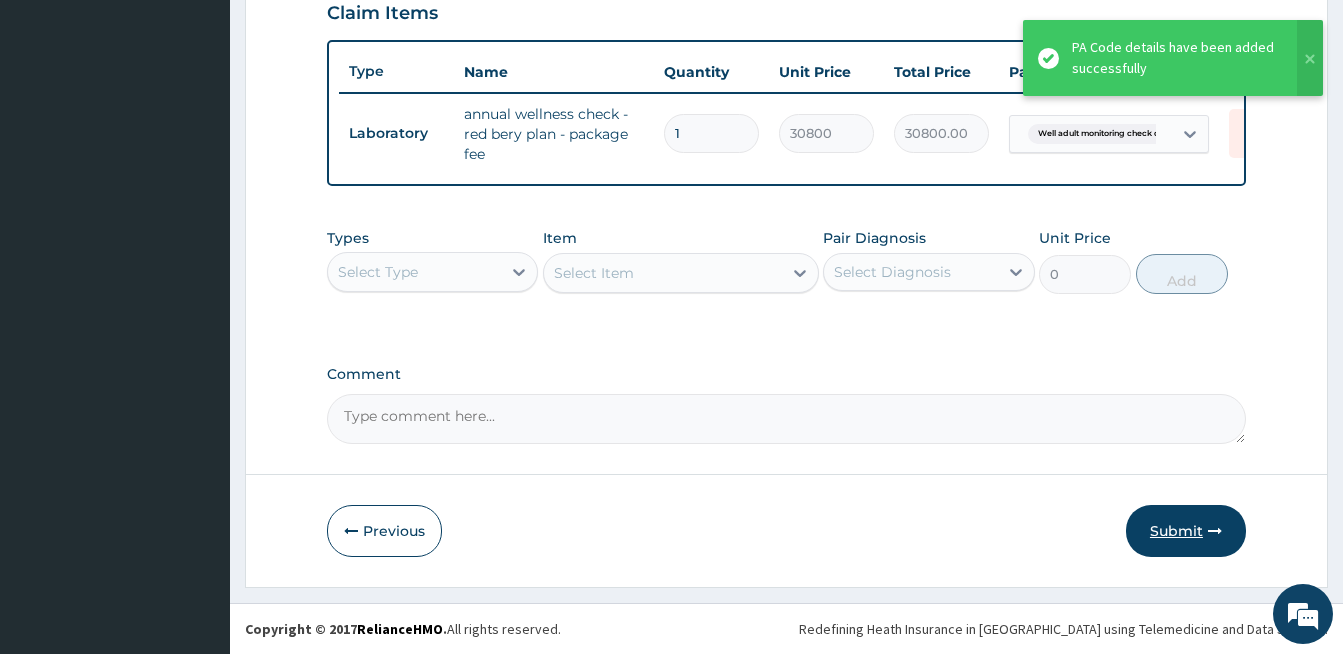 click on "Submit" at bounding box center [1186, 531] 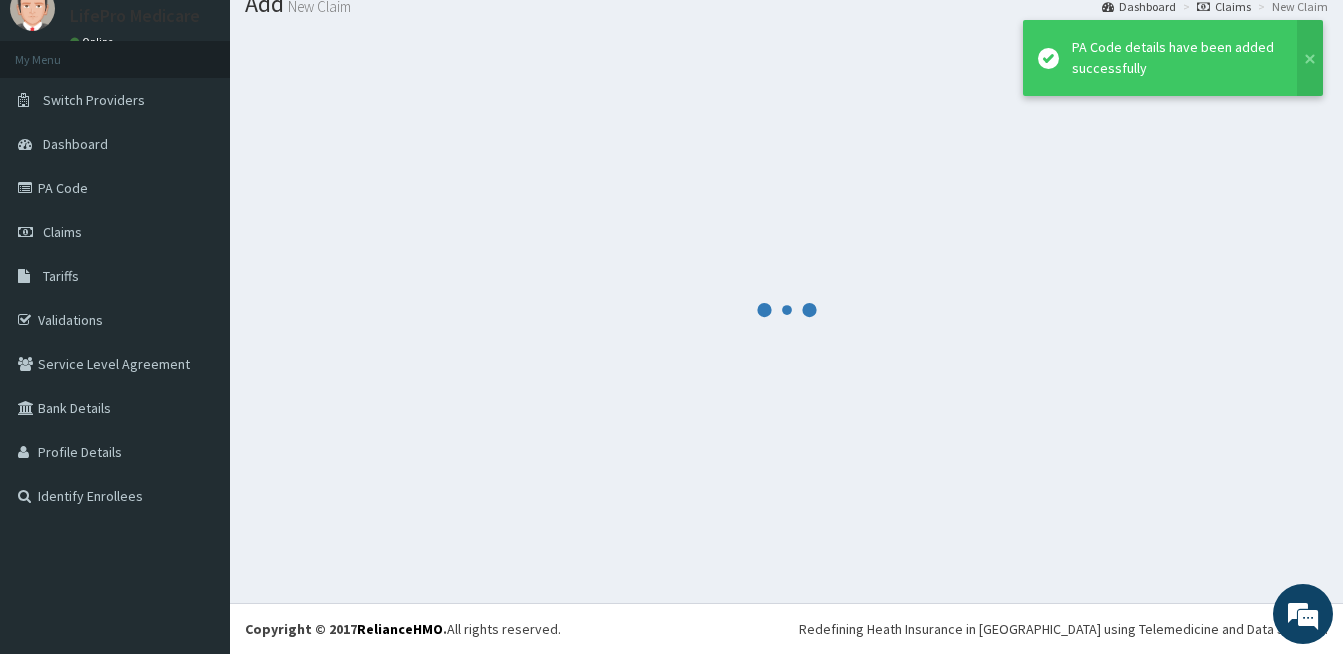 scroll, scrollTop: 74, scrollLeft: 0, axis: vertical 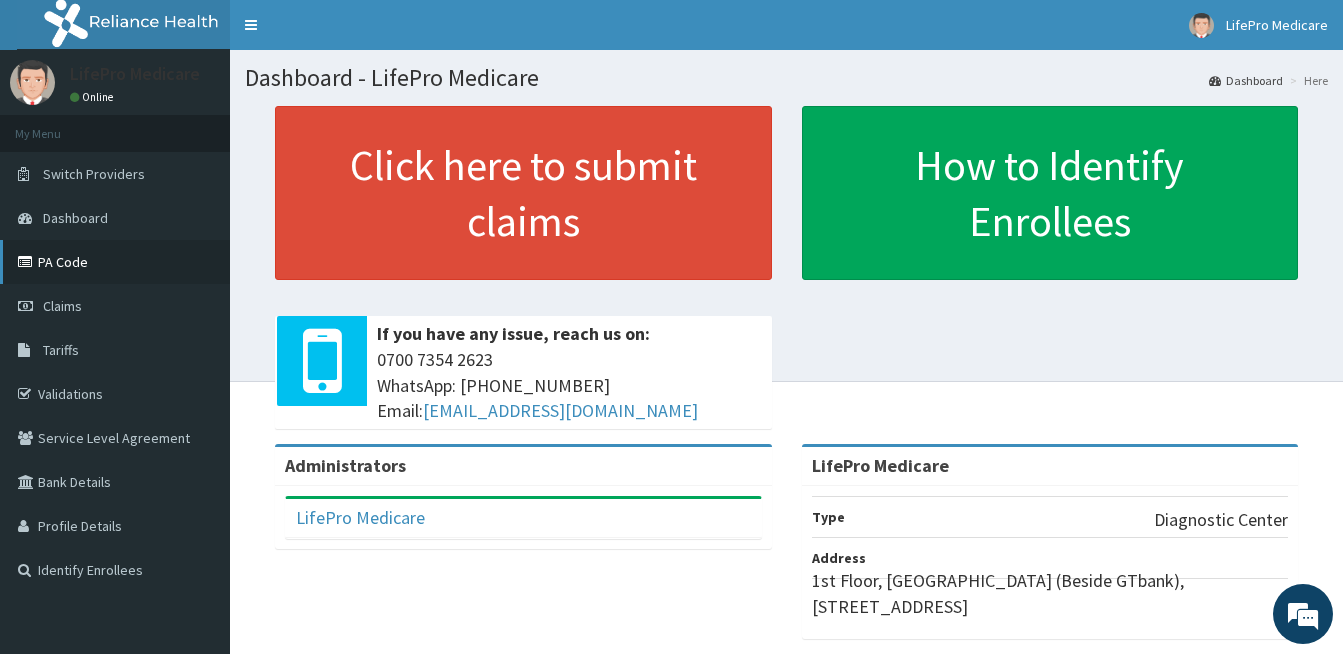 click on "PA Code" at bounding box center (115, 262) 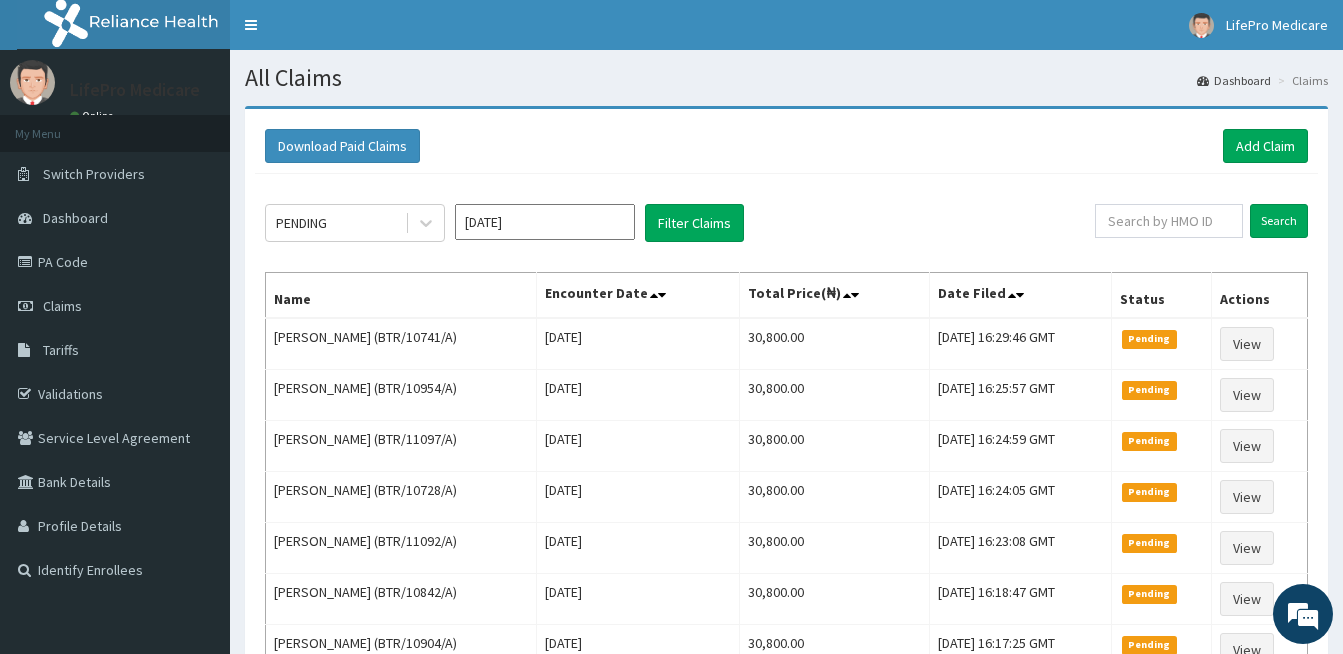 scroll, scrollTop: 0, scrollLeft: 0, axis: both 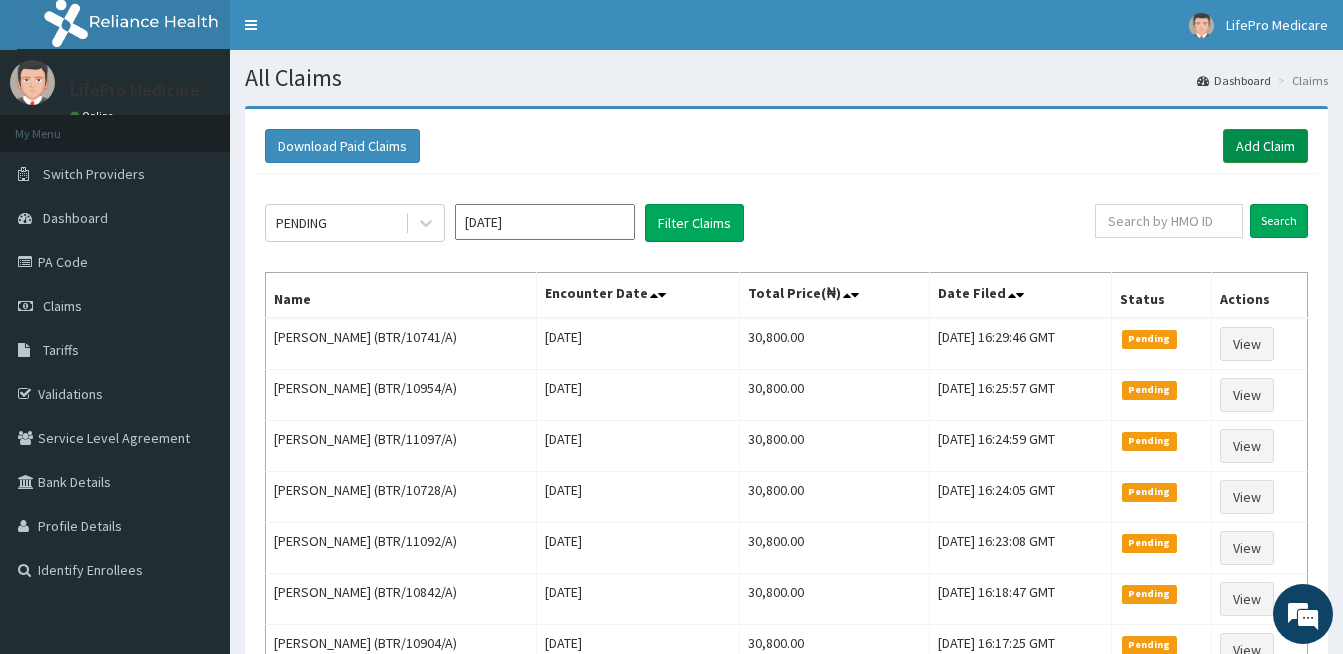 click on "Add Claim" at bounding box center (1265, 146) 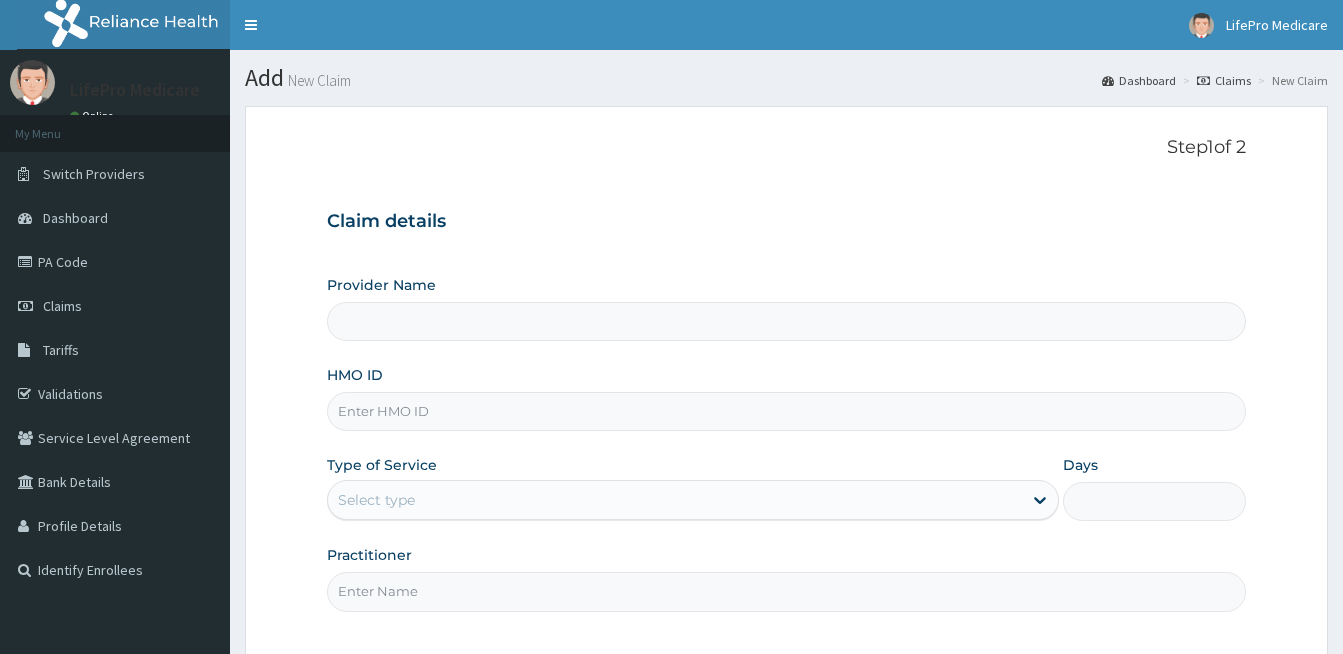 scroll, scrollTop: 0, scrollLeft: 0, axis: both 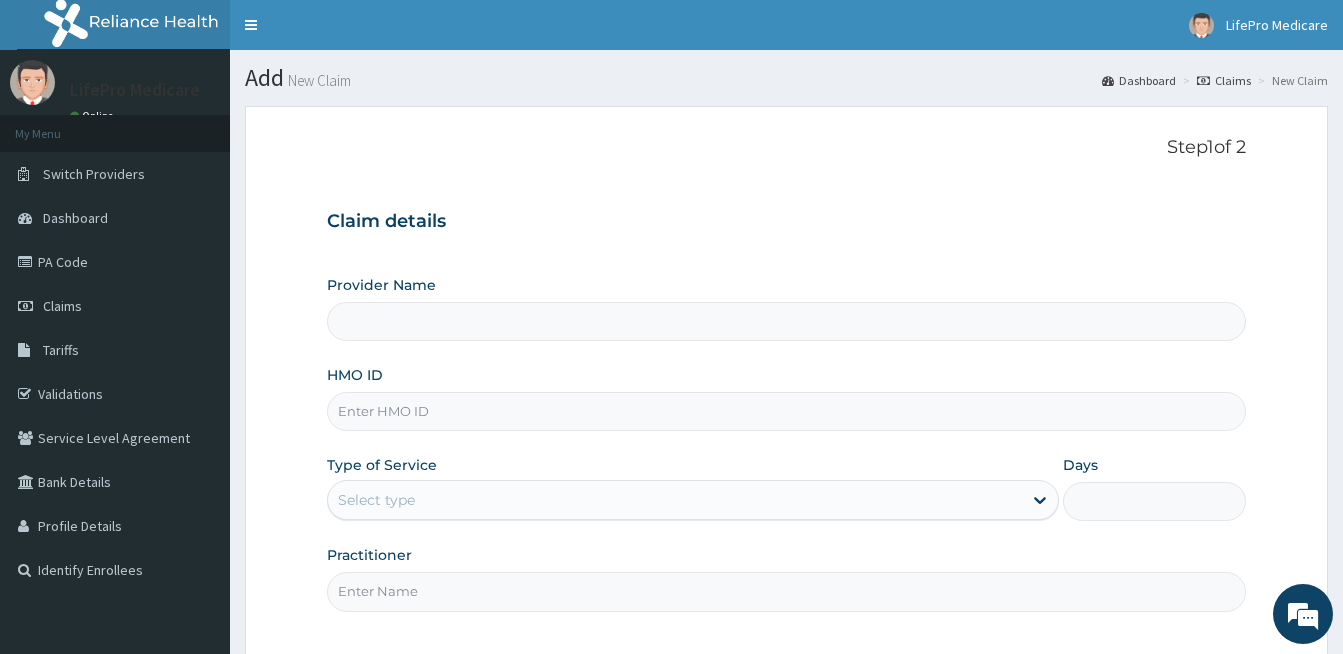 type on "LifePro Medicare" 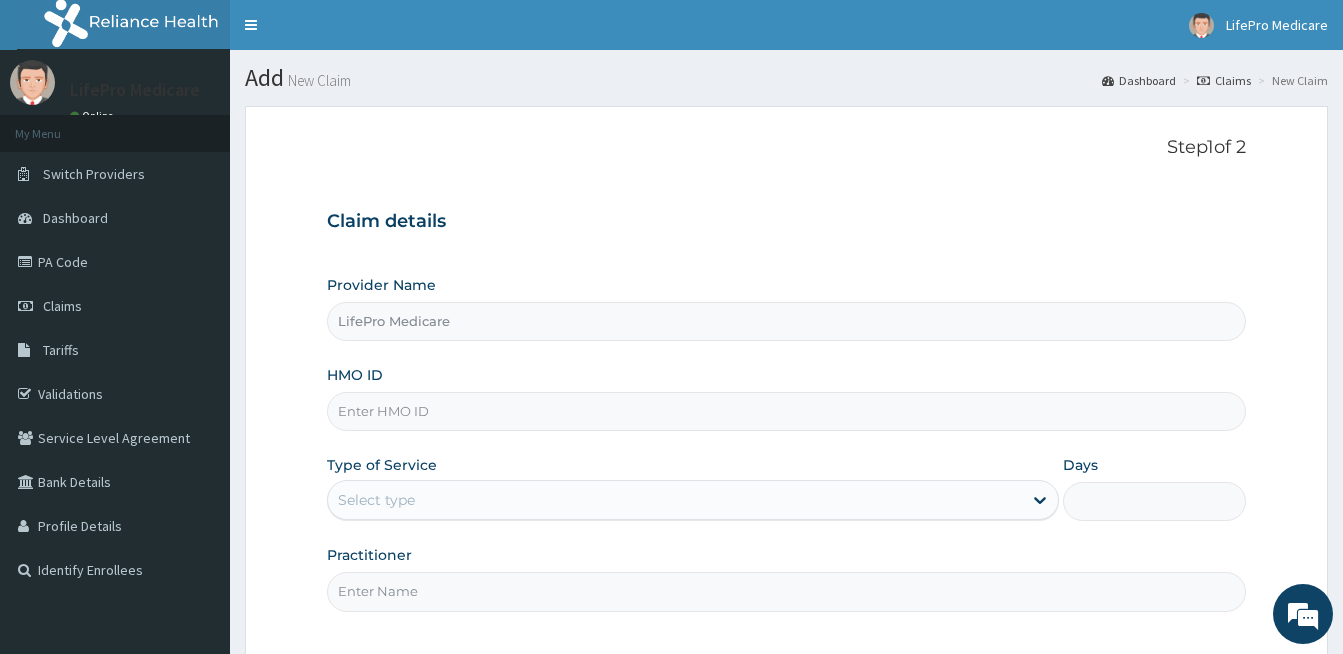 click on "HMO ID" at bounding box center (786, 411) 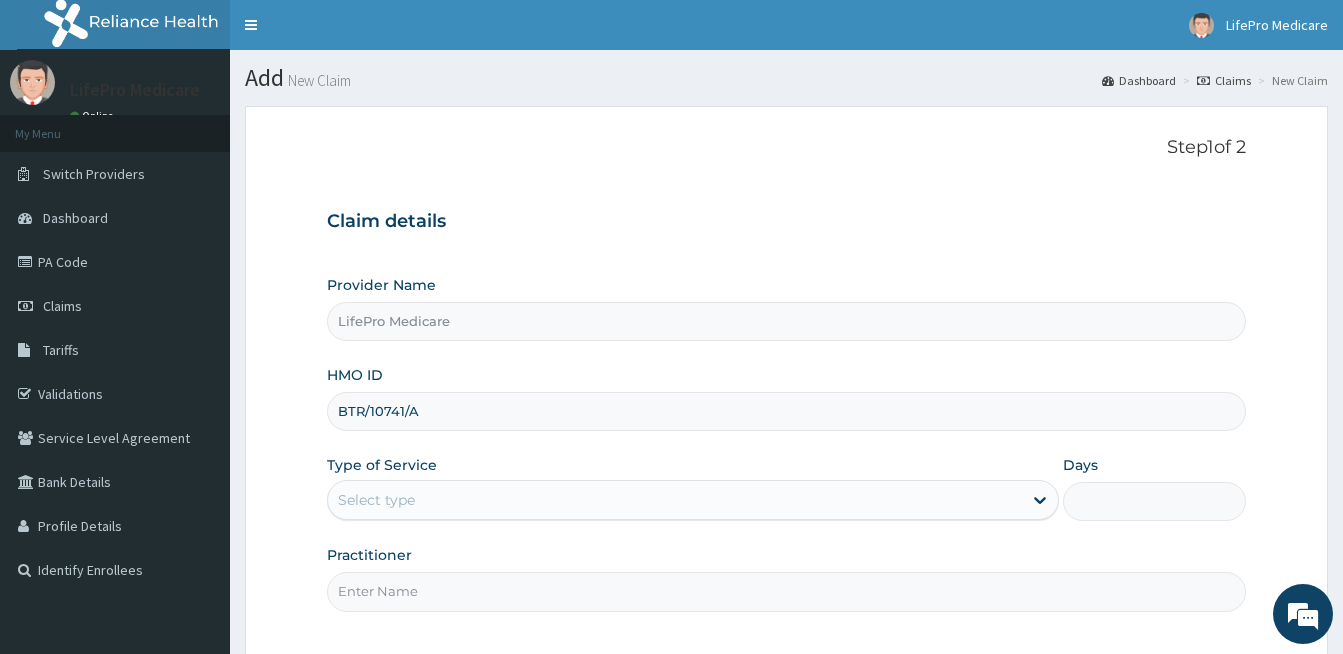 click on "BTR/10741/A" at bounding box center [786, 411] 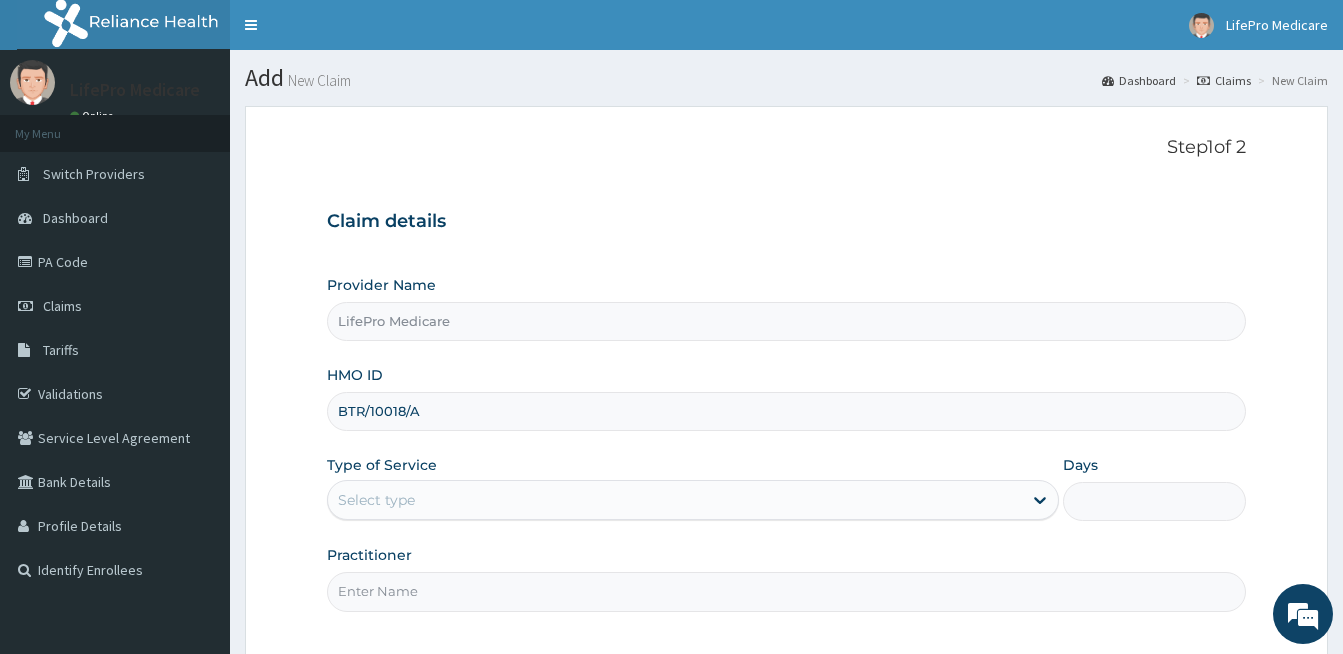 type on "BTR/10018/A" 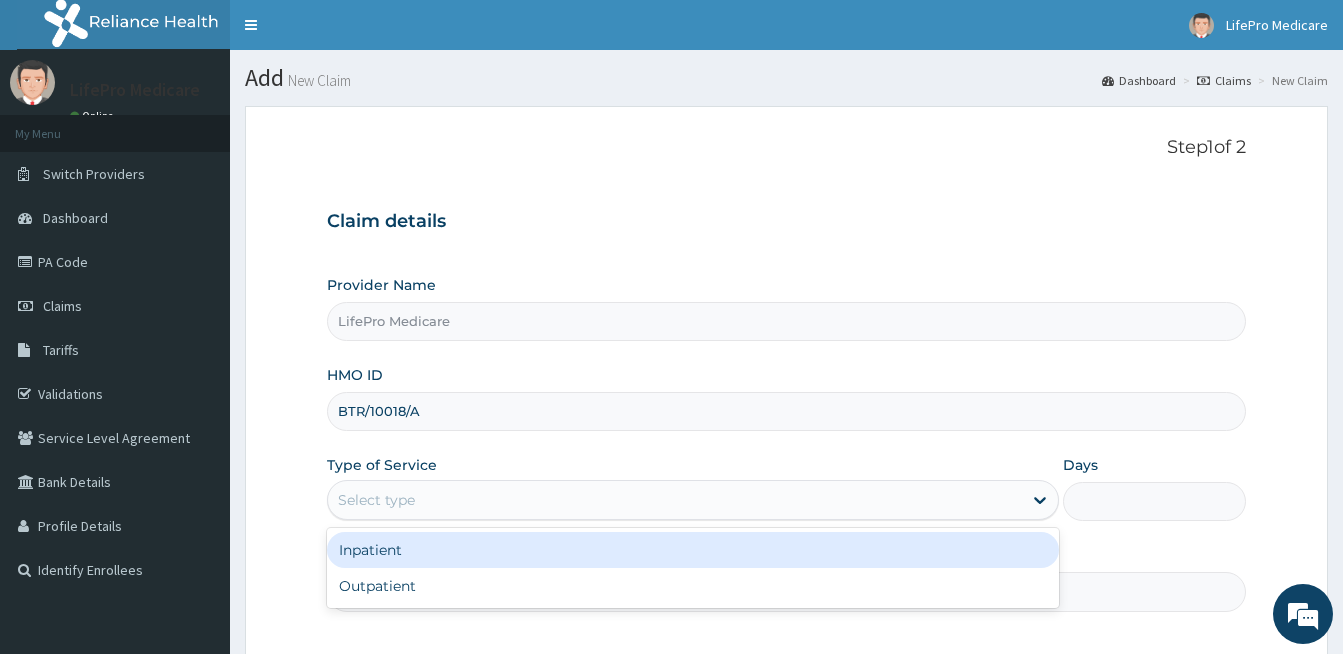 click on "Select type" at bounding box center (675, 500) 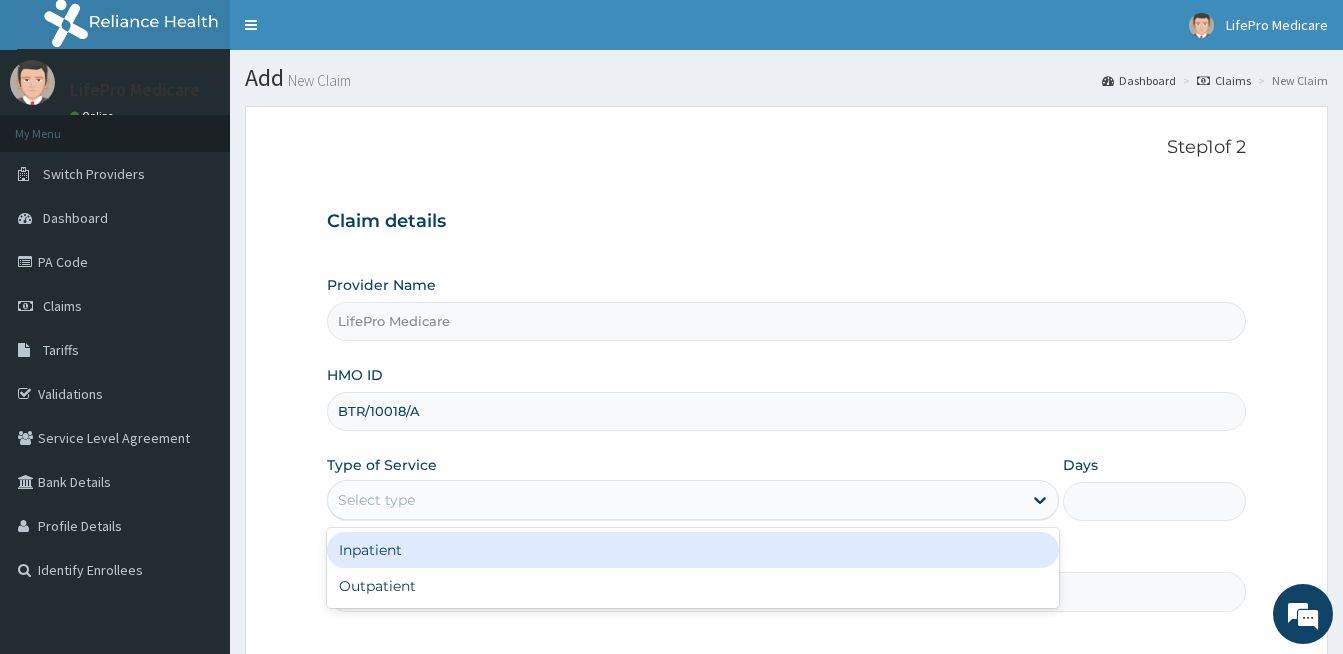scroll, scrollTop: 0, scrollLeft: 0, axis: both 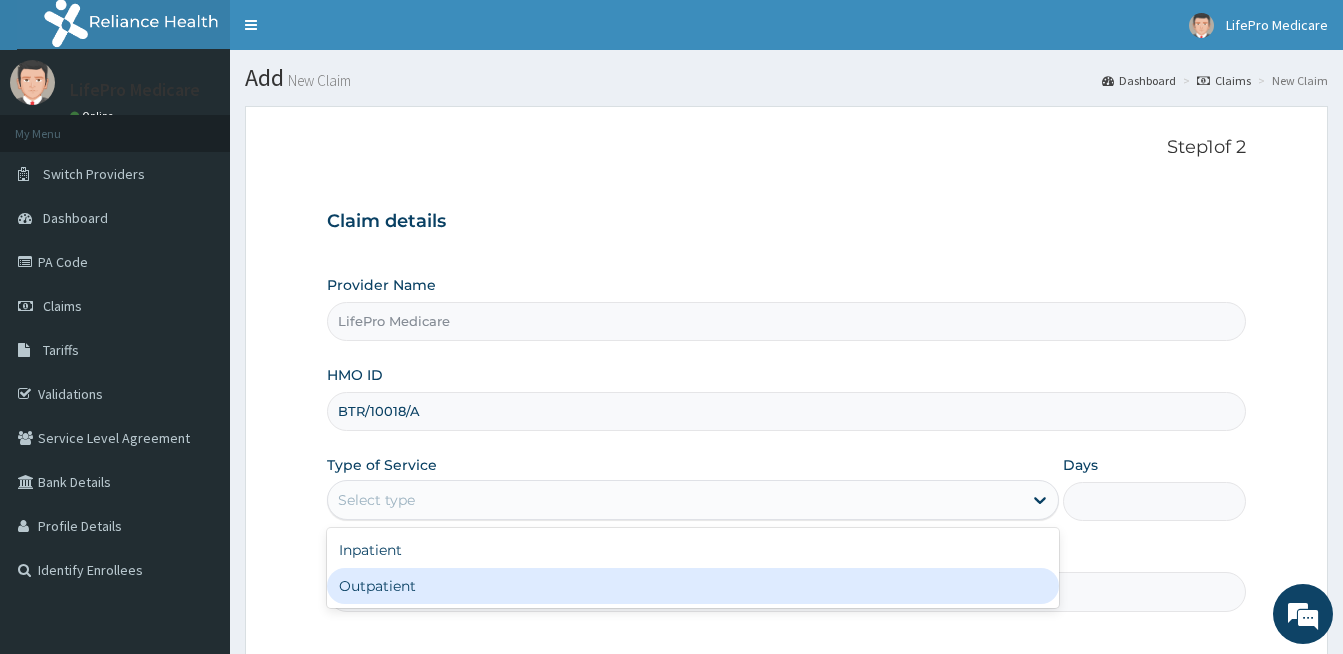 click on "Outpatient" at bounding box center (693, 586) 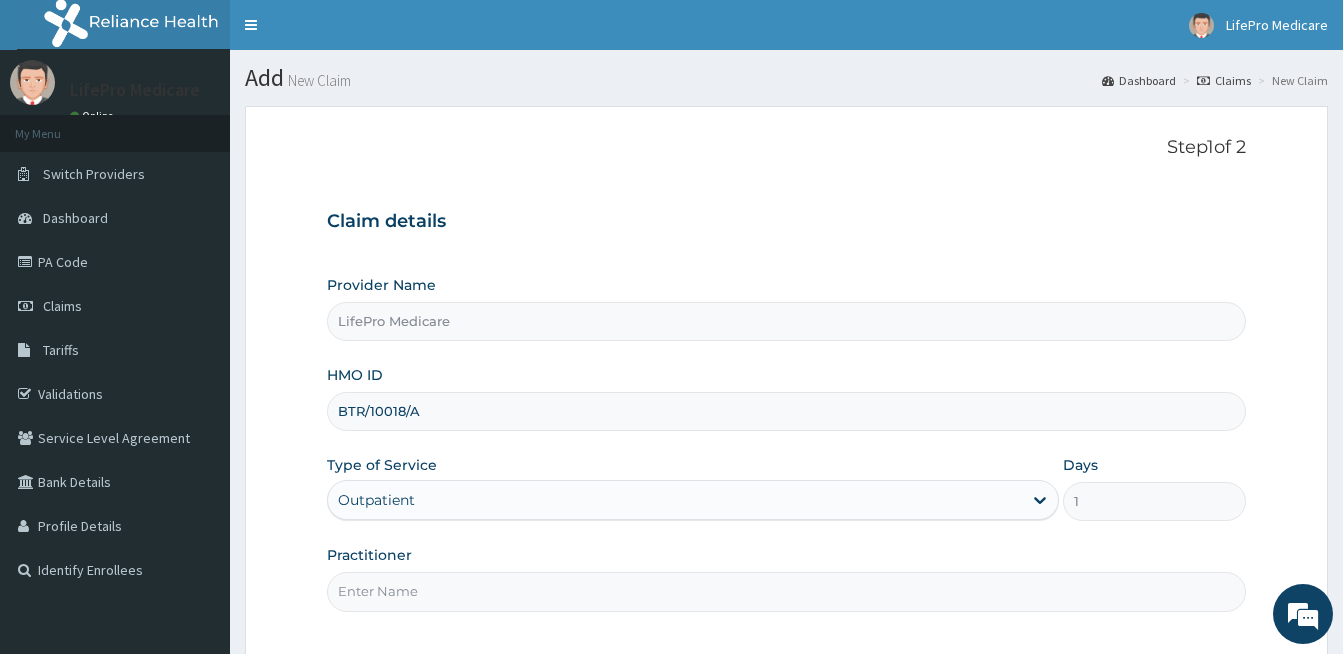 click on "Practitioner" at bounding box center (786, 591) 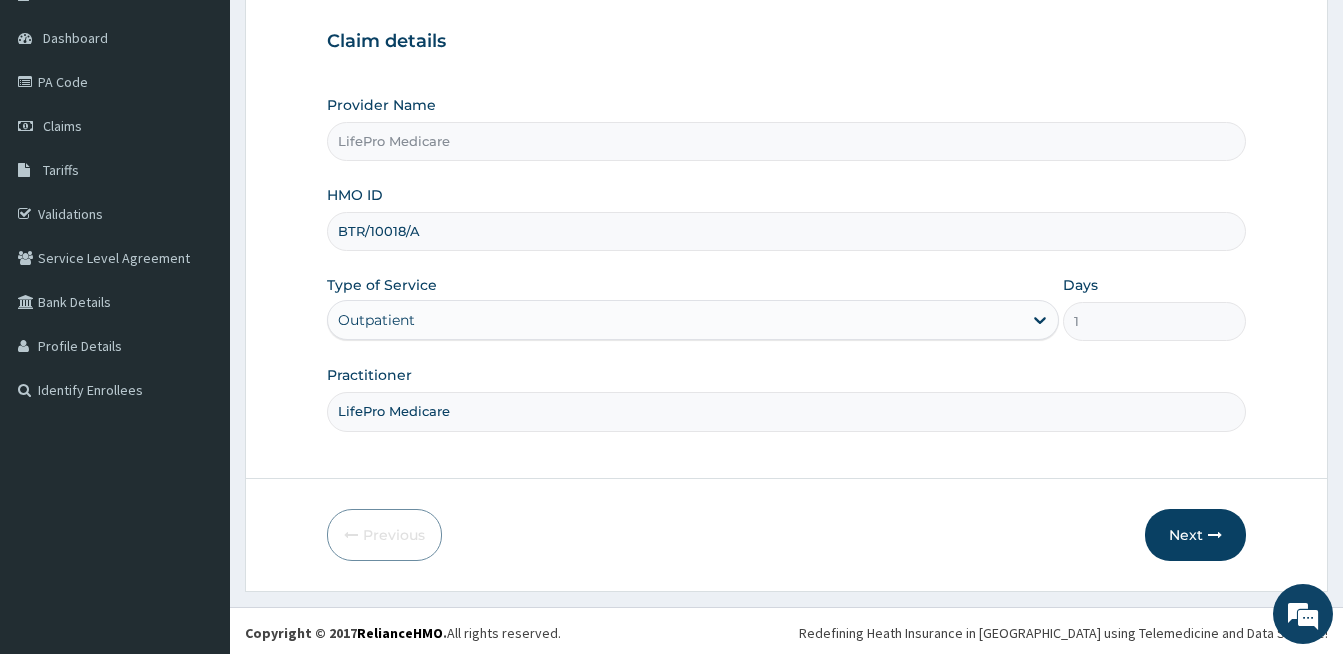 scroll, scrollTop: 184, scrollLeft: 0, axis: vertical 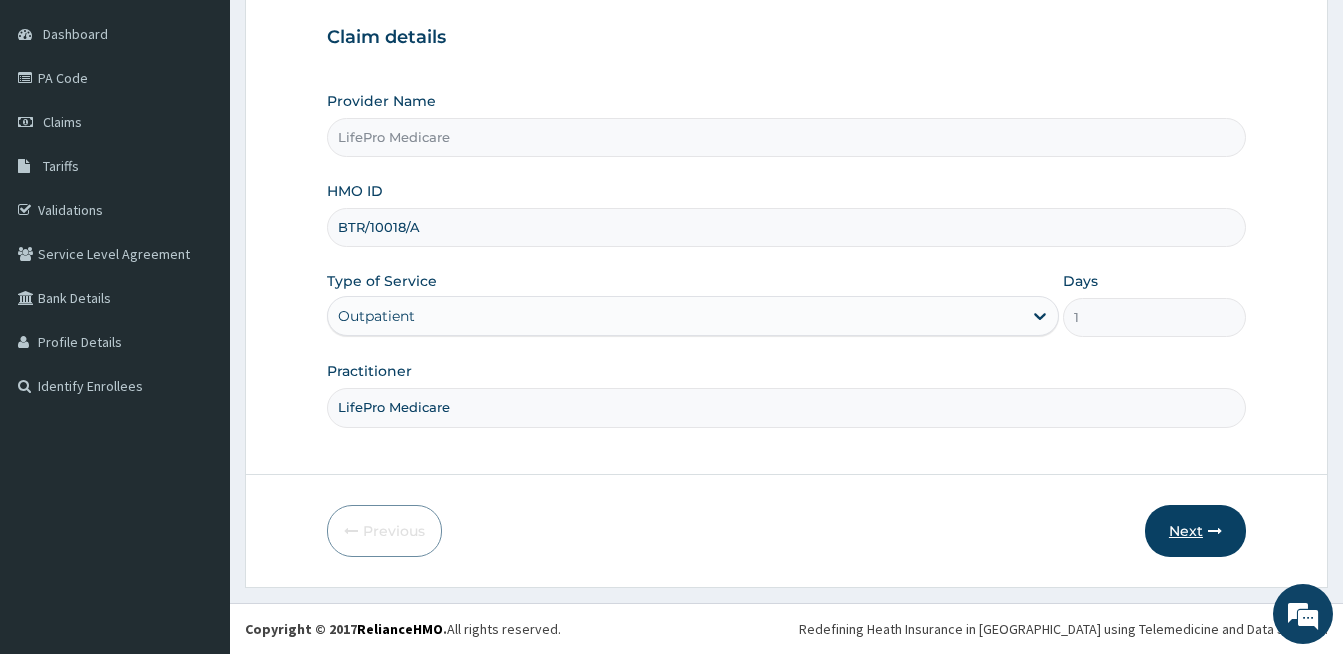 click on "Next" at bounding box center (1195, 531) 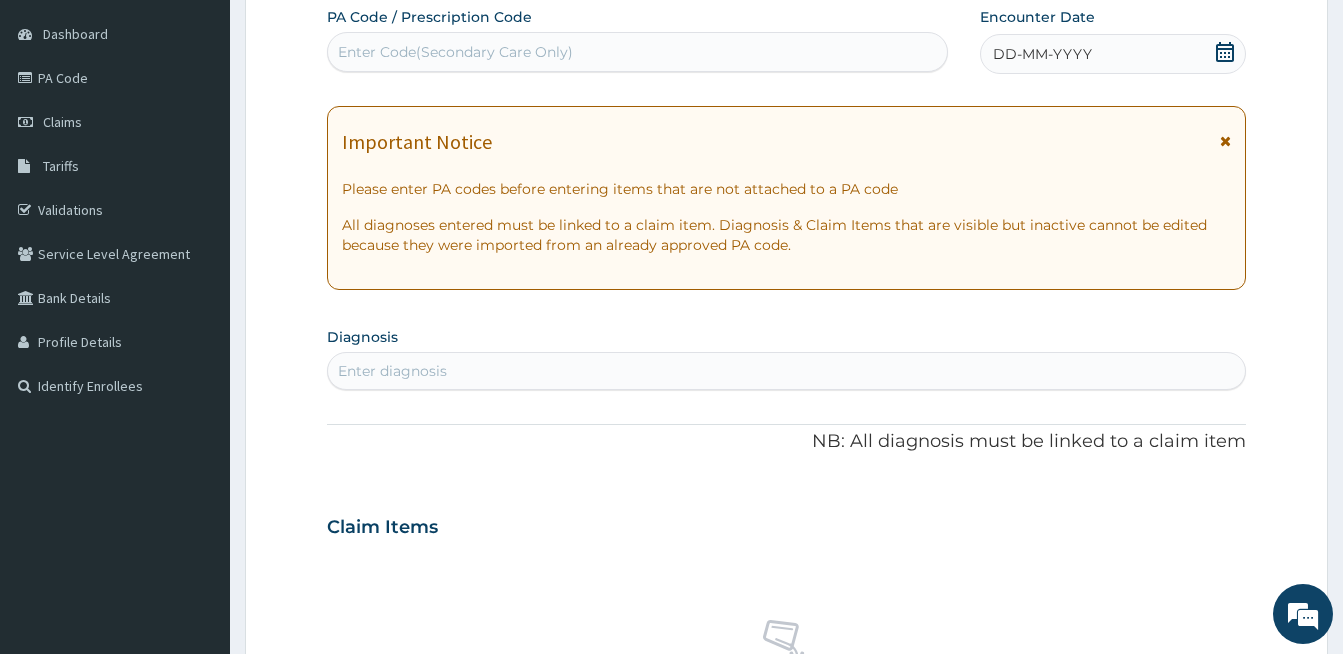 click on "Enter Code(Secondary Care Only)" at bounding box center [637, 52] 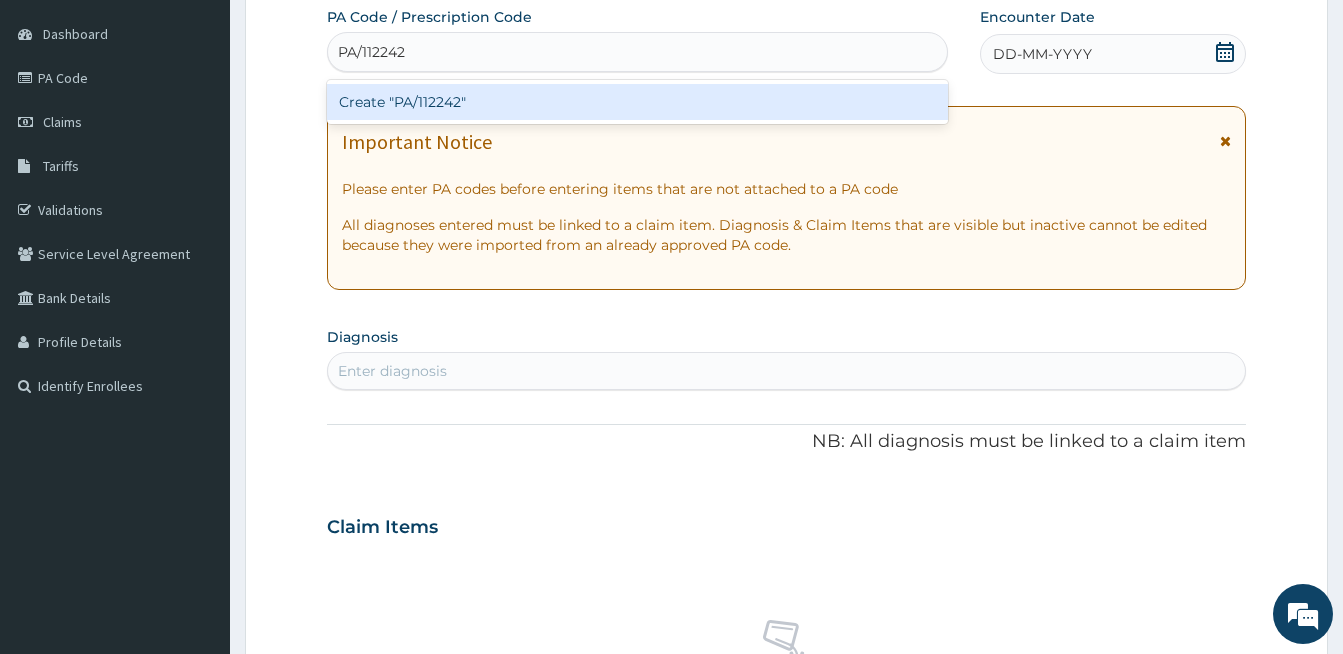 click on "Create "PA/112242"" at bounding box center (637, 102) 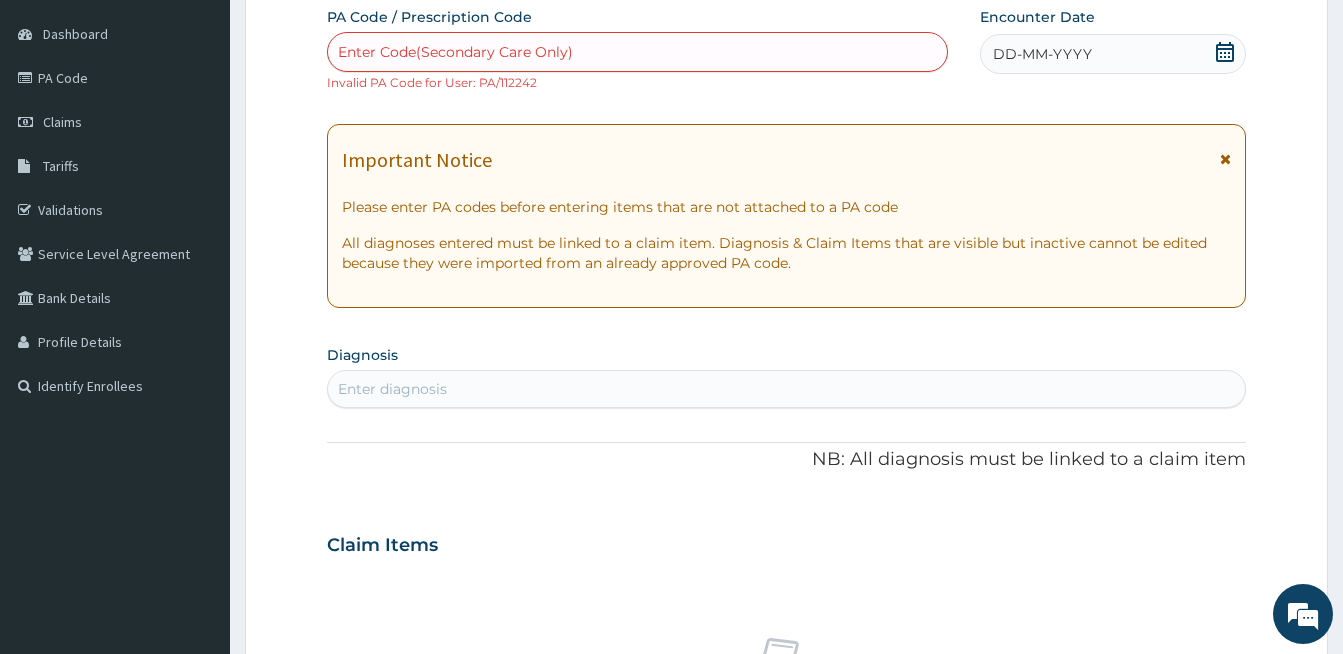click on "Enter Code(Secondary Care Only)" at bounding box center (455, 52) 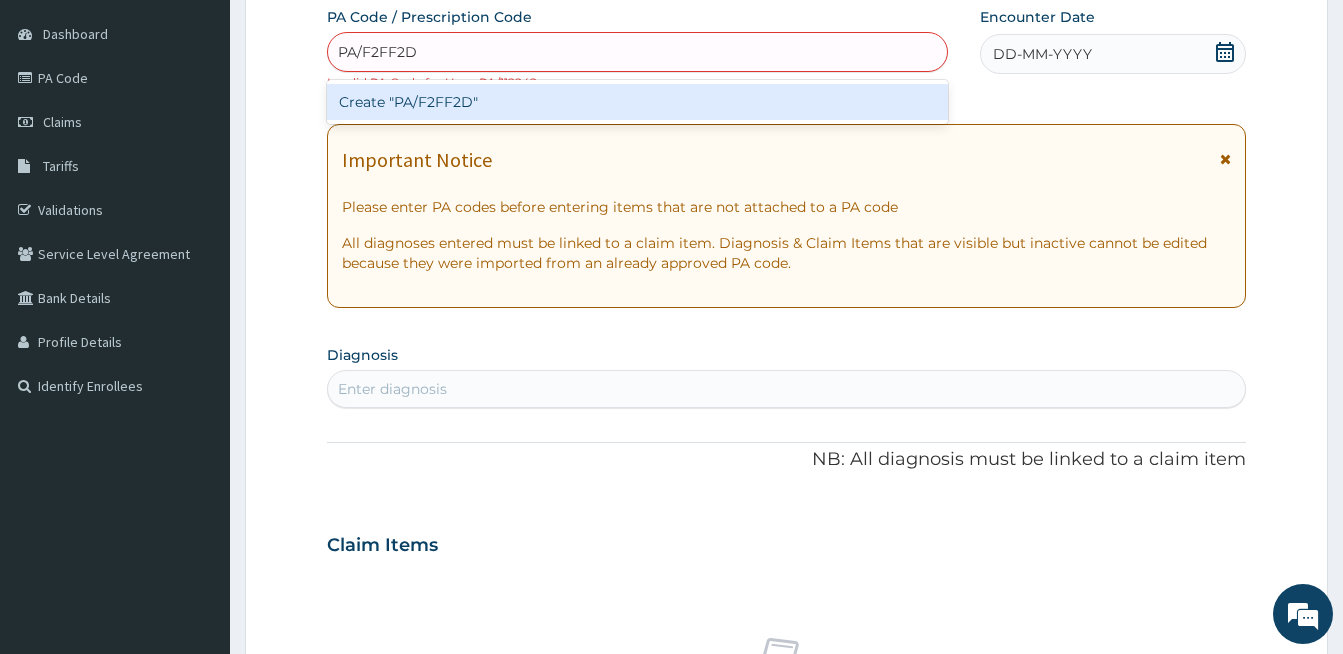 click on "Create "PA/F2FF2D"" at bounding box center (637, 102) 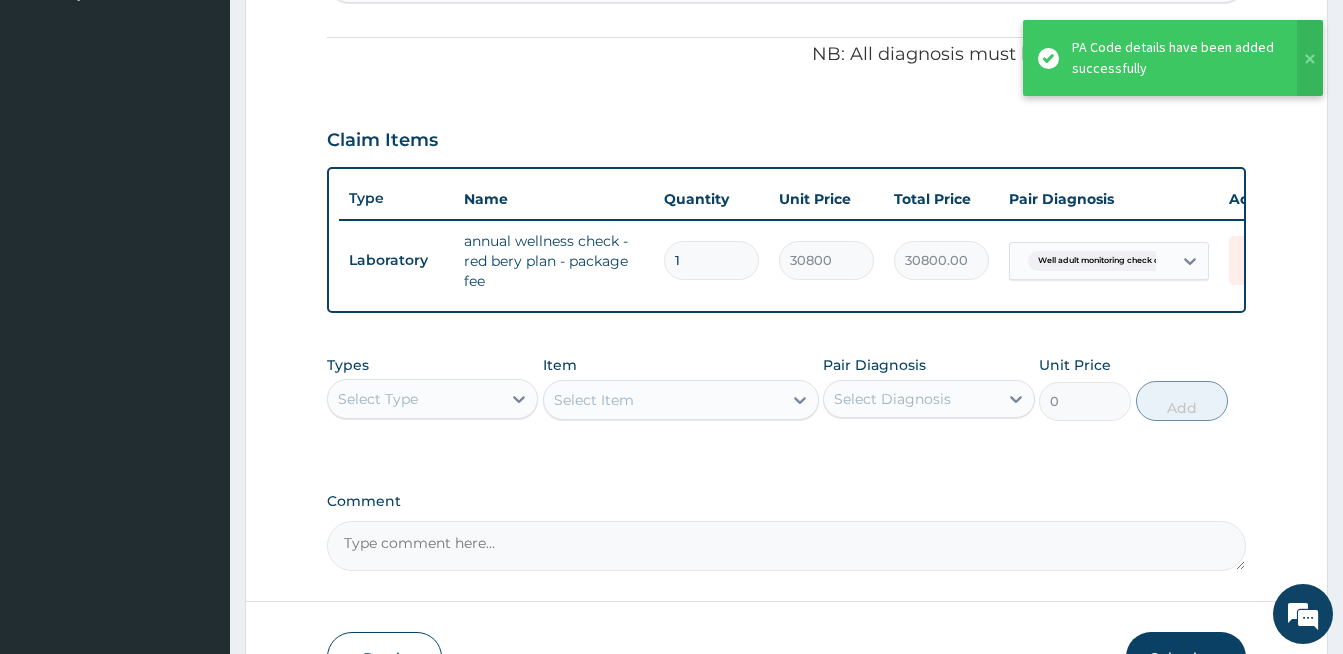 scroll, scrollTop: 719, scrollLeft: 0, axis: vertical 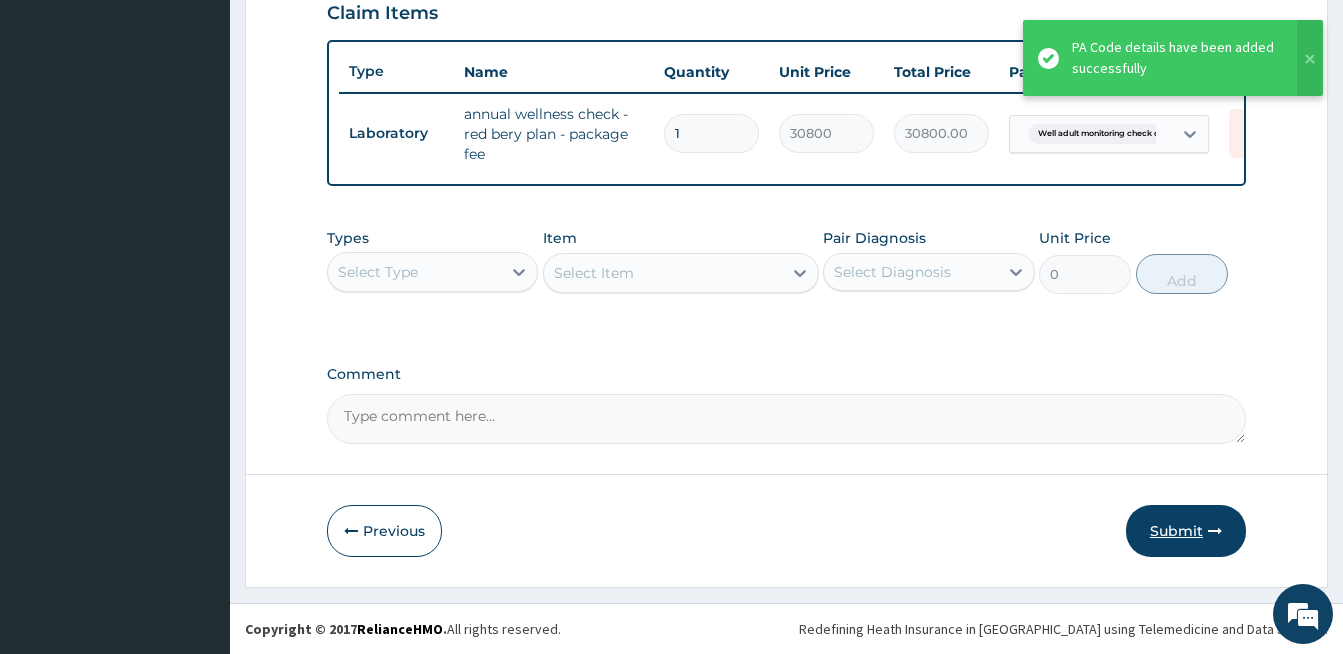 click on "Submit" at bounding box center [1186, 531] 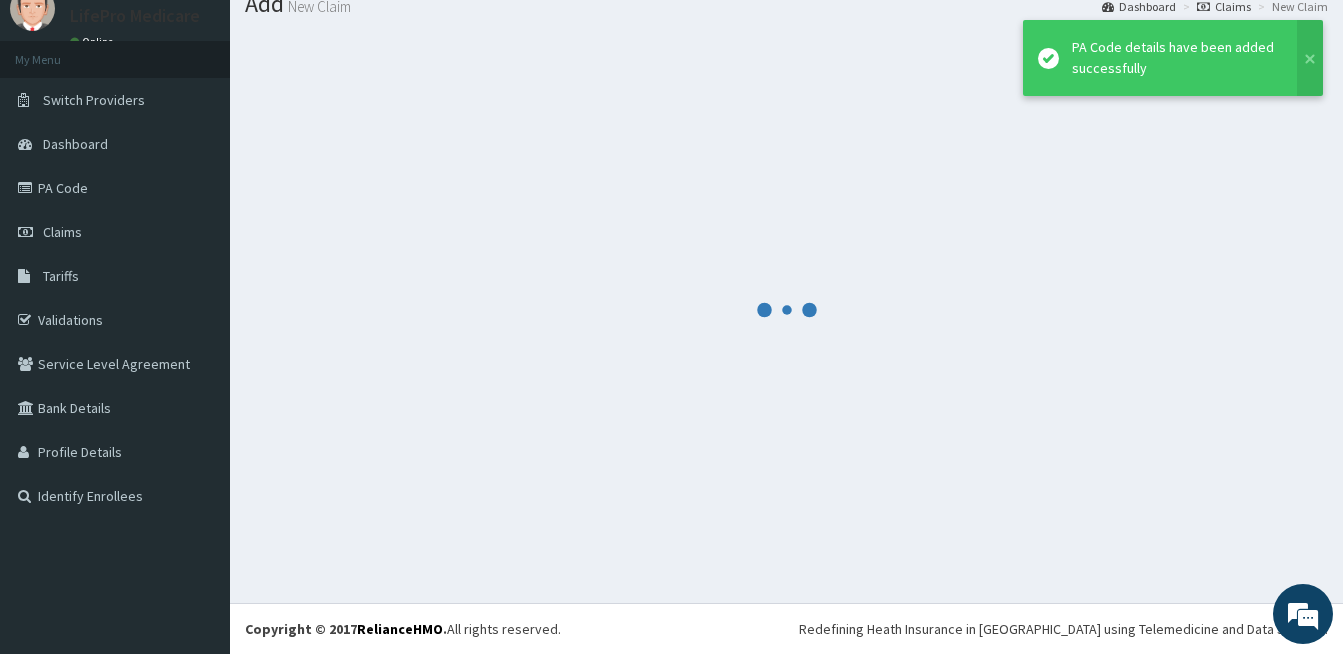 scroll, scrollTop: 74, scrollLeft: 0, axis: vertical 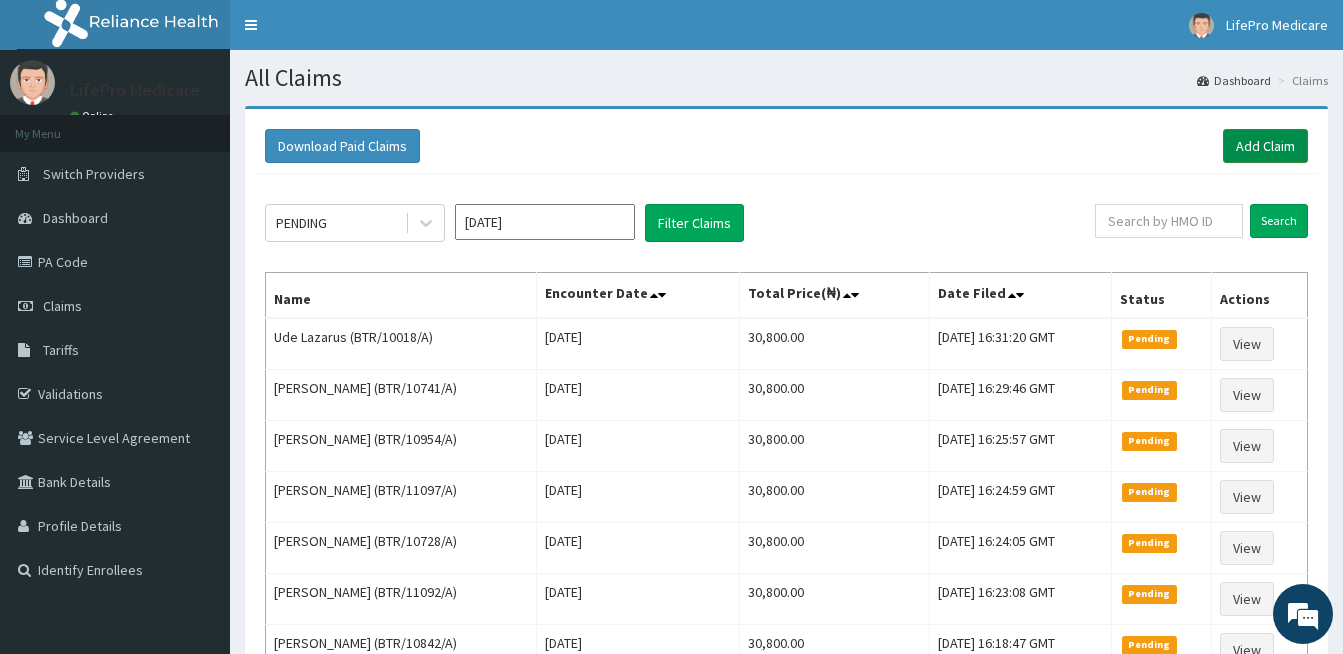 click on "Add Claim" at bounding box center [1265, 146] 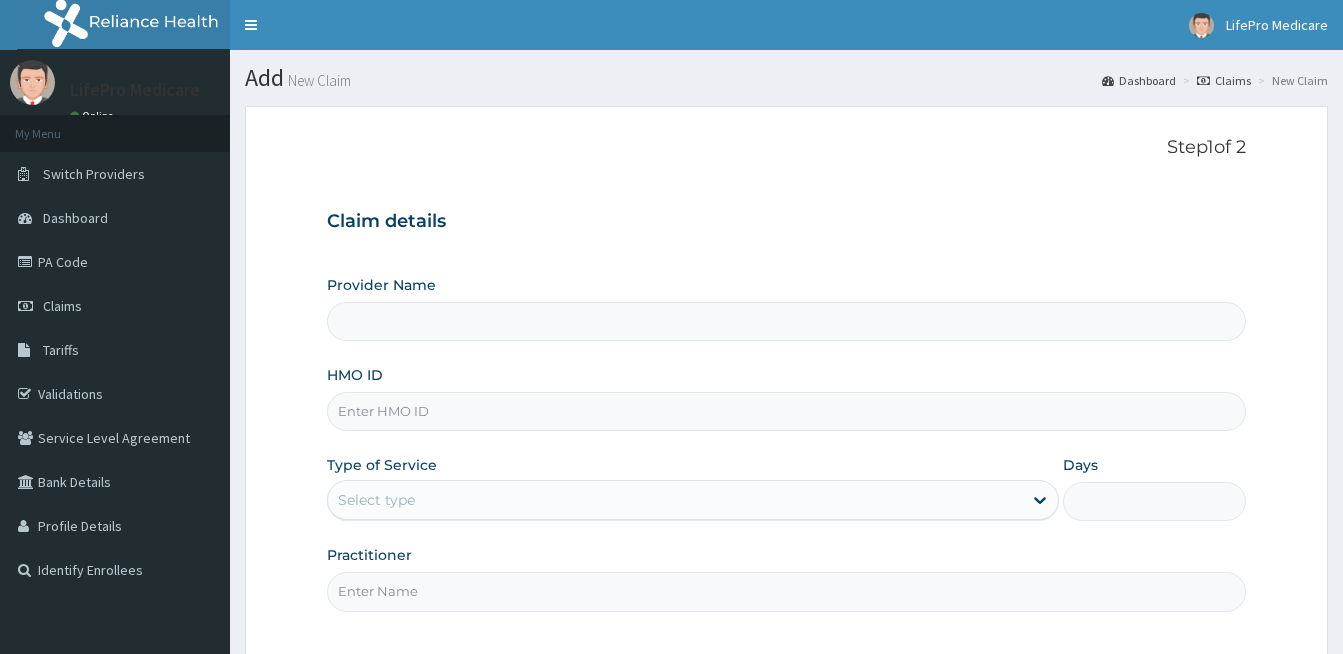scroll, scrollTop: 0, scrollLeft: 0, axis: both 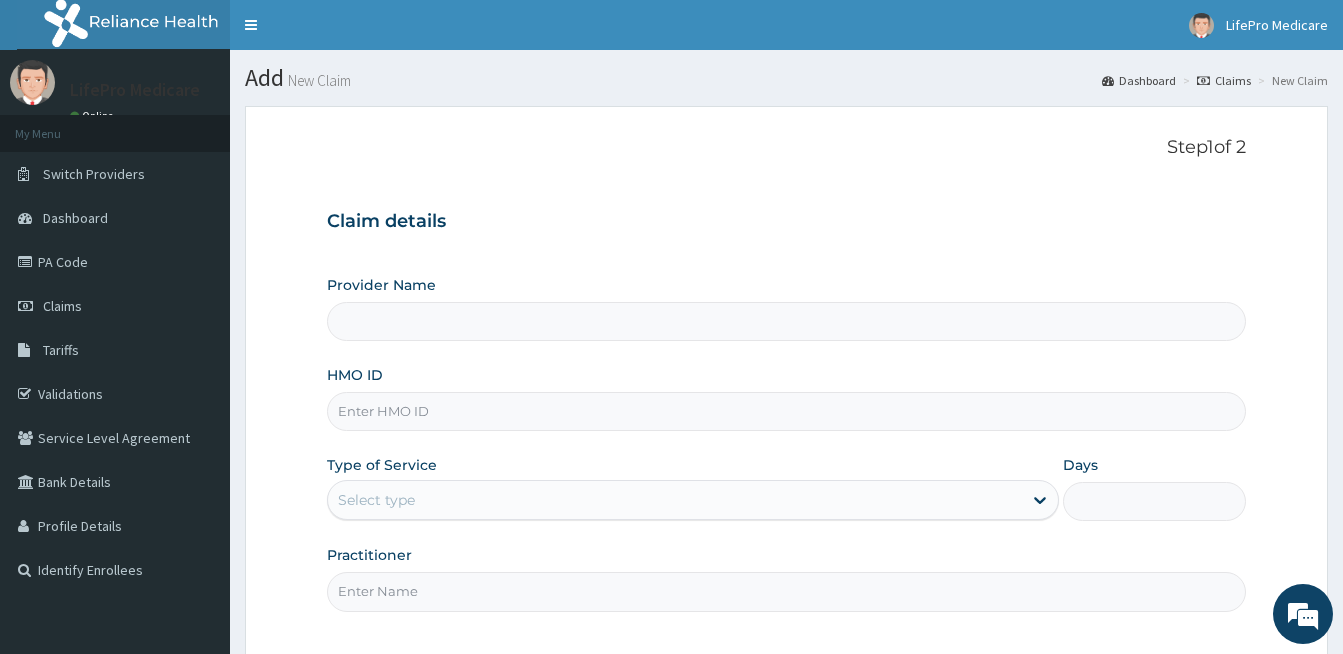 click on "HMO ID" at bounding box center (786, 411) 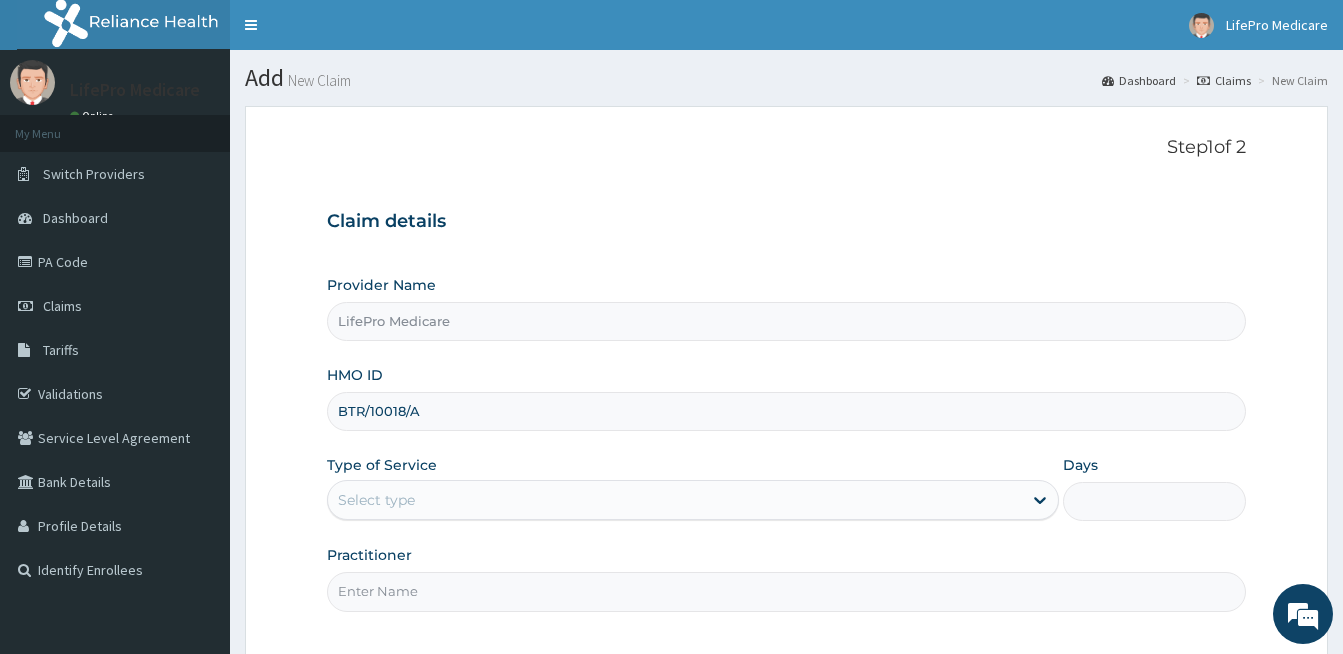 click on "BTR/10018/A" at bounding box center (786, 411) 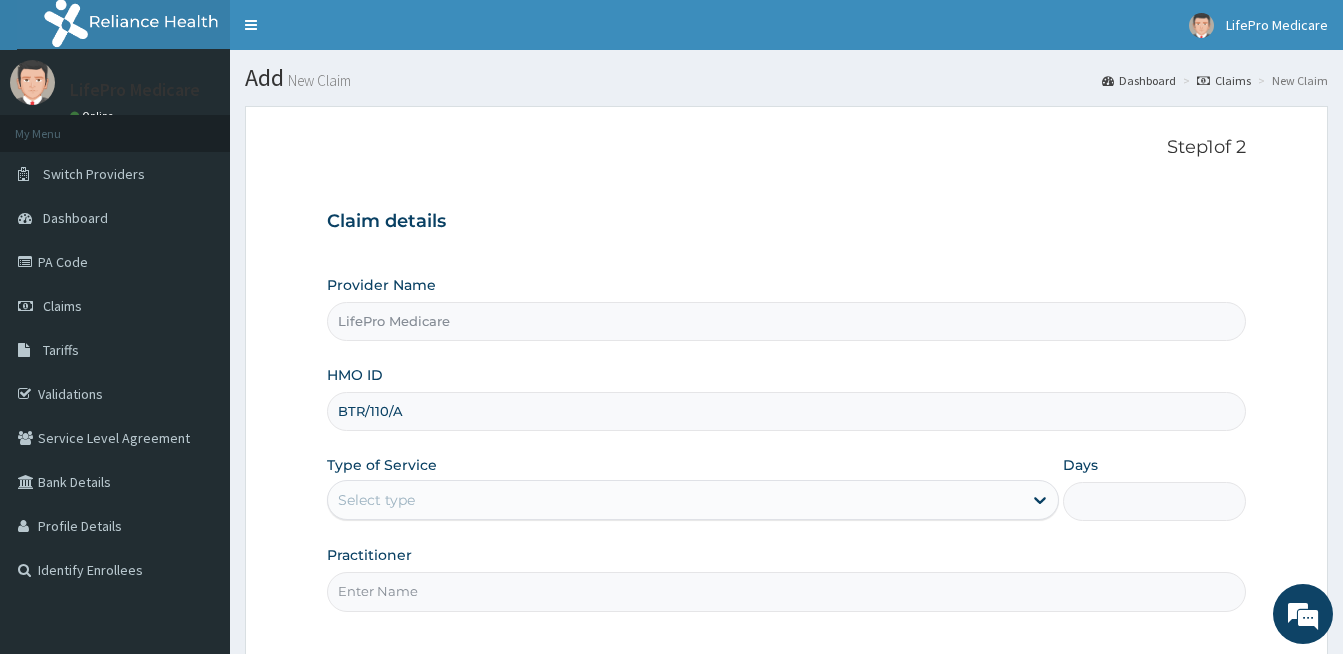 scroll, scrollTop: 0, scrollLeft: 0, axis: both 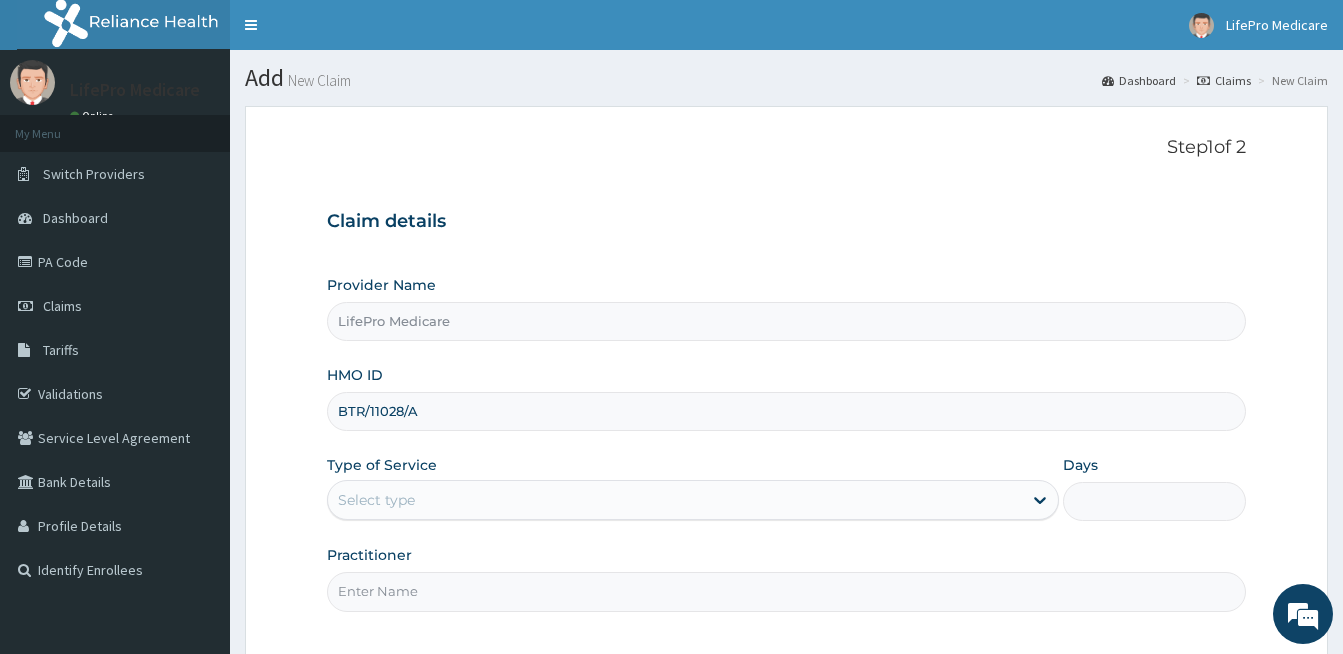 type on "BTR/11028/A" 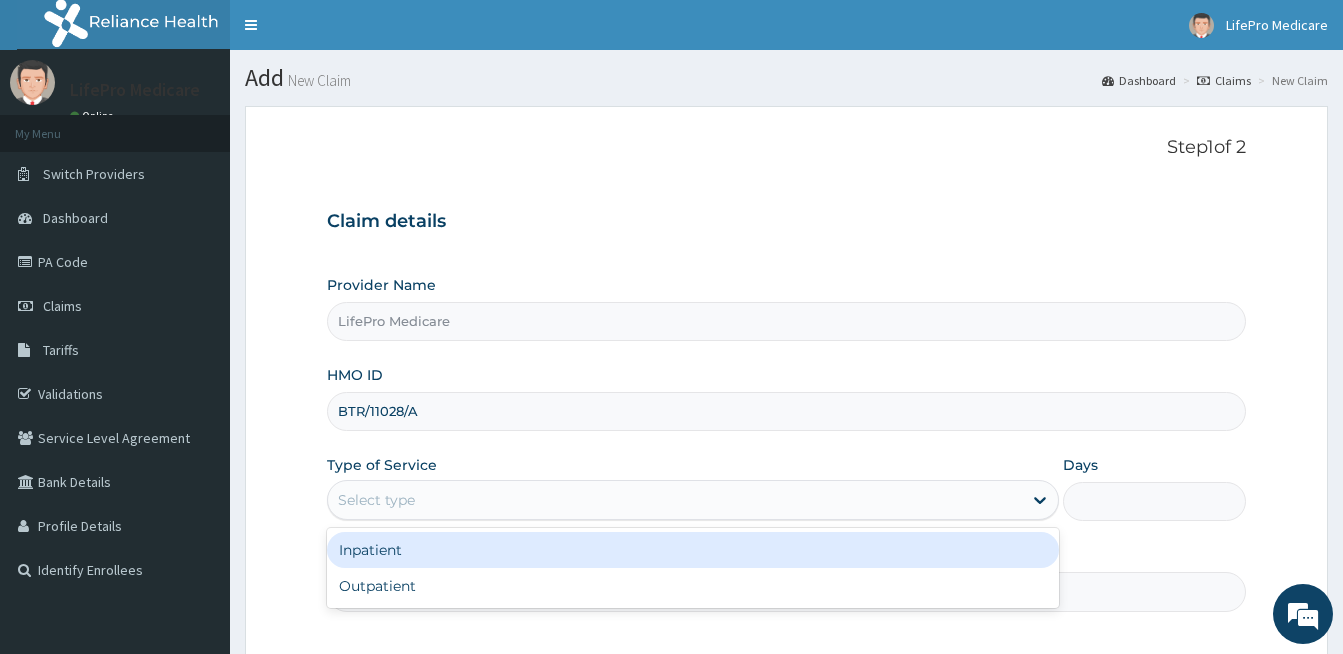 click on "Select type" at bounding box center [675, 500] 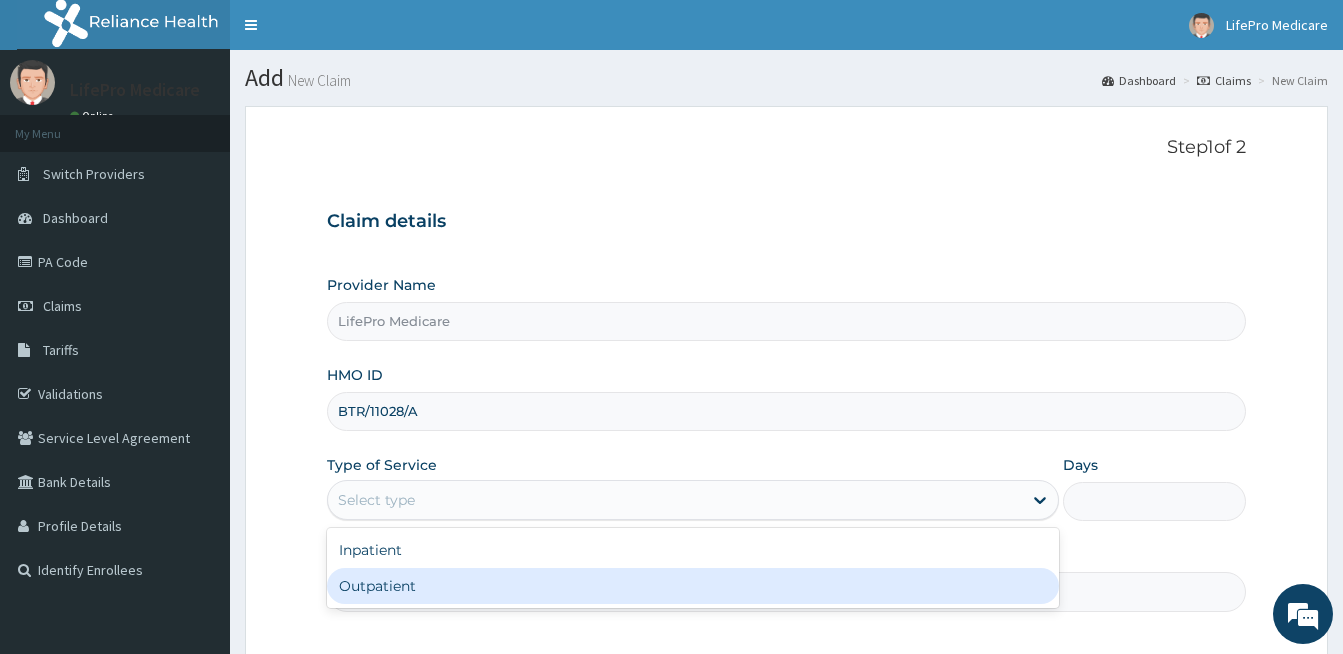 click on "Outpatient" at bounding box center (693, 586) 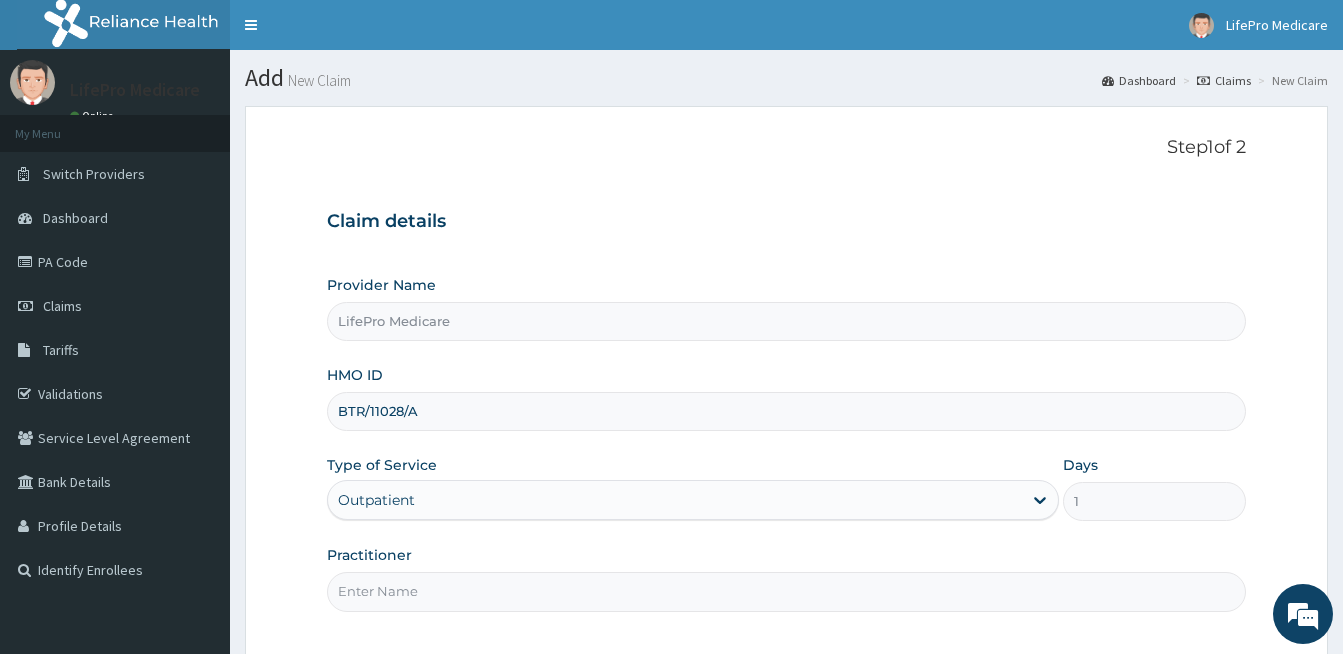 scroll, scrollTop: 184, scrollLeft: 0, axis: vertical 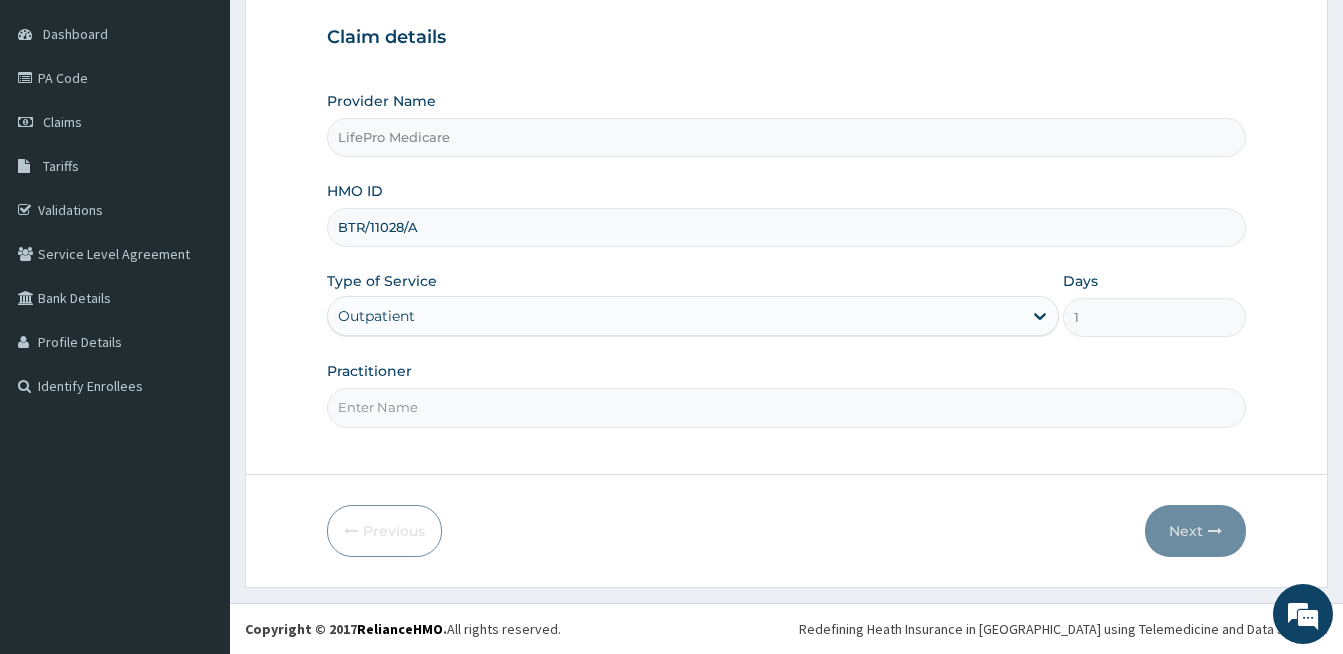 click on "Practitioner" at bounding box center [786, 407] 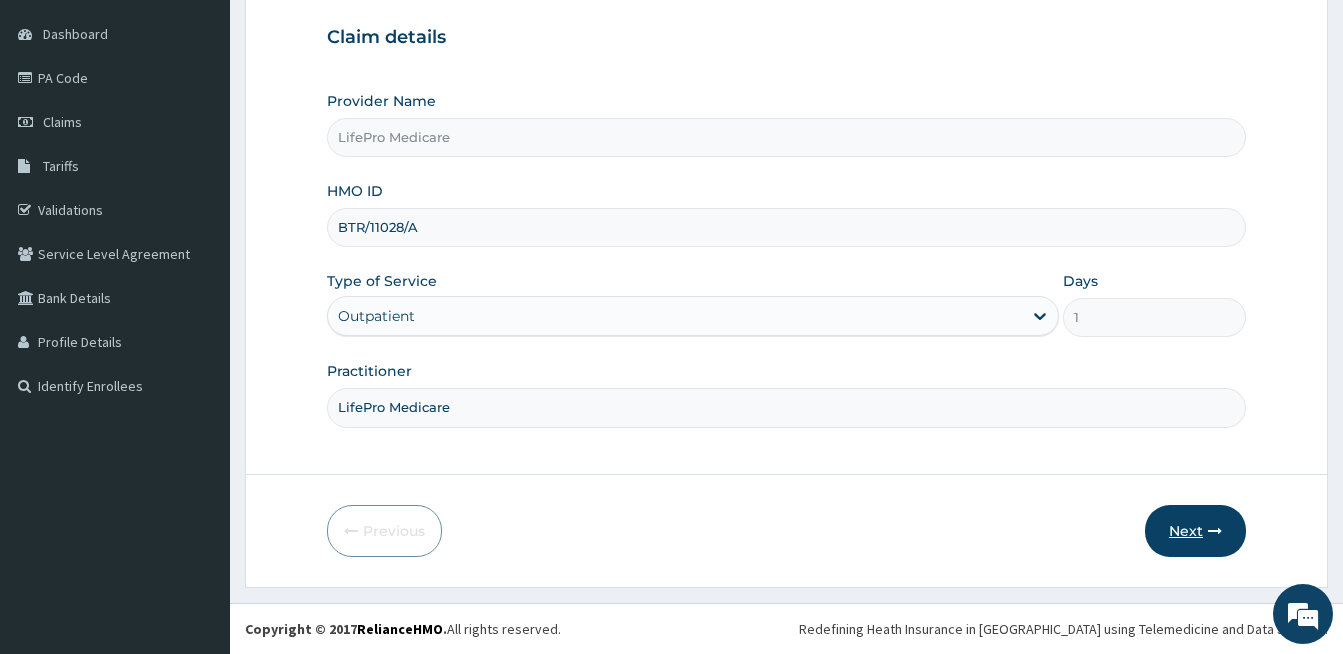 click on "Next" at bounding box center (1195, 531) 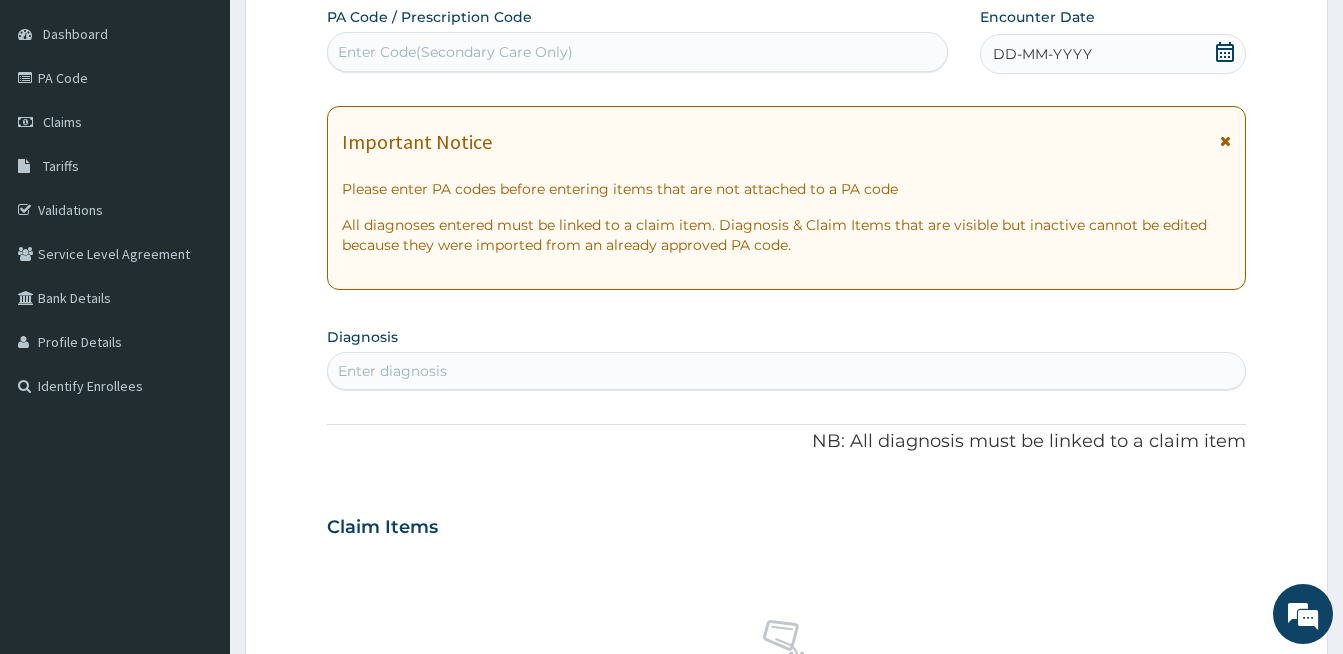 click on "Enter Code(Secondary Care Only)" at bounding box center [637, 52] 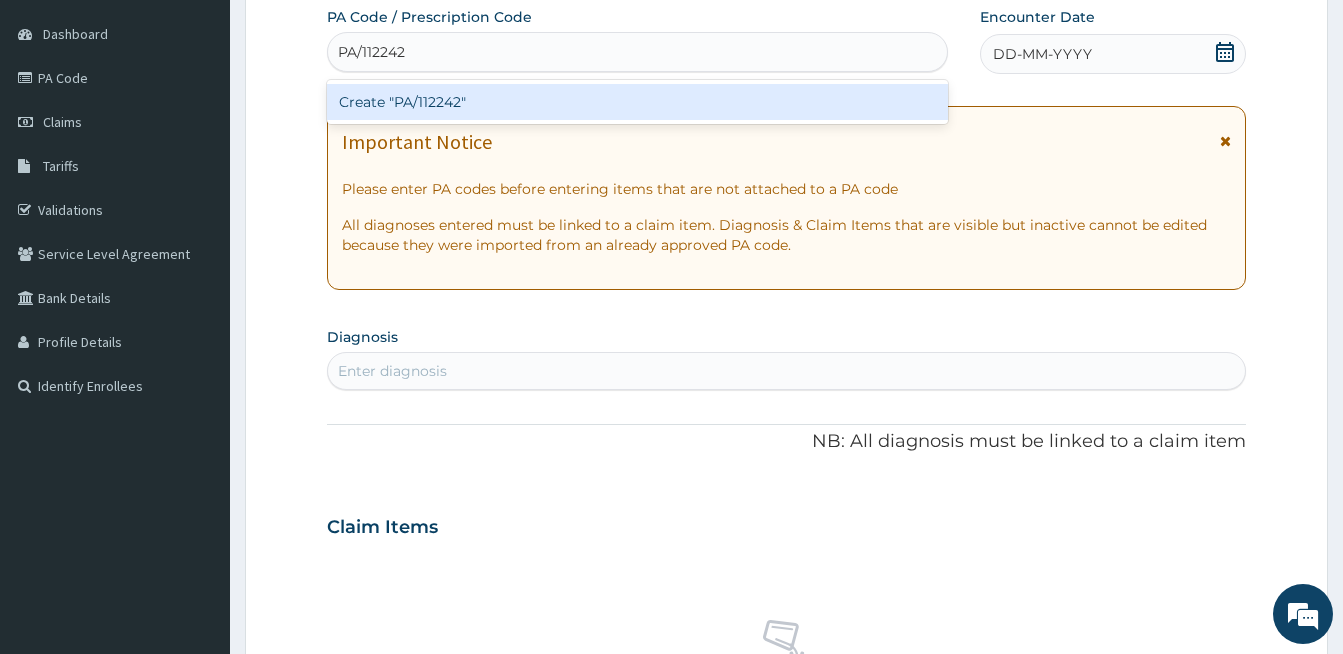 type on "PA/112242" 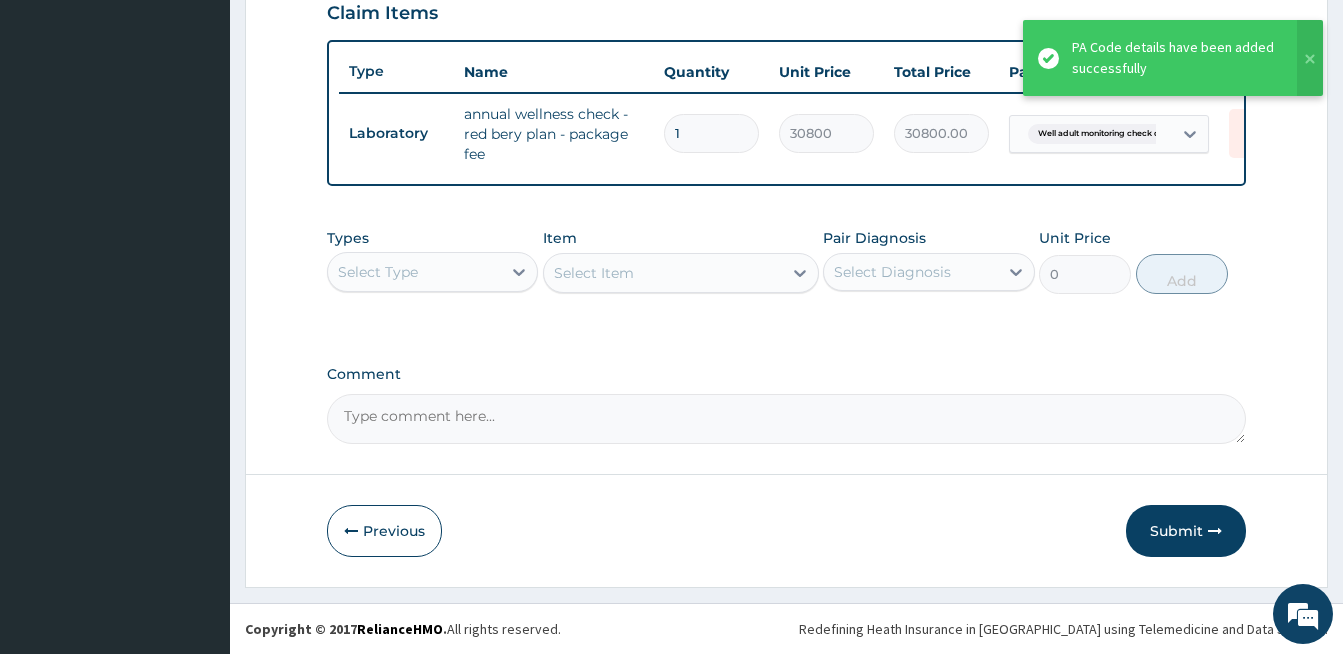 scroll, scrollTop: 719, scrollLeft: 0, axis: vertical 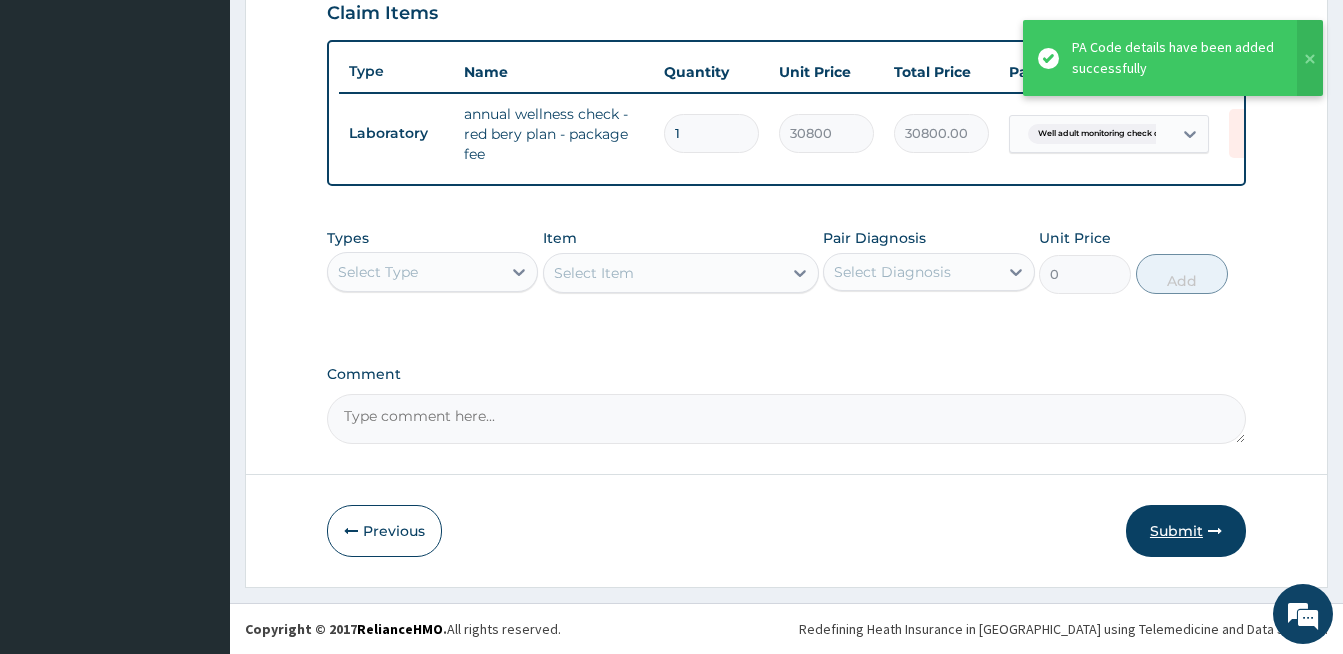 click on "Submit" at bounding box center (1186, 531) 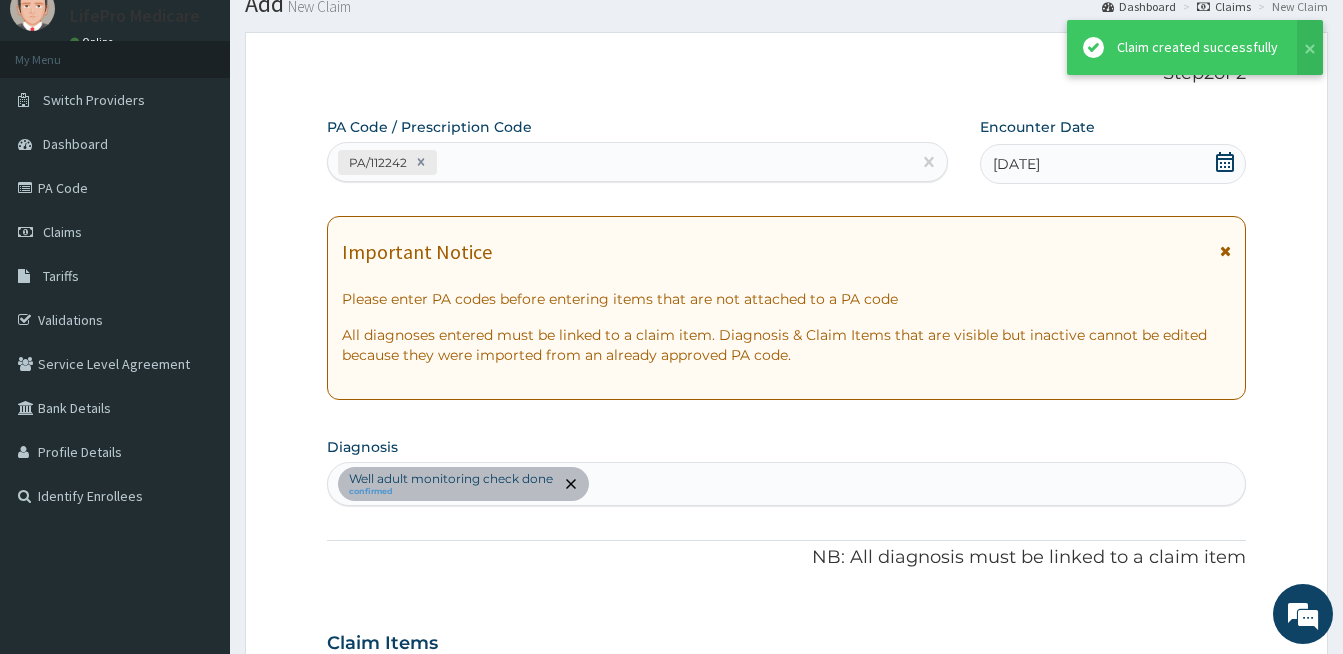 scroll, scrollTop: 719, scrollLeft: 0, axis: vertical 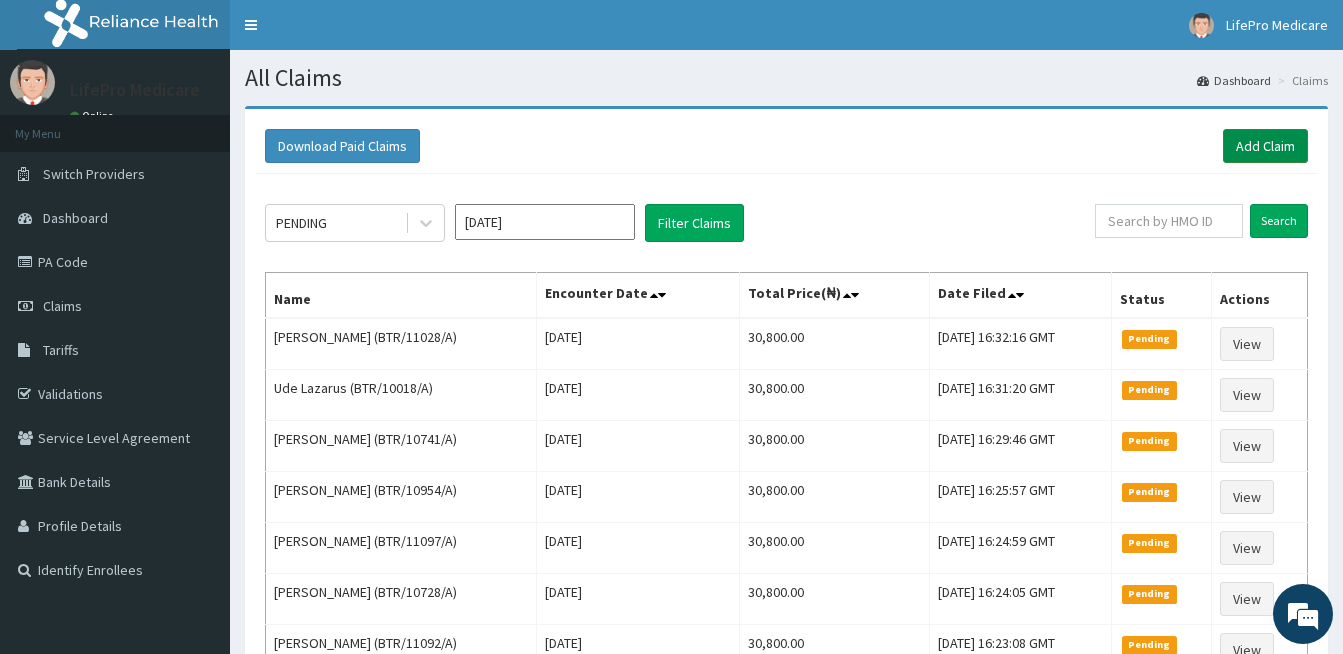 click on "Add Claim" at bounding box center [1265, 146] 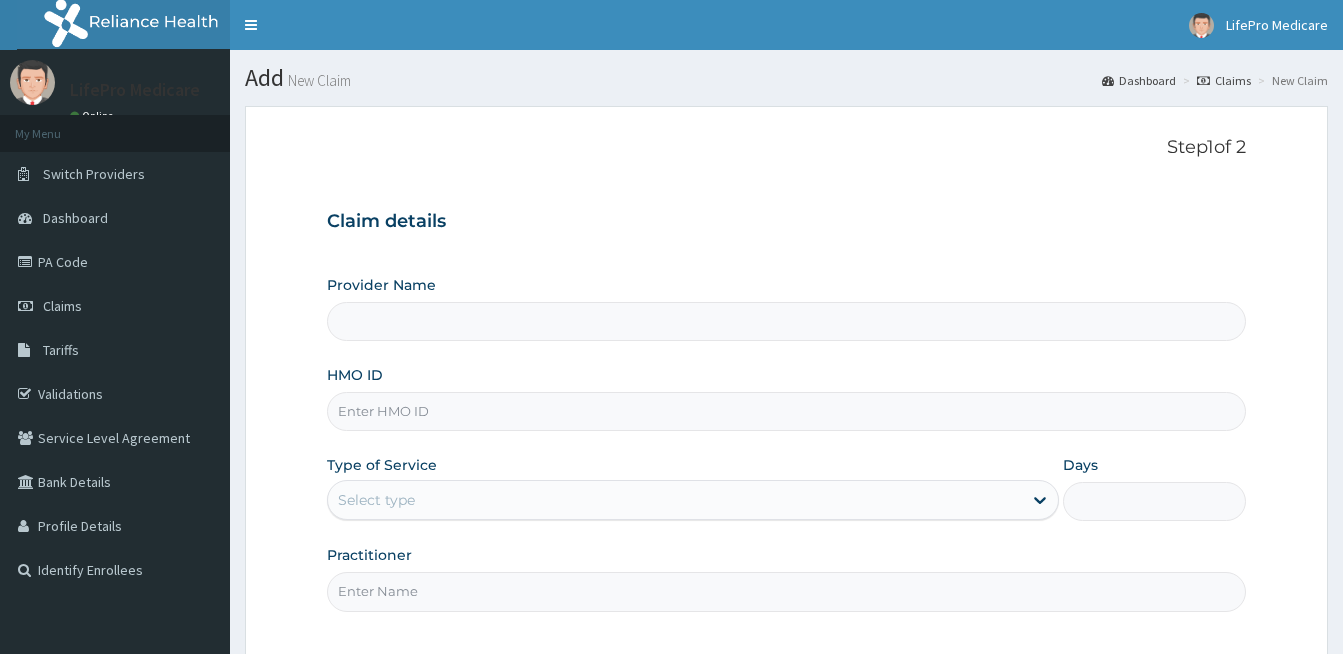 scroll, scrollTop: 0, scrollLeft: 0, axis: both 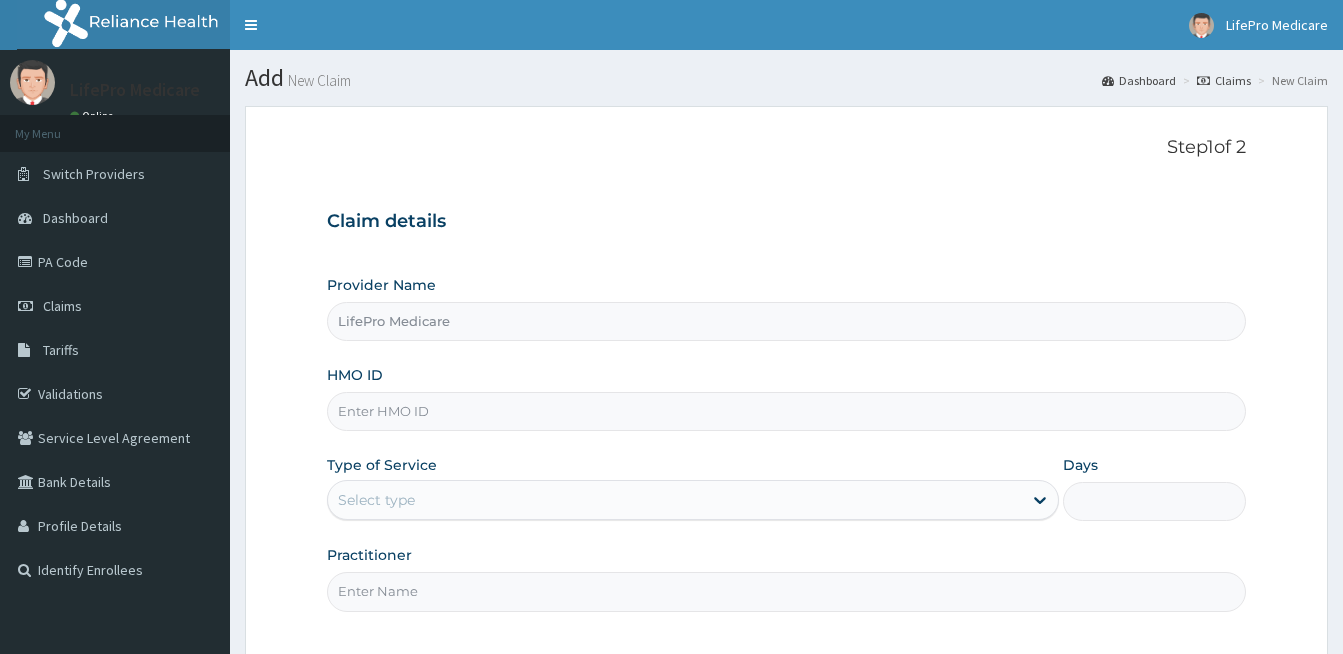 click on "HMO ID" at bounding box center (786, 411) 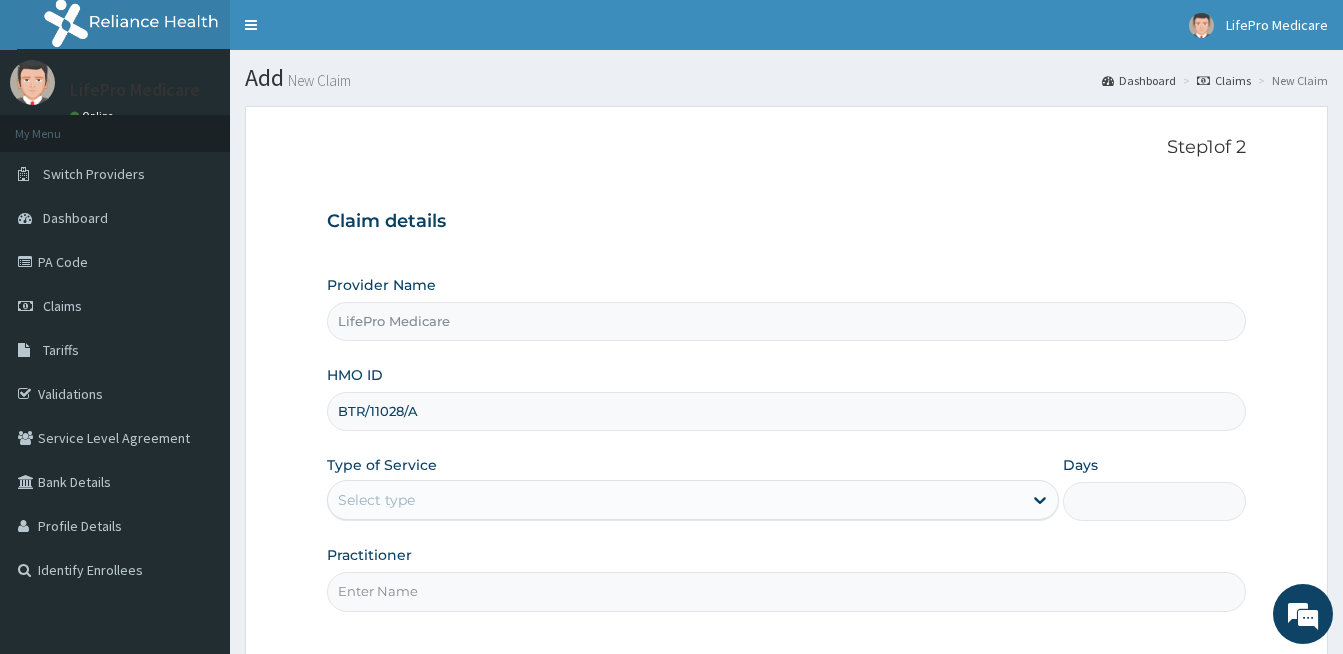 click on "BTR/11028/A" at bounding box center (786, 411) 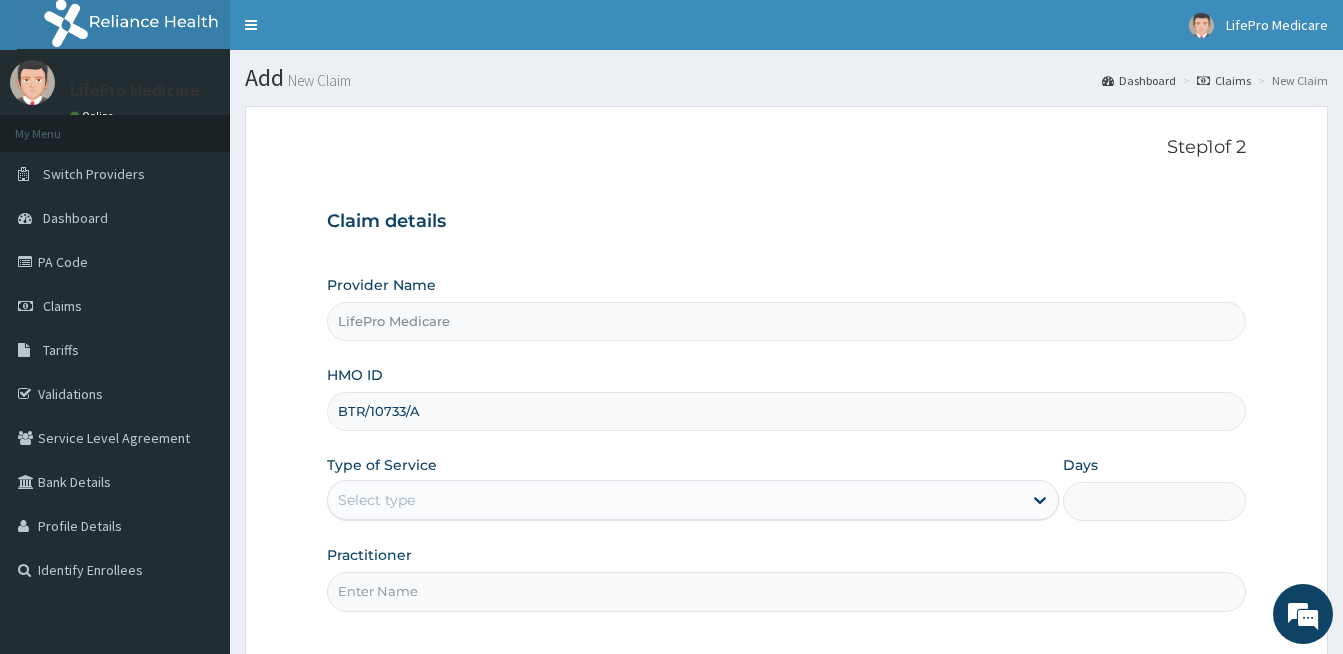 type on "BTR/10733/A" 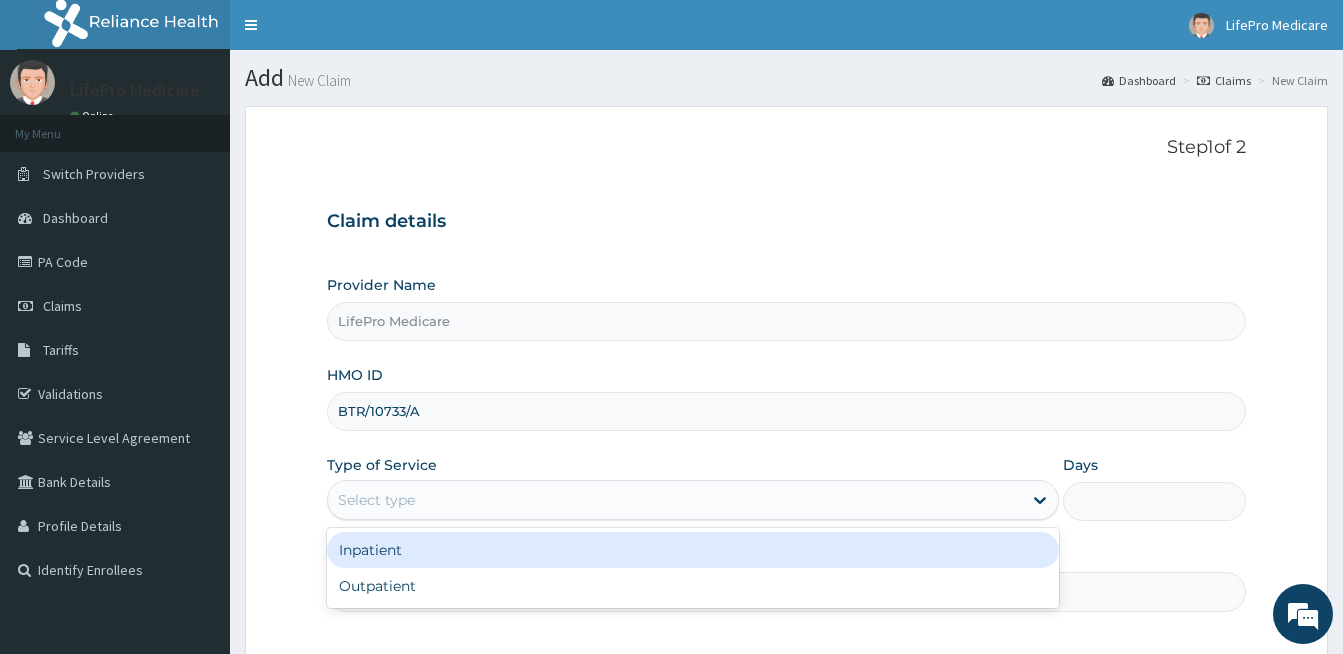 click on "Select type" at bounding box center (376, 500) 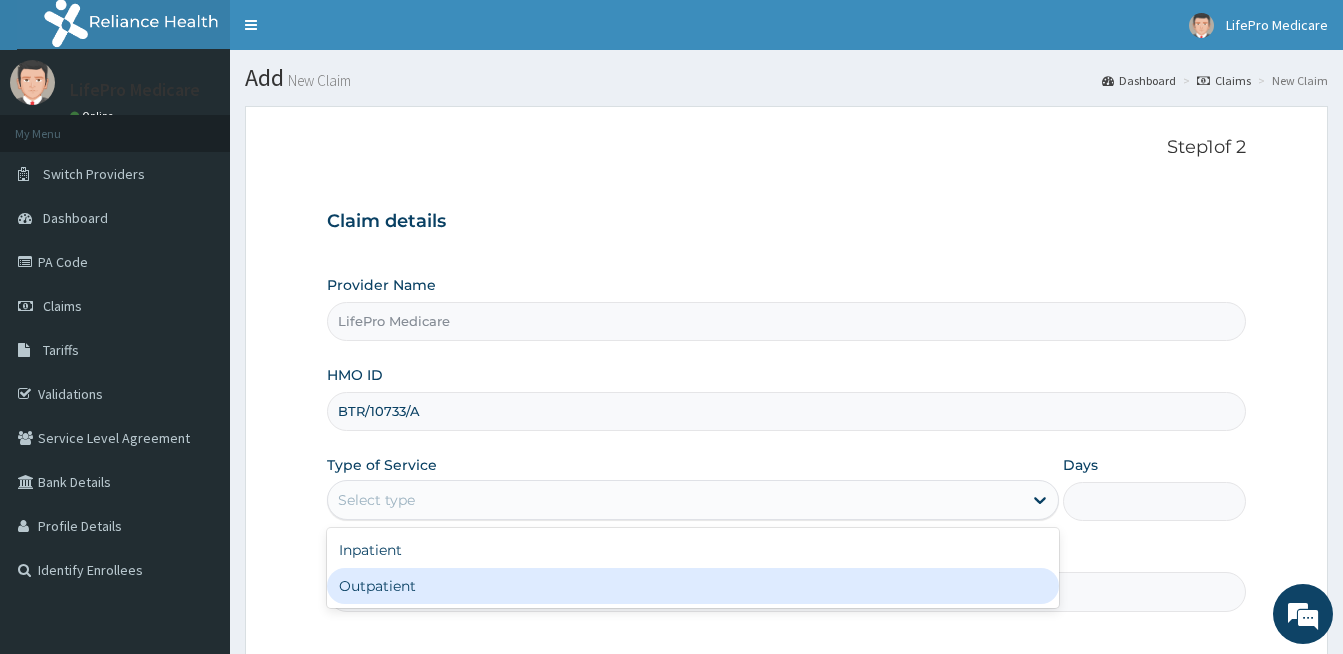click on "Outpatient" at bounding box center (693, 586) 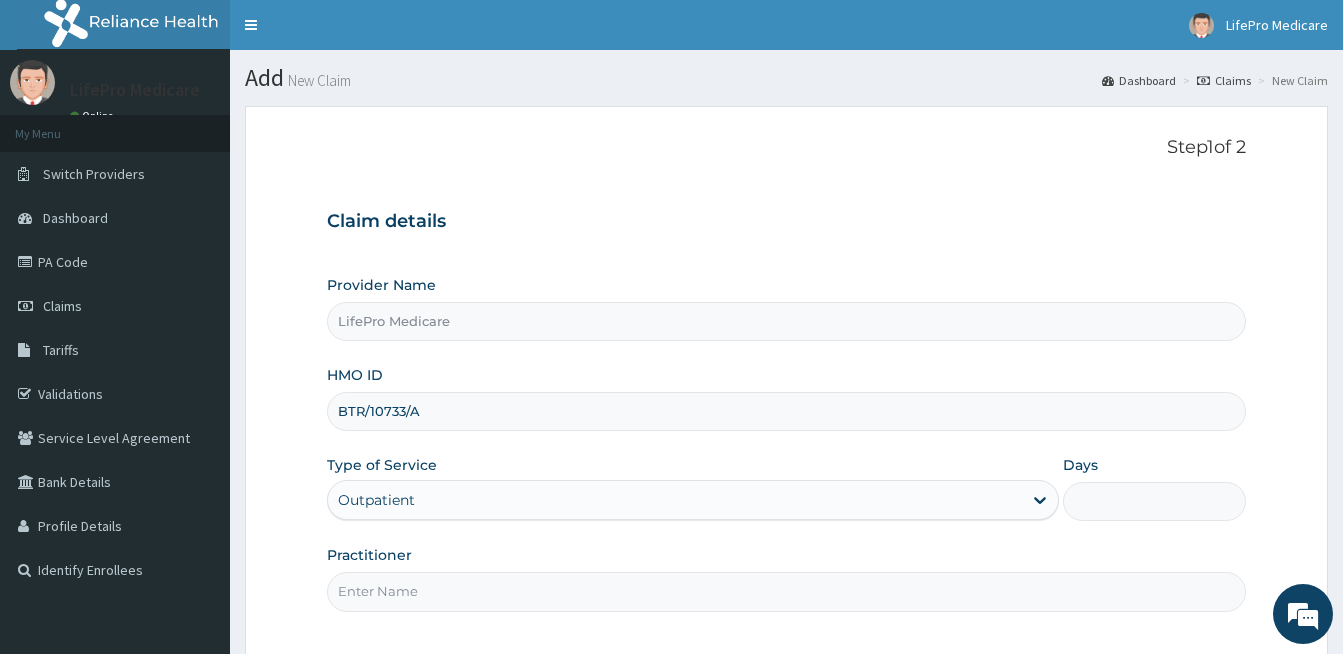 type on "1" 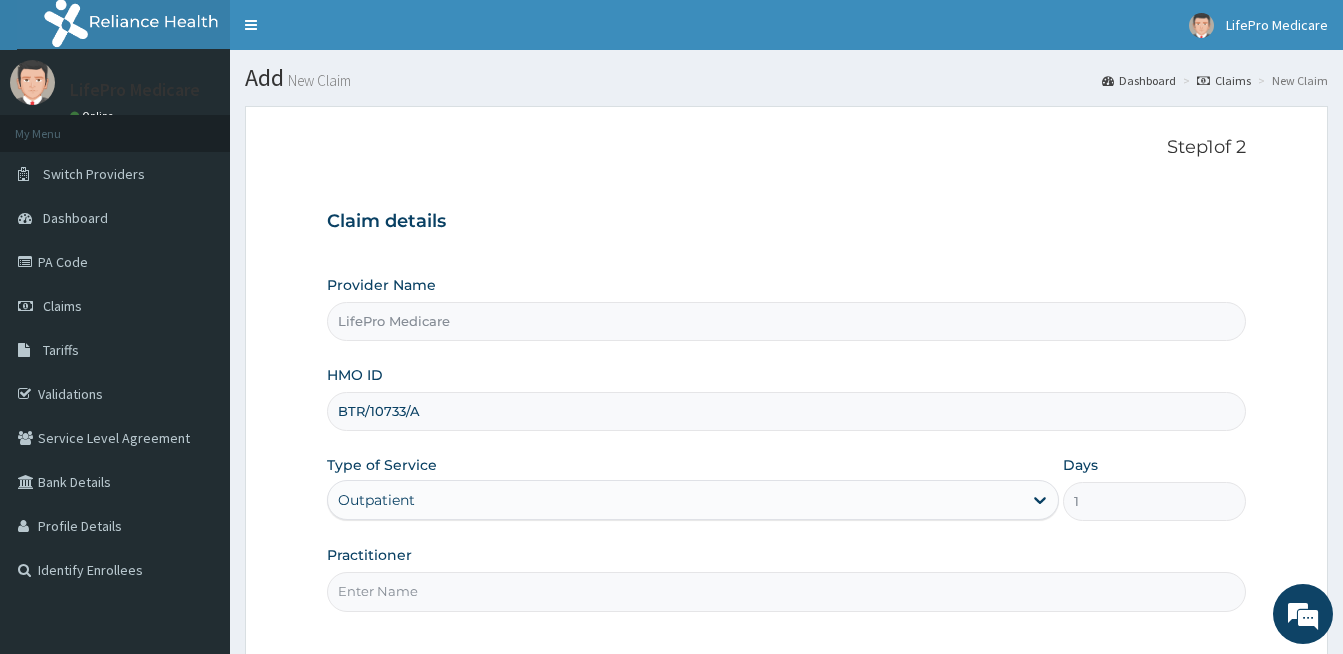 scroll, scrollTop: 0, scrollLeft: 0, axis: both 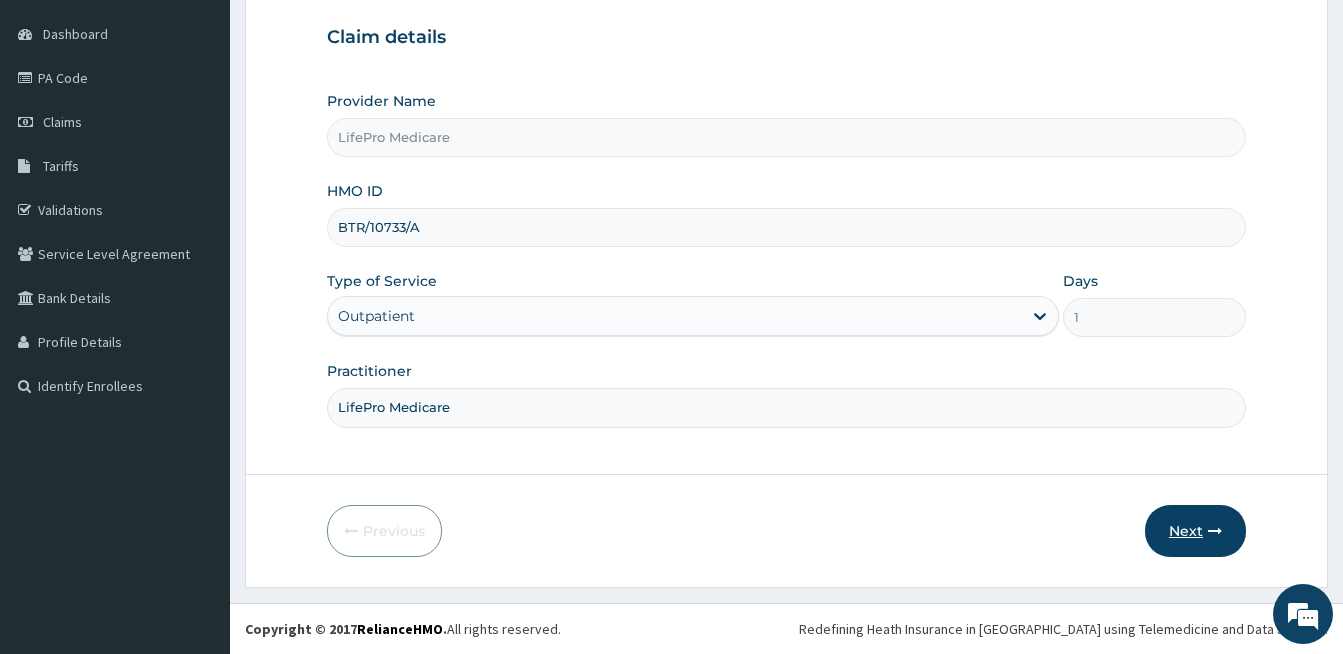 click on "Next" at bounding box center (1195, 531) 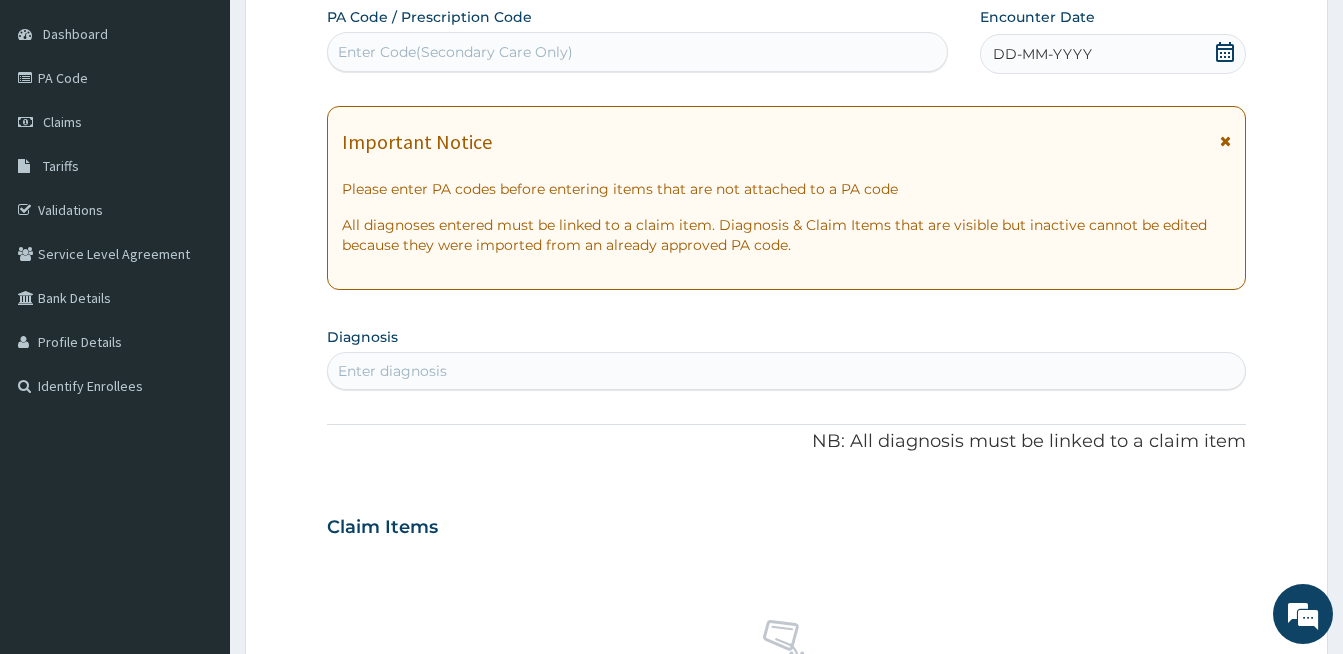 click on "Enter Code(Secondary Care Only)" at bounding box center (637, 52) 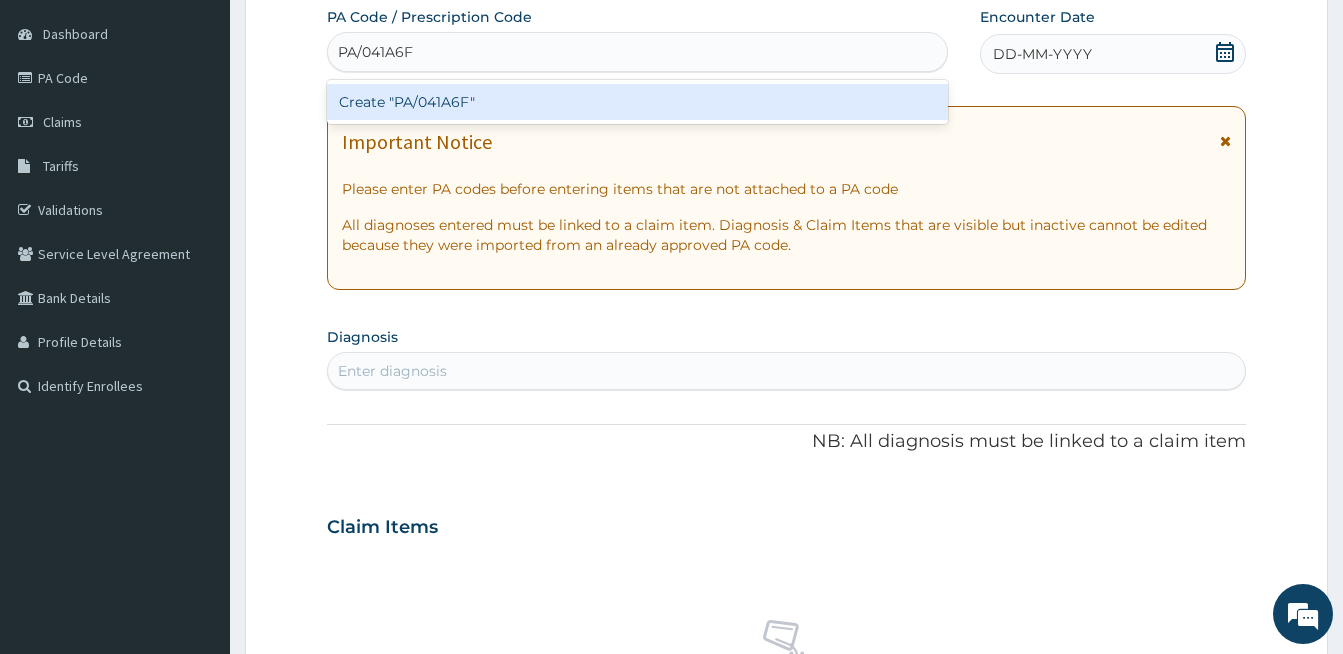 click on "Create "PA/041A6F"" at bounding box center [637, 102] 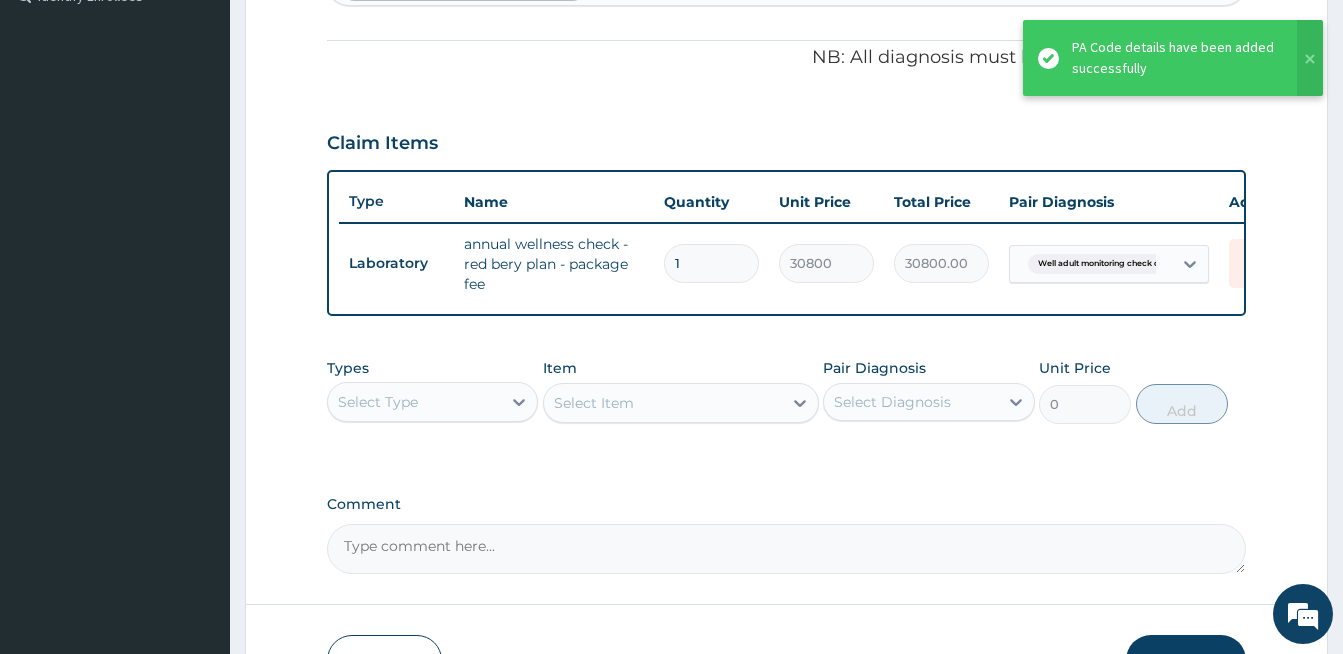 scroll, scrollTop: 719, scrollLeft: 0, axis: vertical 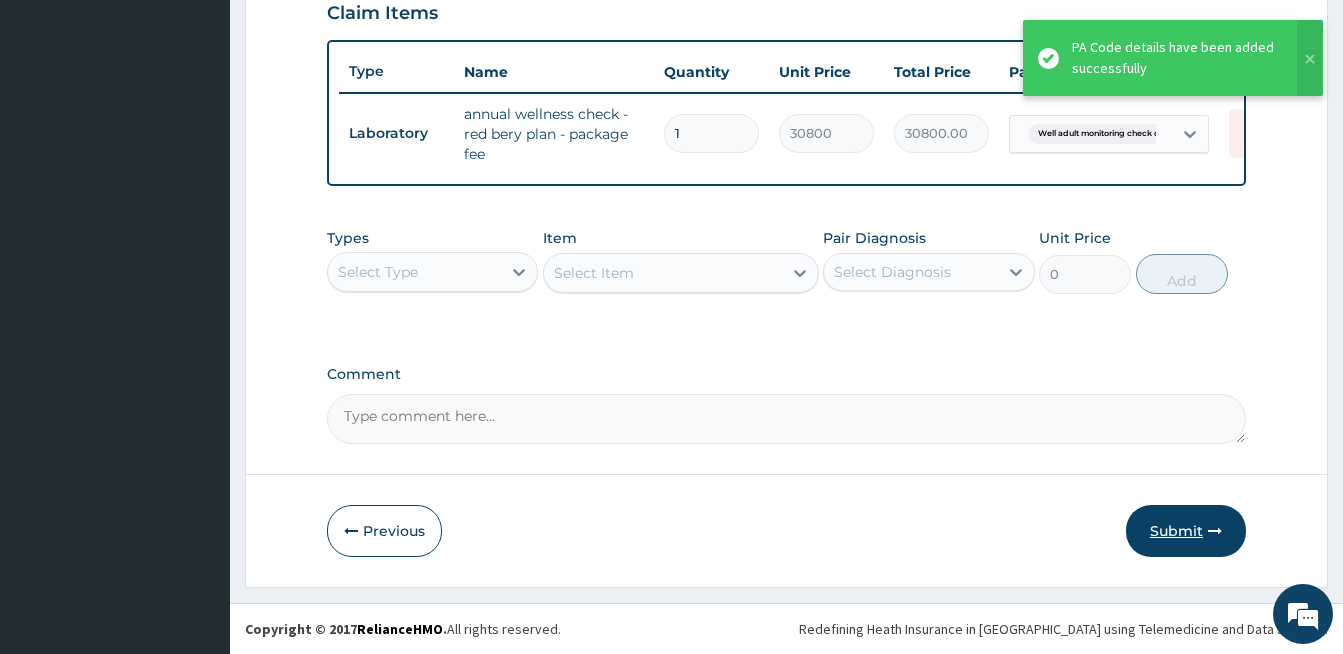 click on "Submit" at bounding box center (1186, 531) 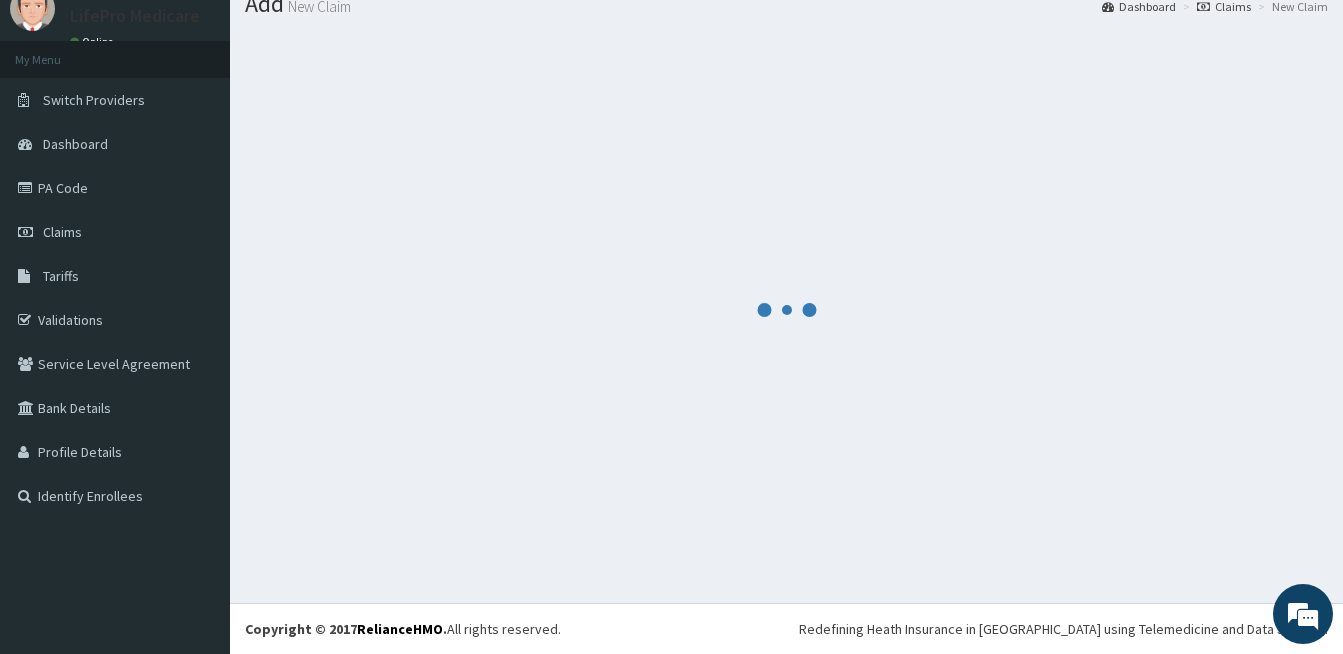 scroll, scrollTop: 719, scrollLeft: 0, axis: vertical 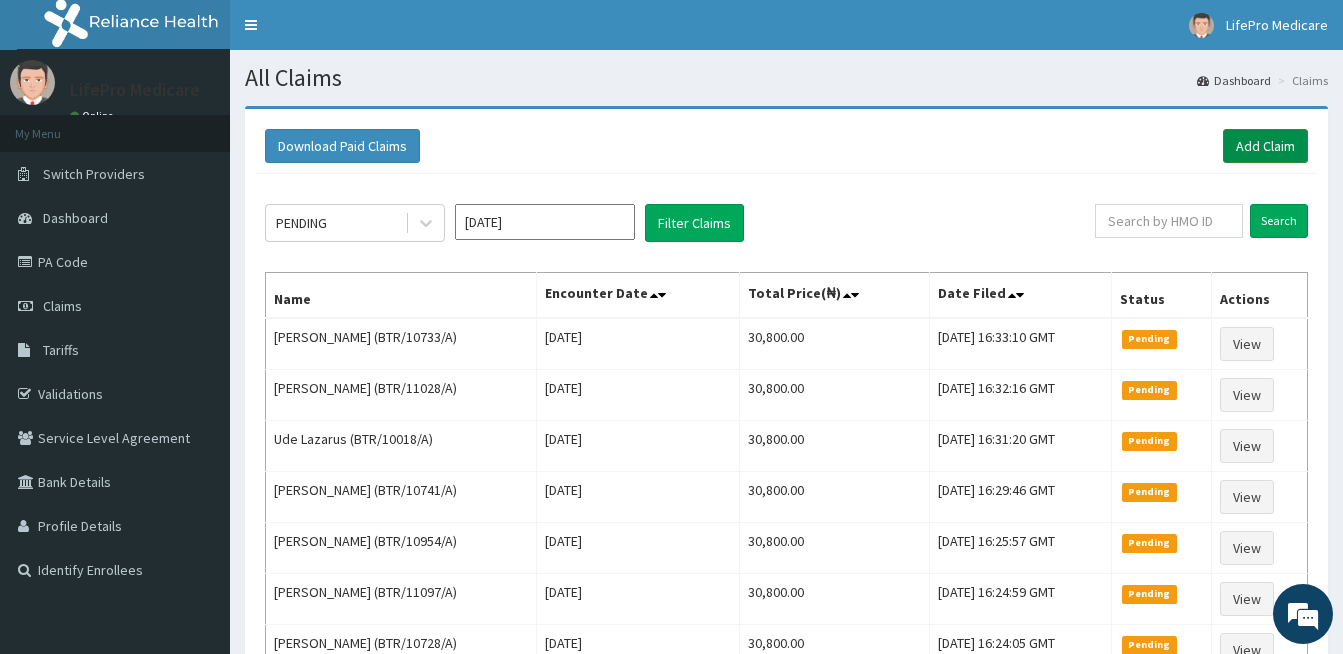 click on "Add Claim" at bounding box center [1265, 146] 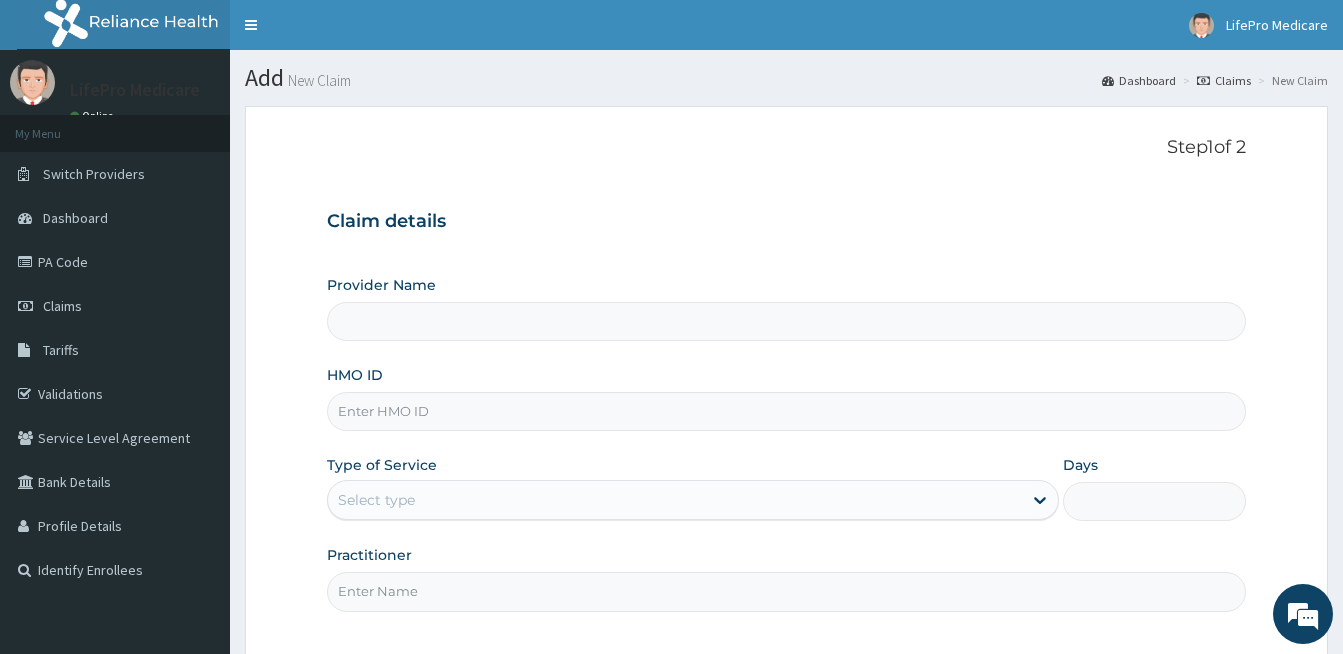 scroll, scrollTop: 0, scrollLeft: 0, axis: both 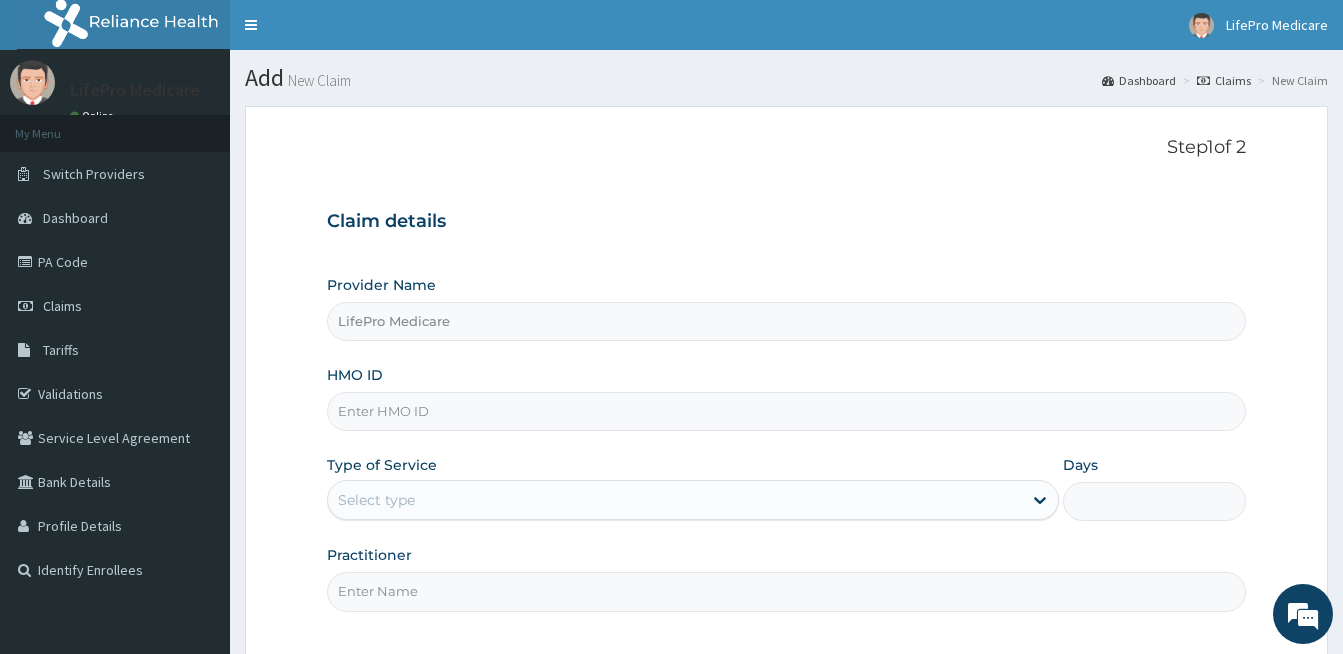 click on "HMO ID" at bounding box center [786, 411] 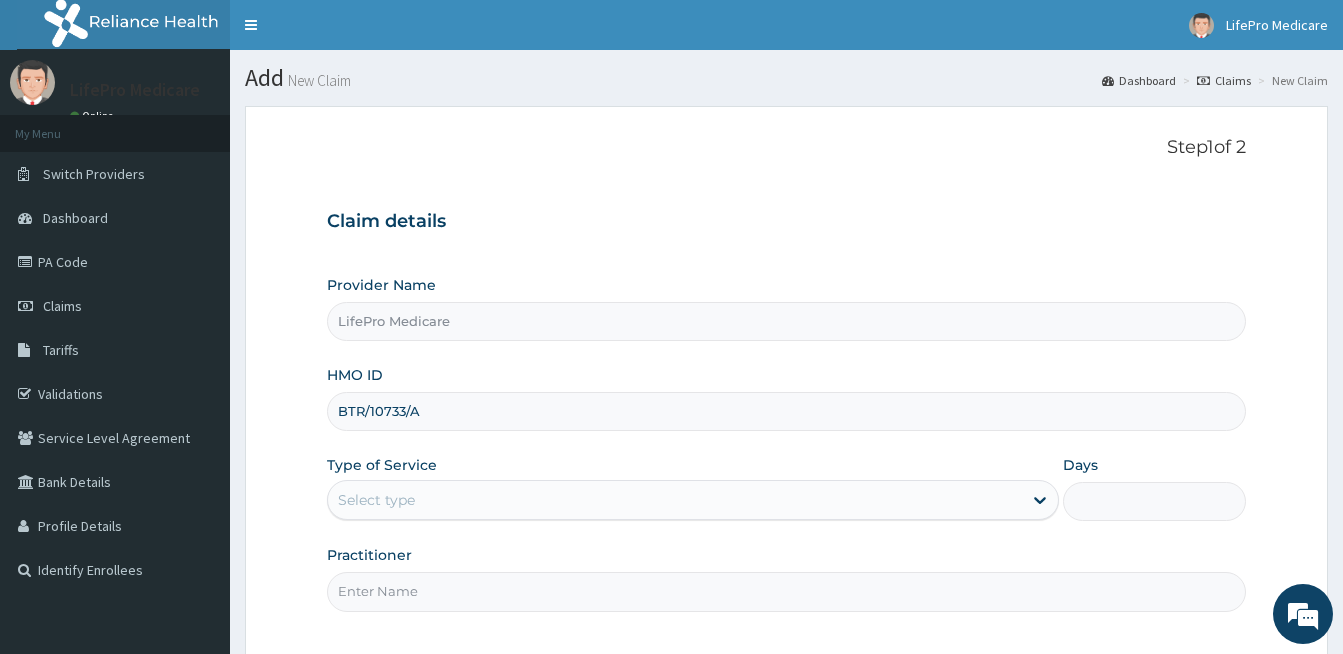 drag, startPoint x: 403, startPoint y: 413, endPoint x: 373, endPoint y: 413, distance: 30 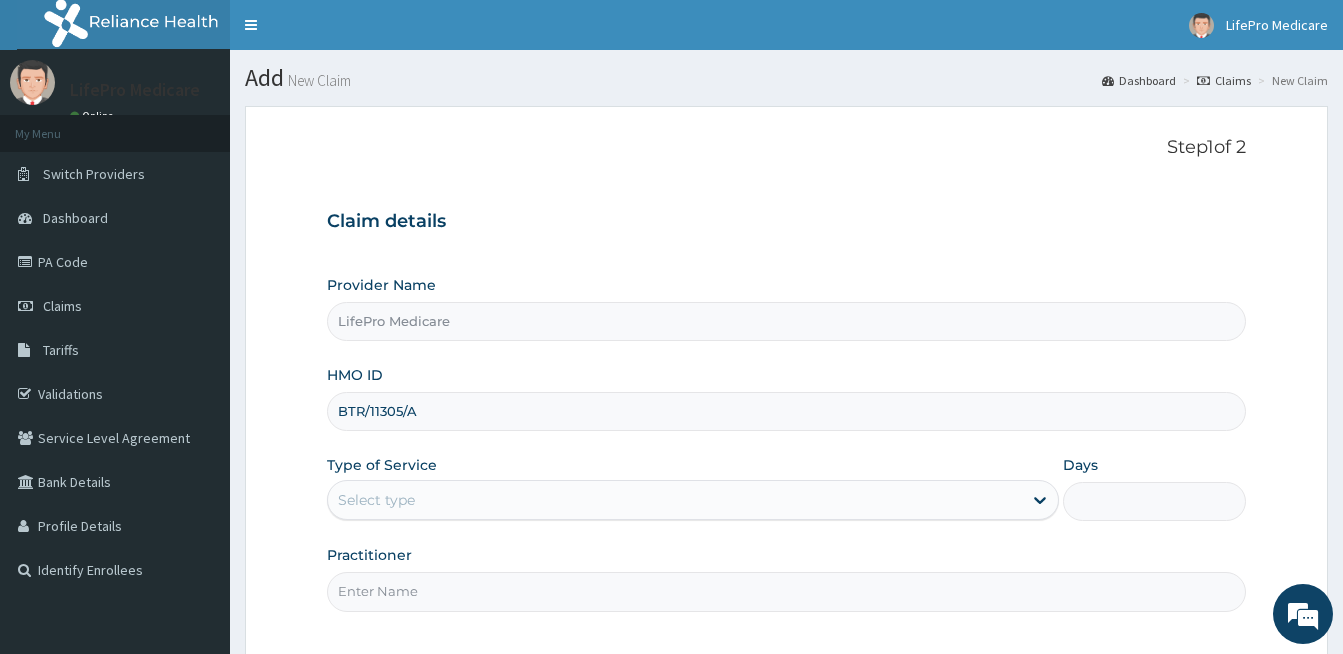 type on "BTR/11305/A" 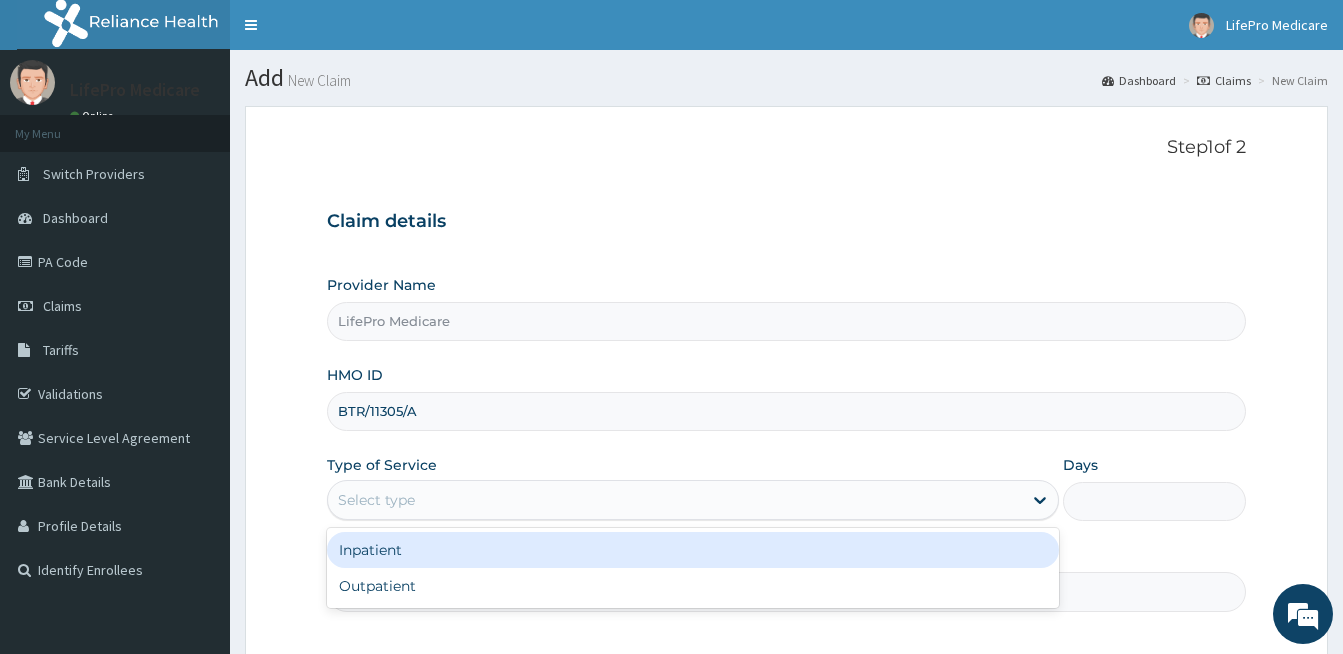 click on "Select type" at bounding box center (675, 500) 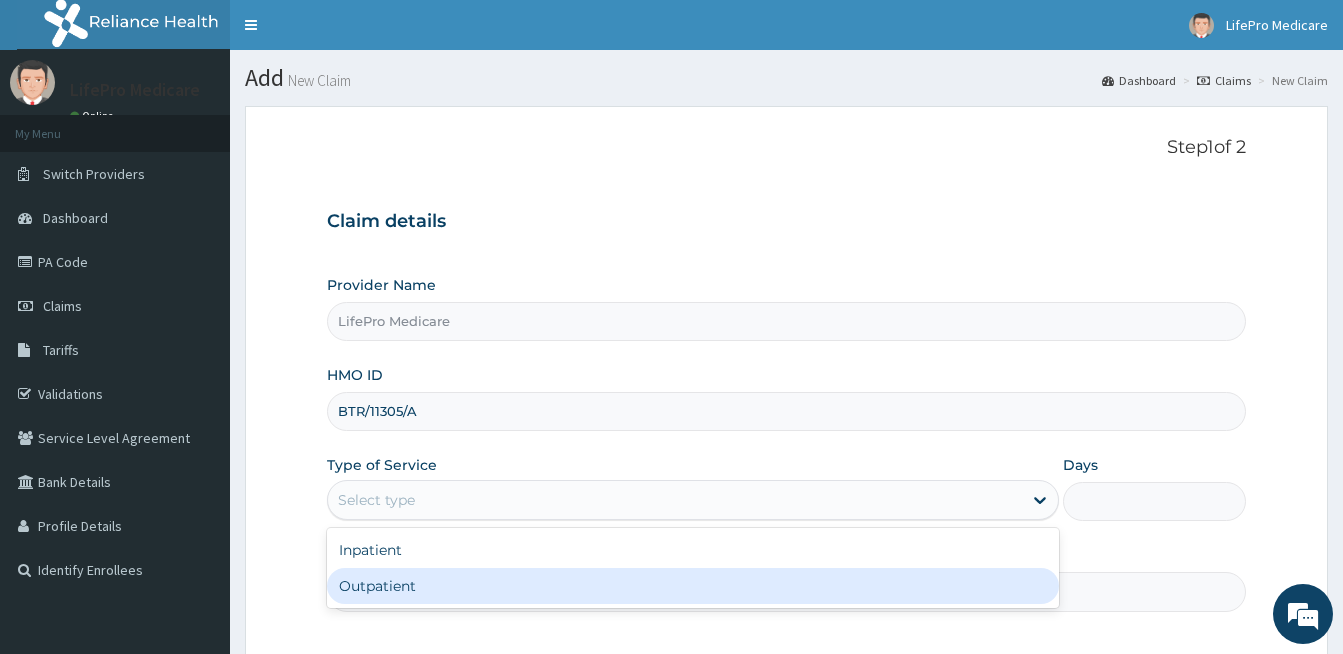click on "Outpatient" at bounding box center (693, 586) 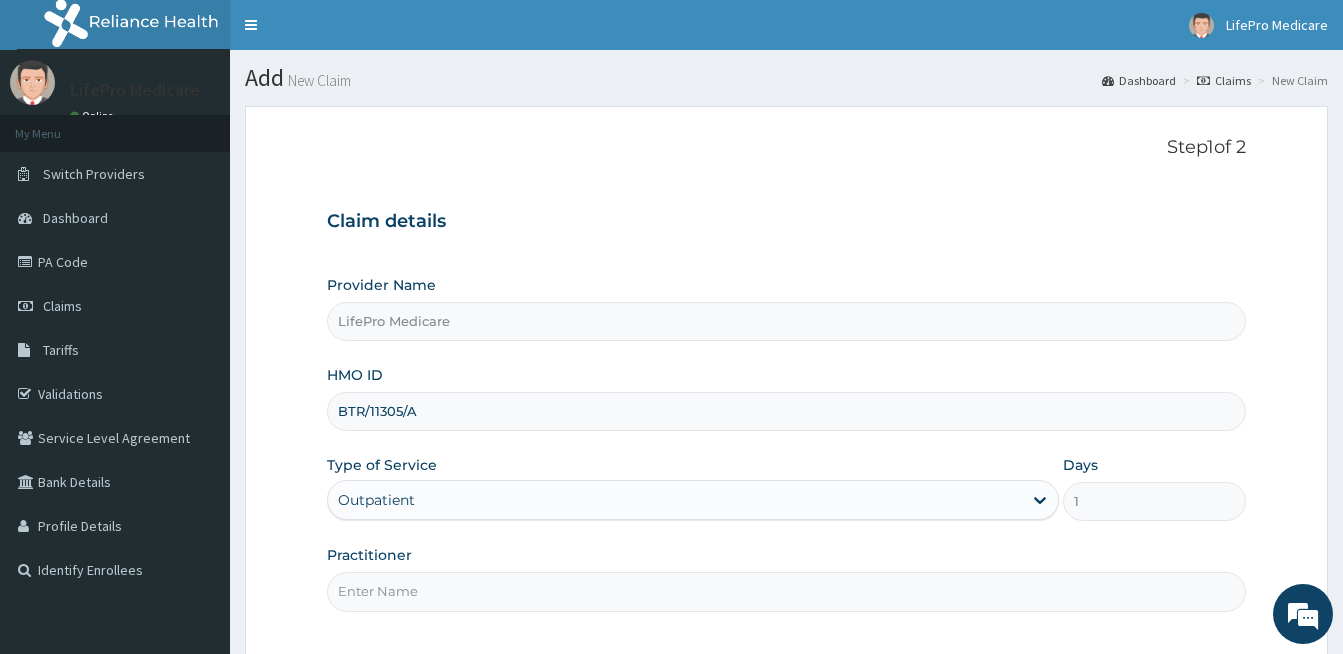 click on "Practitioner" at bounding box center (786, 591) 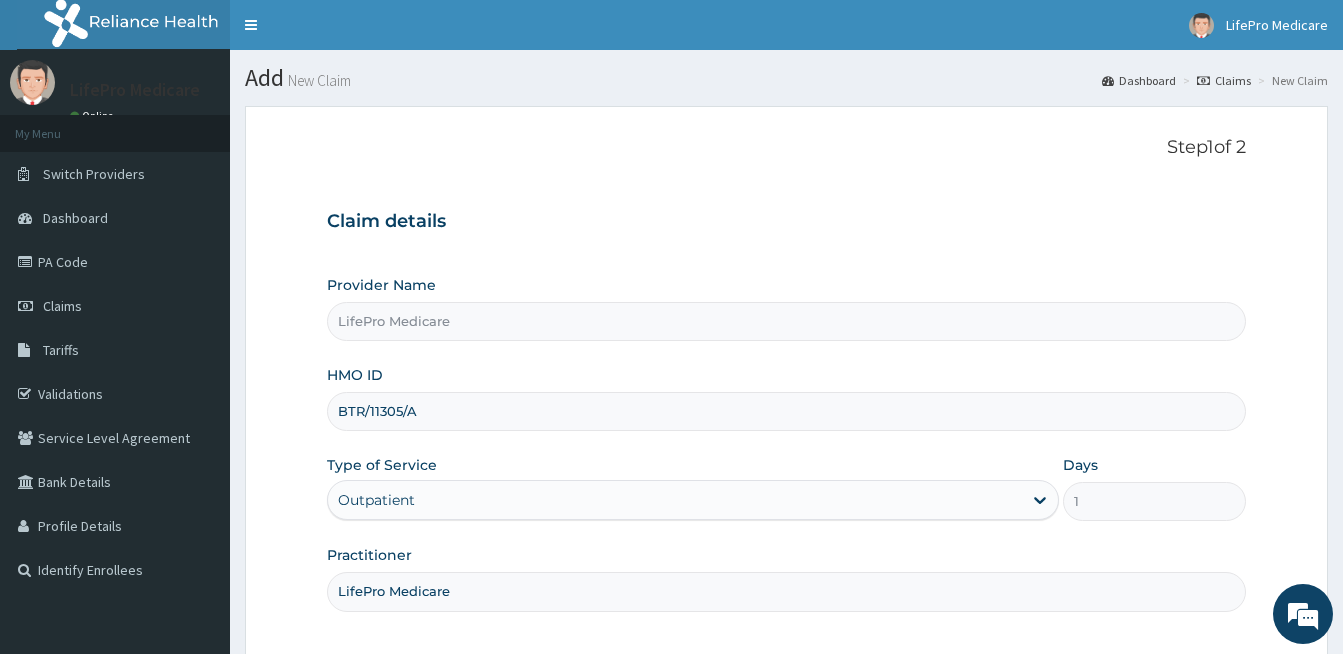 scroll, scrollTop: 184, scrollLeft: 0, axis: vertical 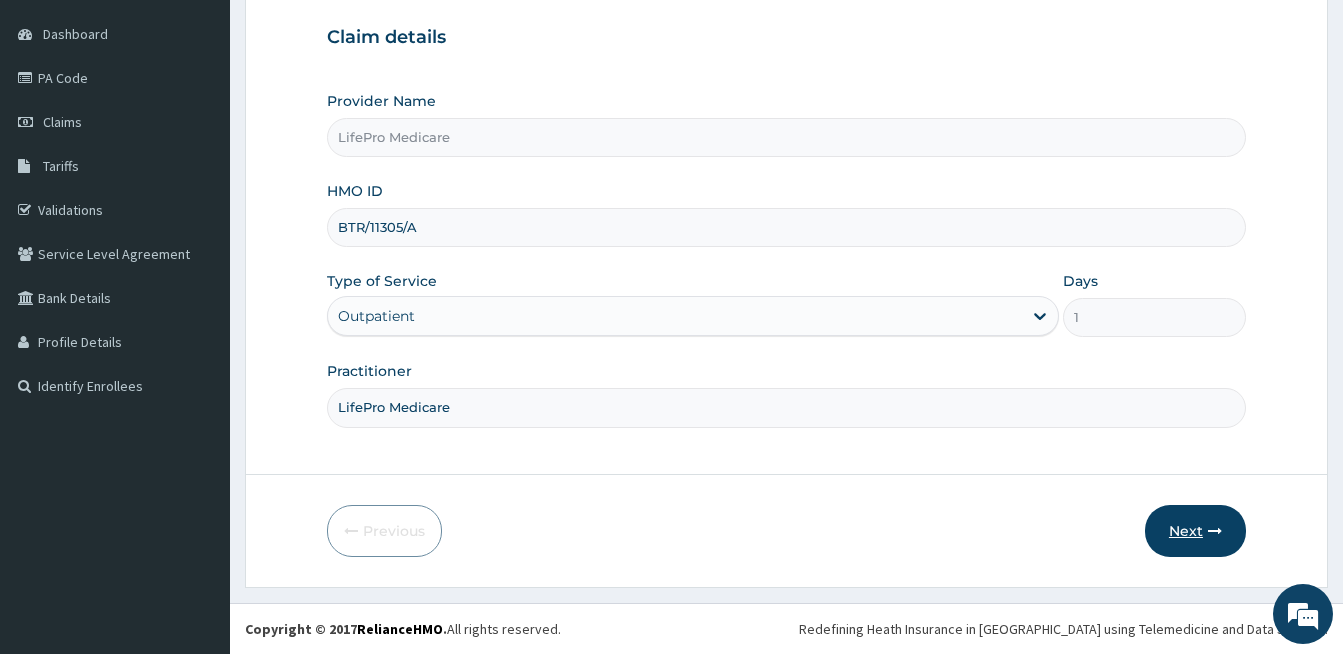 click on "Next" at bounding box center (1195, 531) 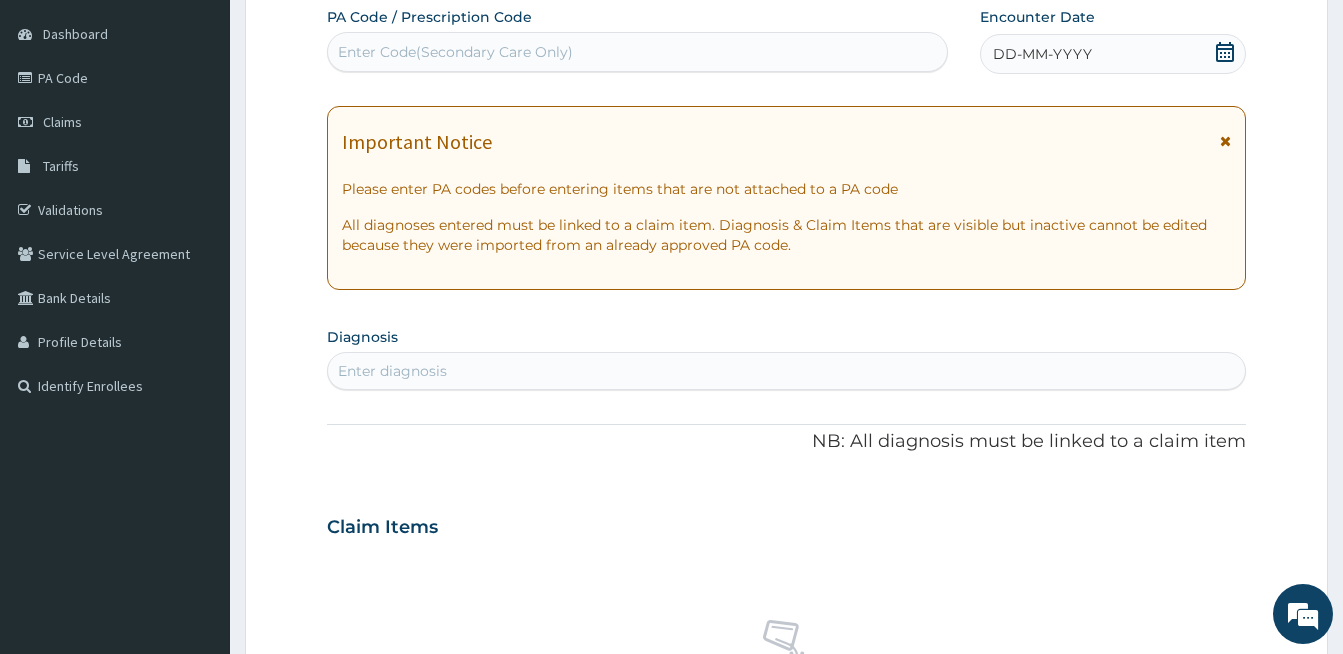 click on "Enter Code(Secondary Care Only)" at bounding box center [455, 52] 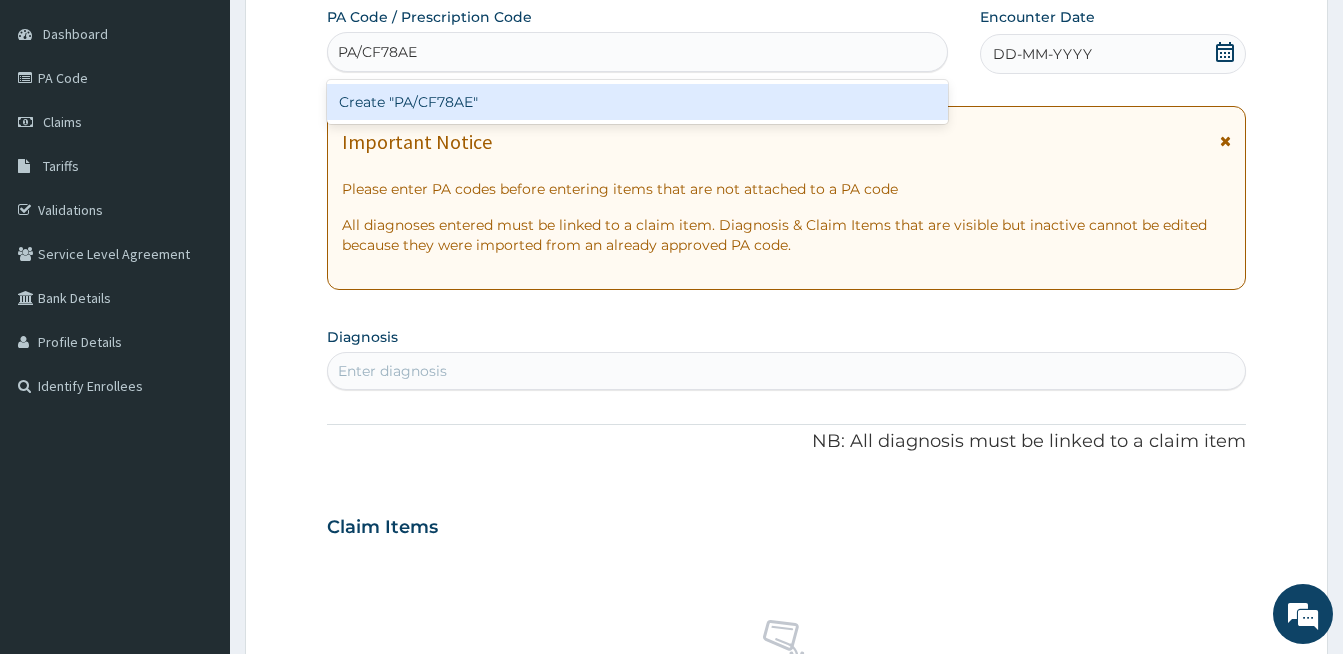 click on "Create "PA/CF78AE"" at bounding box center (637, 102) 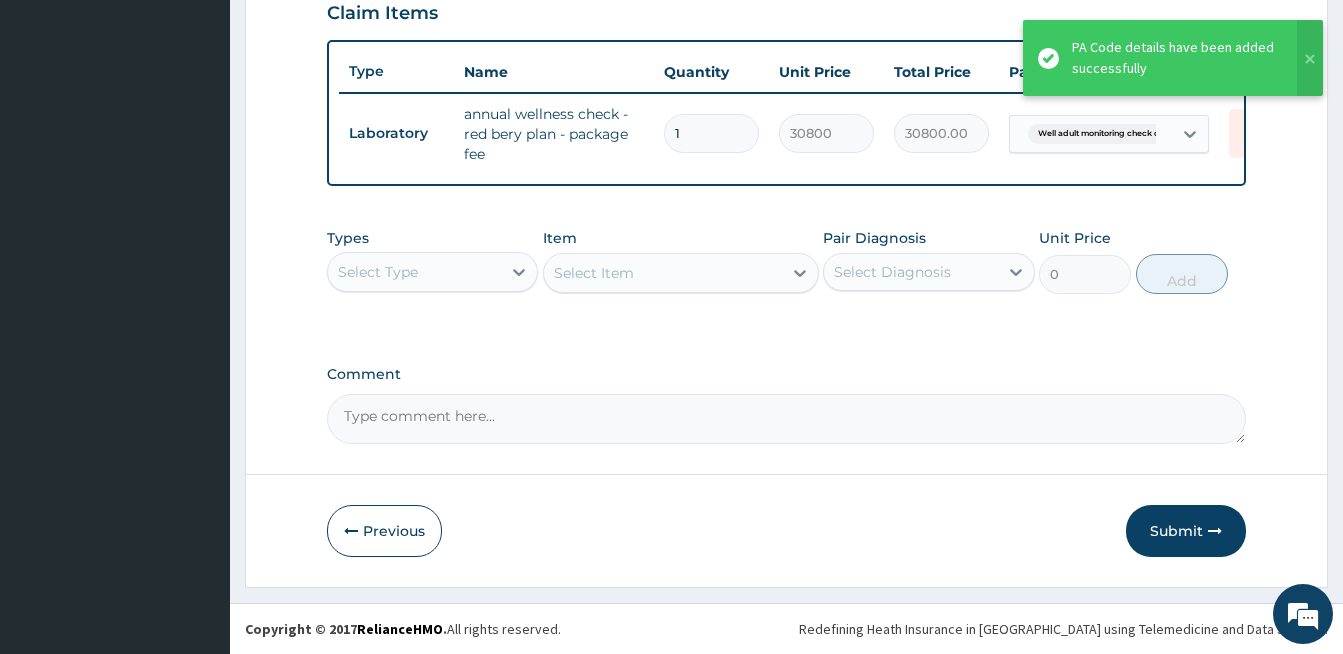 scroll, scrollTop: 719, scrollLeft: 0, axis: vertical 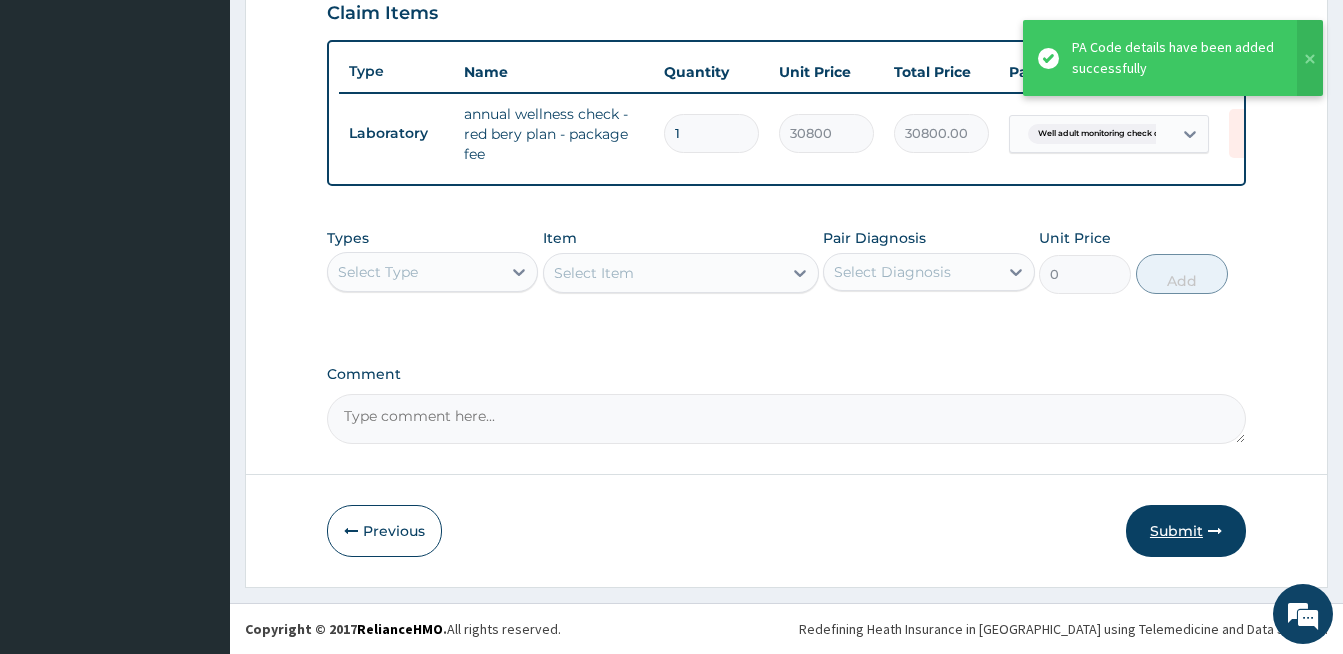 click on "Submit" at bounding box center [1186, 531] 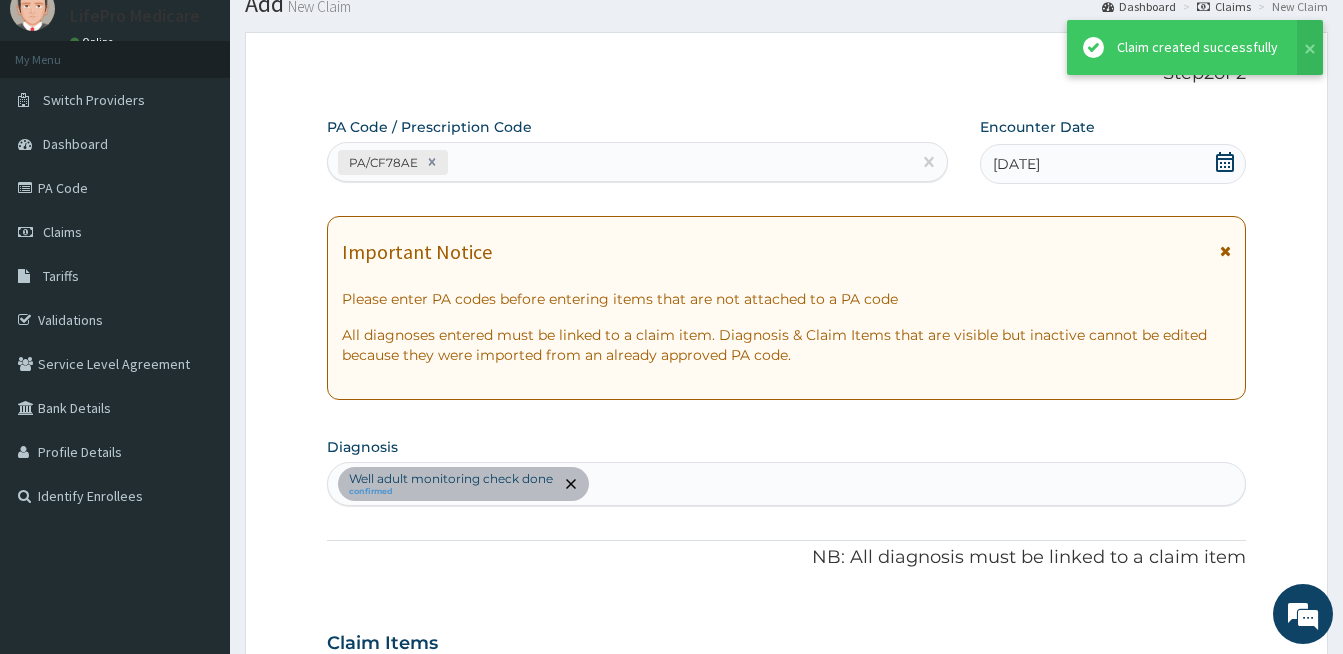 scroll, scrollTop: 719, scrollLeft: 0, axis: vertical 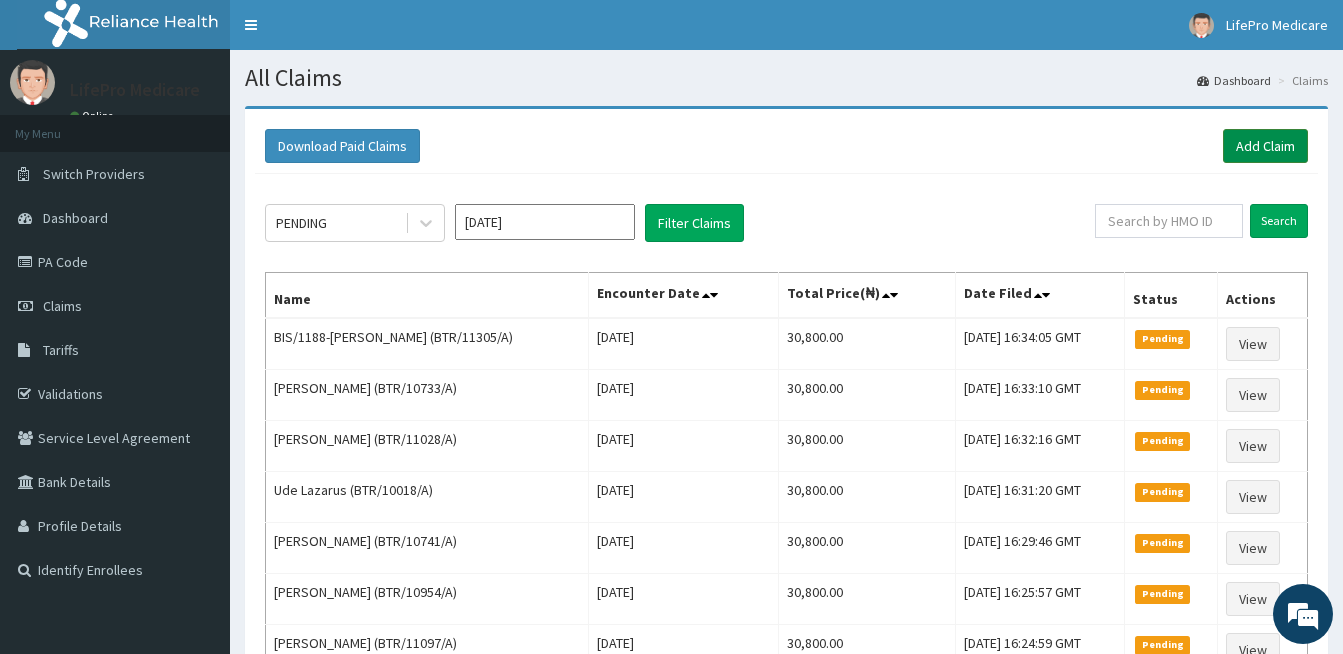 click on "Add Claim" at bounding box center (1265, 146) 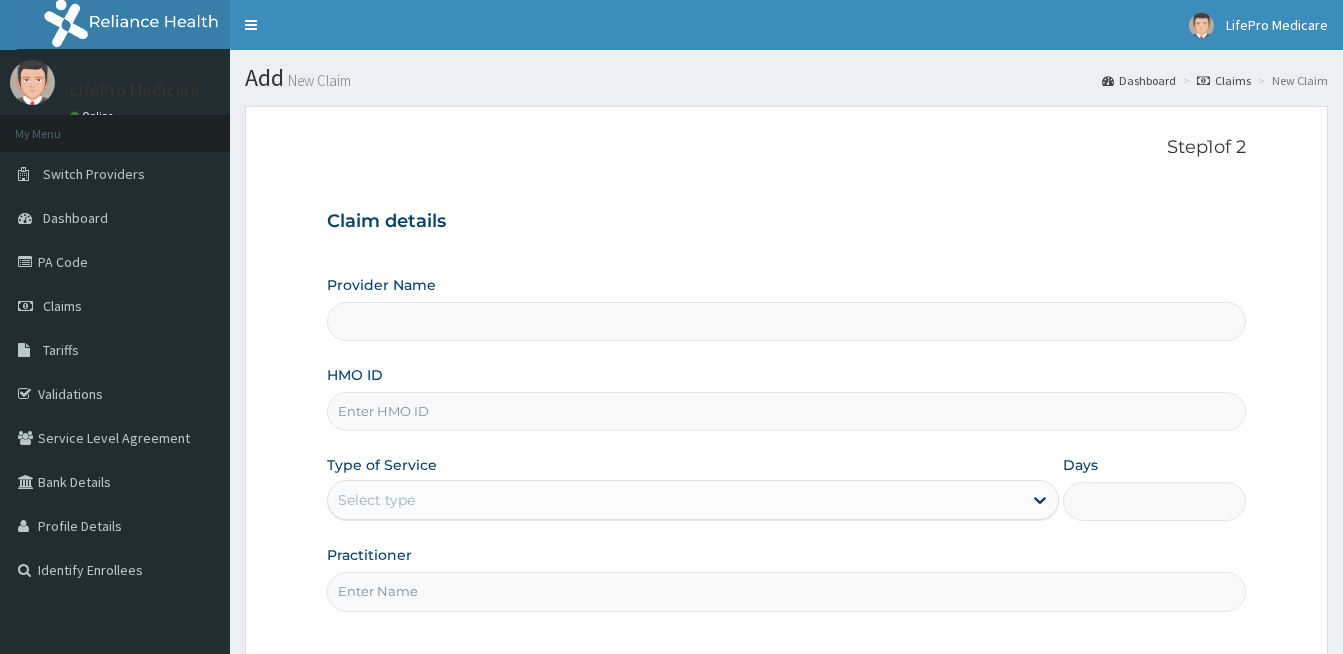 scroll, scrollTop: 0, scrollLeft: 0, axis: both 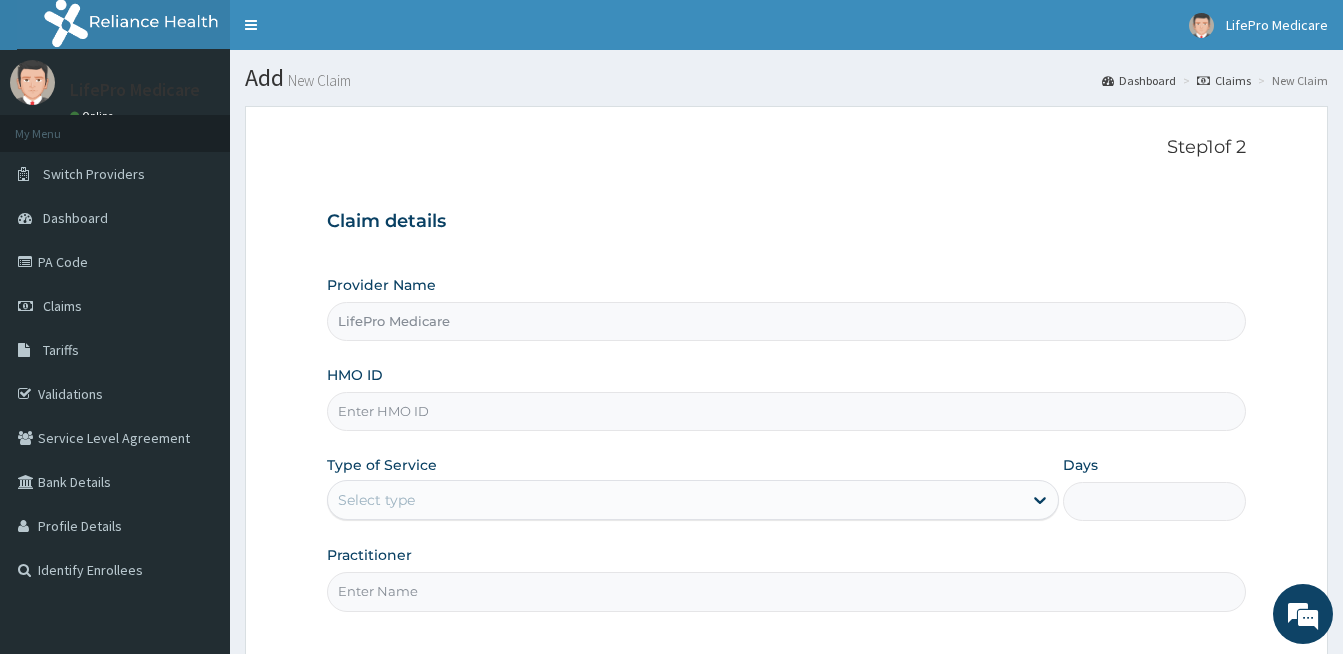 click on "HMO ID" at bounding box center (786, 411) 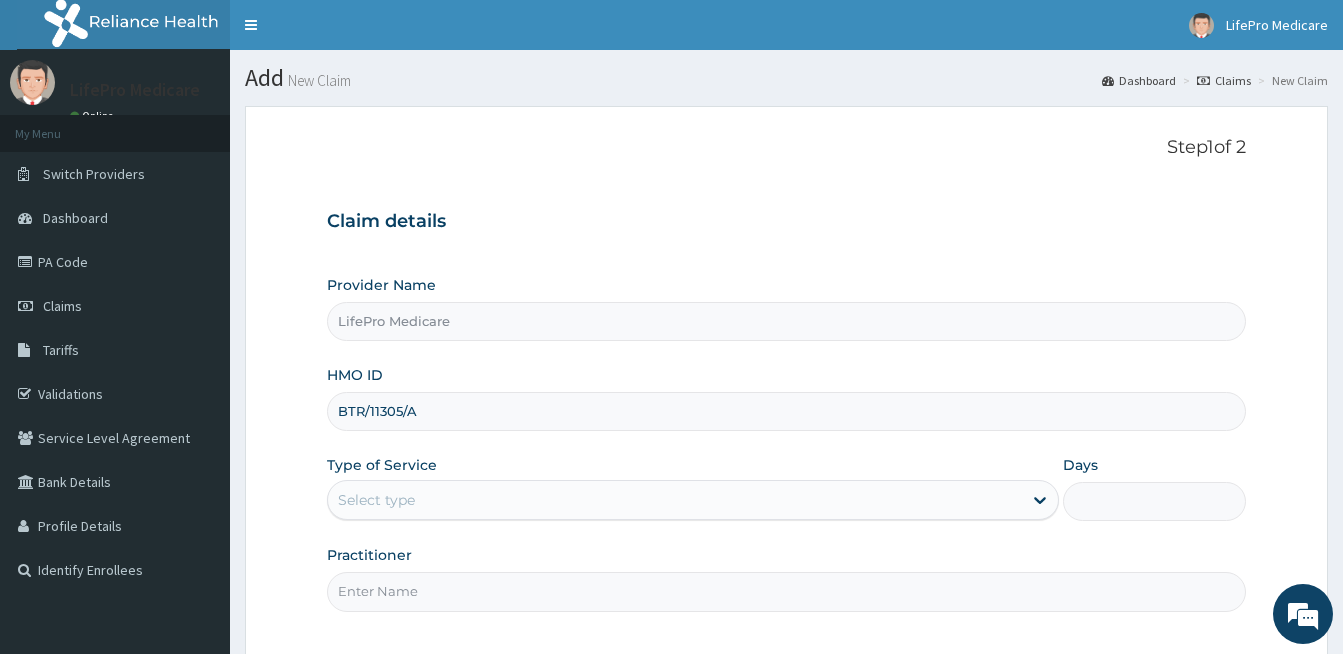click on "BTR/11305/A" at bounding box center [786, 411] 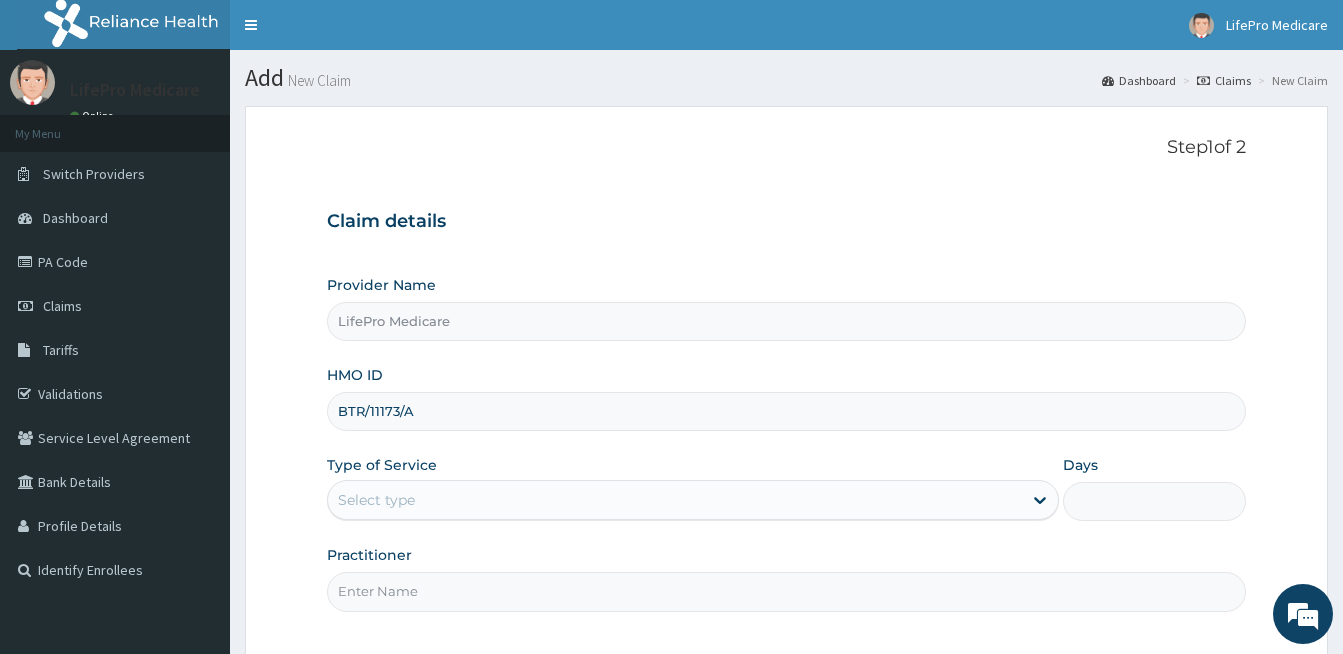 scroll, scrollTop: 0, scrollLeft: 0, axis: both 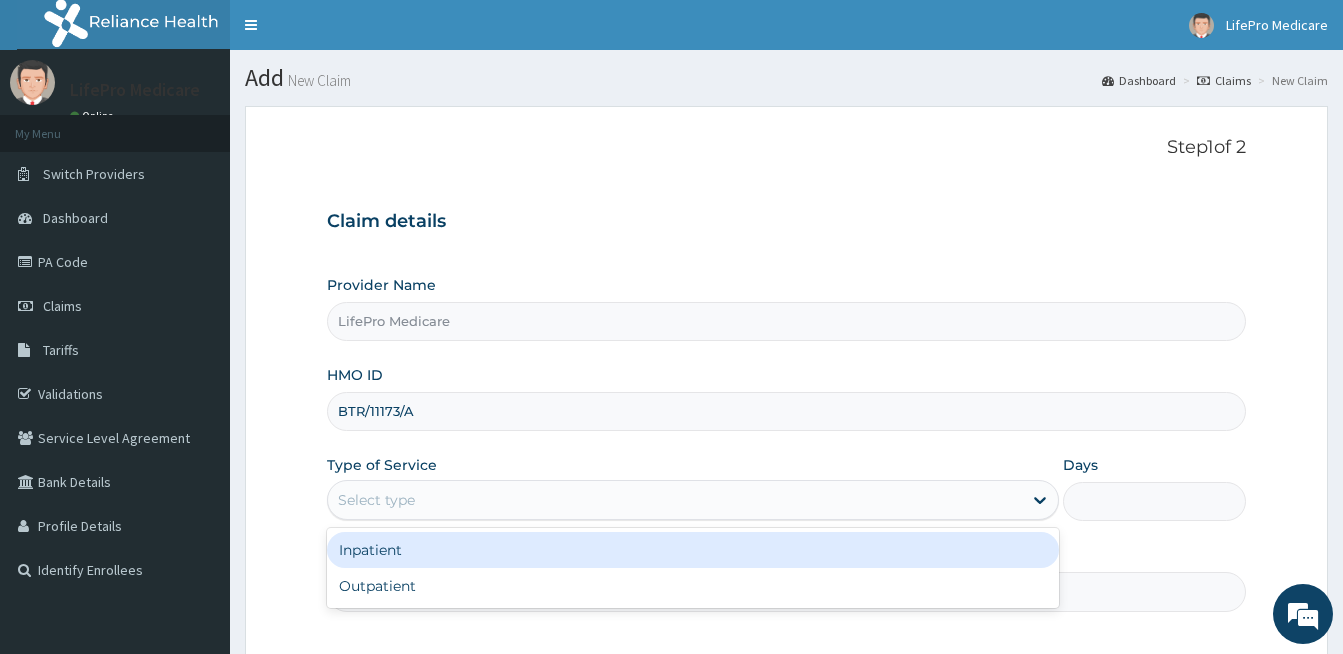 click on "Select type" at bounding box center [376, 500] 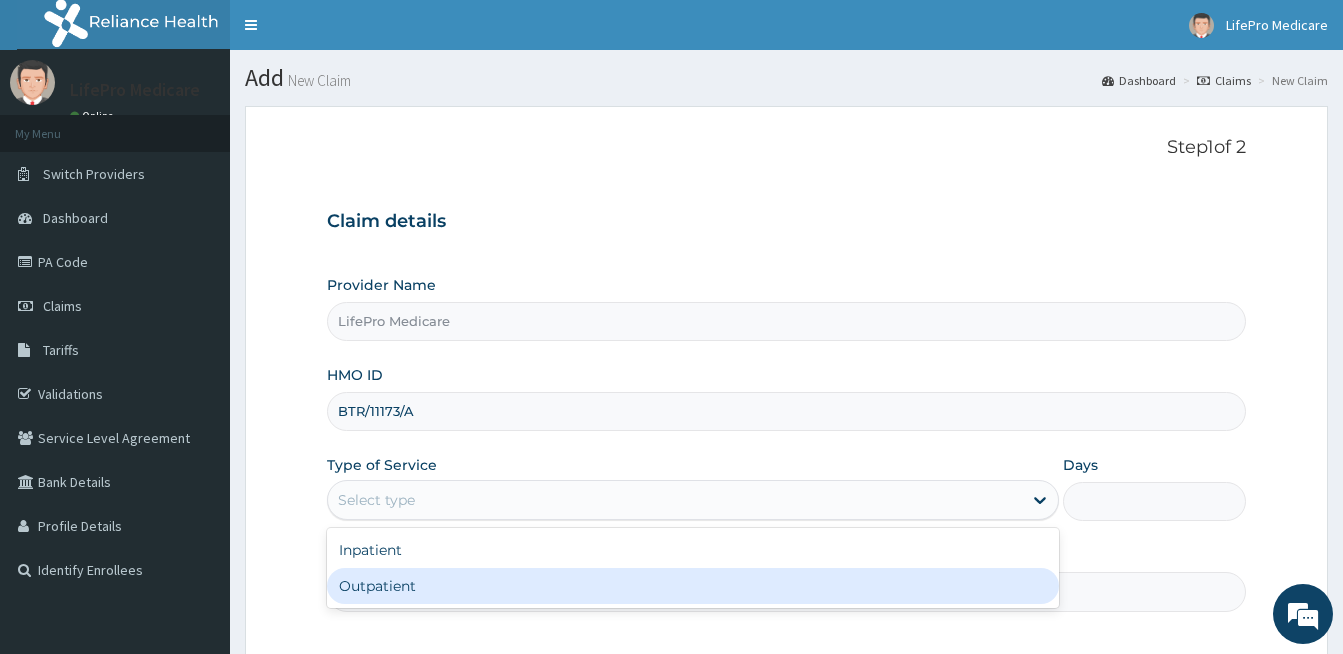 click on "Outpatient" at bounding box center (693, 586) 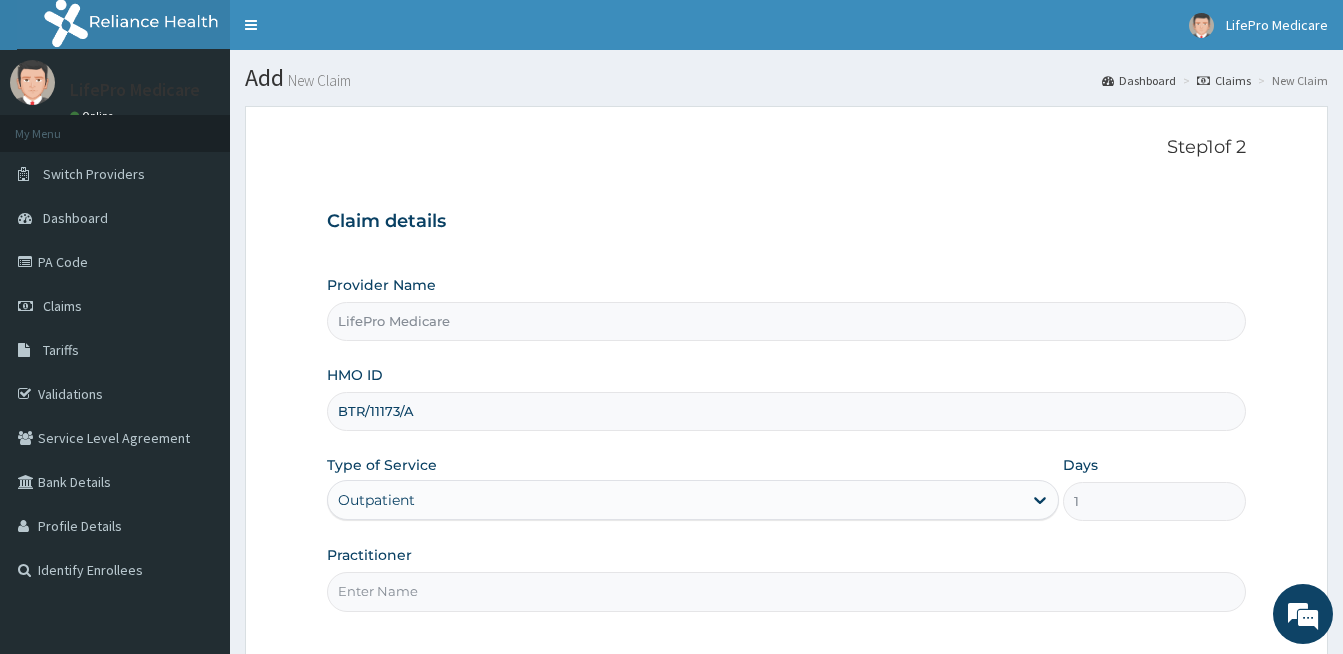 click on "Practitioner" at bounding box center (786, 591) 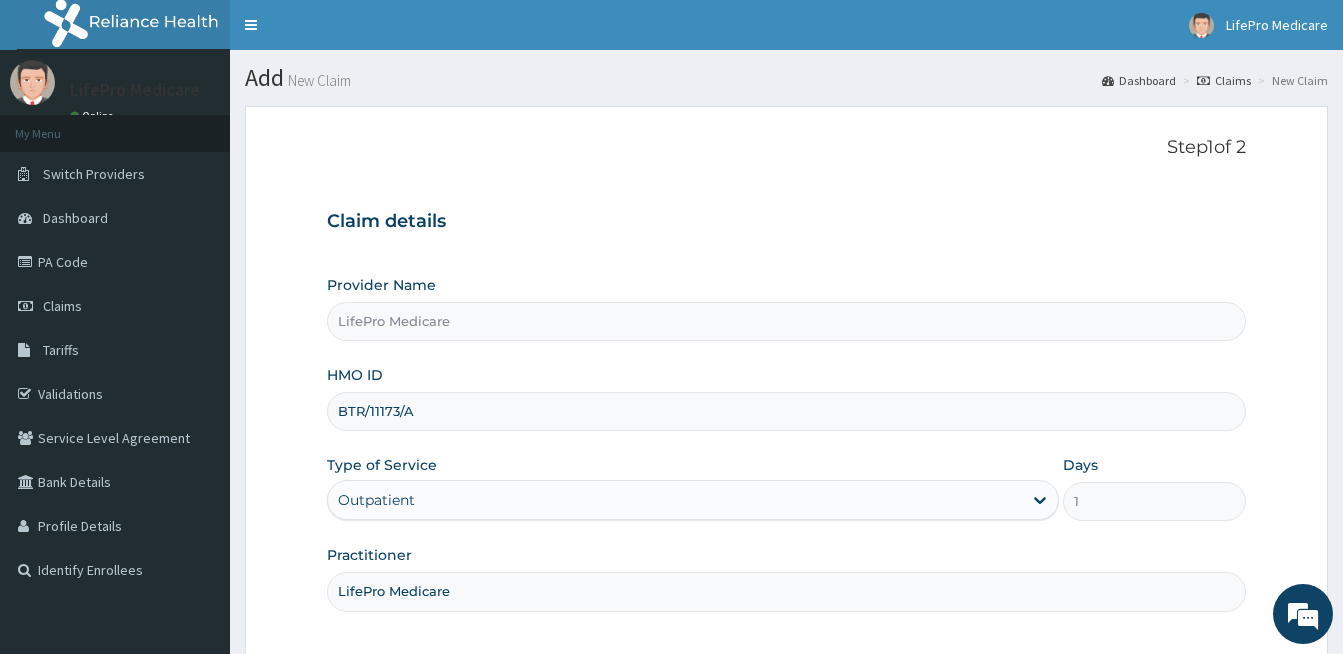 scroll, scrollTop: 184, scrollLeft: 0, axis: vertical 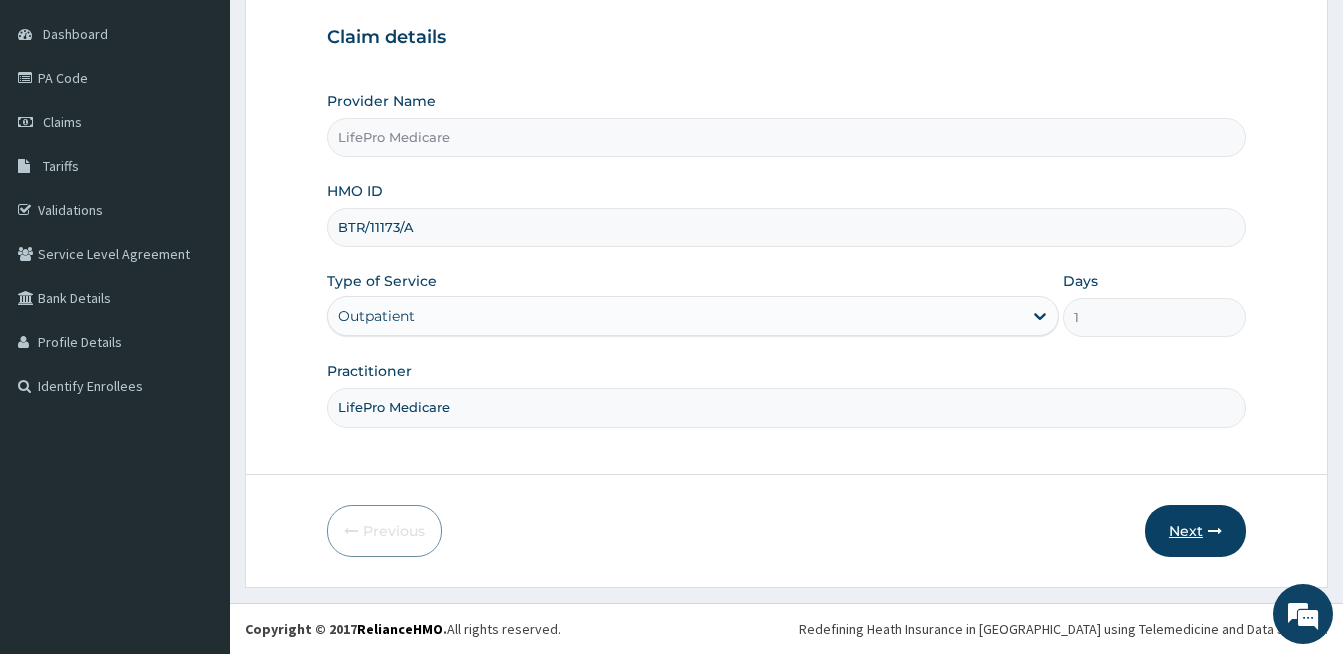 click on "Next" at bounding box center [1195, 531] 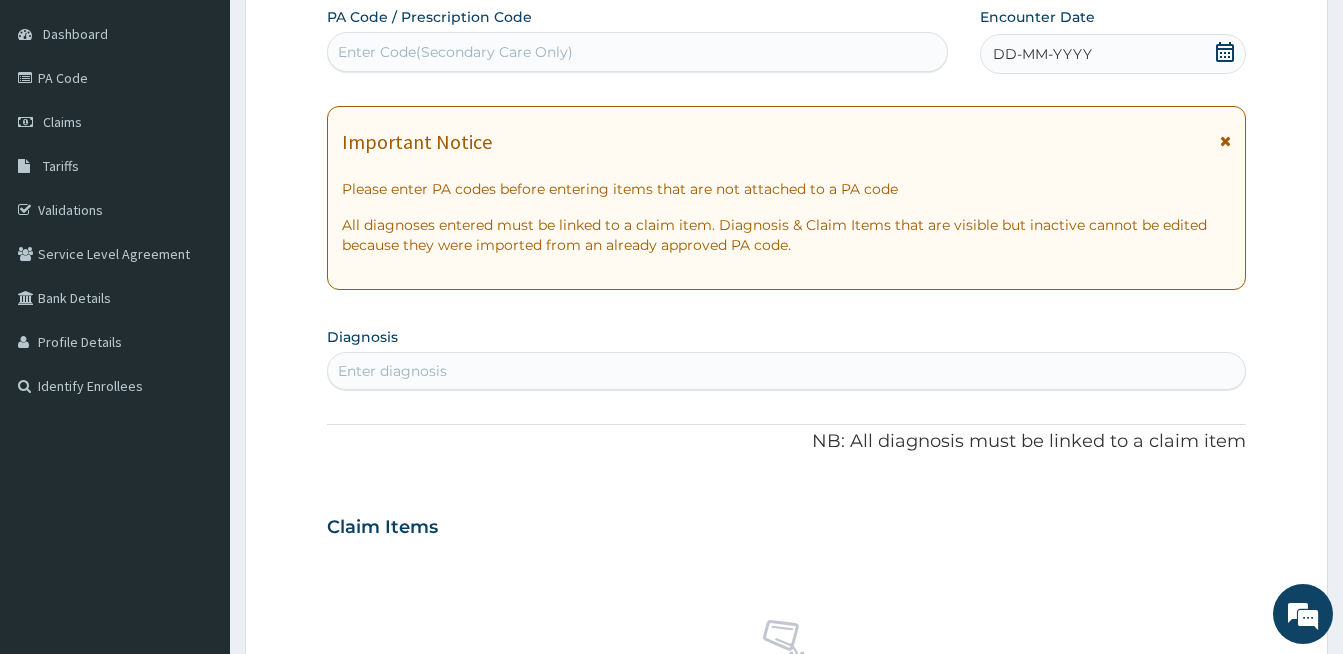 click on "Enter diagnosis" at bounding box center (786, 371) 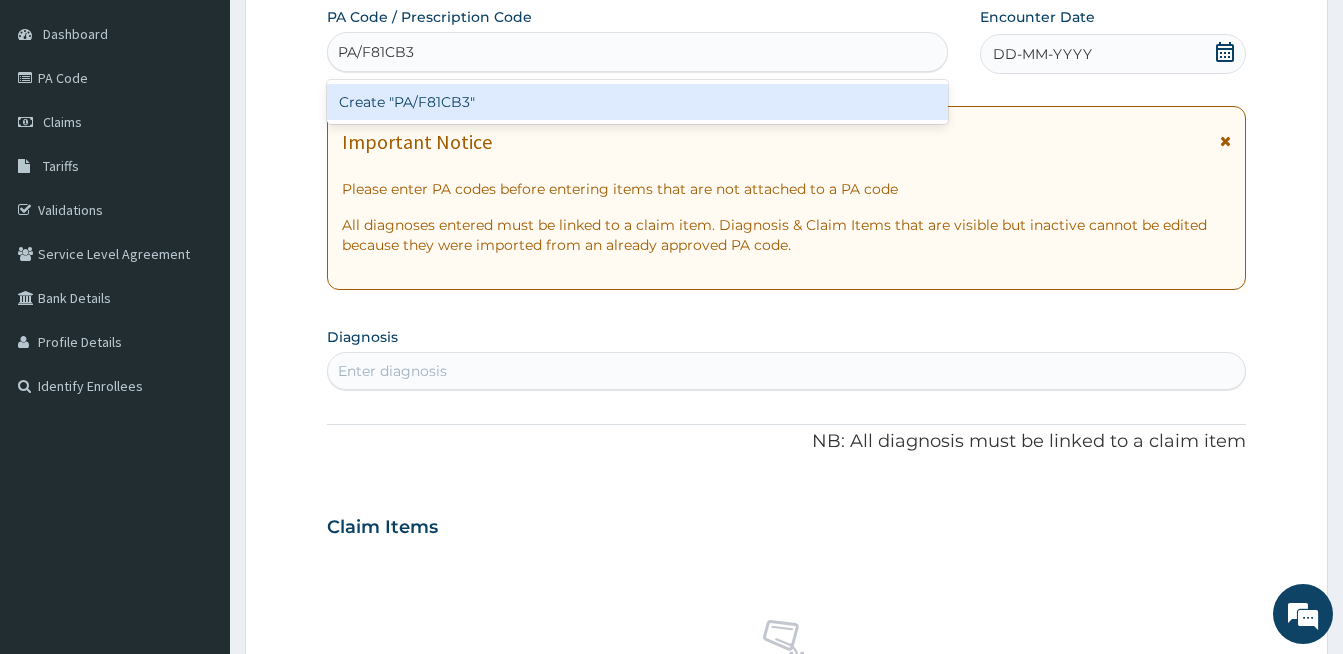 click on "Create "PA/F81CB3"" at bounding box center [637, 102] 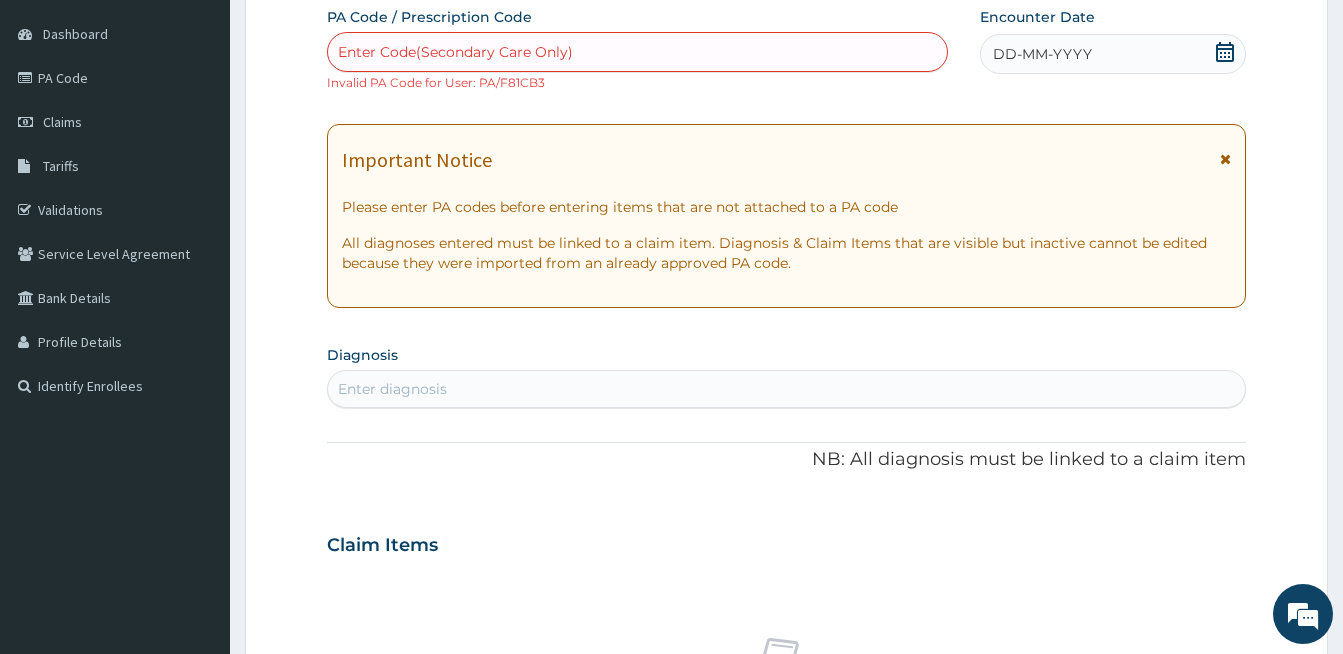 paste on "PA/F81CB3" 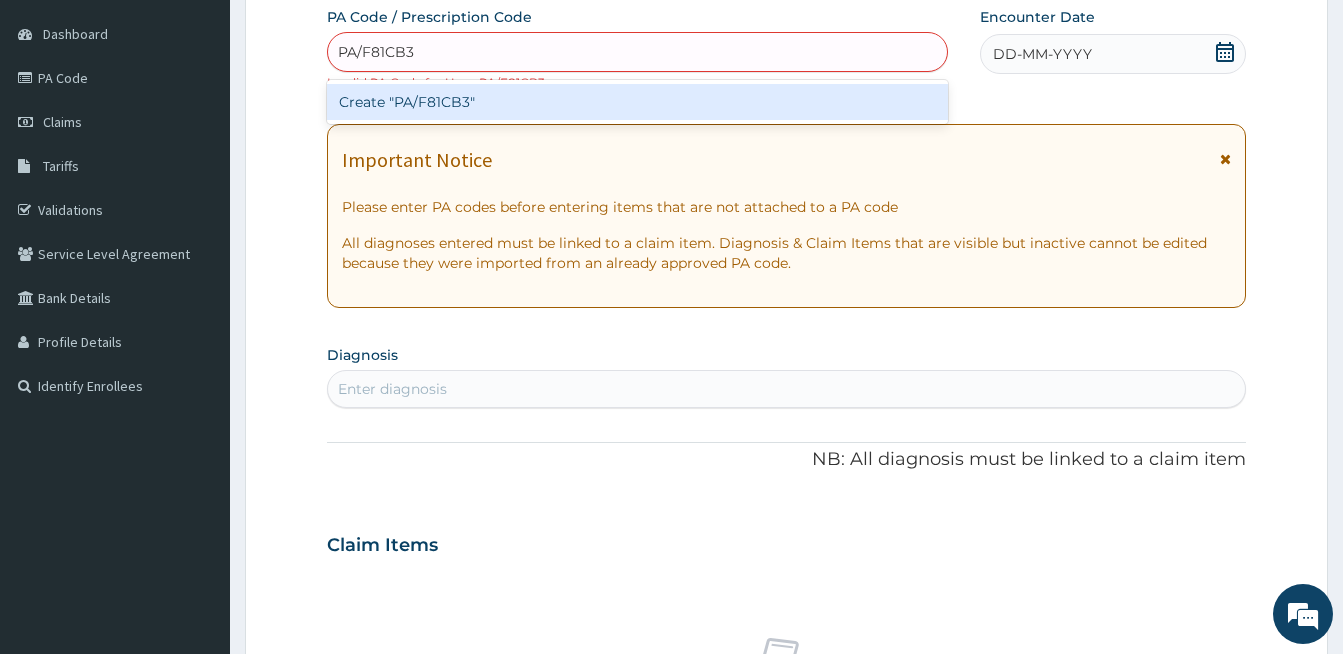 click on "Create "PA/F81CB3"" at bounding box center [637, 102] 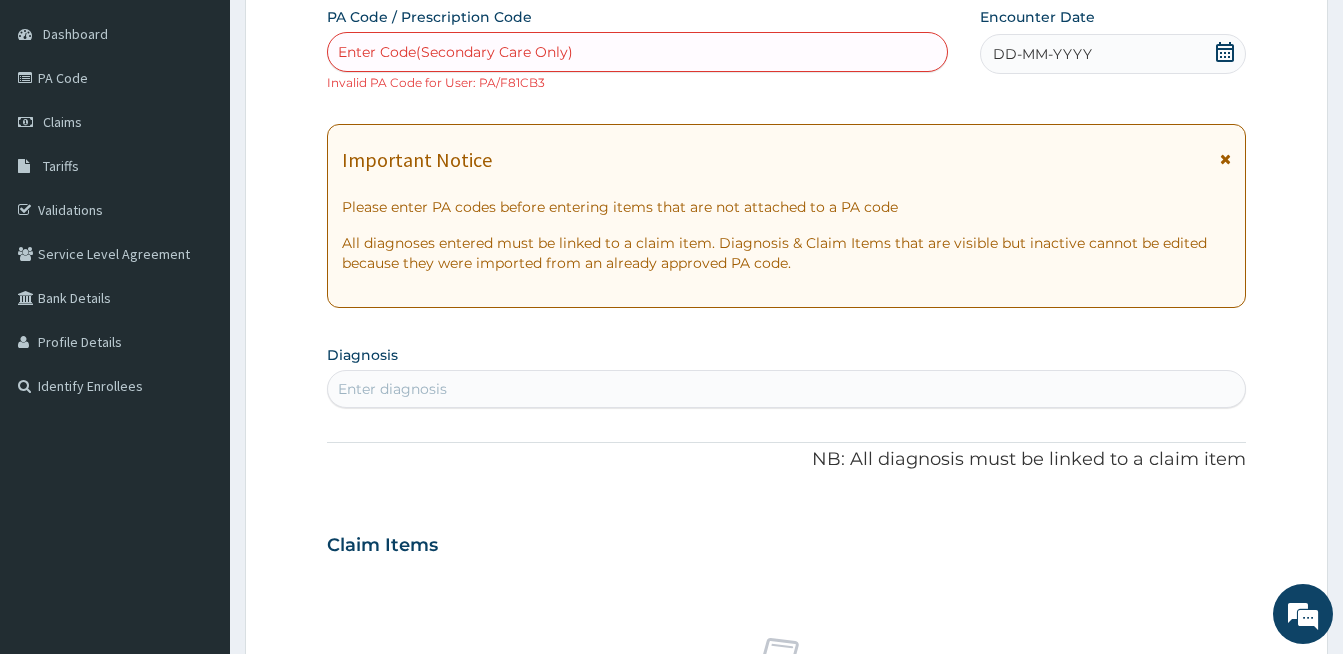 scroll, scrollTop: 0, scrollLeft: 0, axis: both 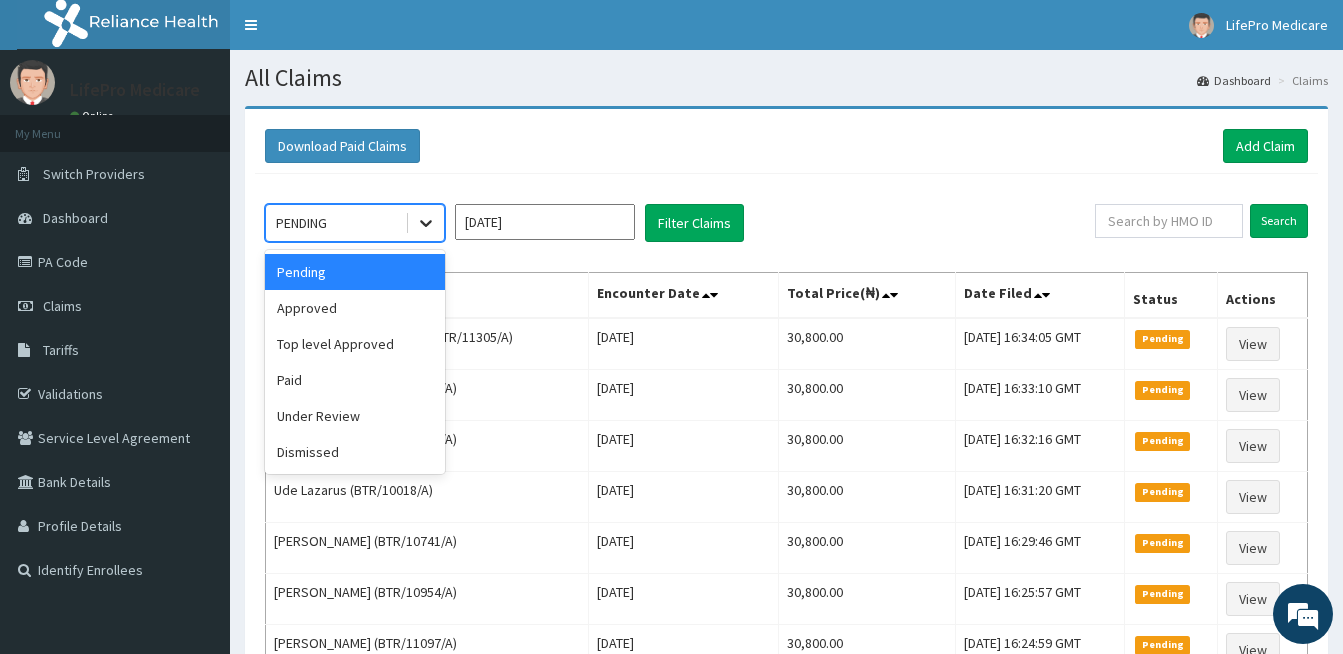 click 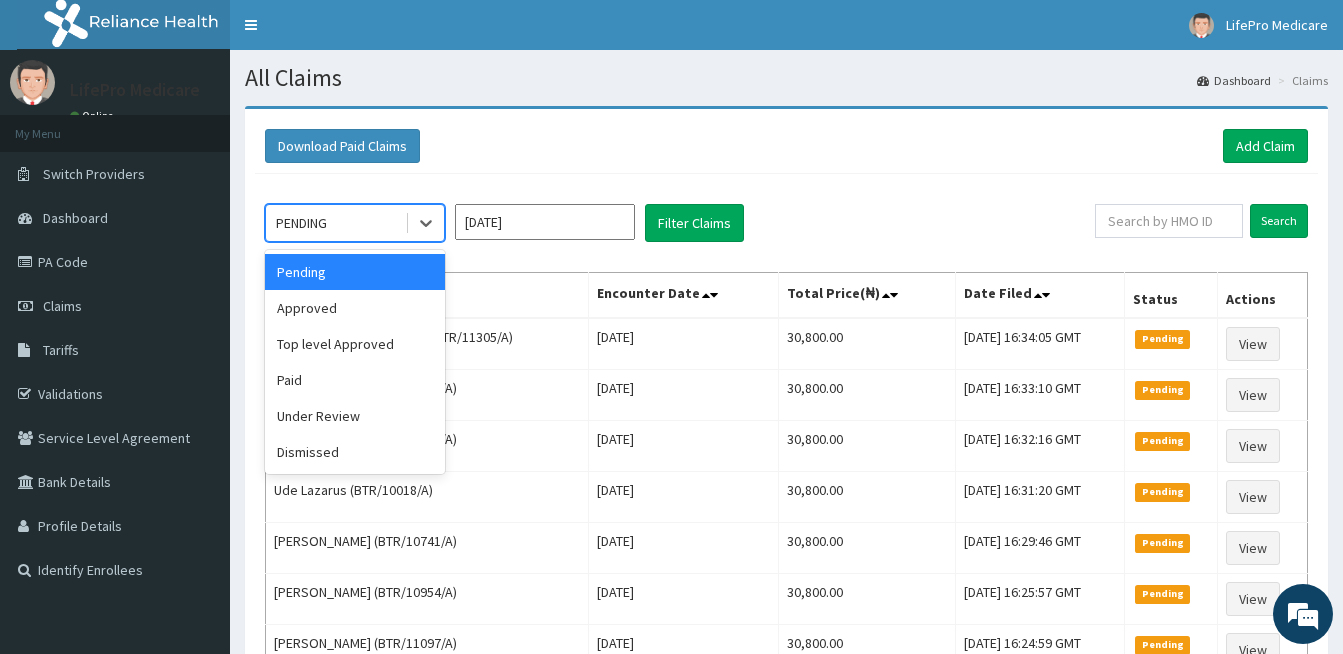 click on "Pending" at bounding box center [355, 272] 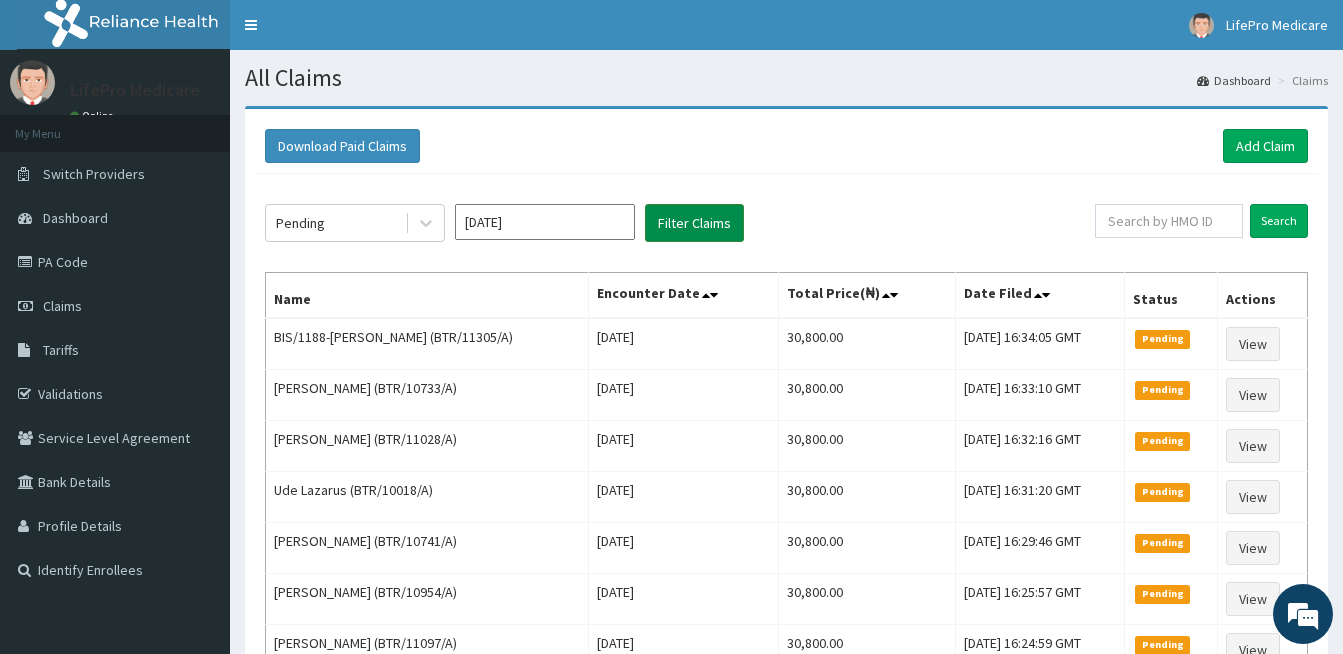 click on "Filter Claims" at bounding box center [694, 223] 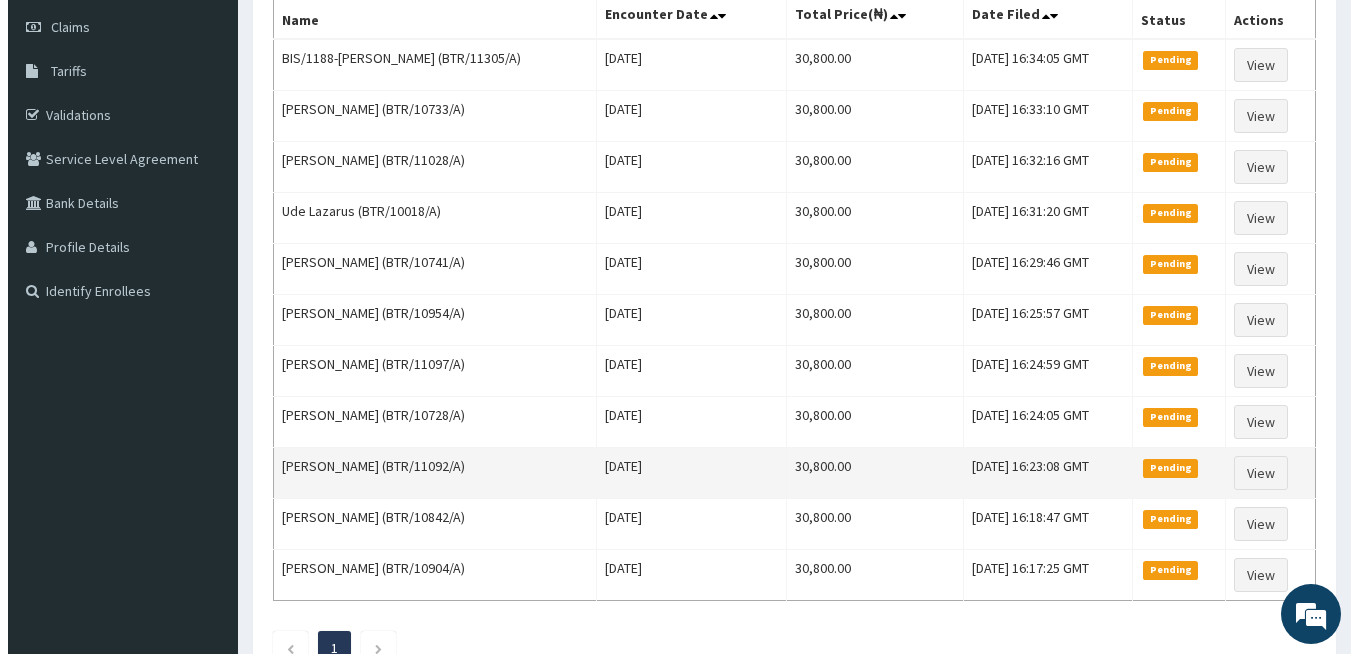 scroll, scrollTop: 0, scrollLeft: 0, axis: both 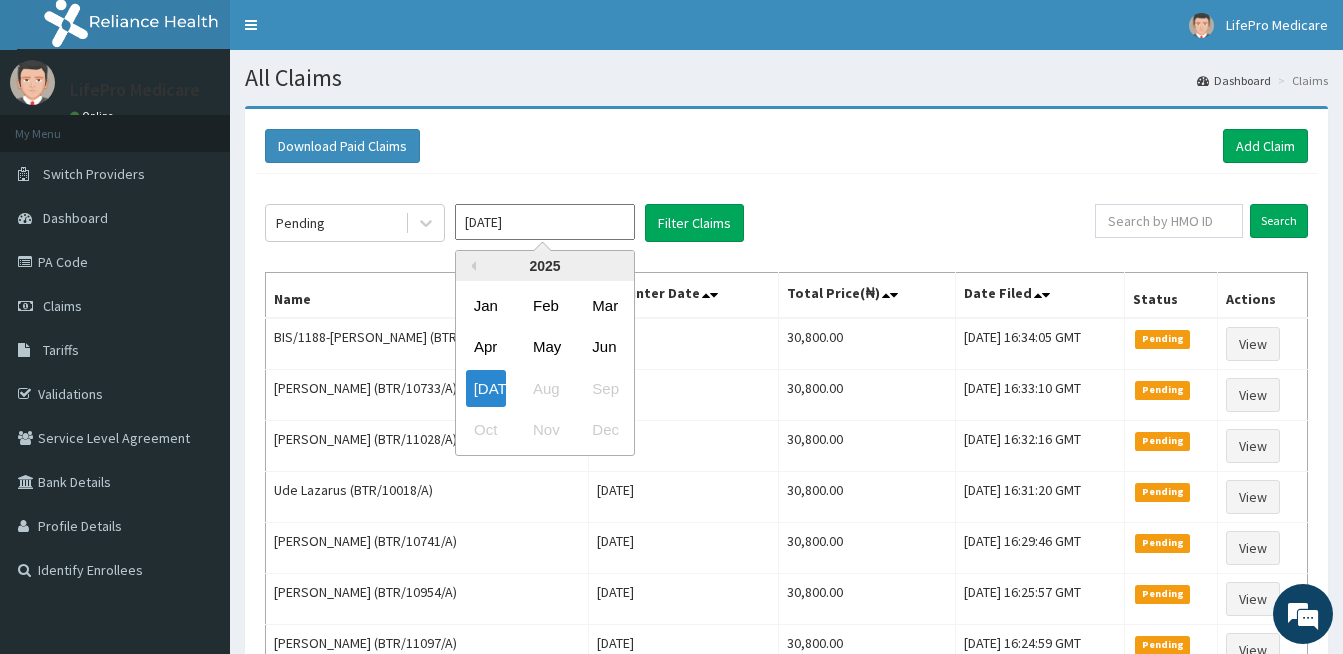 click on "Jul 2025" at bounding box center [545, 222] 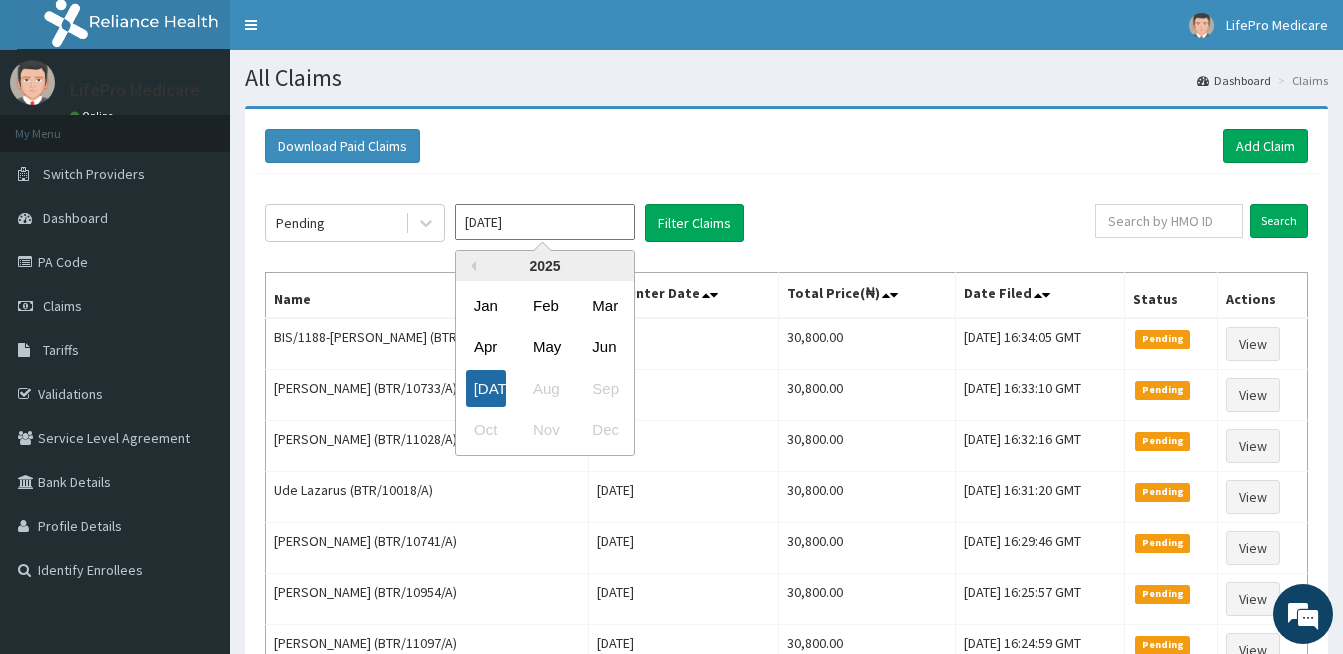click on "Jul" at bounding box center [486, 388] 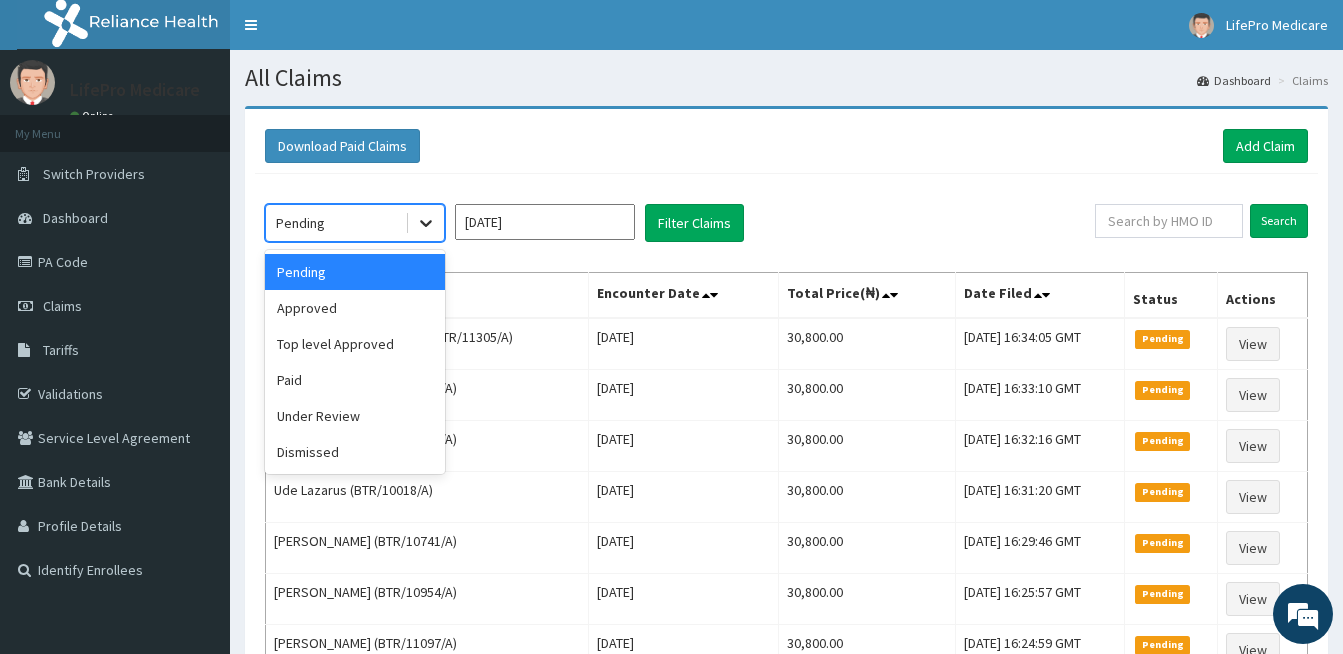 click 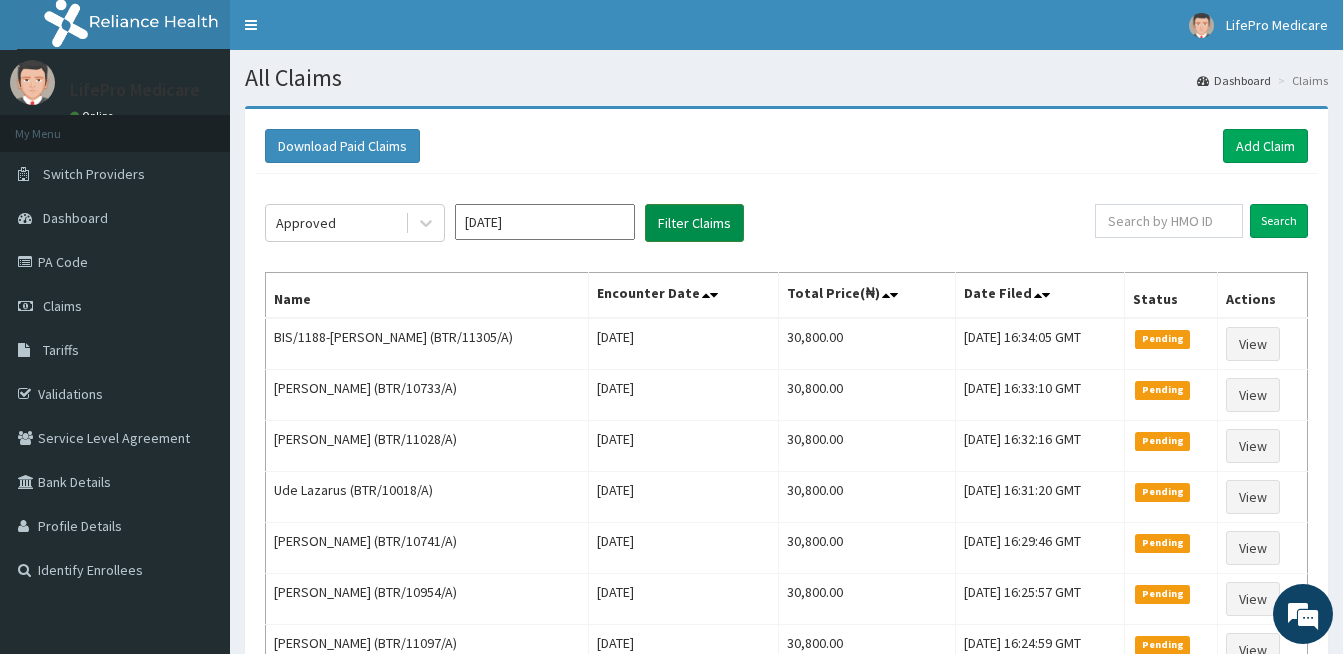 click on "Filter Claims" at bounding box center (694, 223) 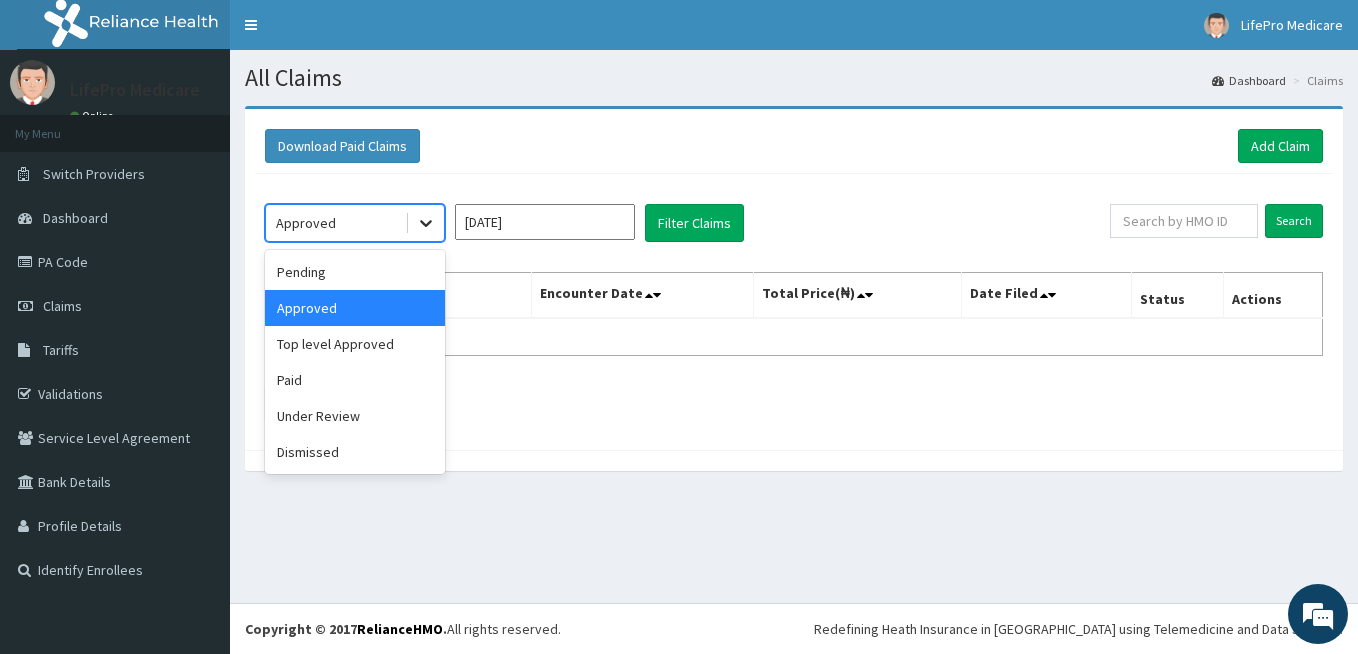 click 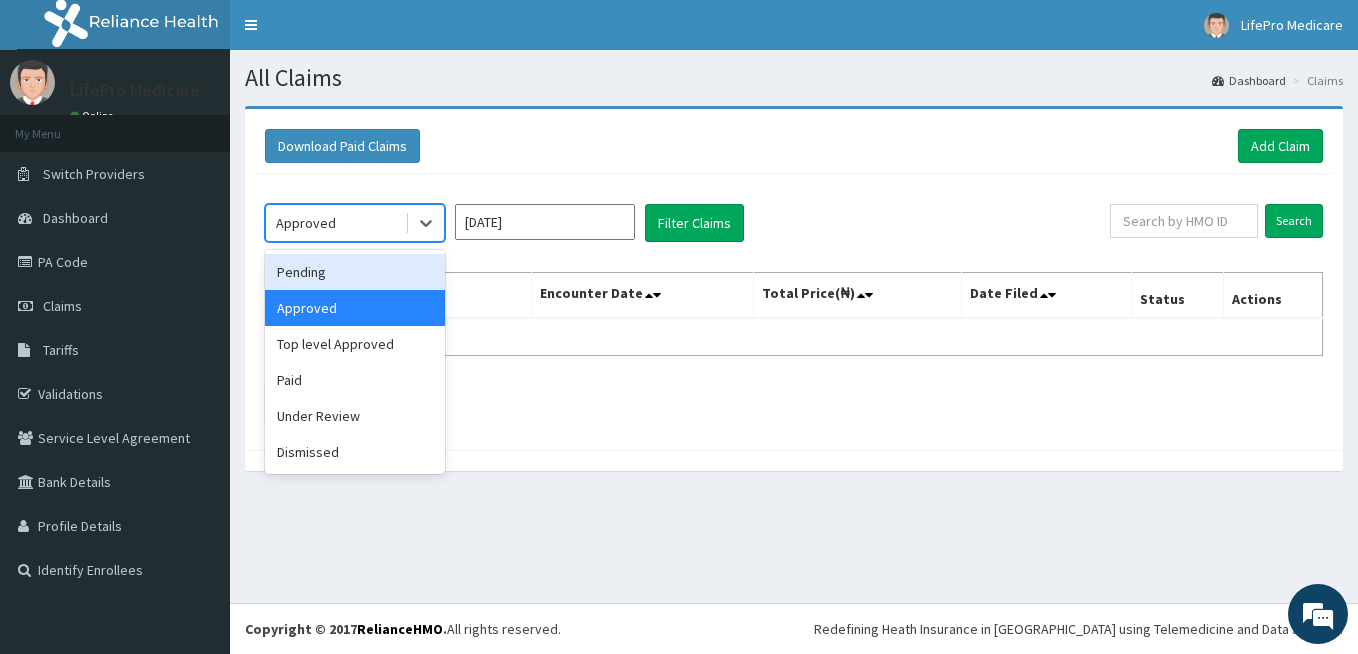 click on "Pending" at bounding box center (355, 272) 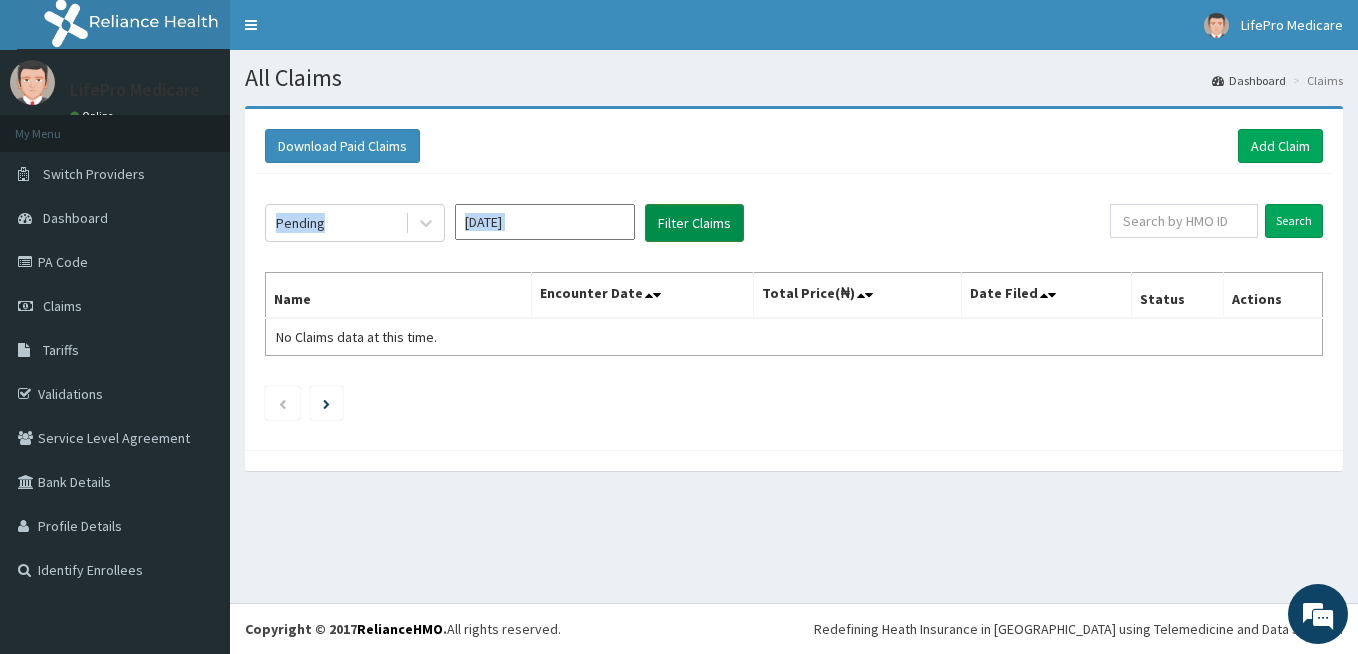 drag, startPoint x: 387, startPoint y: 262, endPoint x: 709, endPoint y: 216, distance: 325.26913 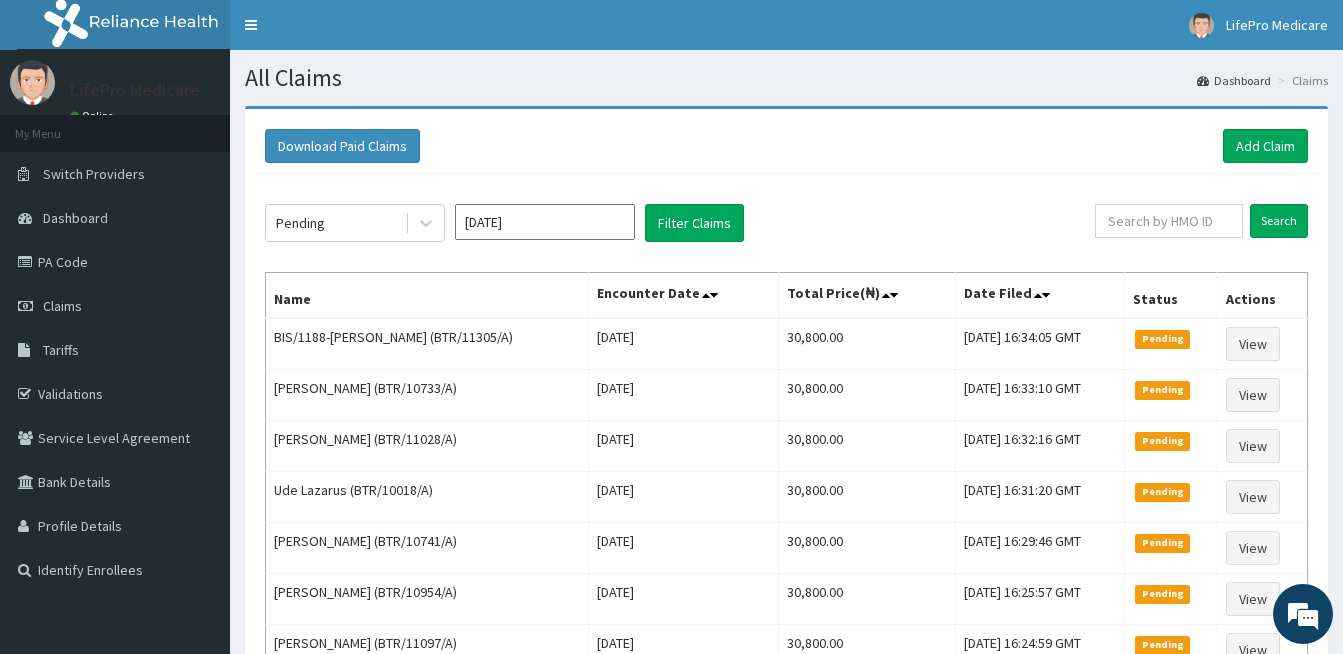 click on "Pending Jul 2025 Filter Claims Search Name Encounter Date Total Price(₦) Date Filed Status Actions BIS/1188-Mariam Owonla (BTR/11305/A) Thu Jul 10 2025 30,800.00 Fri, 11 Jul 2025 16:34:05 GMT Pending View Bunmi Babatunde (BTR/10733/A) Thu Jul 10 2025 30,800.00 Fri, 11 Jul 2025 16:33:10 GMT Pending View Jibrin Abdul  (BTR/11028/A) Thu Jul 10 2025 30,800.00 Fri, 11 Jul 2025 16:32:16 GMT Pending View Ude Lazarus (BTR/10018/A) Thu Jul 10 2025 30,800.00 Fri, 11 Jul 2025 16:31:20 GMT Pending View Ernest Boateng (BTR/10741/A) Thu Jul 10 2025 30,800.00 Fri, 11 Jul 2025 16:29:46 GMT Pending View Kelvin Iwuji (BTR/10954/A) Fri Jul 11 2025 30,800.00 Fri, 11 Jul 2025 16:25:57 GMT Pending View Tolulope  Awodele (BTR/11097/A) Fri Jul 11 2025 30,800.00 Fri, 11 Jul 2025 16:24:59 GMT Pending View Goodfriday Ibezim Ikemba (BTR/10728/A) Fri Jul 11 2025 30,800.00 Fri, 11 Jul 2025 16:24:05 GMT Pending View Olajide Abimbola (BTR/11092/A) Fri Jul 11 2025 30,800.00 Fri, 11 Jul 2025 16:23:08 GMT Pending View Fri Jul 11 2025 Pending" 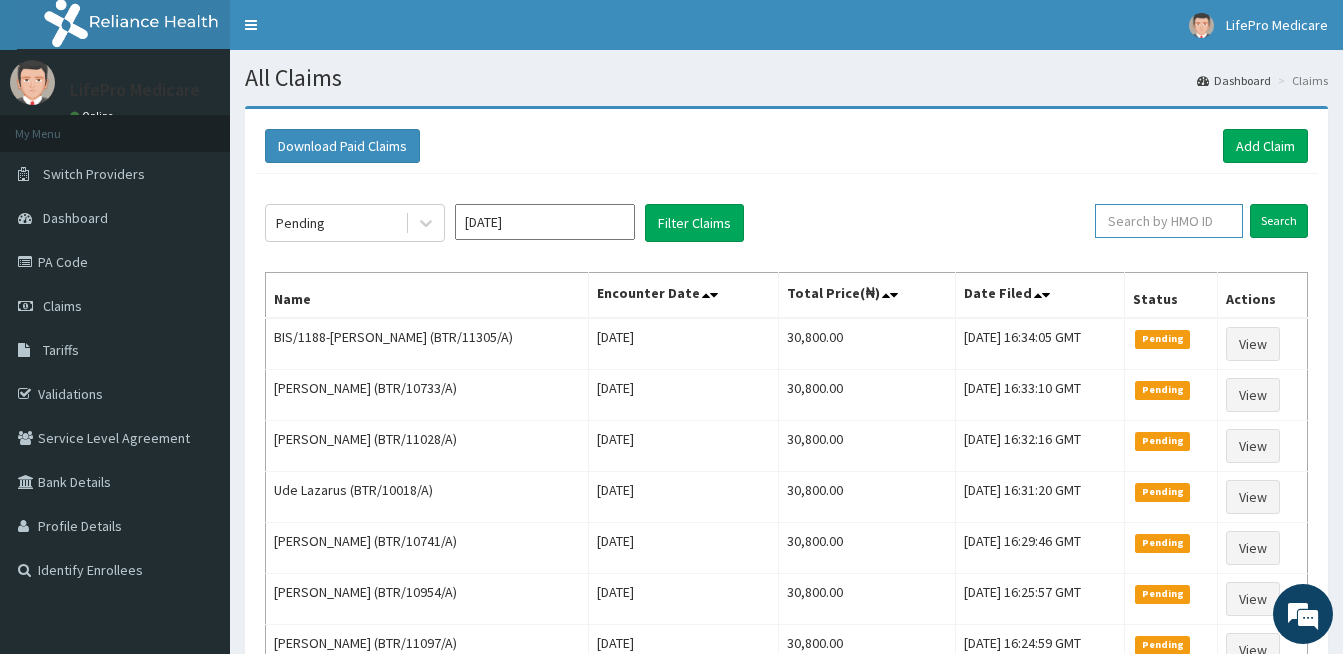 click at bounding box center (1169, 221) 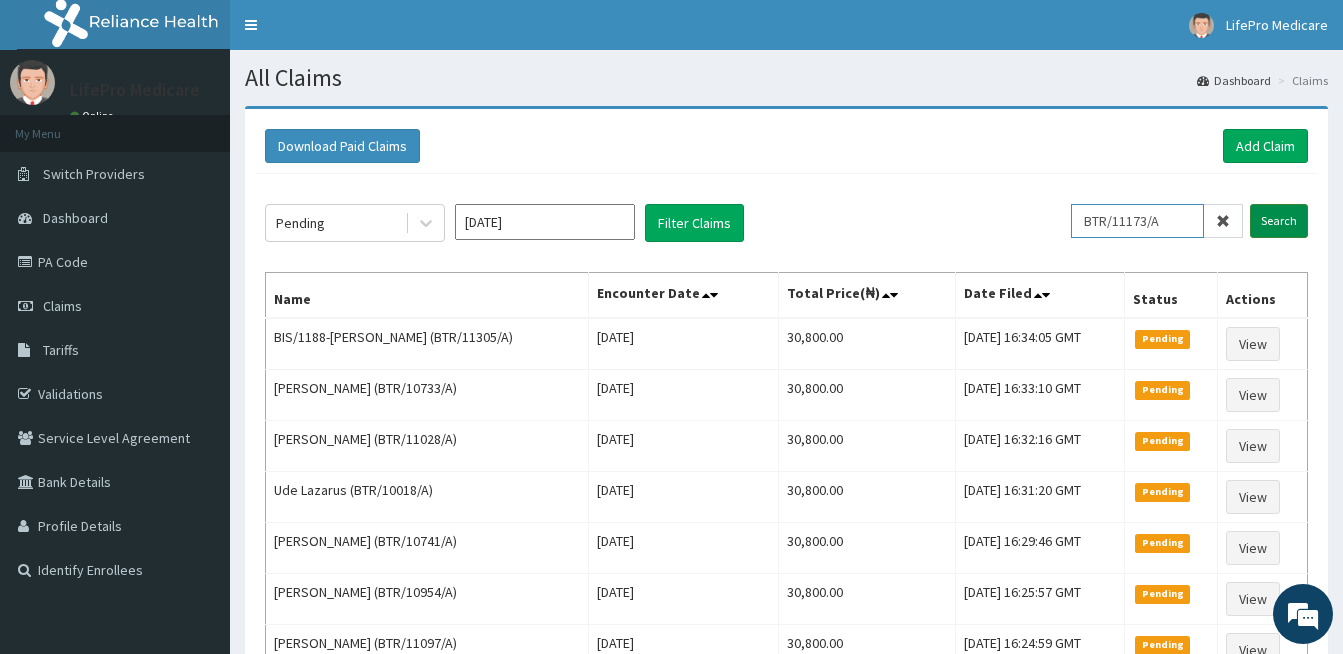 type on "BTR/11173/A" 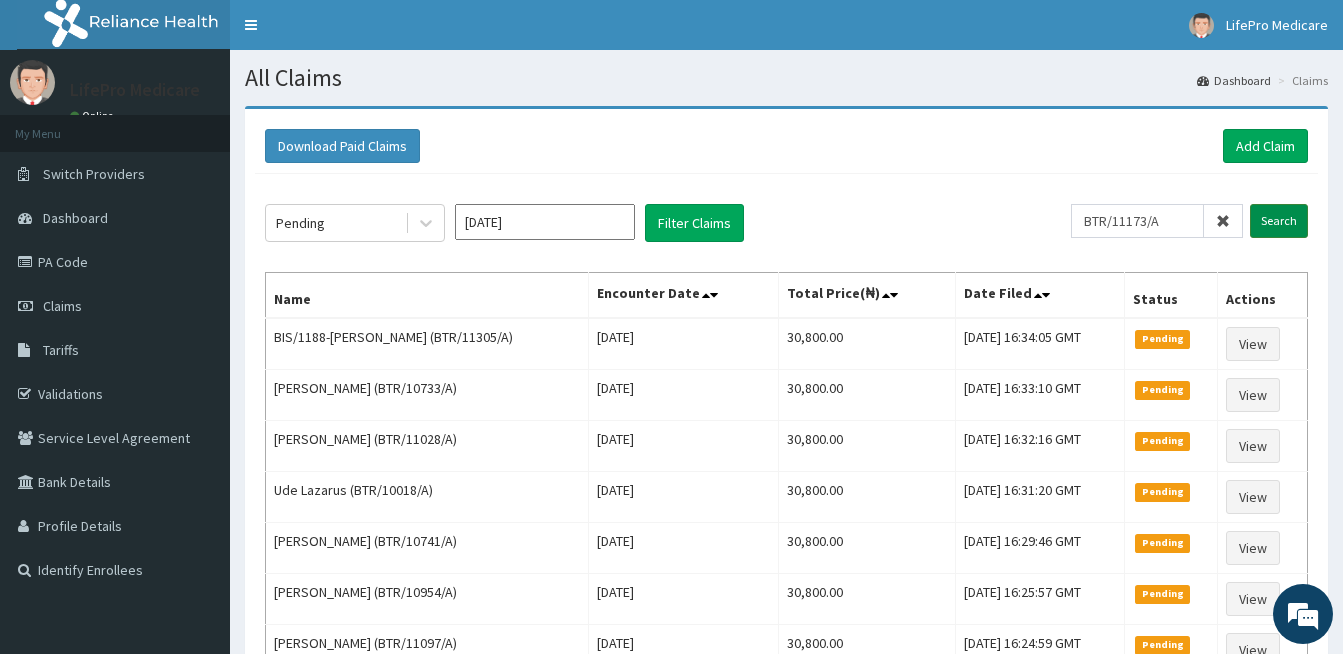 click on "Search" at bounding box center (1279, 221) 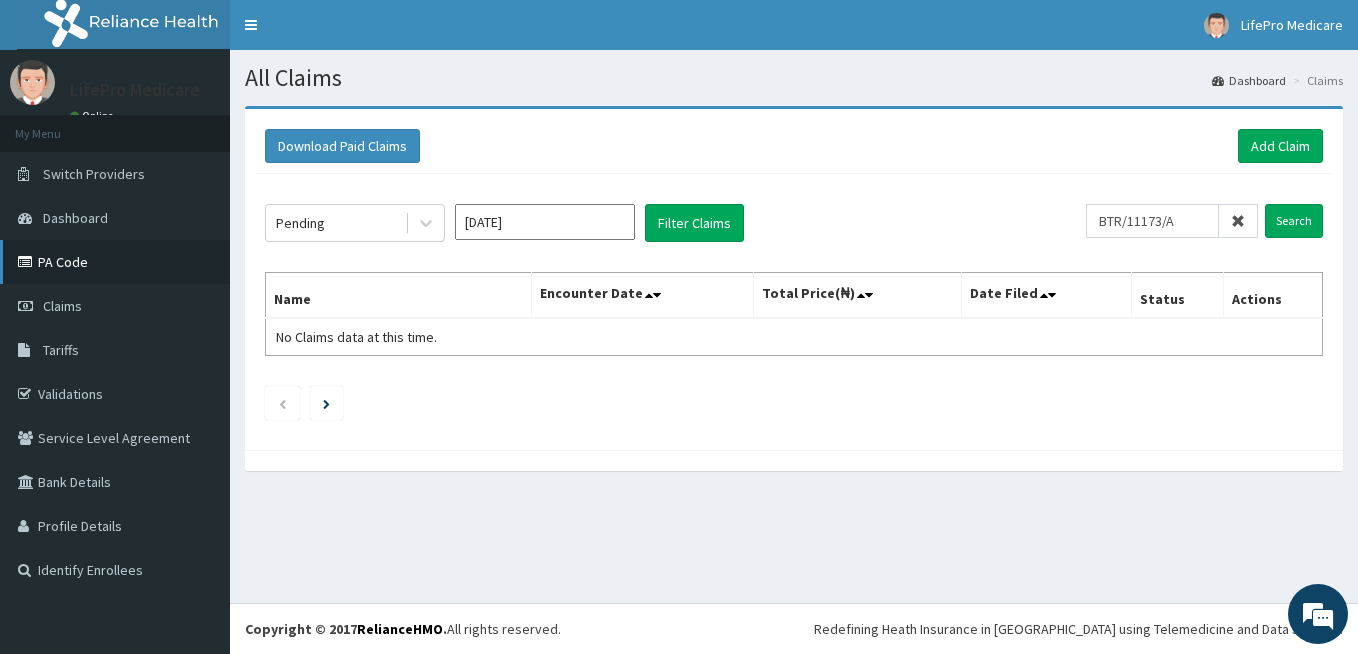 click on "PA Code" at bounding box center (115, 262) 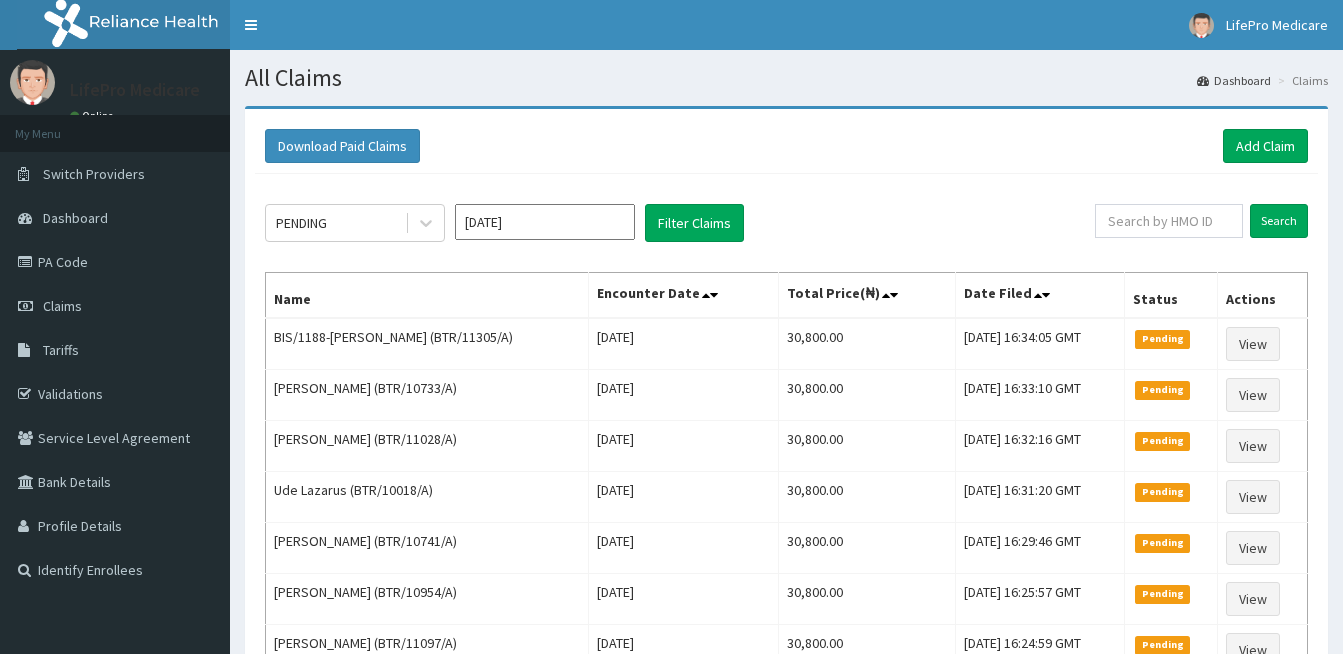 scroll, scrollTop: 0, scrollLeft: 0, axis: both 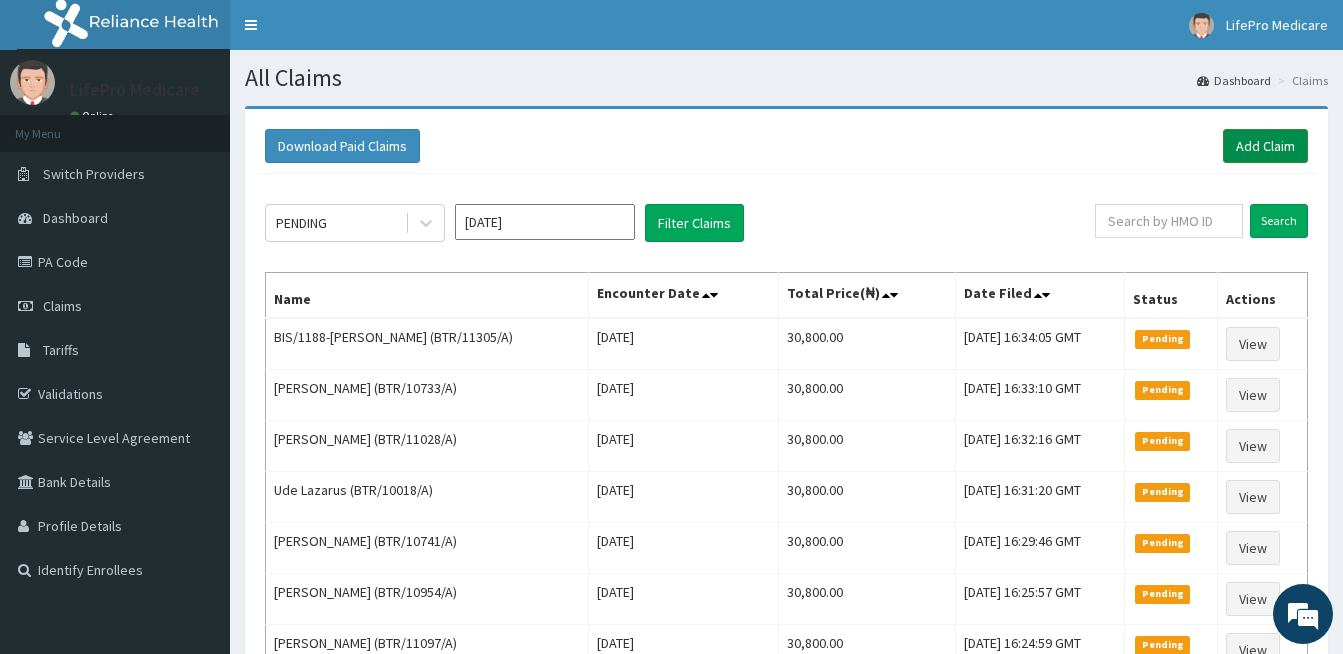 click on "Add Claim" at bounding box center (1265, 146) 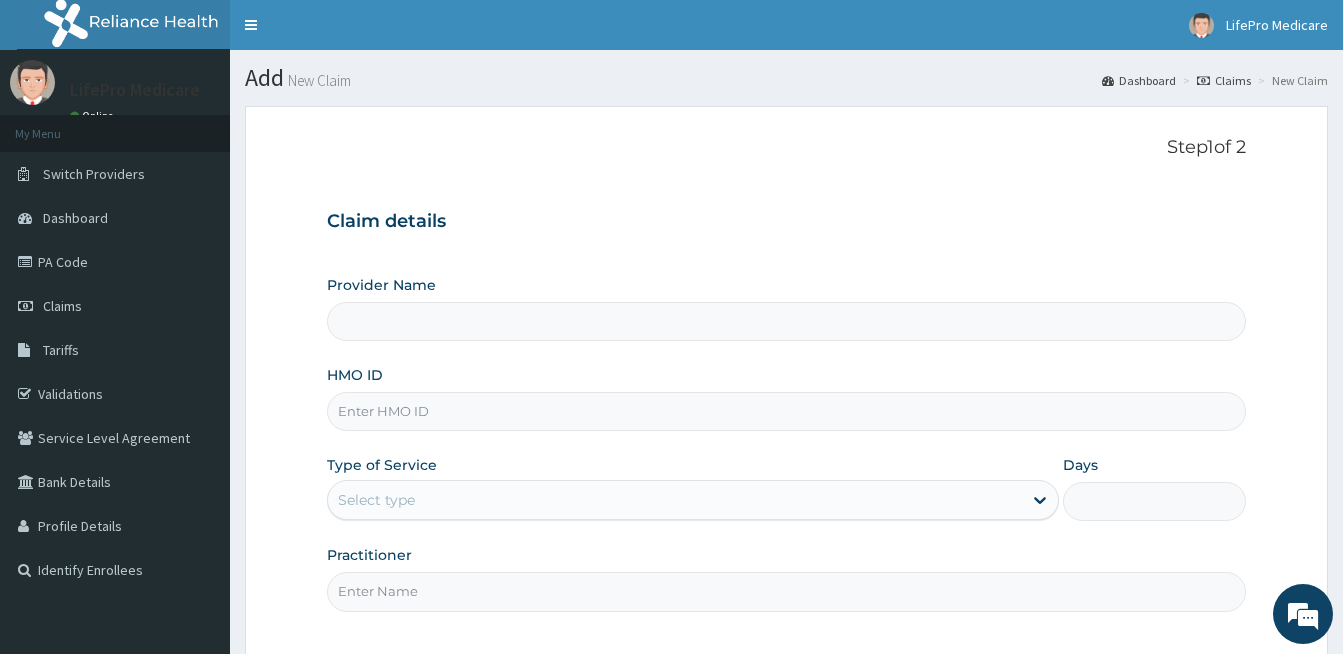 scroll, scrollTop: 0, scrollLeft: 0, axis: both 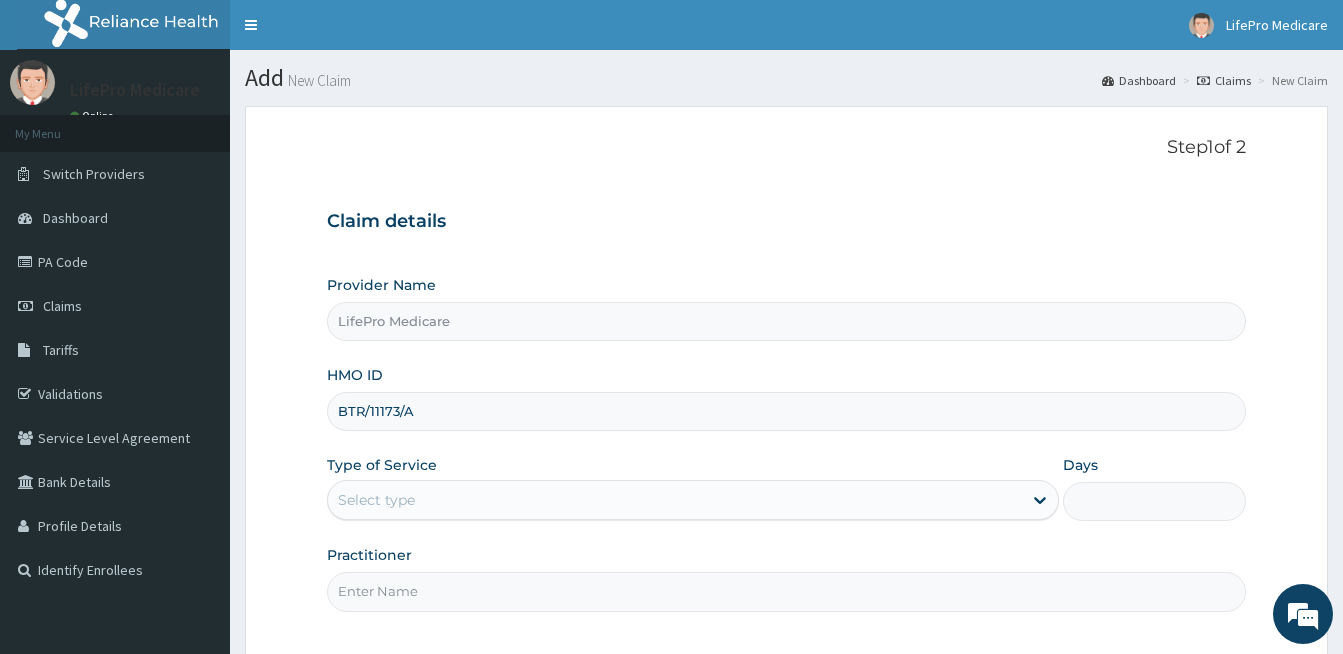 click on "BTR/11173/A" at bounding box center (786, 411) 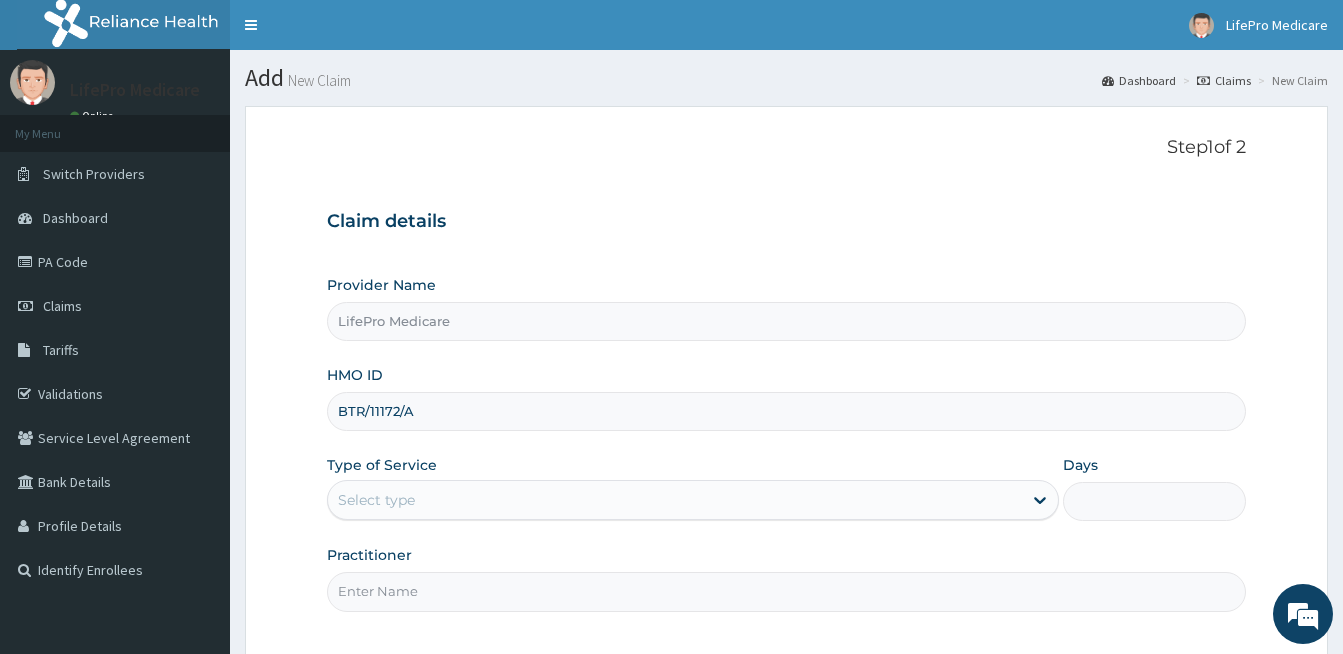type on "BTR/11172/A" 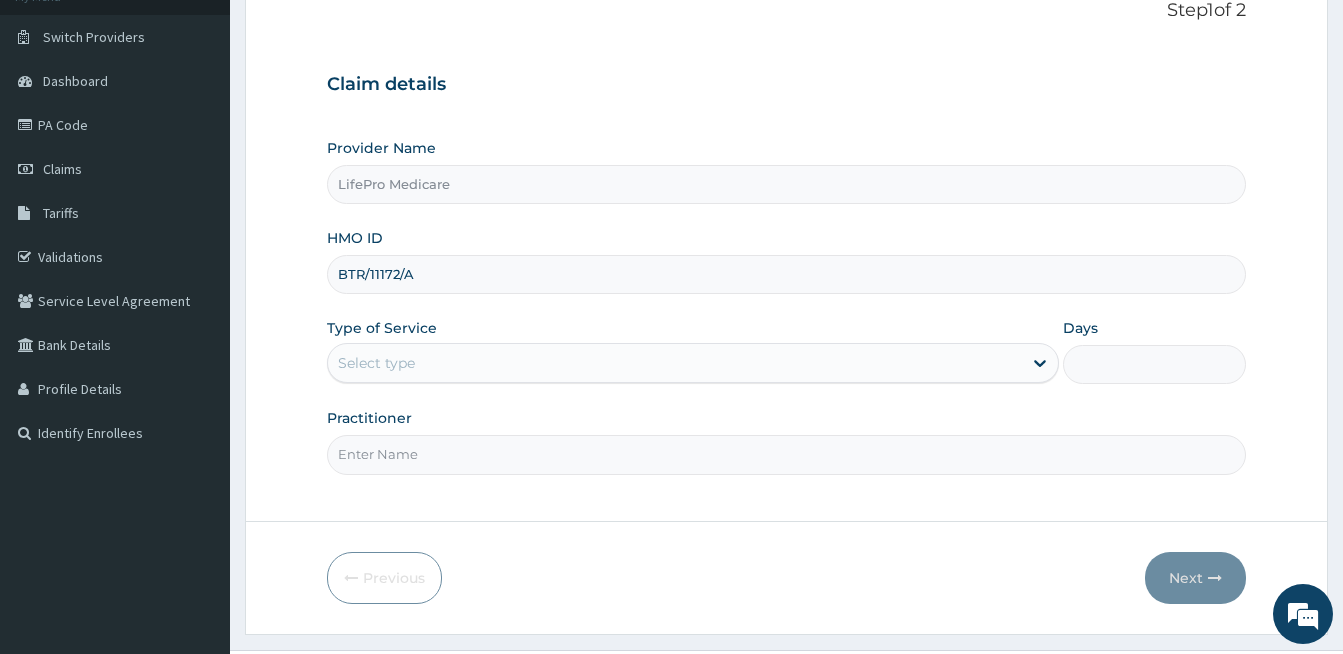 scroll, scrollTop: 138, scrollLeft: 0, axis: vertical 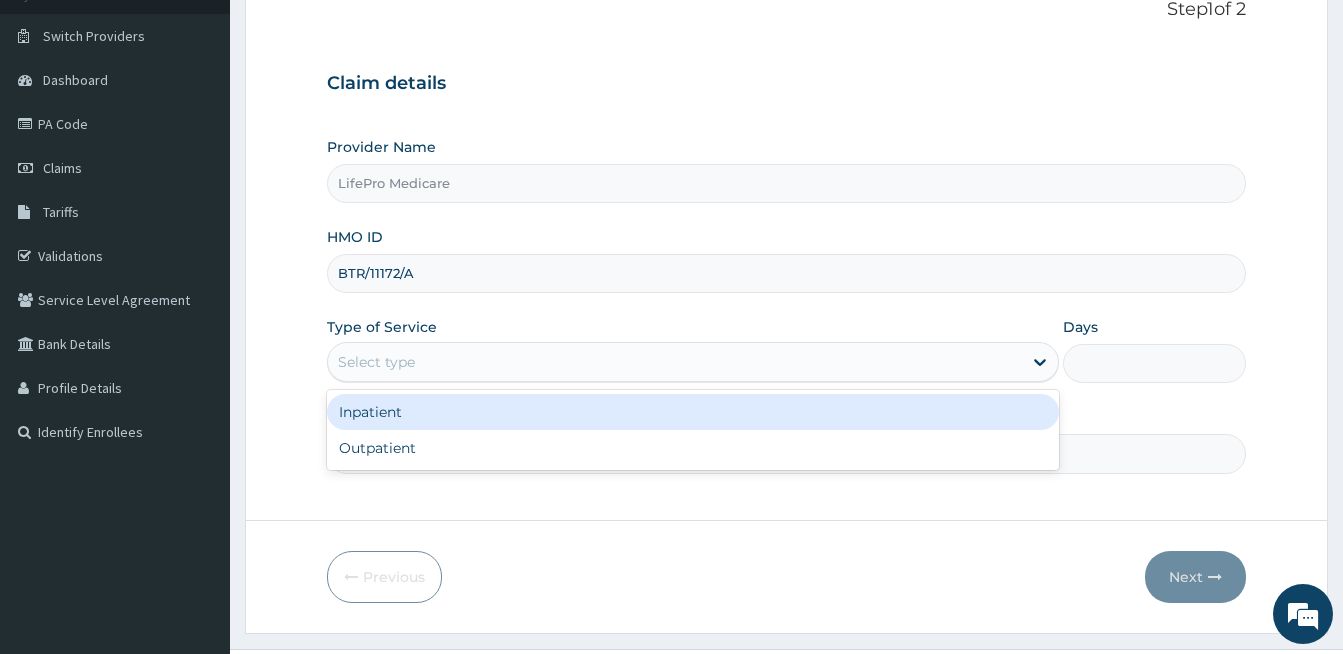 click on "Select type" at bounding box center [675, 362] 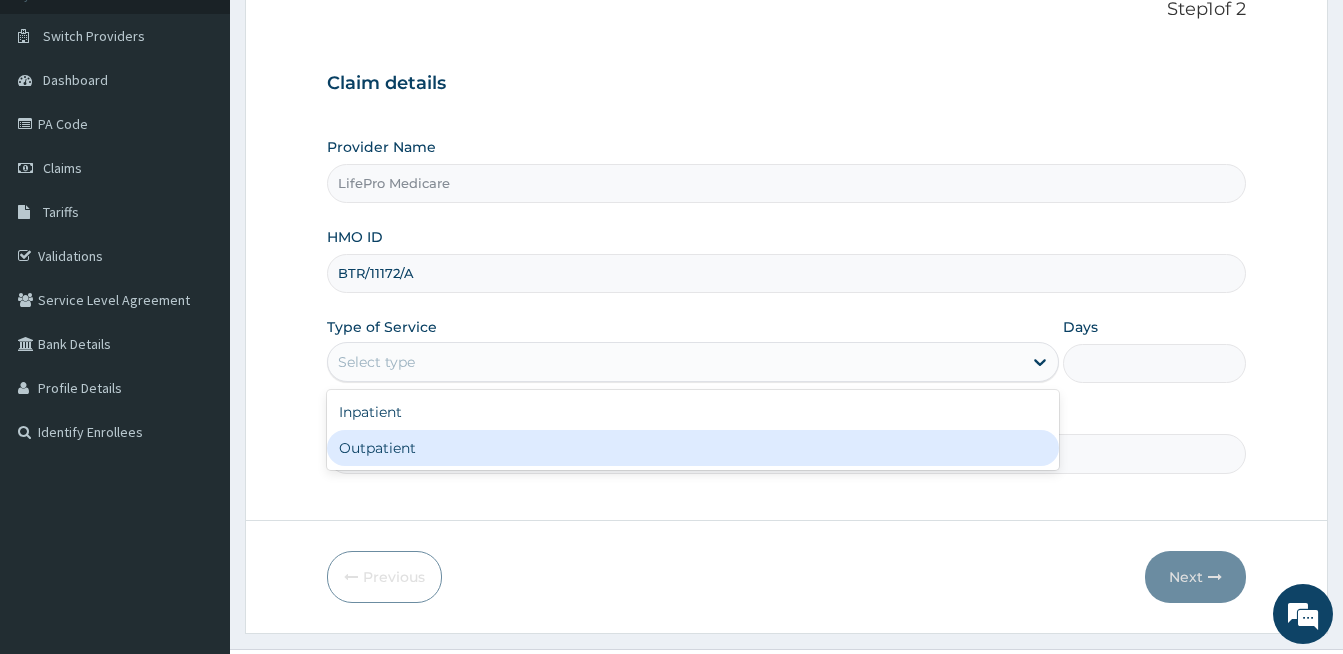 click on "Outpatient" at bounding box center (693, 448) 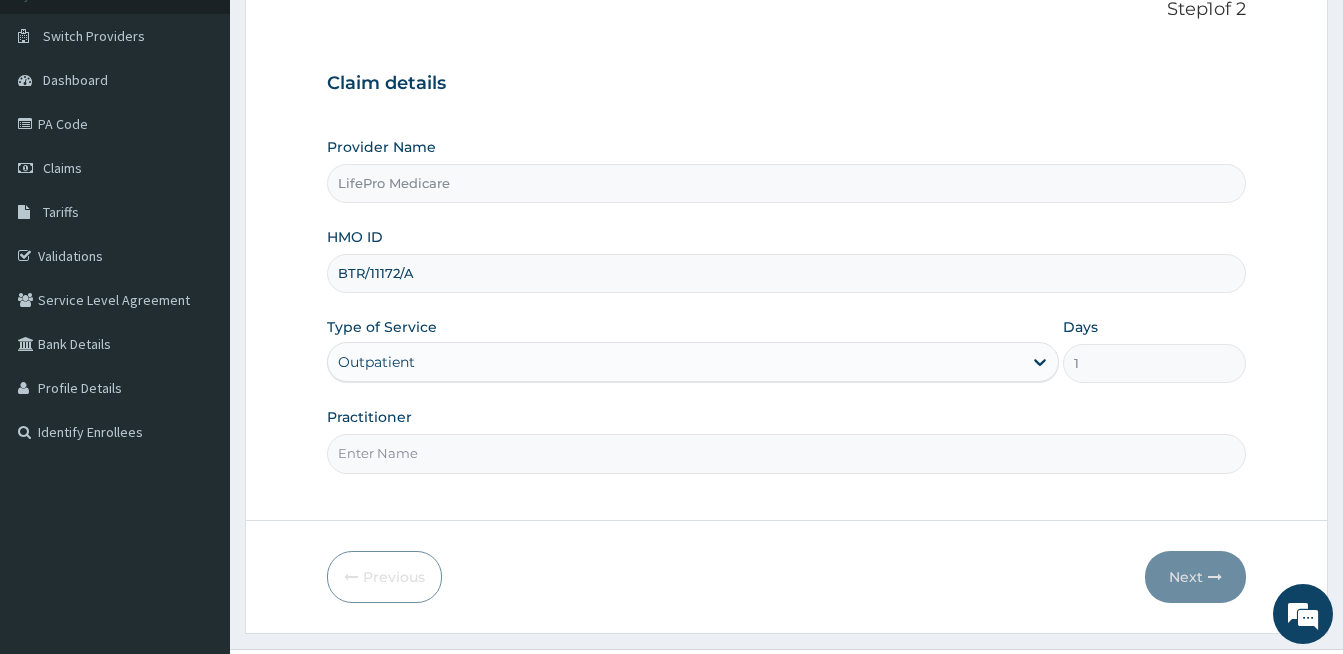 click on "Practitioner" at bounding box center [786, 453] 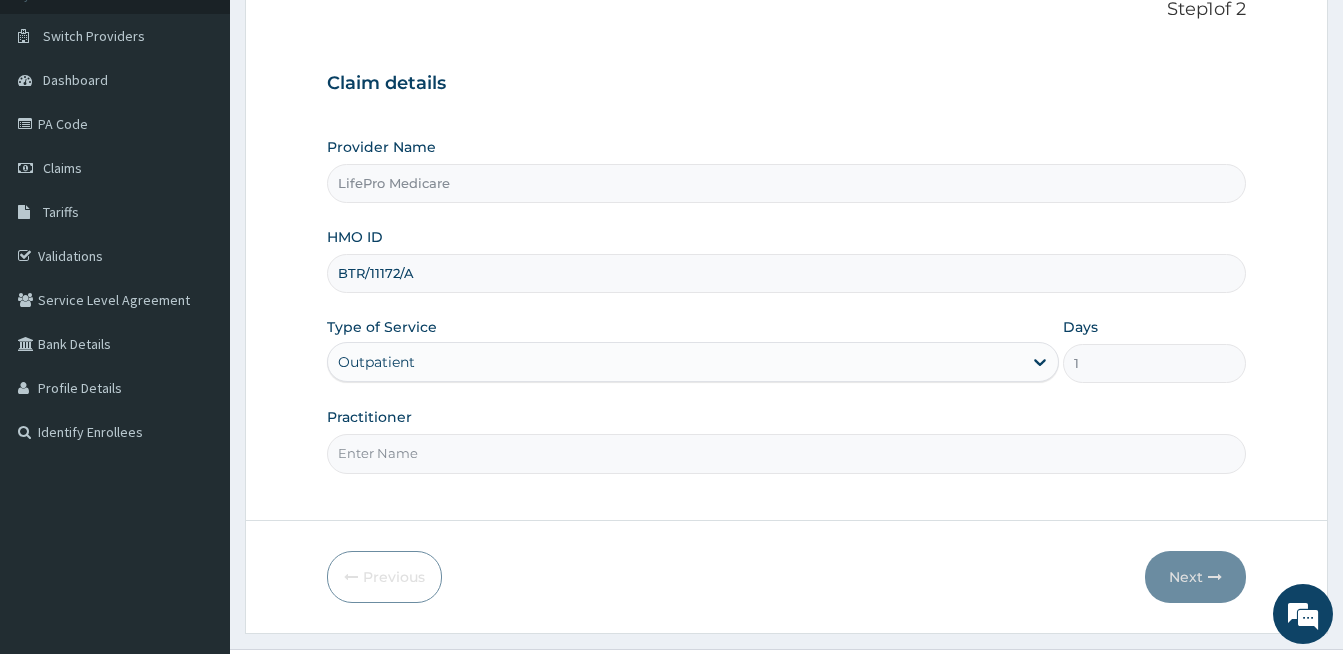 type on "LifePro Medicare" 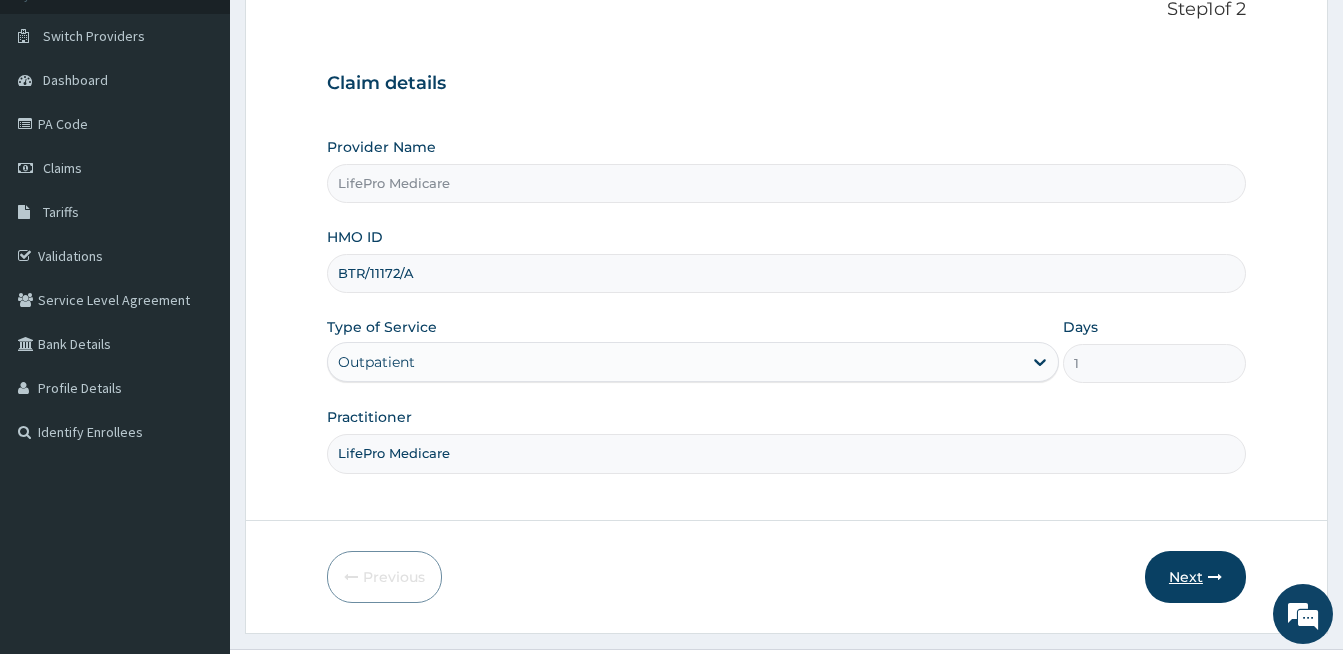 click on "Next" at bounding box center (1195, 577) 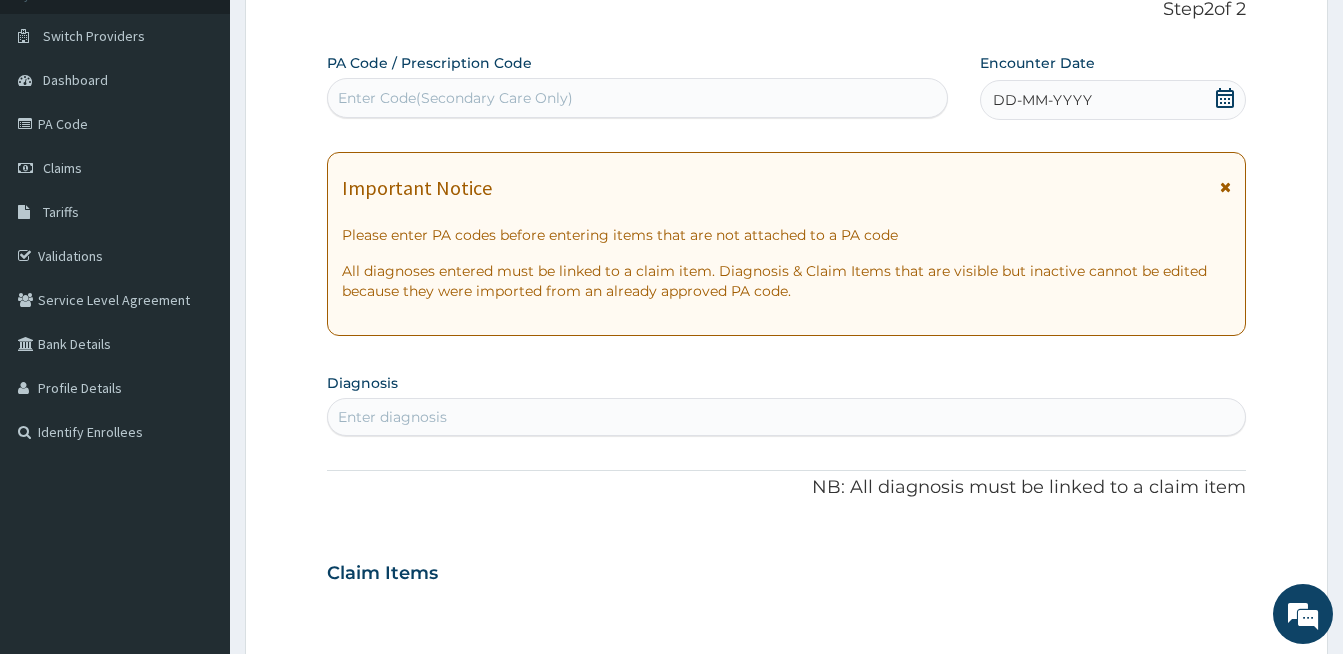 click on "Enter Code(Secondary Care Only)" at bounding box center [637, 98] 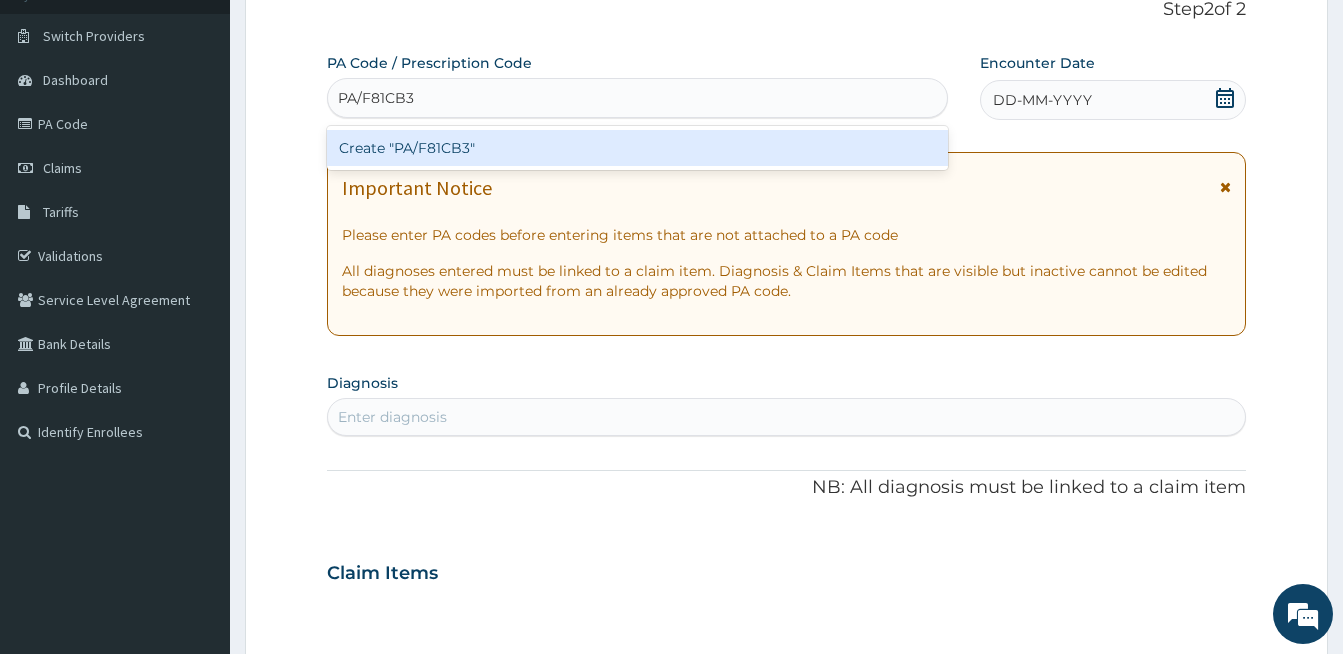 click on "Create "PA/F81CB3"" at bounding box center [637, 148] 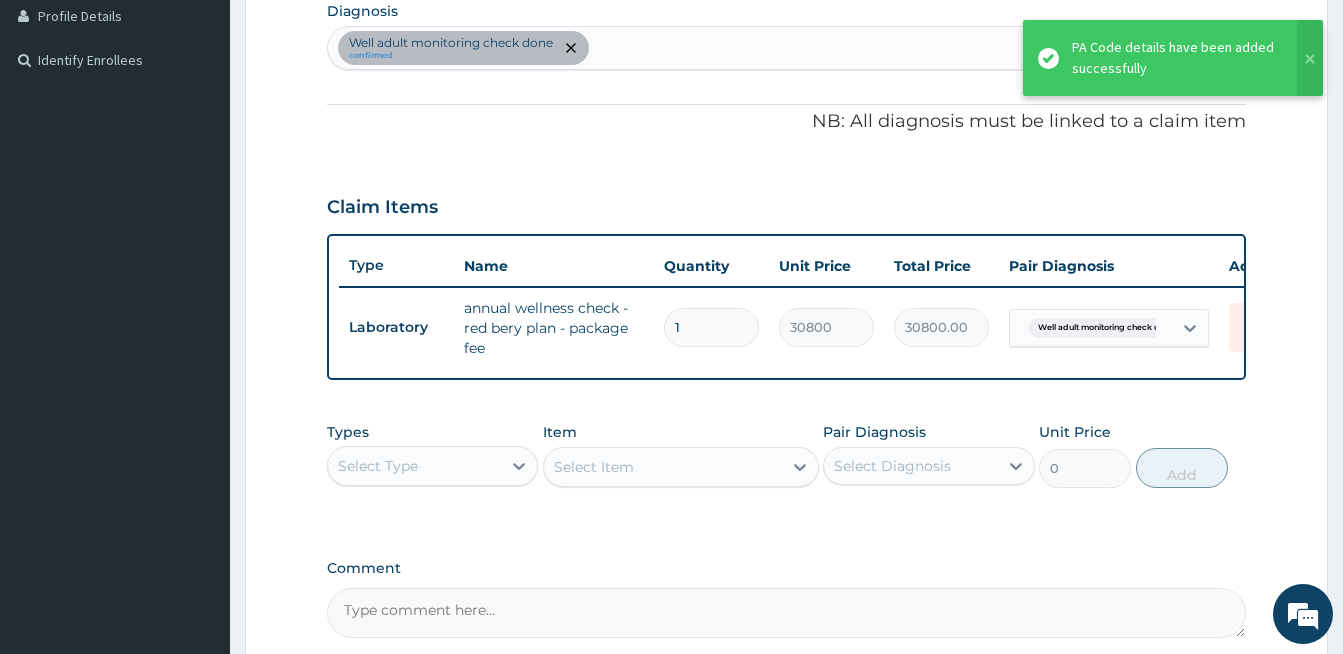 scroll, scrollTop: 719, scrollLeft: 0, axis: vertical 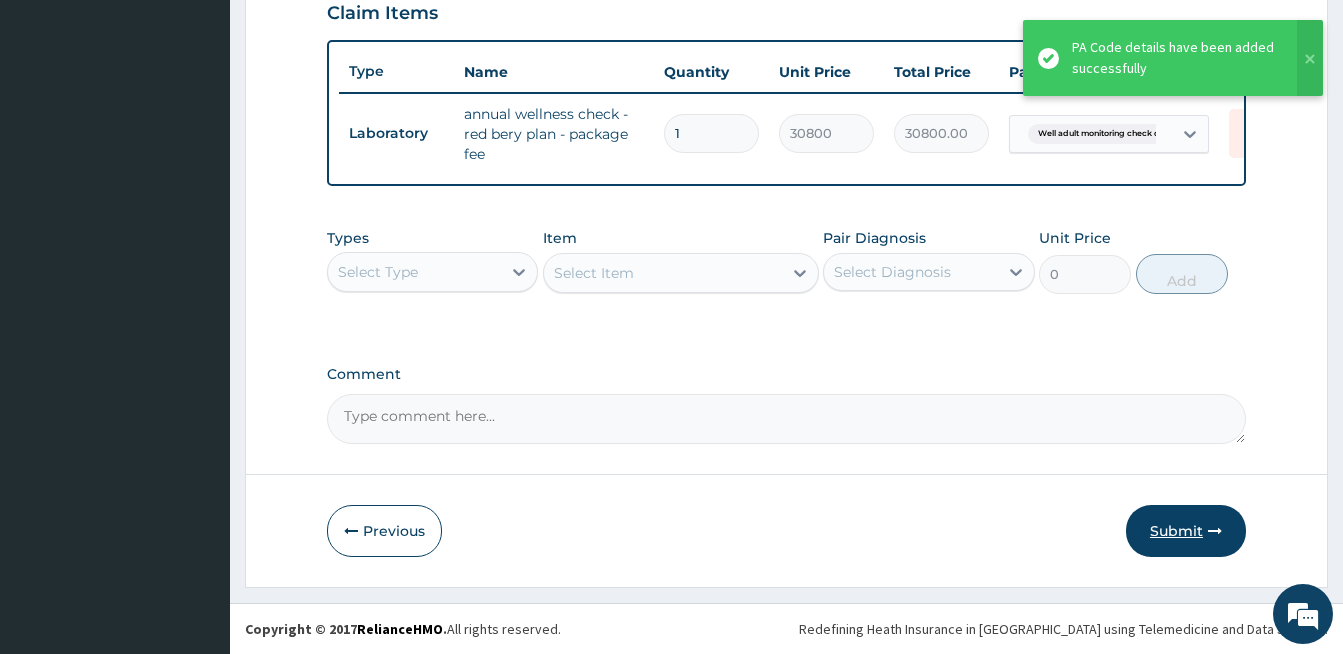 click on "Submit" at bounding box center [1186, 531] 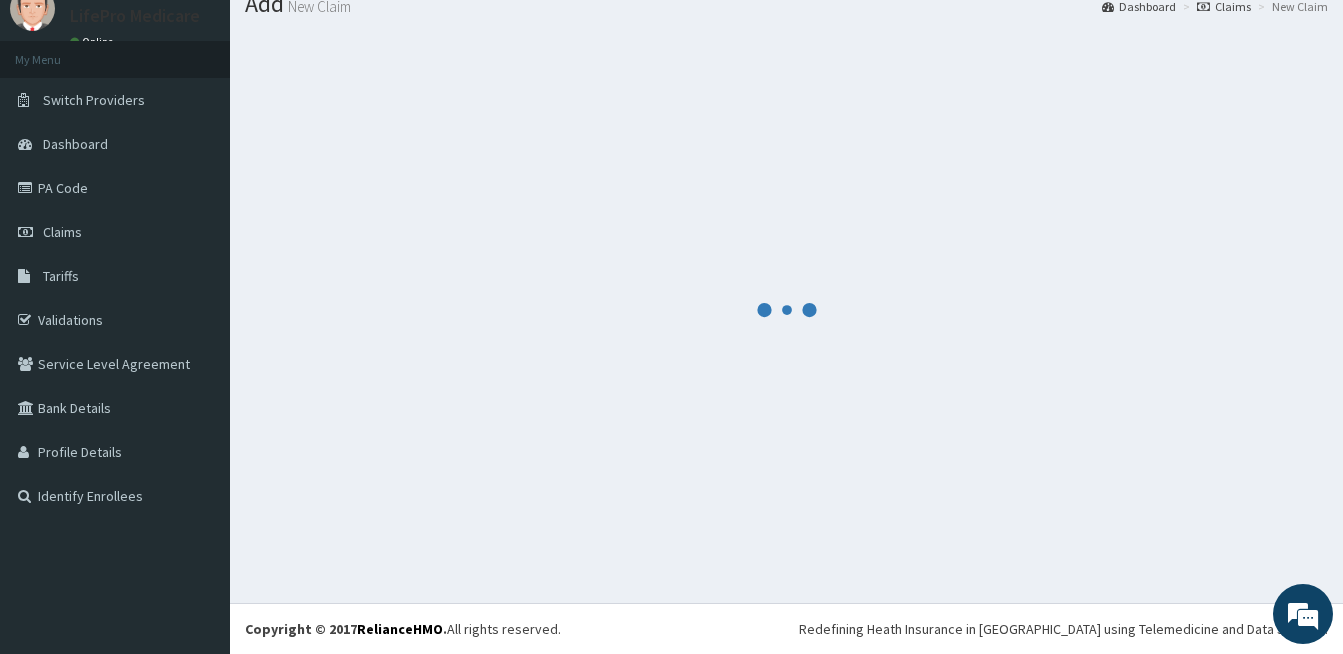 scroll, scrollTop: 719, scrollLeft: 0, axis: vertical 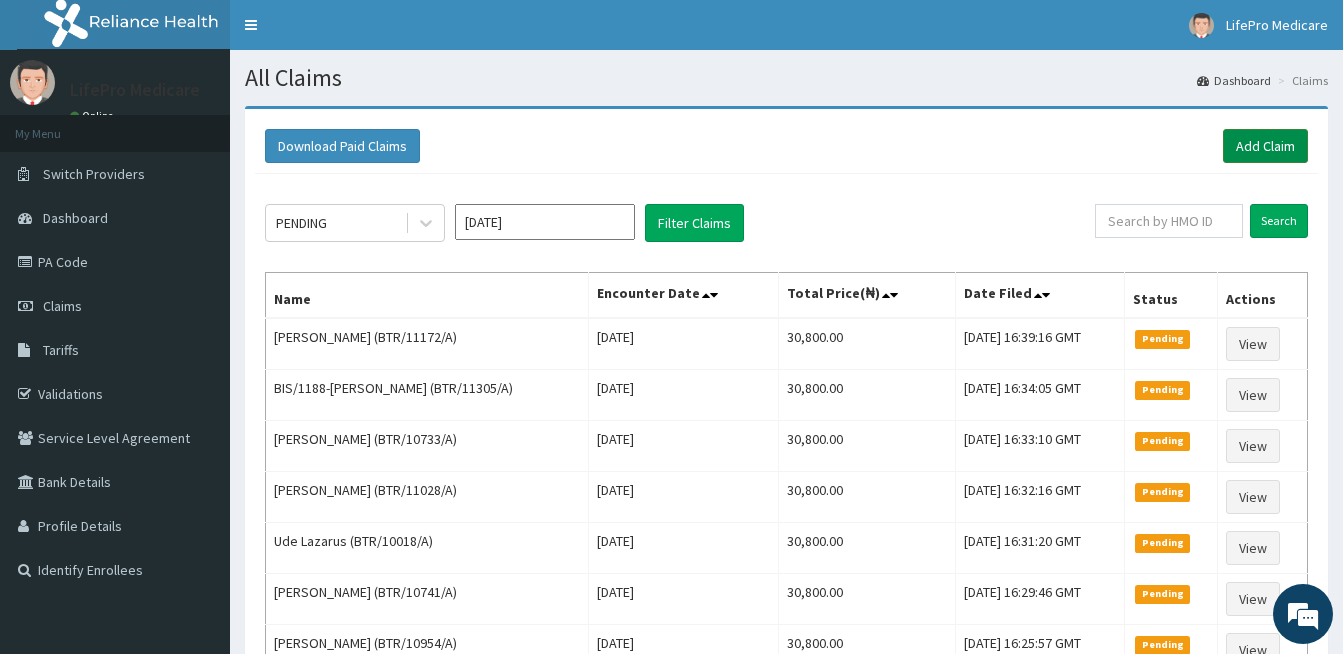 click on "Add Claim" at bounding box center [1265, 146] 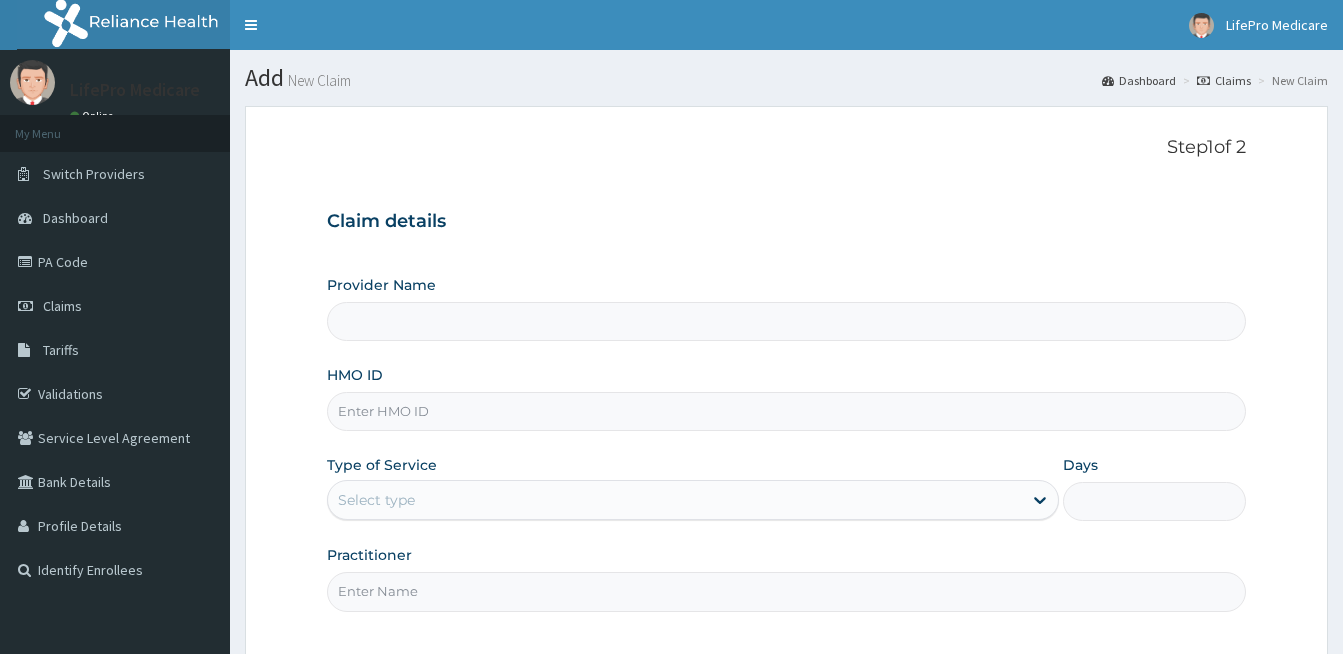 scroll, scrollTop: 0, scrollLeft: 0, axis: both 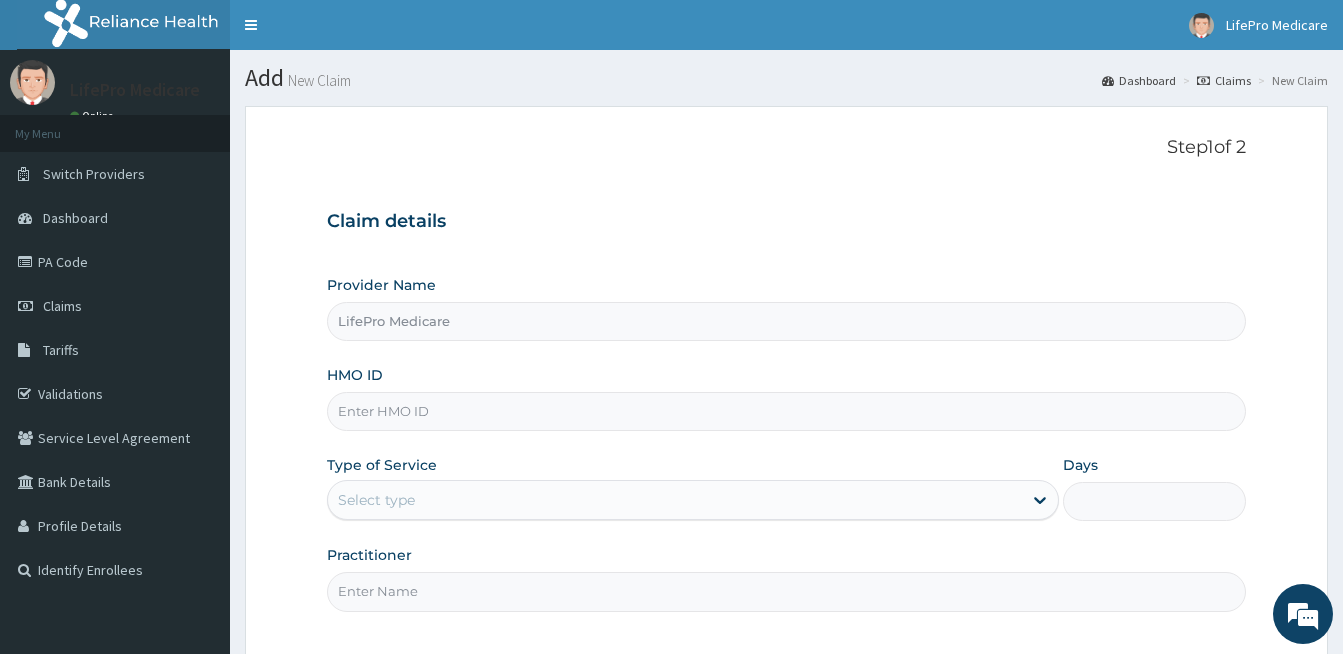 click on "HMO ID" at bounding box center [786, 411] 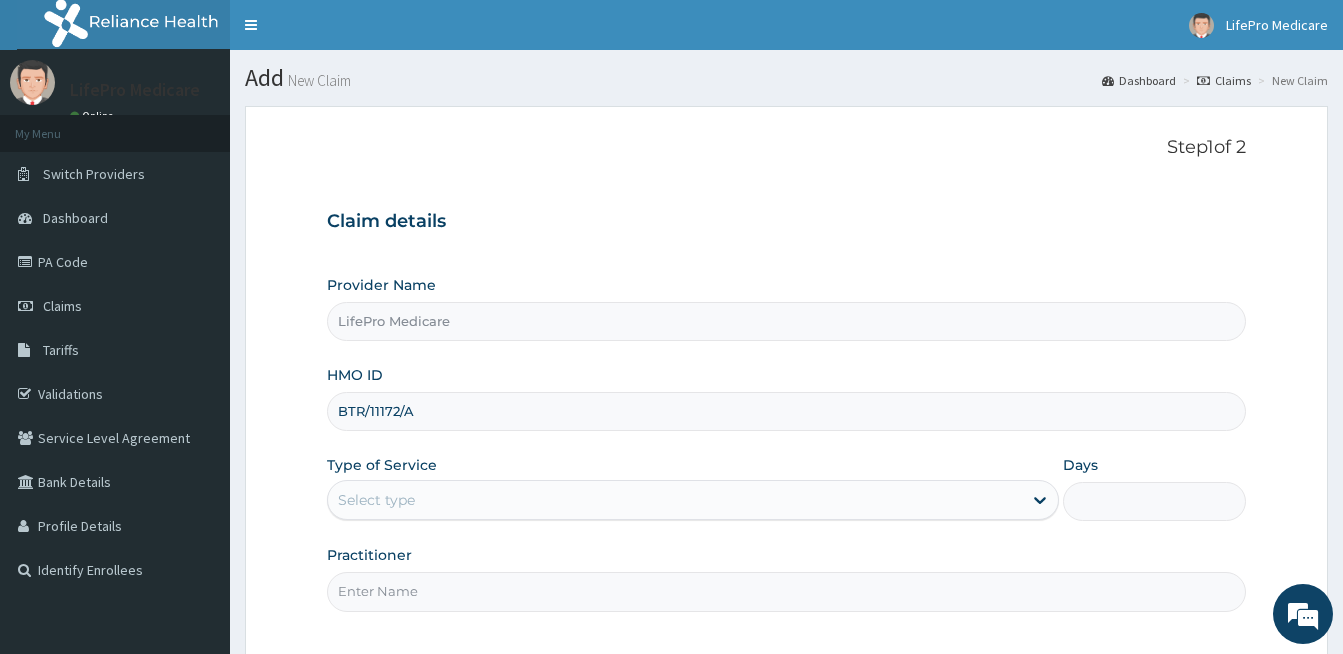 drag, startPoint x: 376, startPoint y: 410, endPoint x: 392, endPoint y: 410, distance: 16 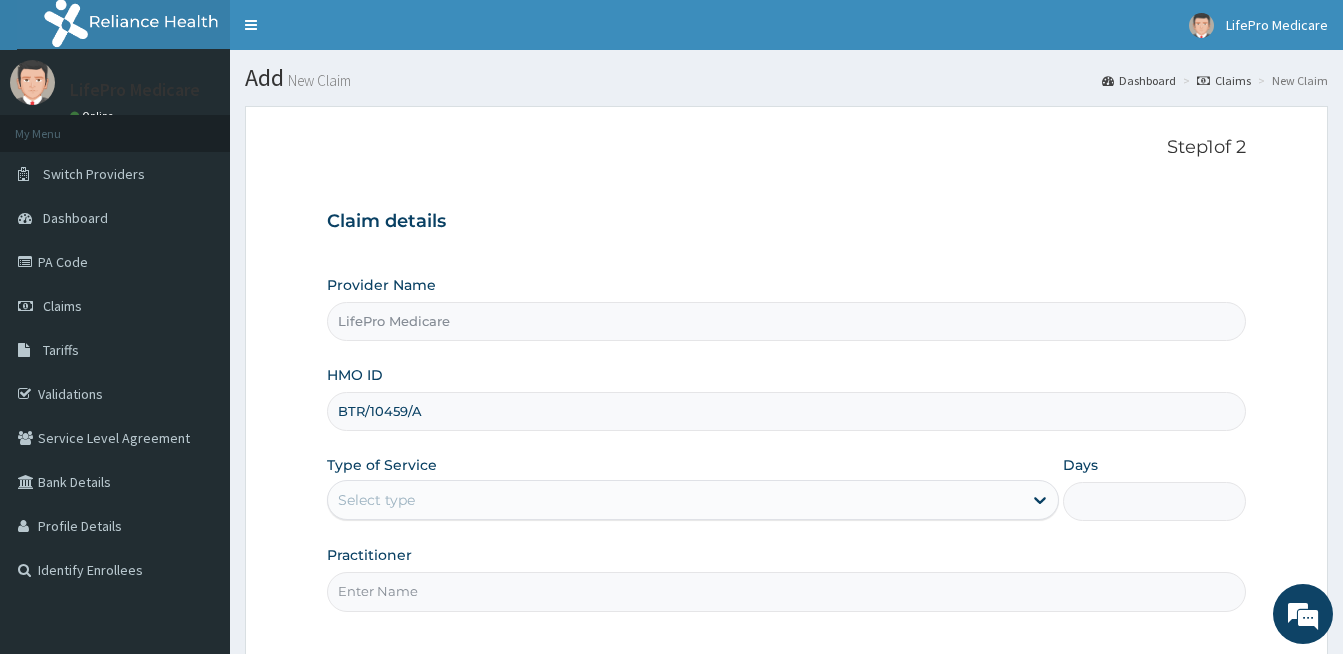 type on "BTR/10459/A" 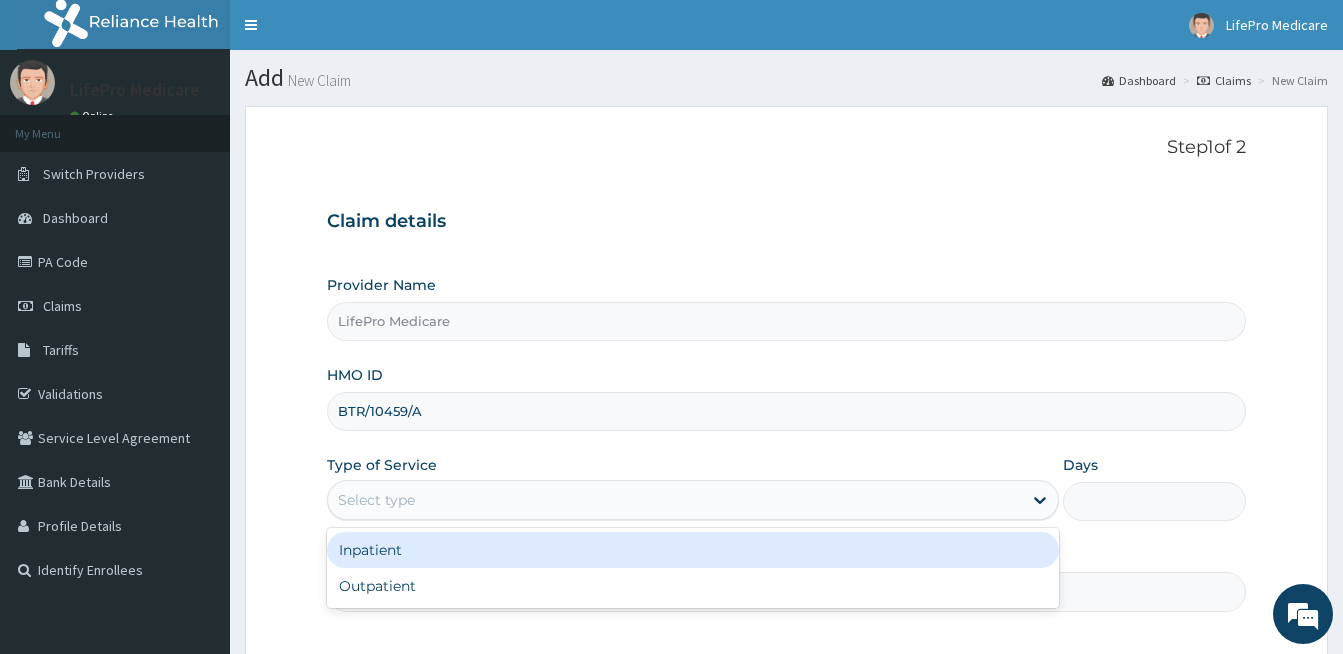 click on "Select type" at bounding box center (376, 500) 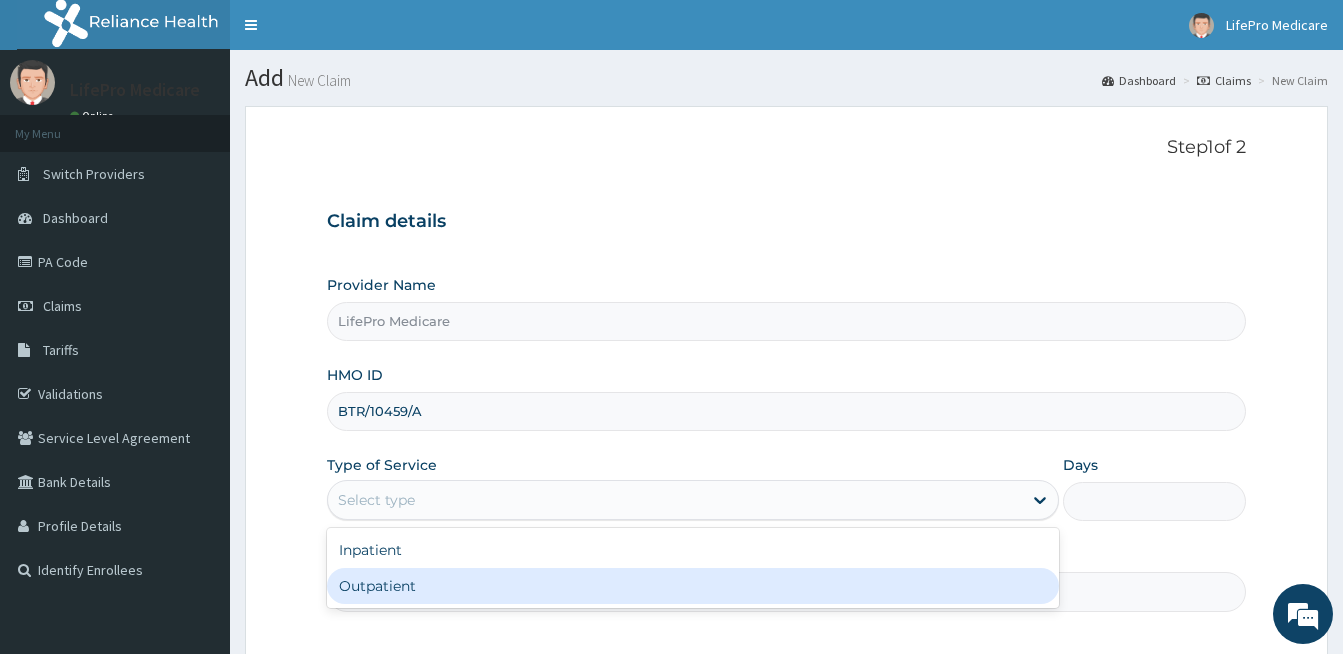 click on "Outpatient" at bounding box center (693, 586) 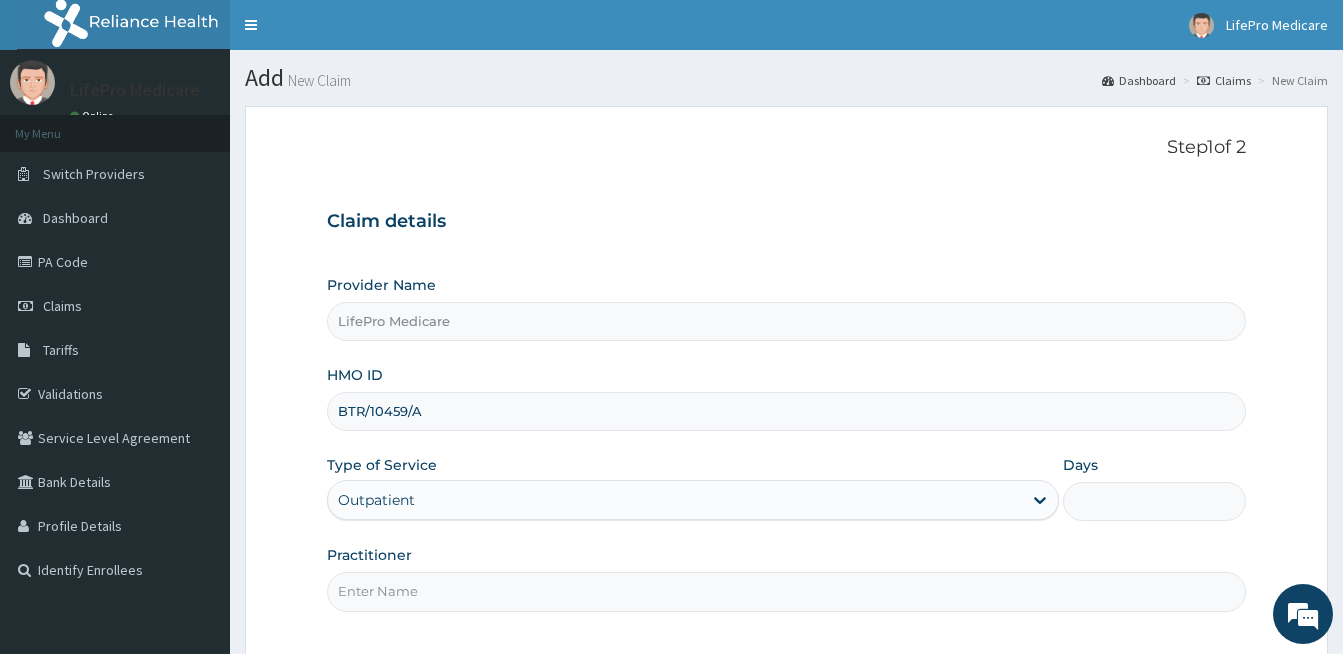 type on "1" 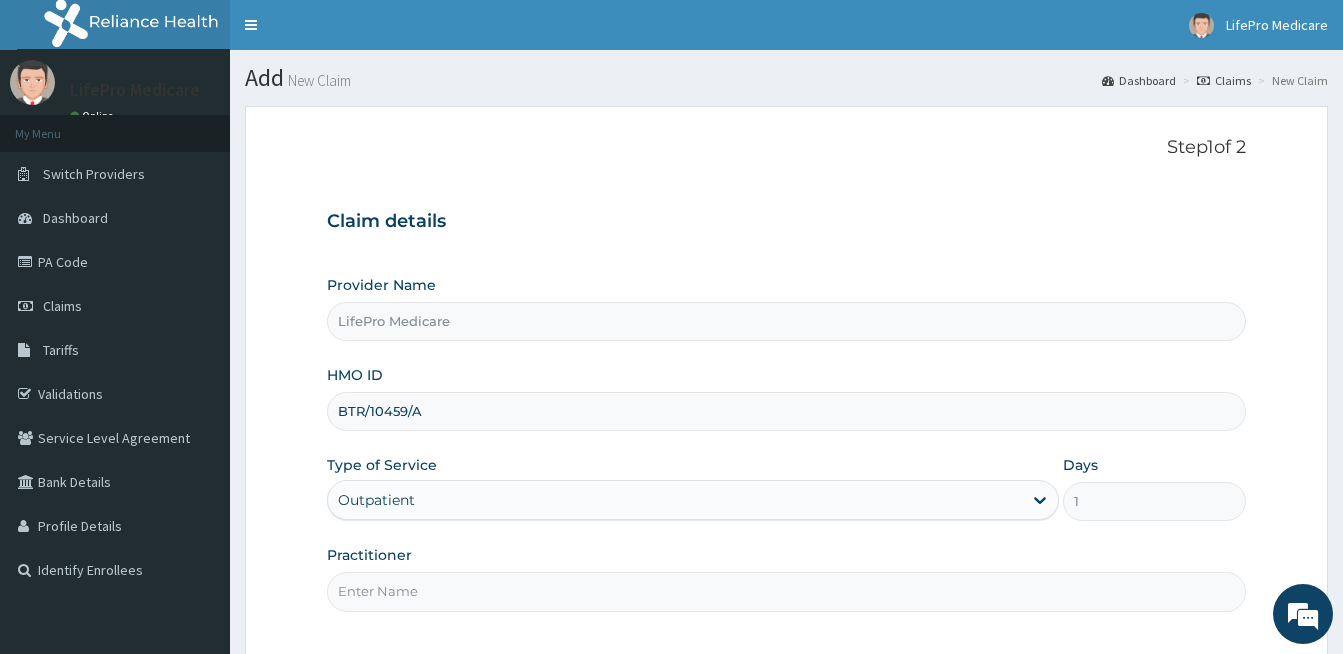 click on "Practitioner" at bounding box center (786, 591) 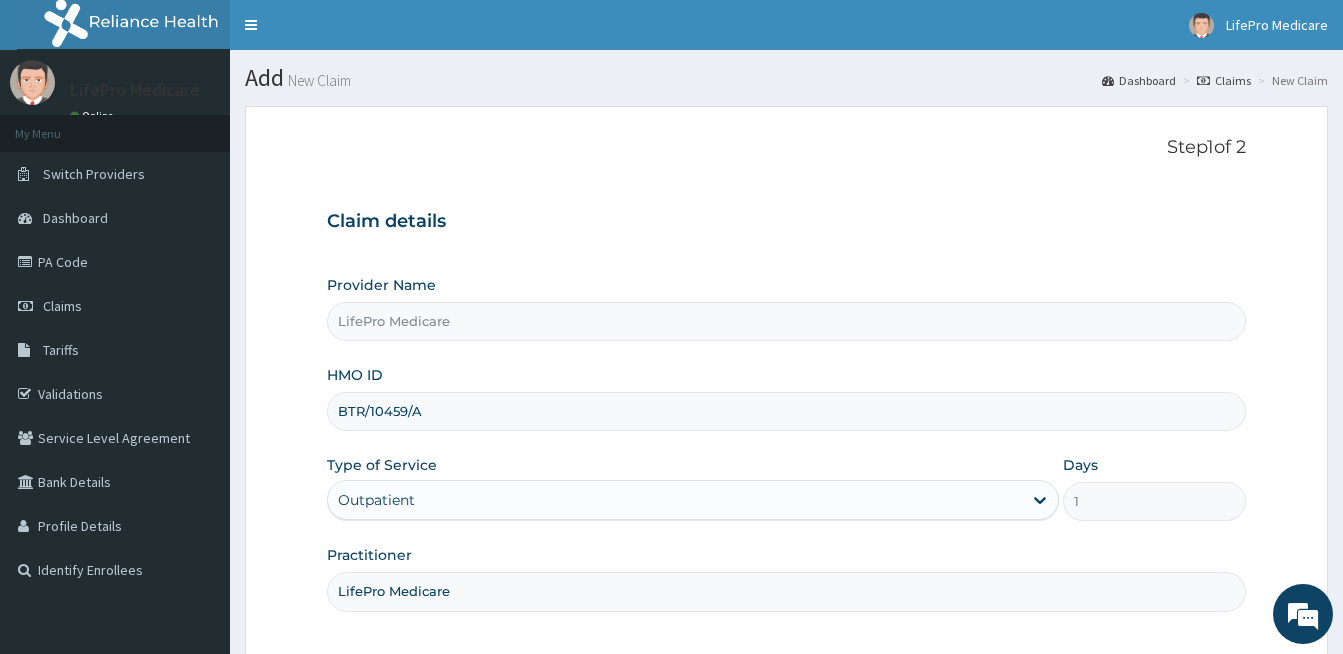 scroll, scrollTop: 184, scrollLeft: 0, axis: vertical 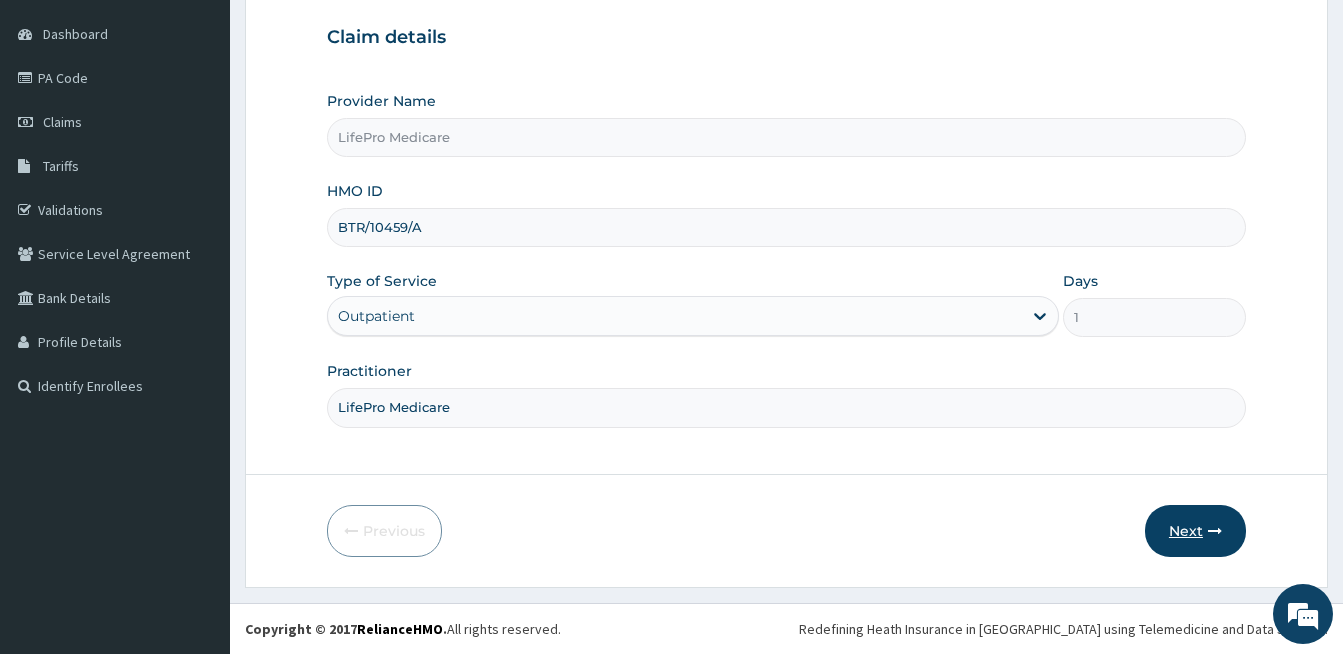 click on "Next" at bounding box center (1195, 531) 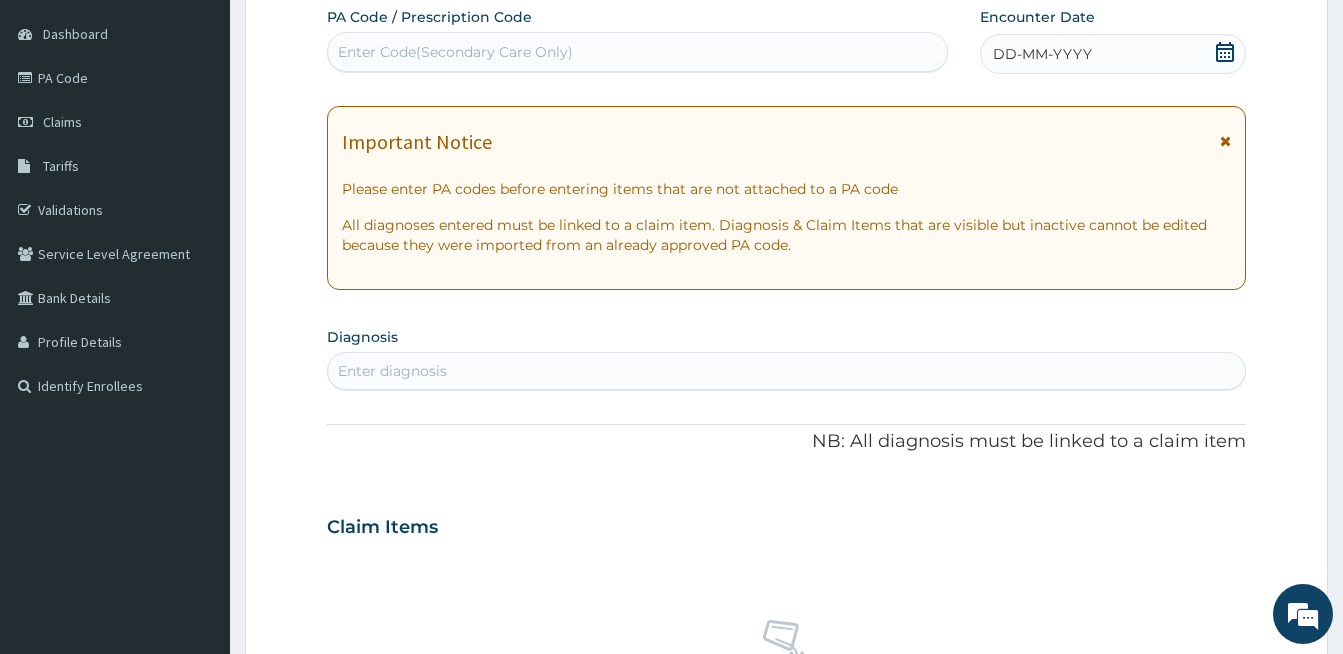 click on "Enter Code(Secondary Care Only)" at bounding box center (455, 52) 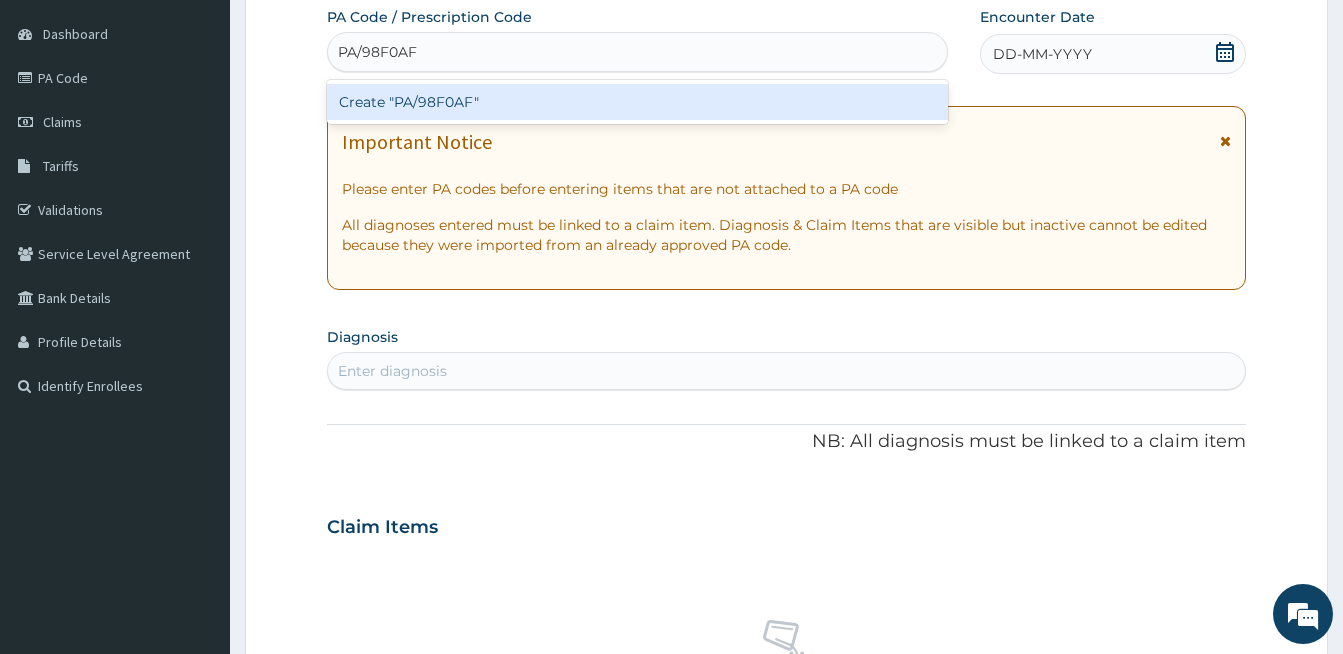 click on "Create "PA/98F0AF"" at bounding box center (637, 102) 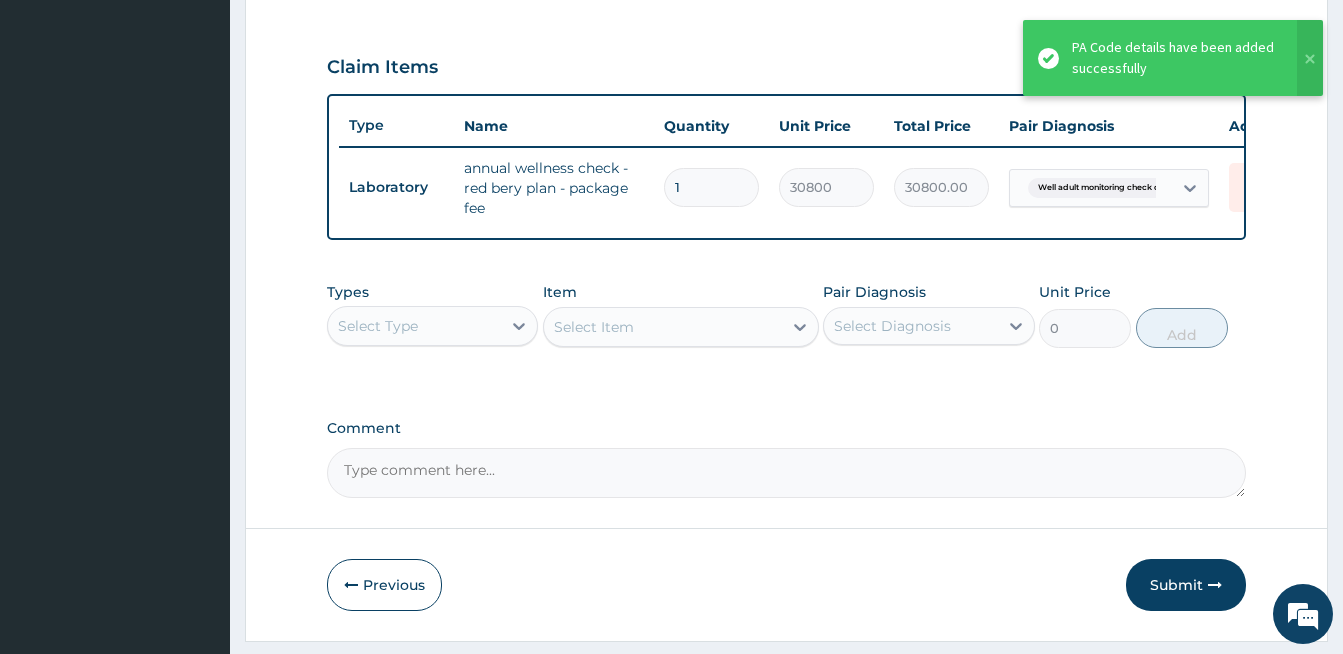 scroll, scrollTop: 651, scrollLeft: 0, axis: vertical 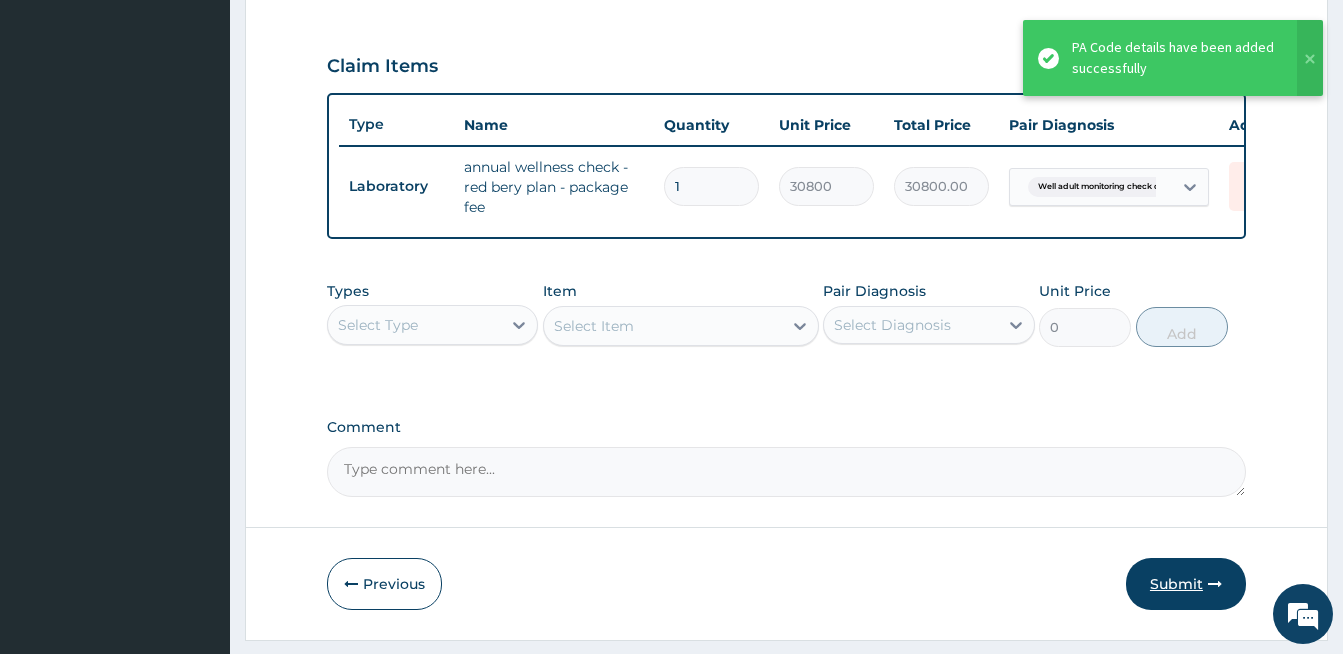 click on "Submit" at bounding box center [1186, 584] 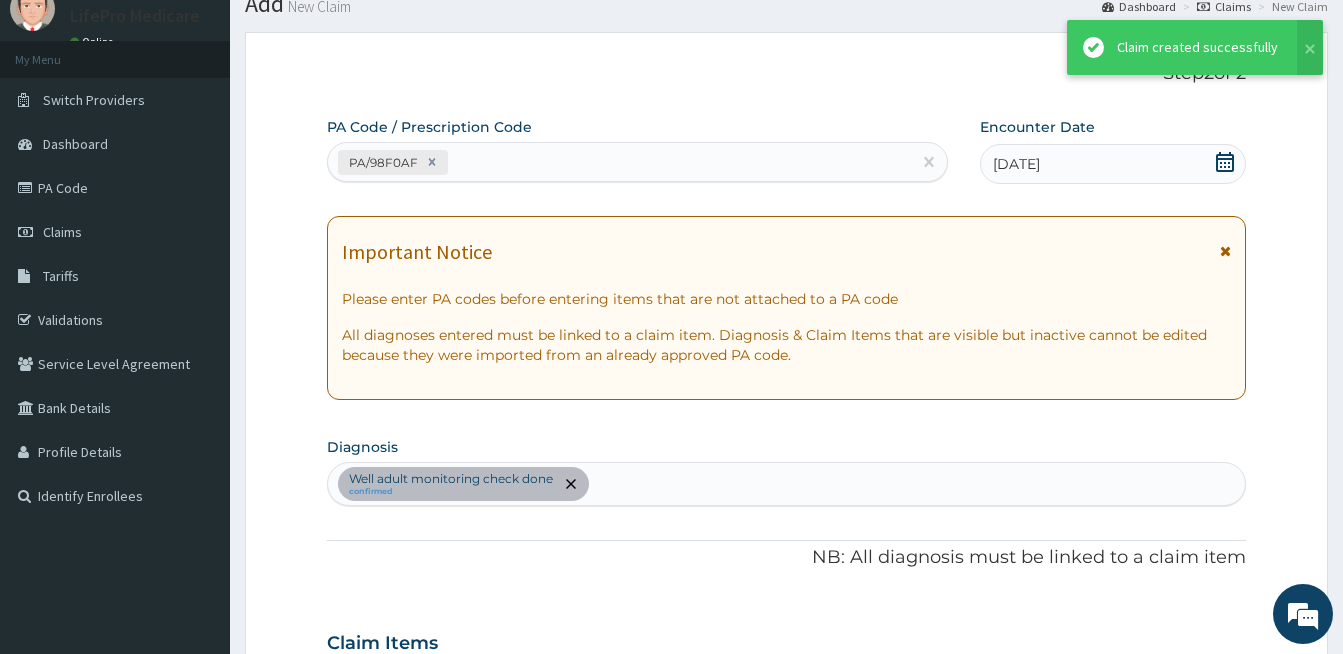 scroll, scrollTop: 651, scrollLeft: 0, axis: vertical 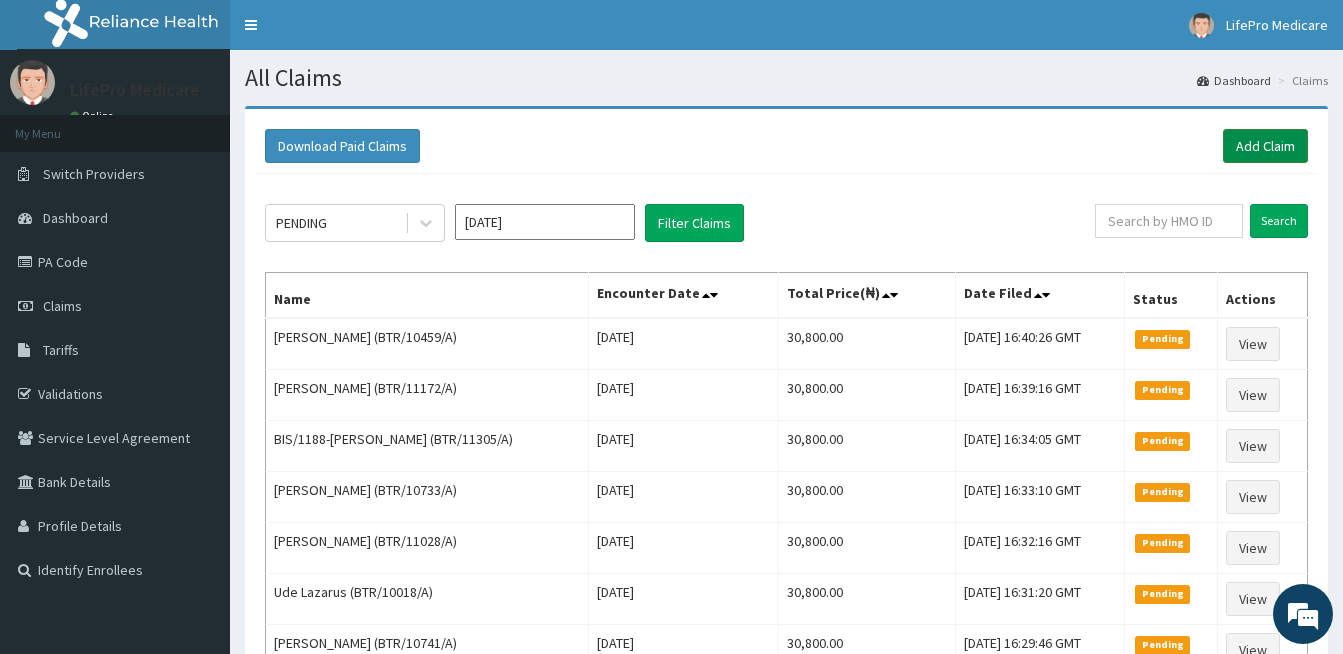 click on "Add Claim" at bounding box center [1265, 146] 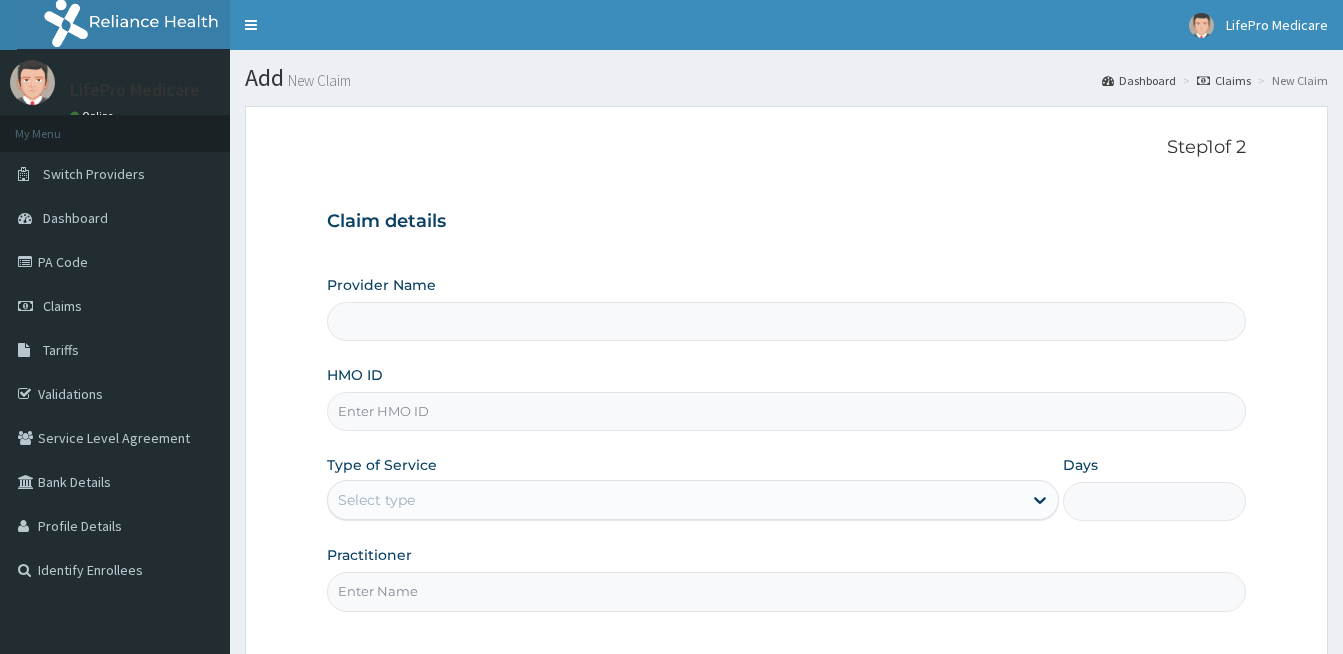 scroll, scrollTop: 0, scrollLeft: 0, axis: both 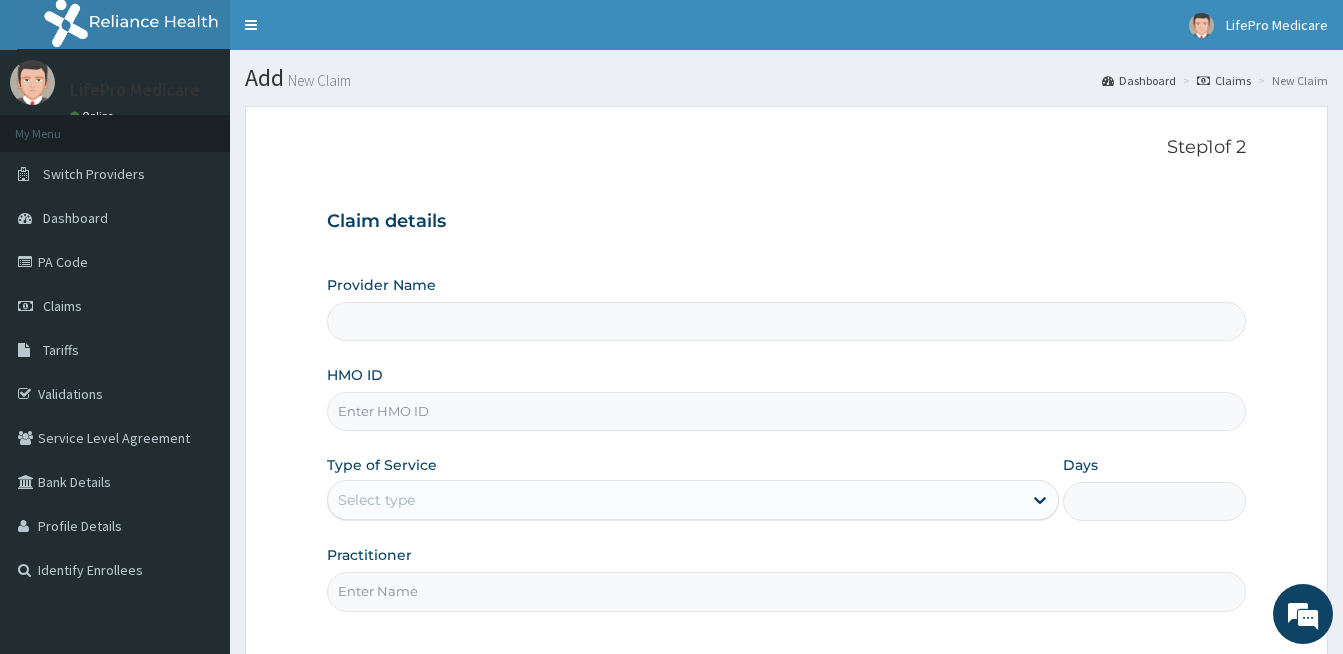 type on "LifePro Medicare" 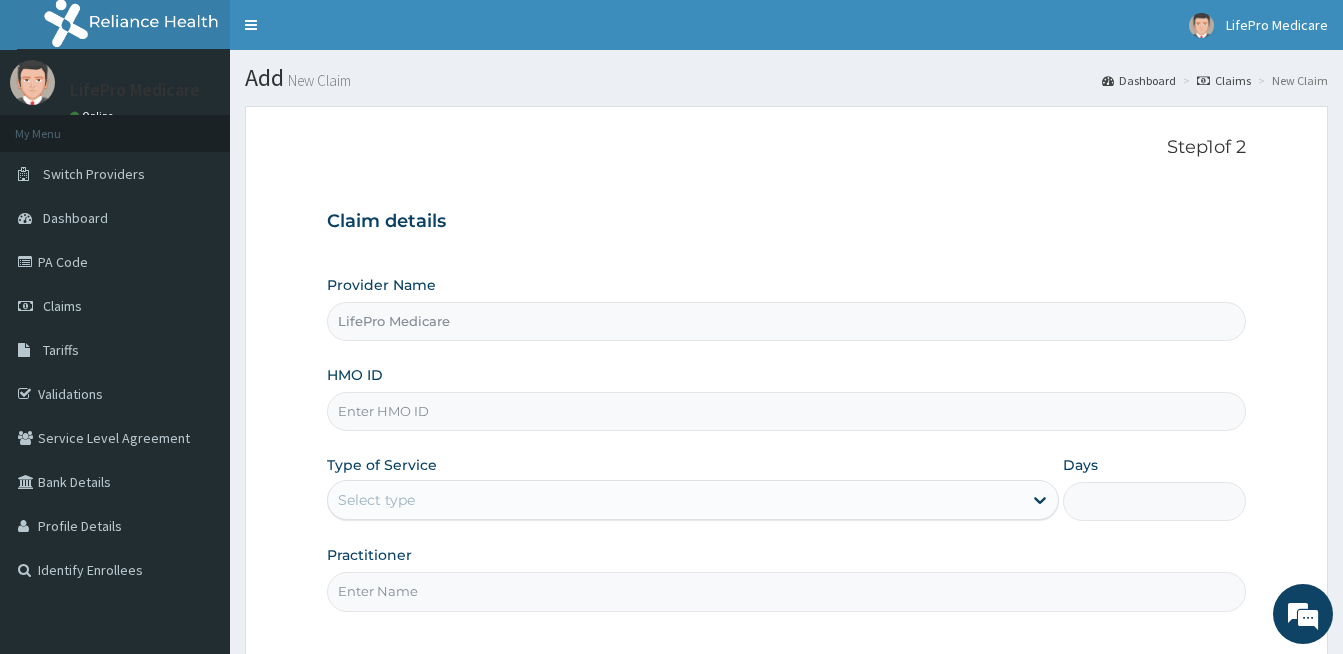 click on "HMO ID" at bounding box center (786, 411) 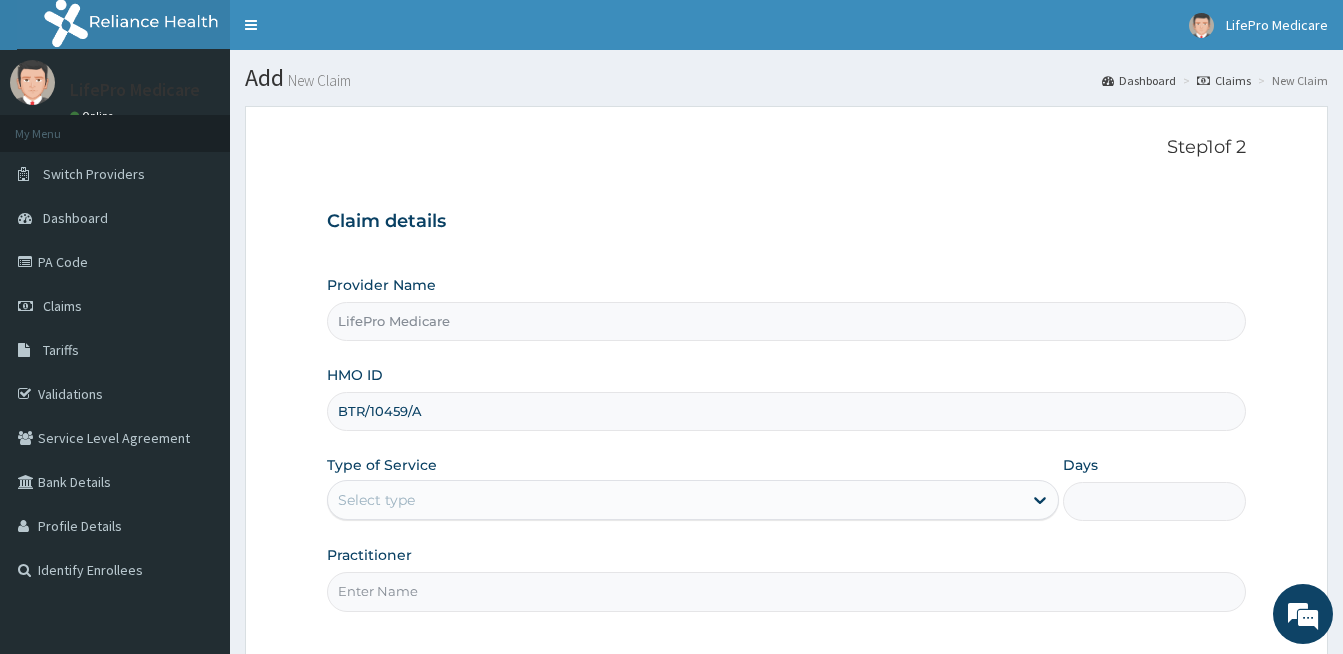 click on "BTR/10459/A" at bounding box center [786, 411] 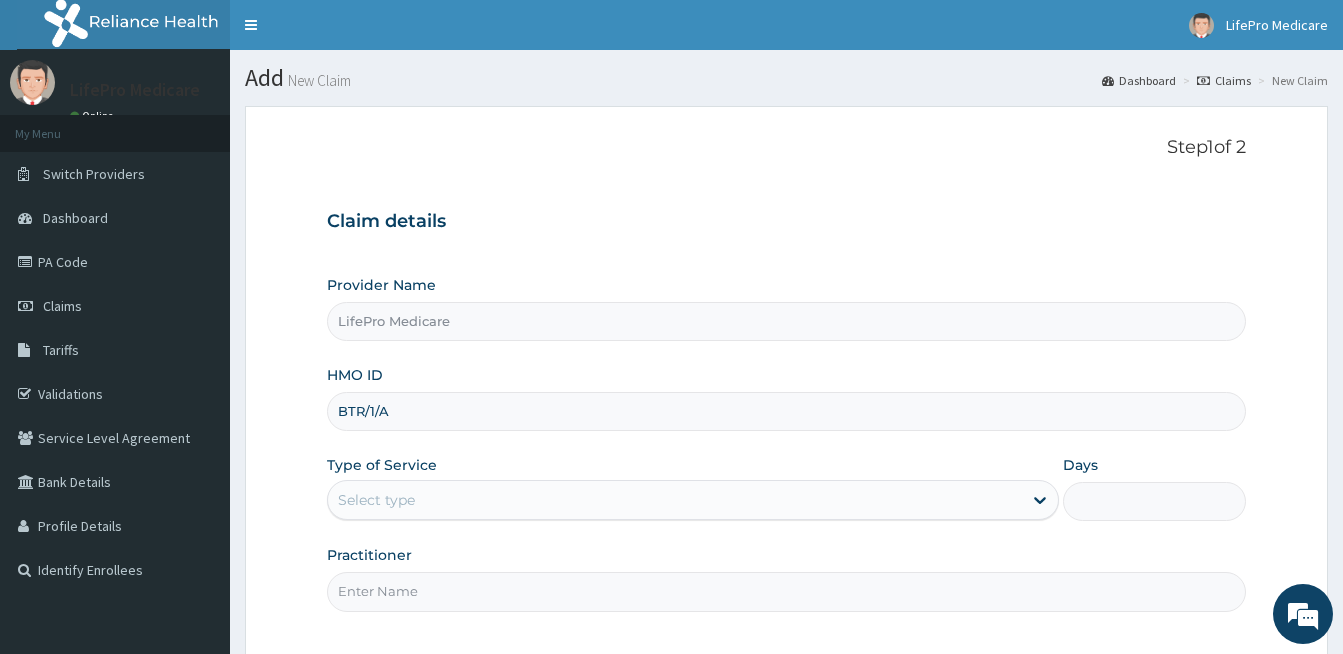 scroll, scrollTop: 0, scrollLeft: 0, axis: both 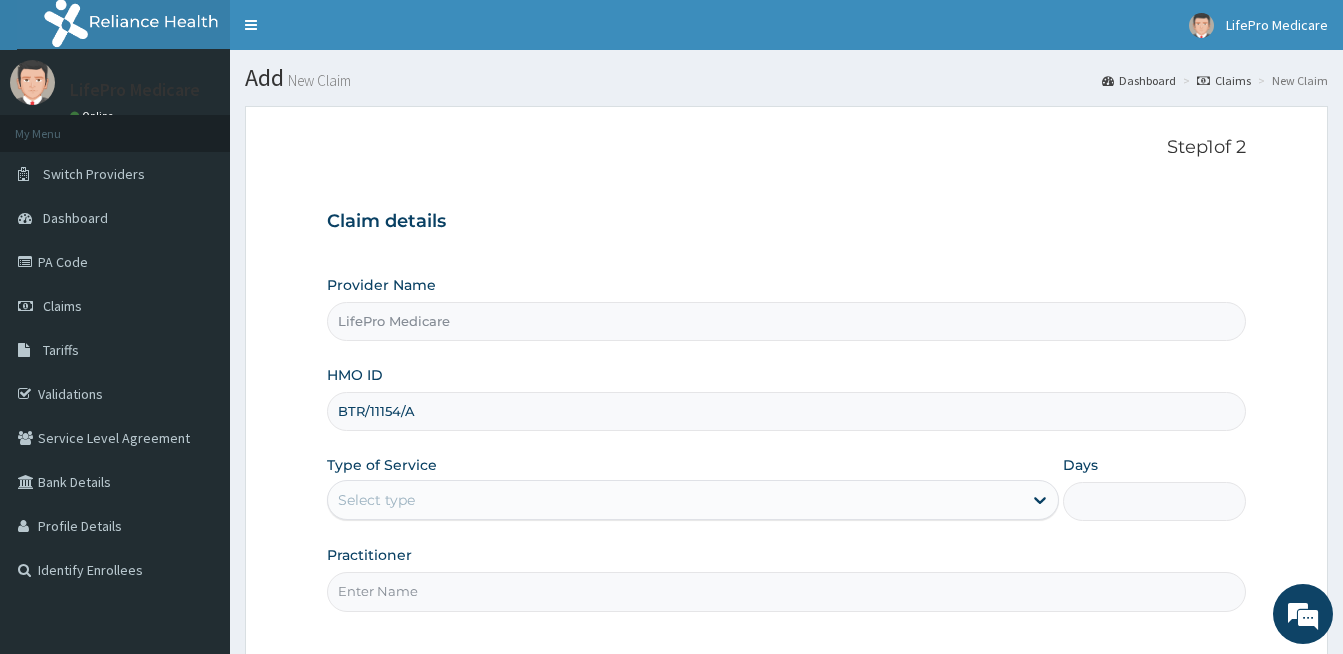 type on "BTR/11154/A" 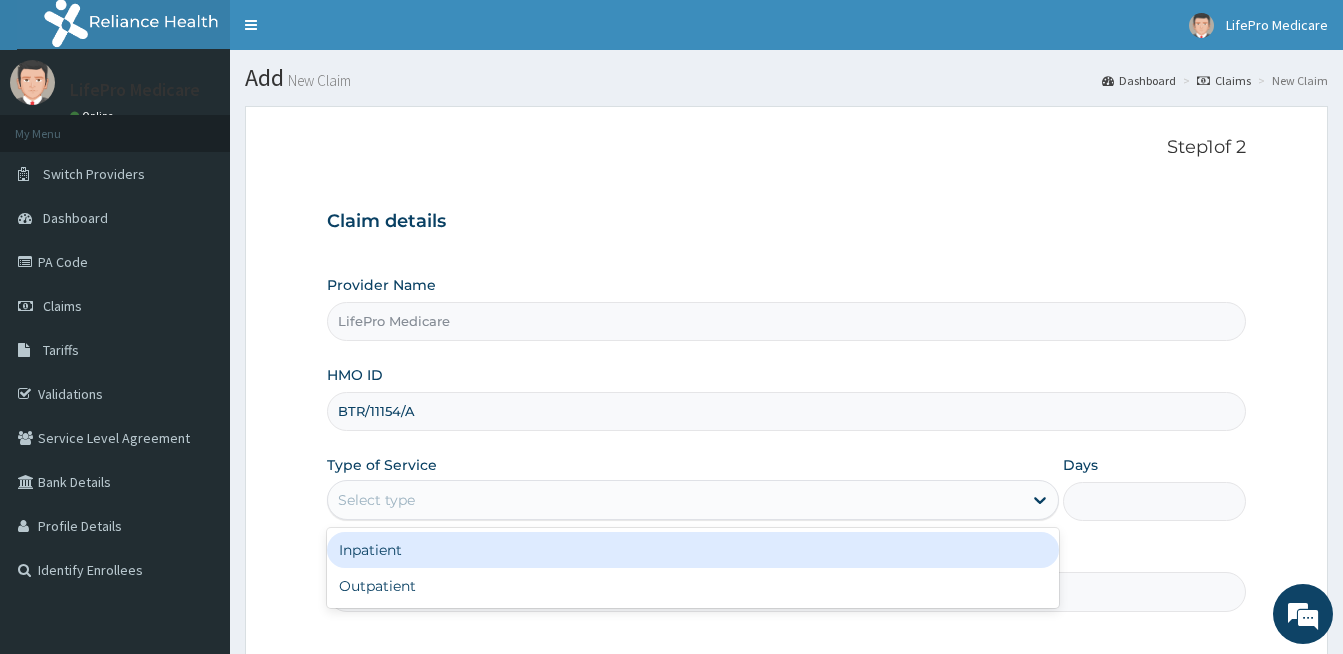 click on "Select type" at bounding box center [376, 500] 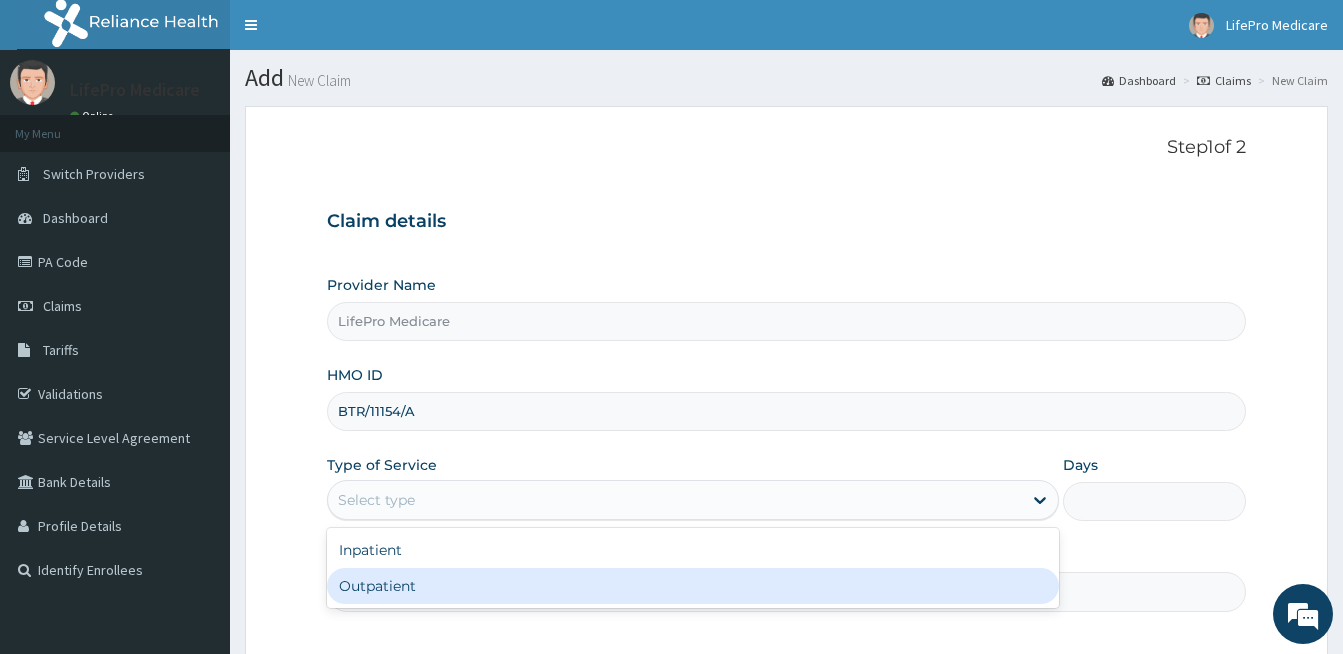 click on "Outpatient" at bounding box center [693, 586] 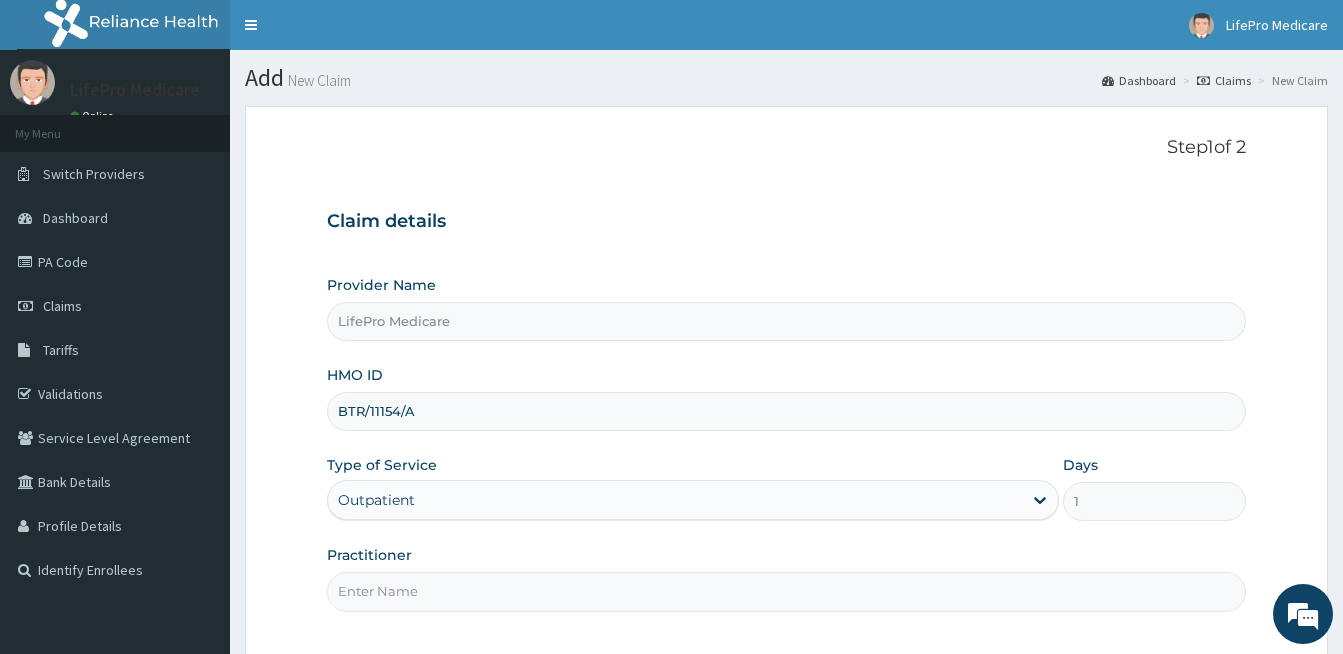 click on "Practitioner" at bounding box center [786, 591] 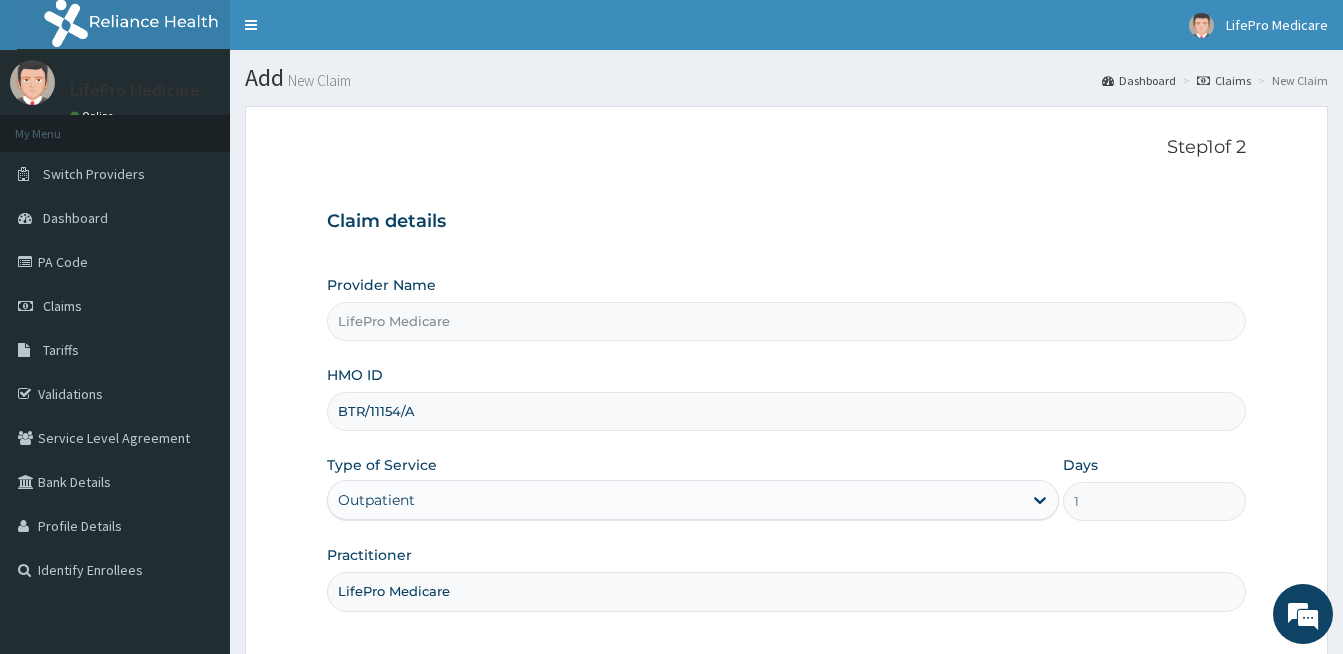 scroll, scrollTop: 184, scrollLeft: 0, axis: vertical 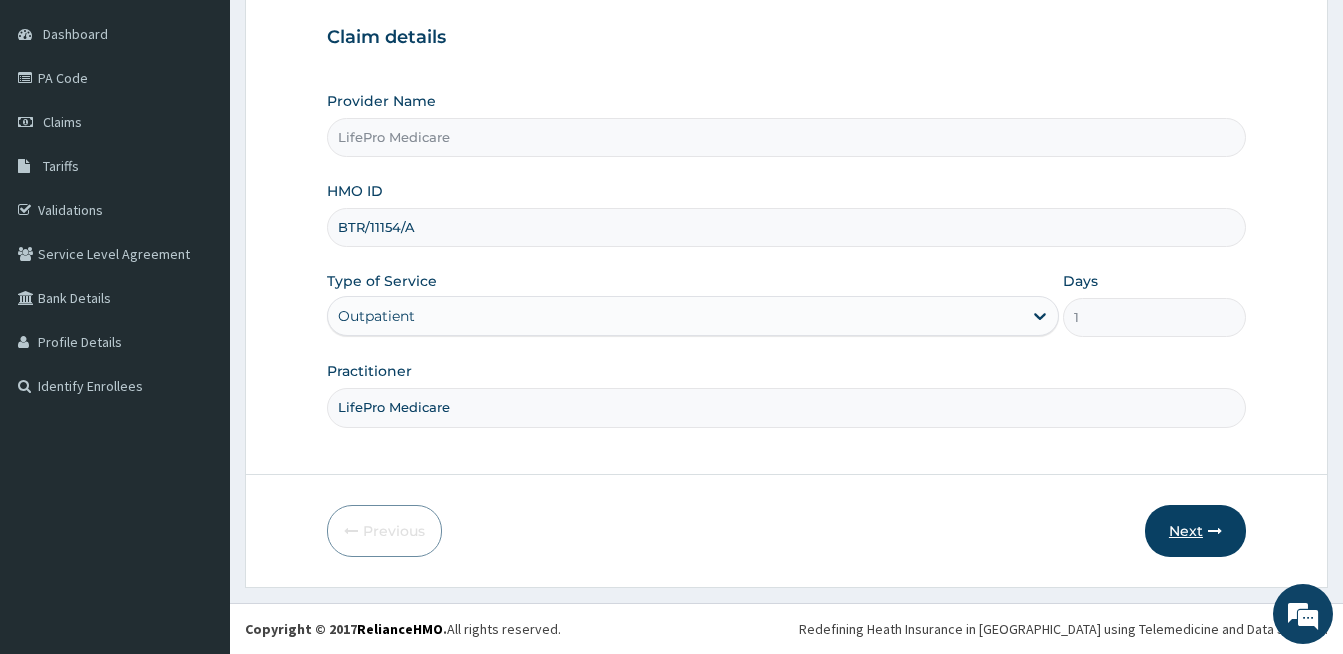 click on "Next" at bounding box center [1195, 531] 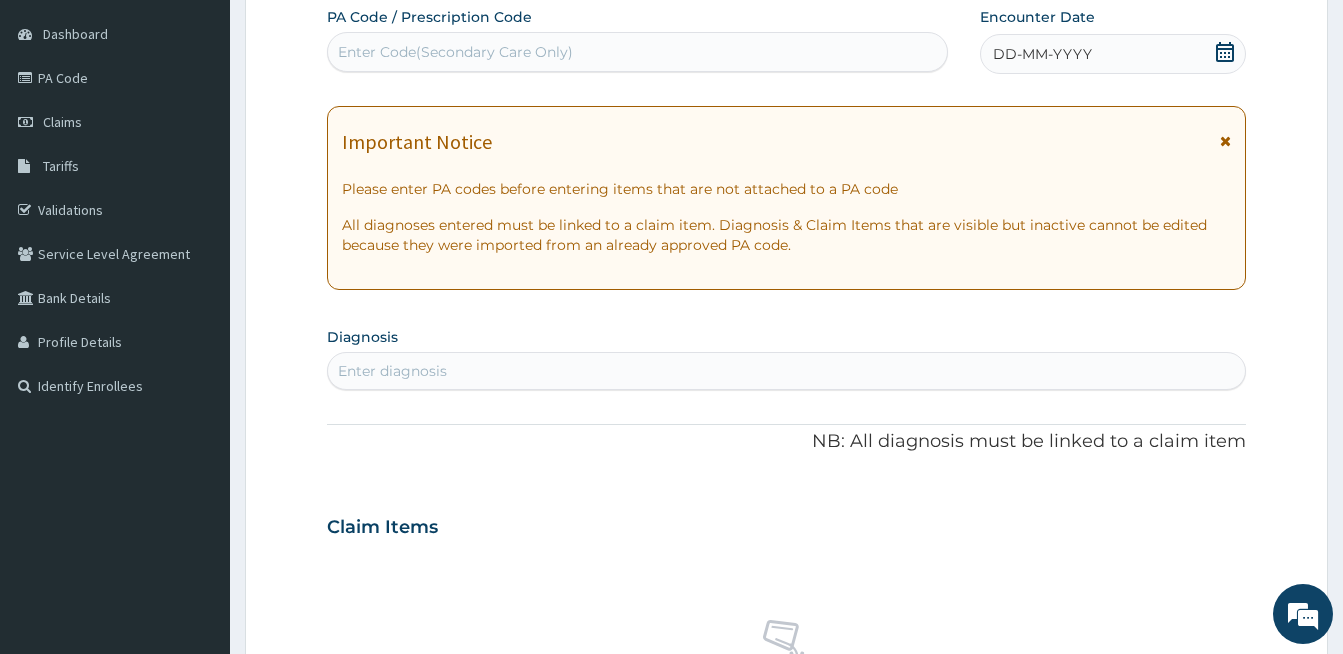 click on "Enter Code(Secondary Care Only)" at bounding box center [455, 52] 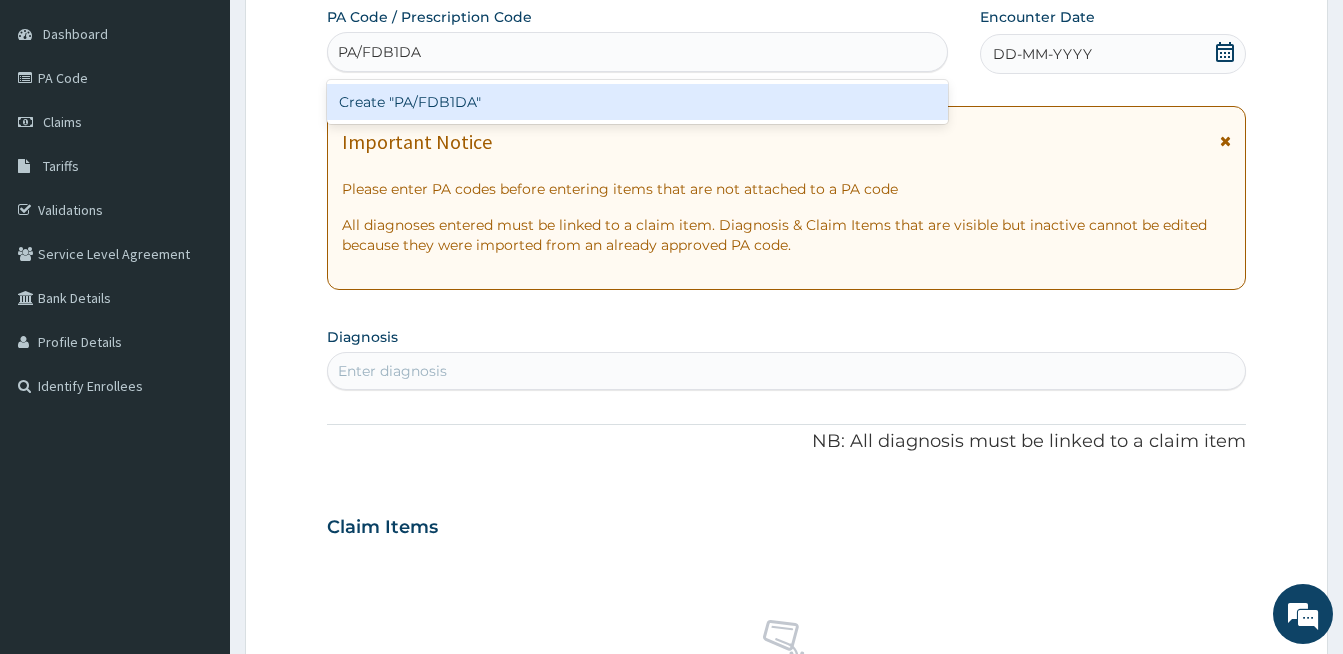 click on "Create "PA/FDB1DA"" at bounding box center [637, 102] 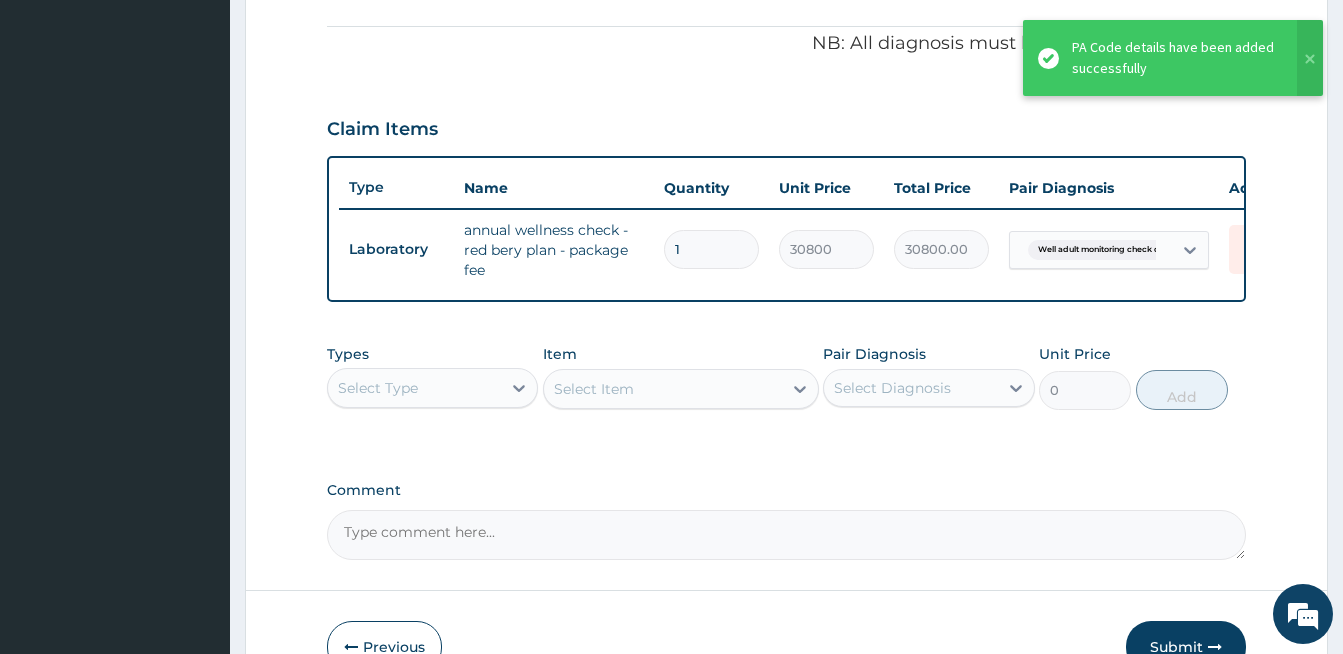 scroll, scrollTop: 719, scrollLeft: 0, axis: vertical 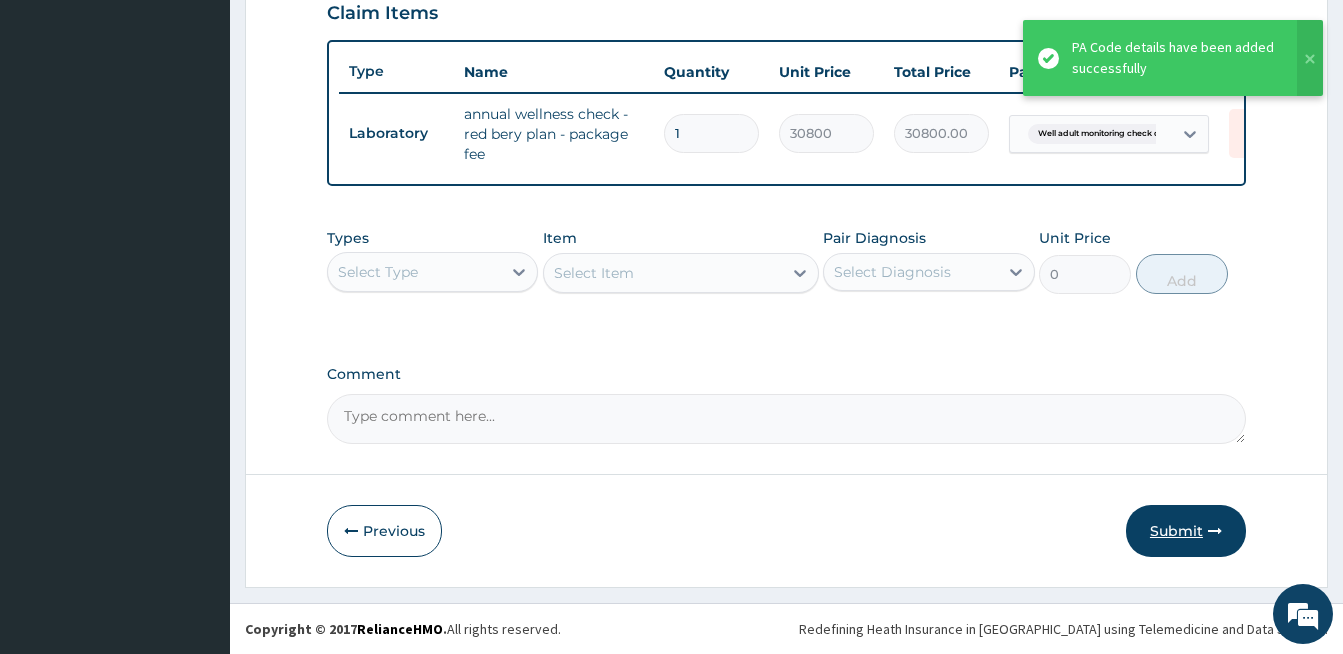 click on "Submit" at bounding box center (1186, 531) 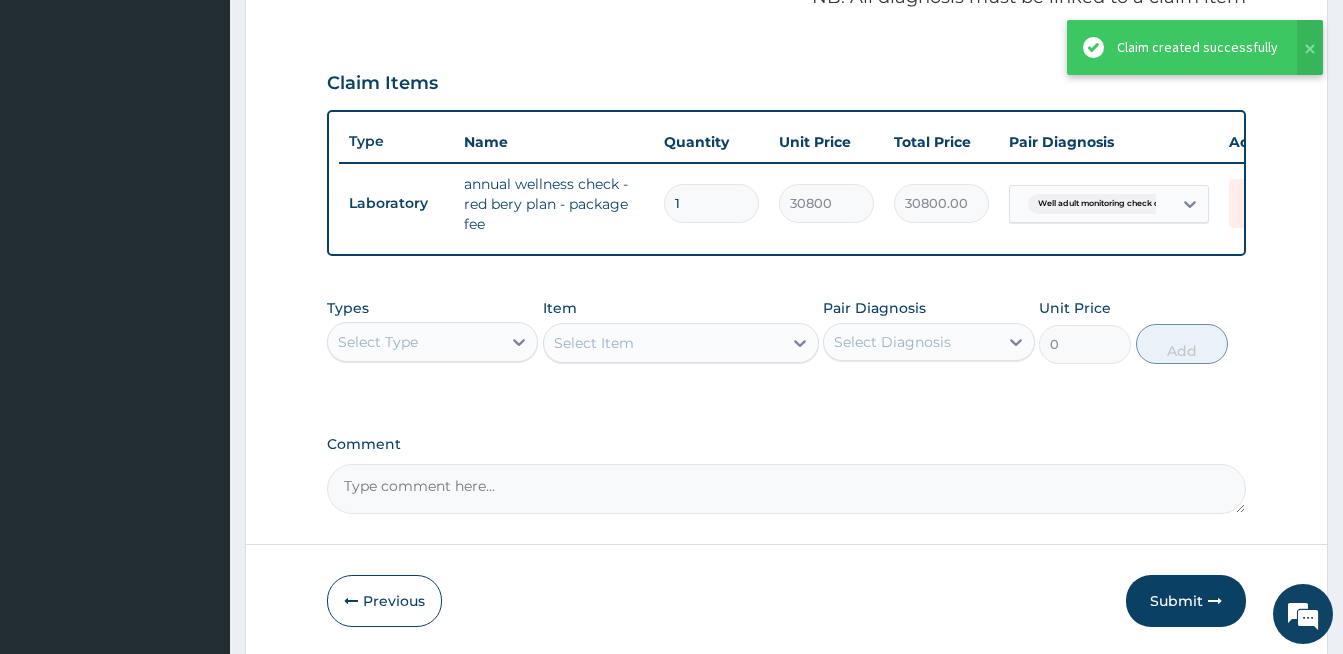 scroll, scrollTop: 630, scrollLeft: 0, axis: vertical 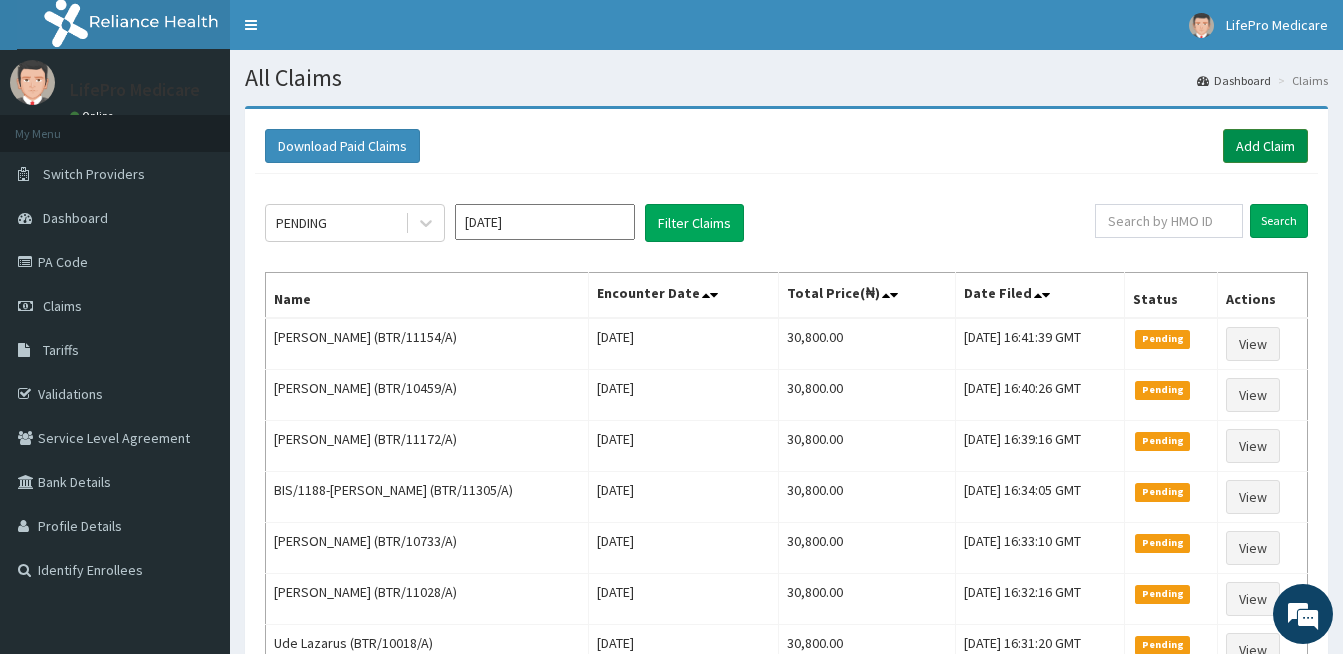 click on "Add Claim" at bounding box center [1265, 146] 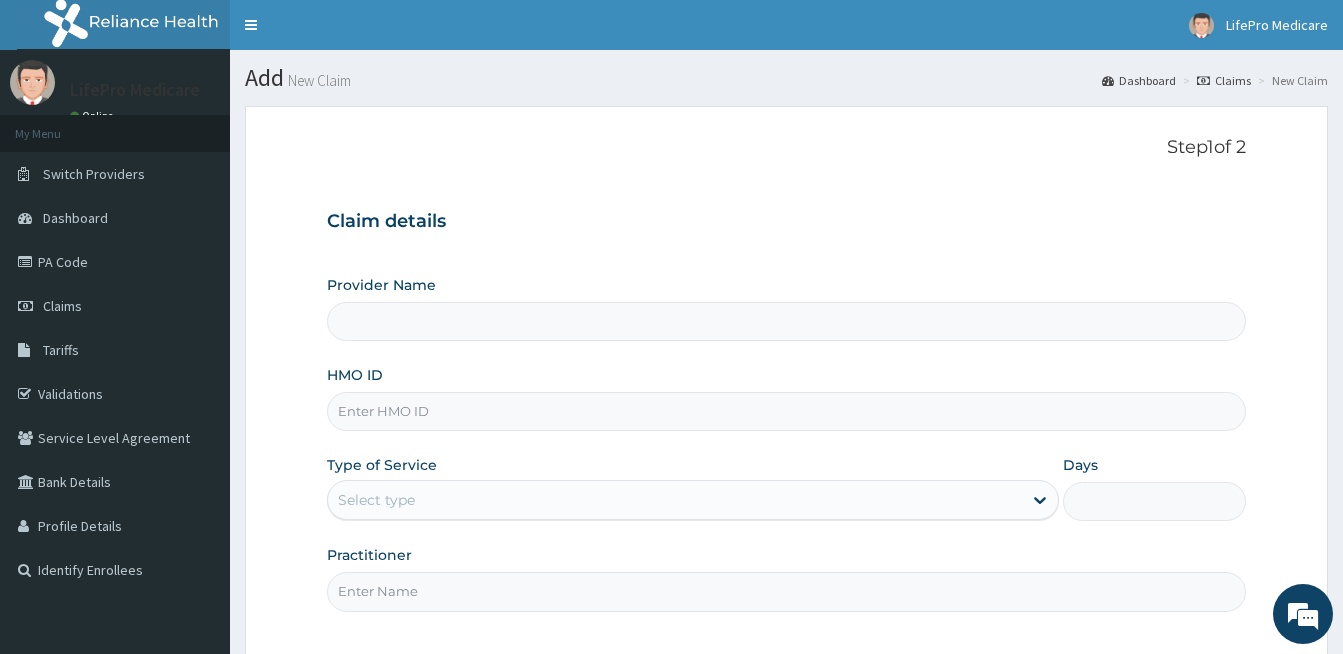 scroll, scrollTop: 0, scrollLeft: 0, axis: both 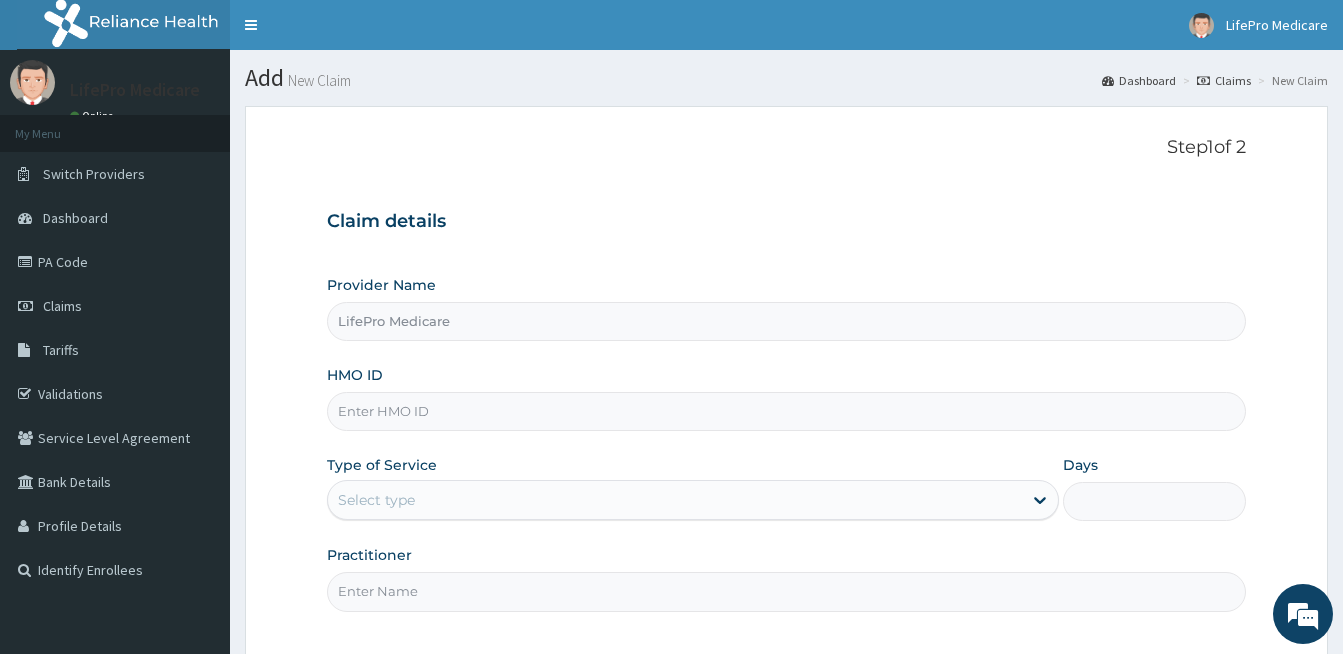 click on "HMO ID" at bounding box center (786, 411) 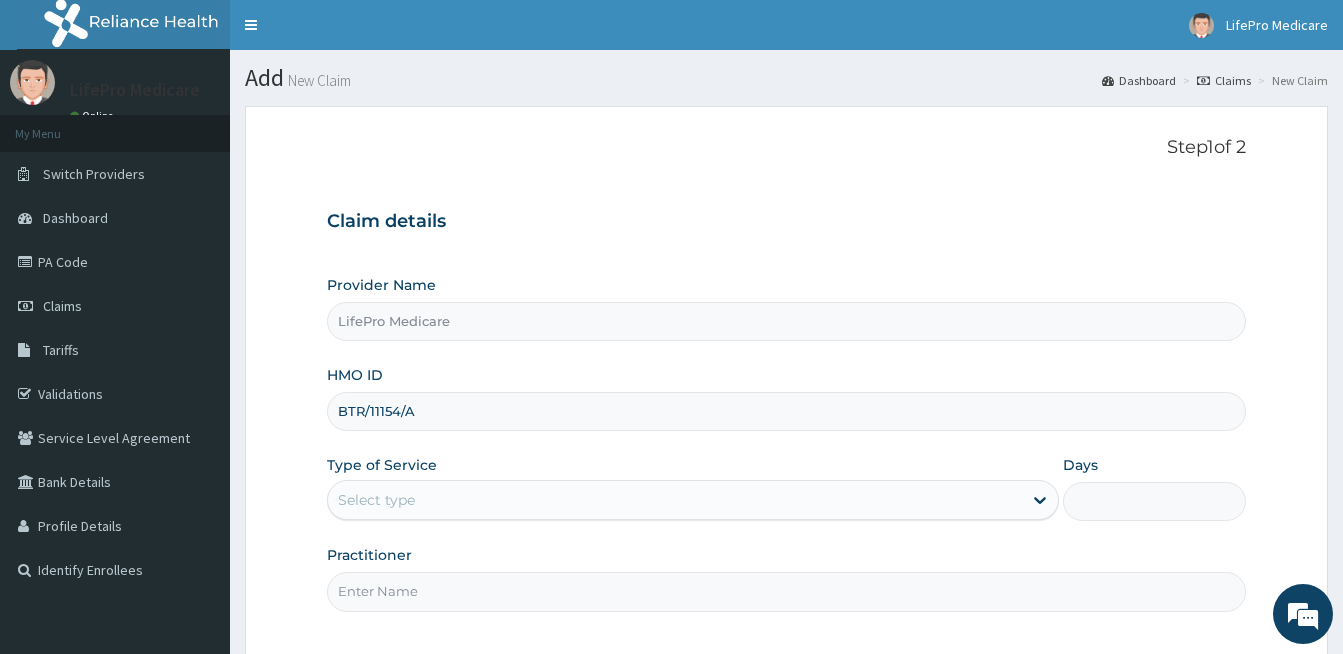 drag, startPoint x: 380, startPoint y: 413, endPoint x: 400, endPoint y: 415, distance: 20.09975 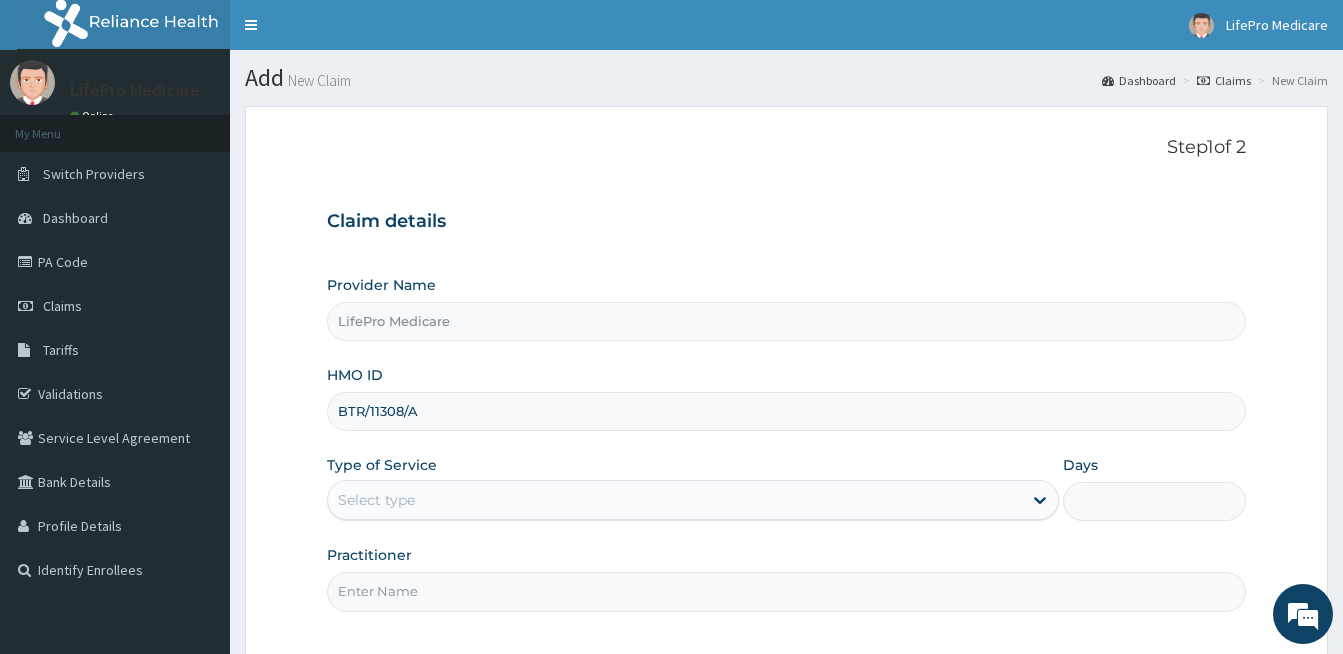 type on "BTR/11308/A" 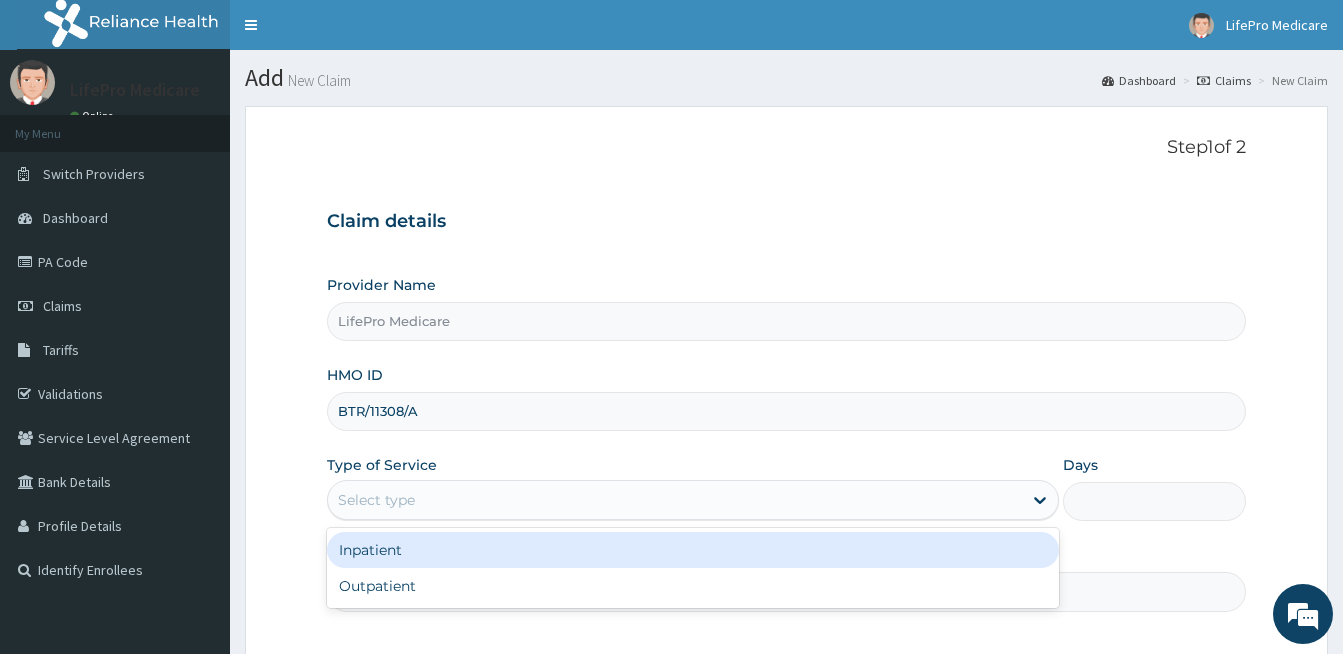 click on "Select type" at bounding box center (376, 500) 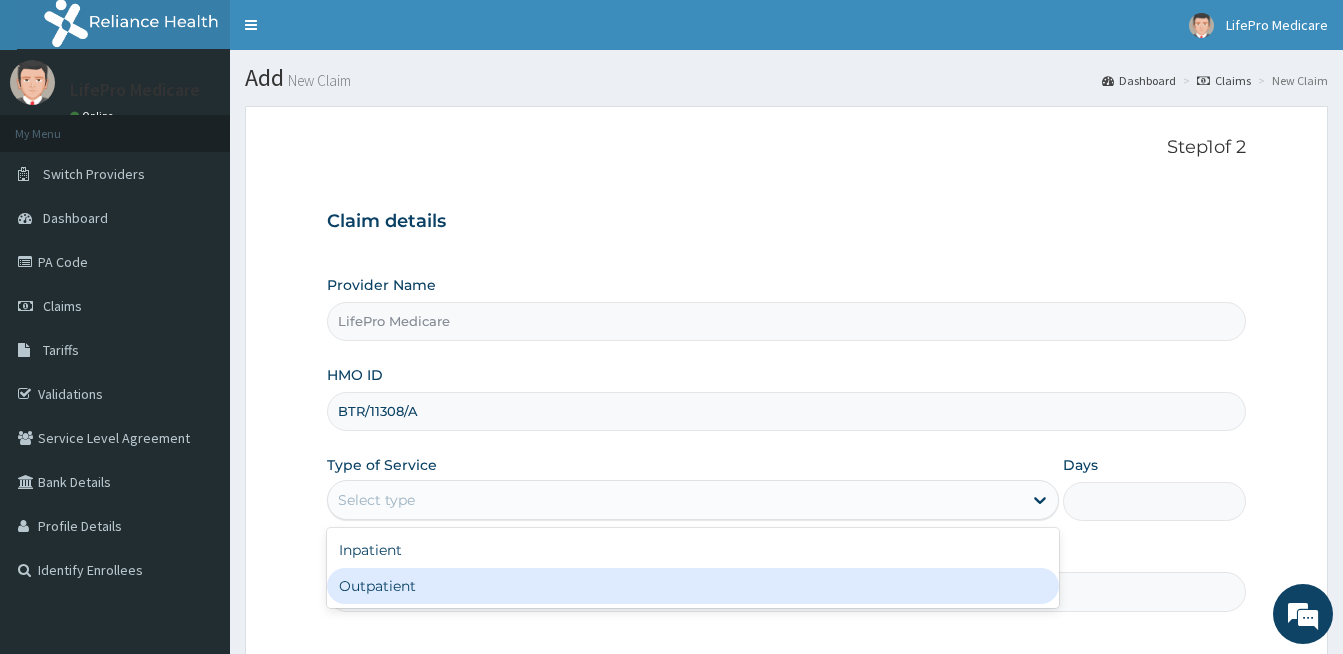 click on "Outpatient" at bounding box center [693, 586] 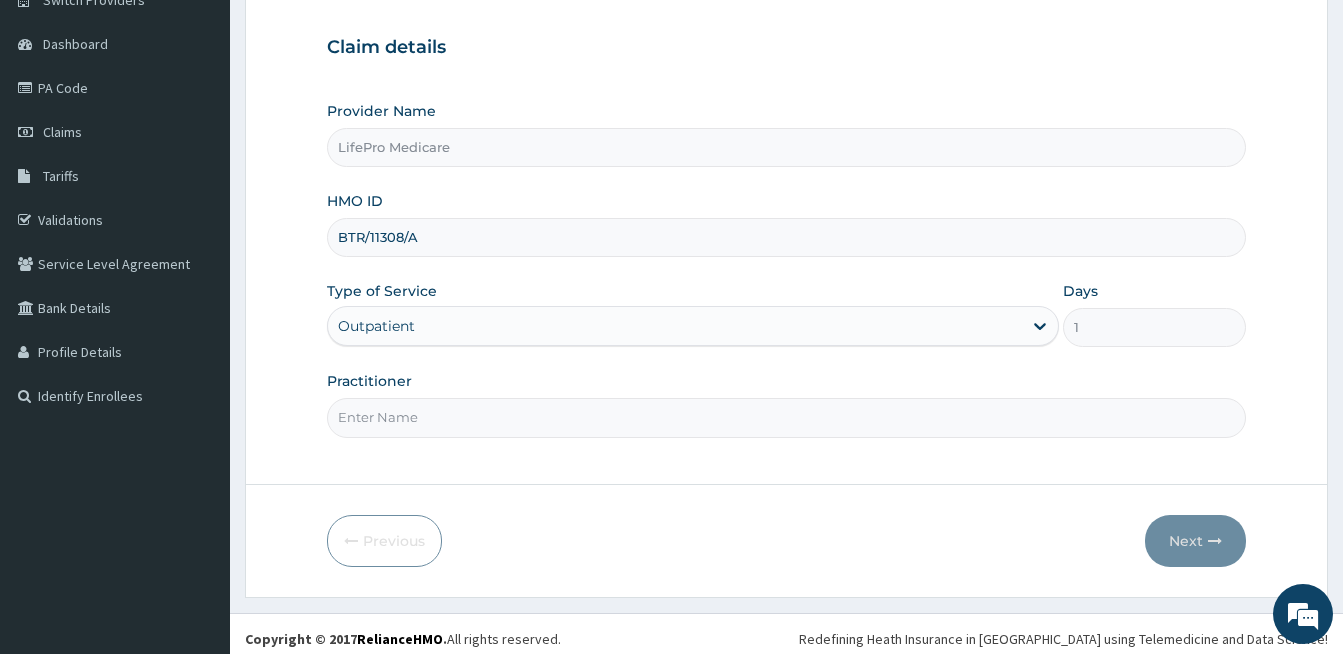 scroll, scrollTop: 184, scrollLeft: 0, axis: vertical 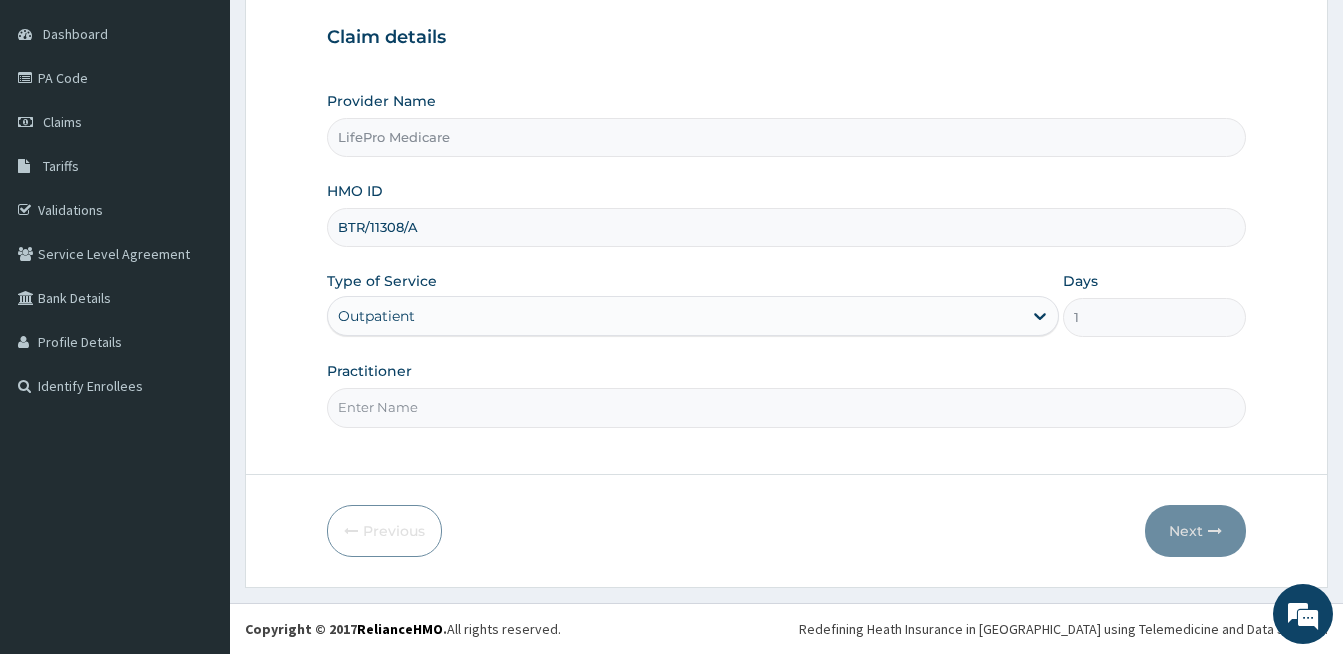 click on "Practitioner" at bounding box center (786, 407) 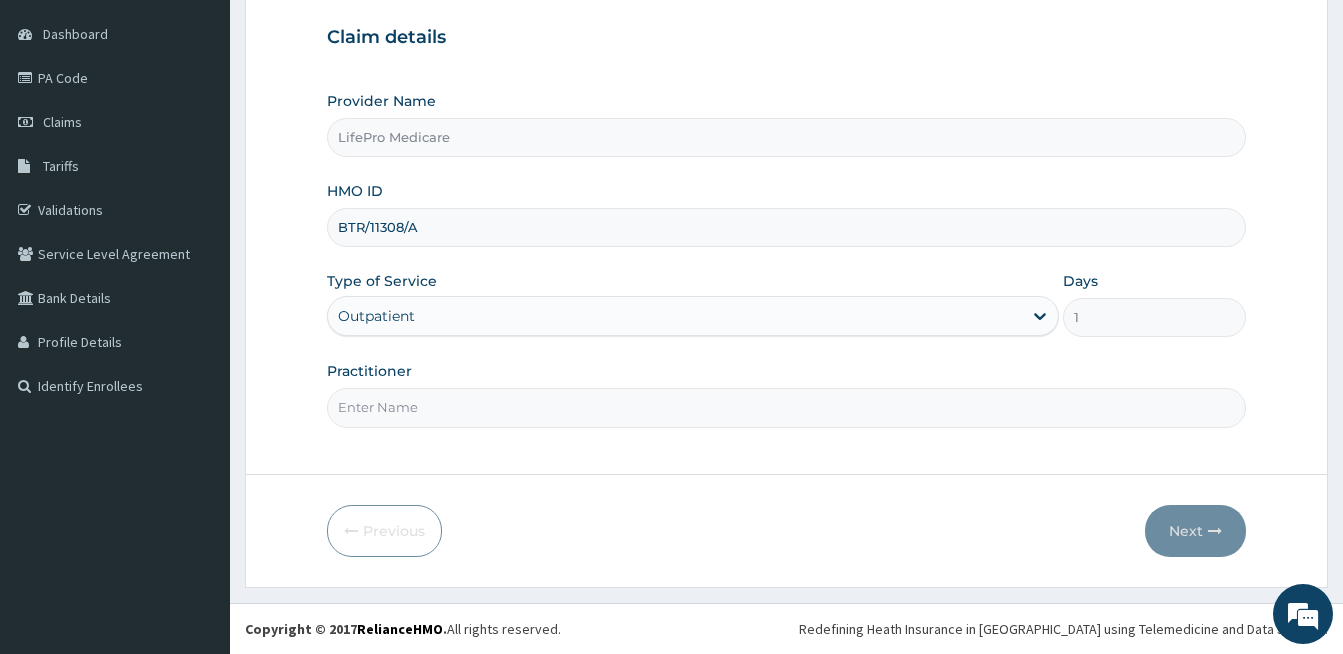 type on "LifePro Medicare" 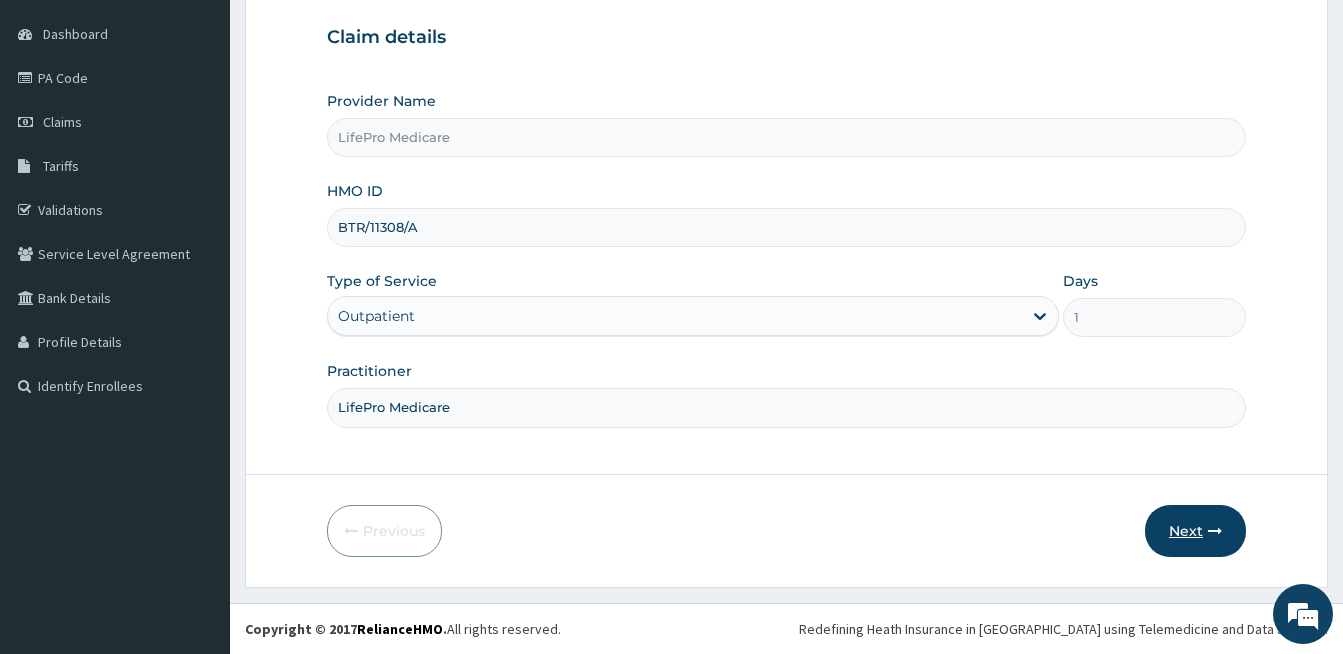 click on "Next" at bounding box center (1195, 531) 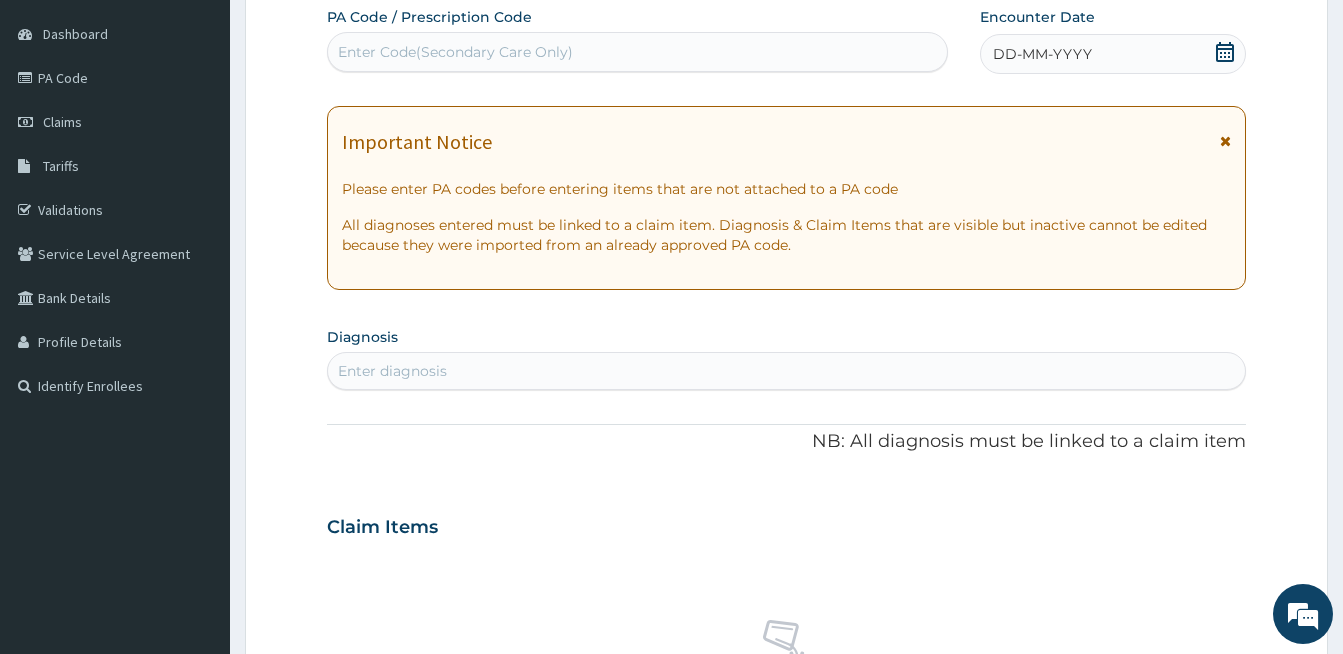 click on "Enter Code(Secondary Care Only)" at bounding box center (455, 52) 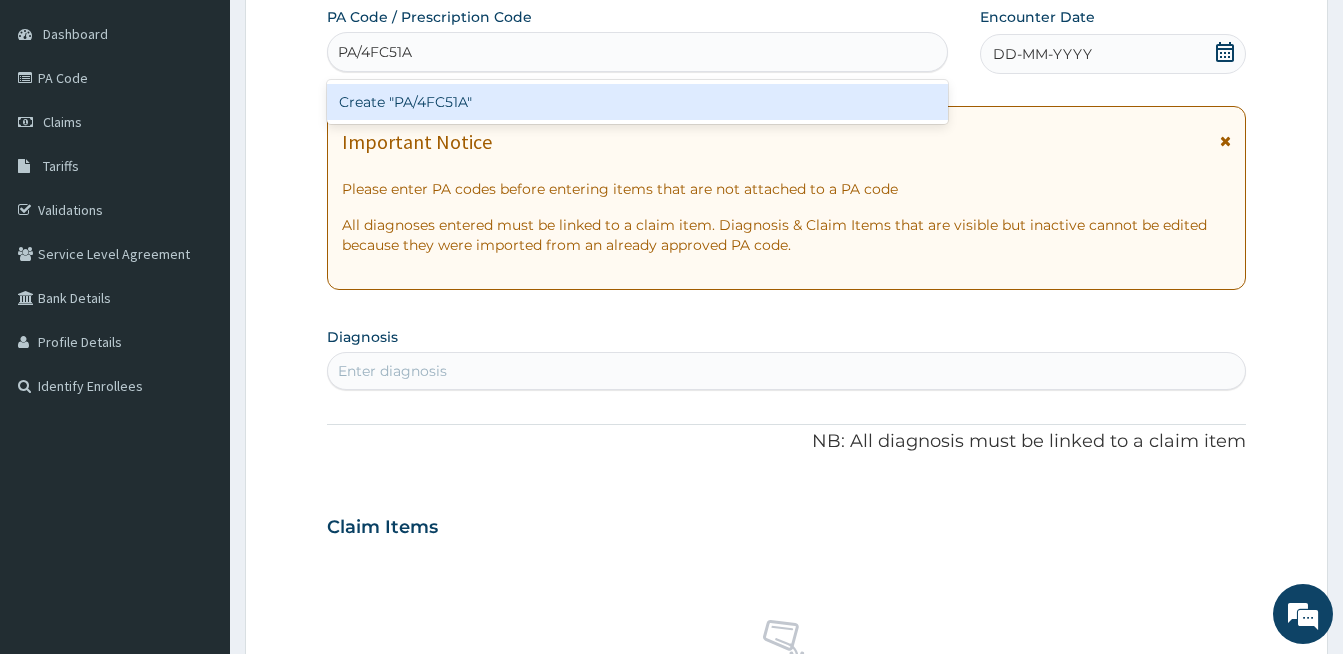 click on "Create "PA/4FC51A"" at bounding box center (637, 102) 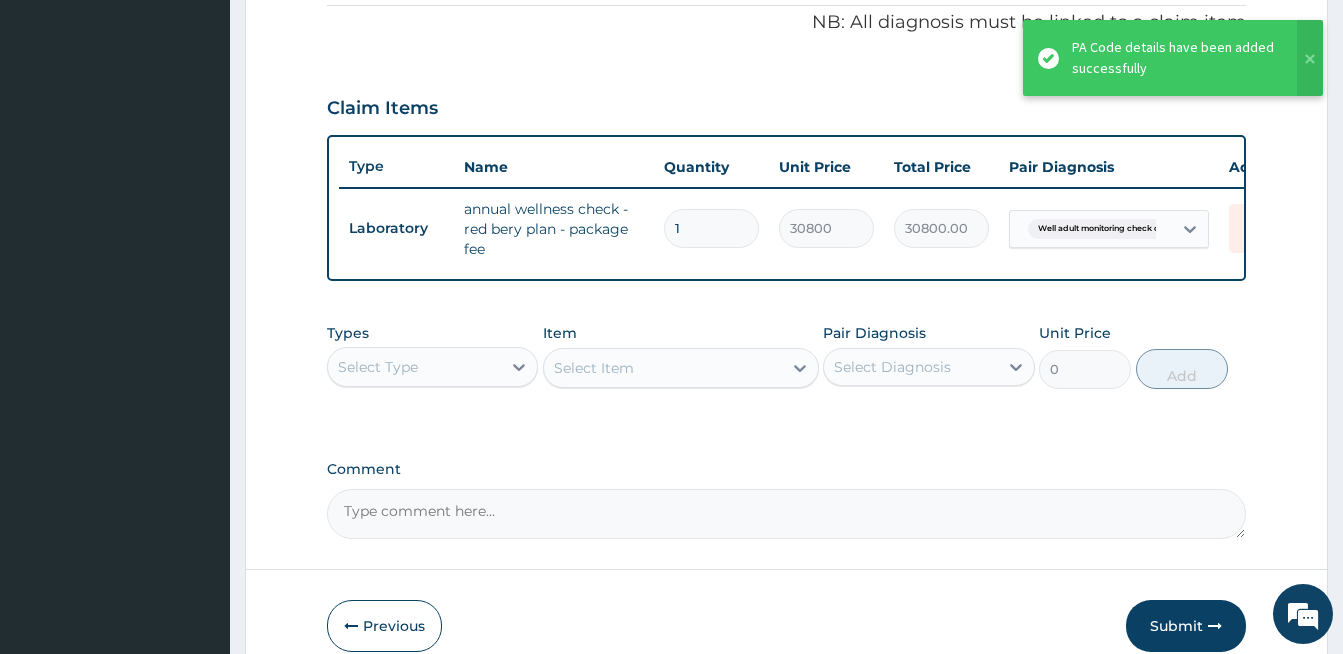 scroll, scrollTop: 719, scrollLeft: 0, axis: vertical 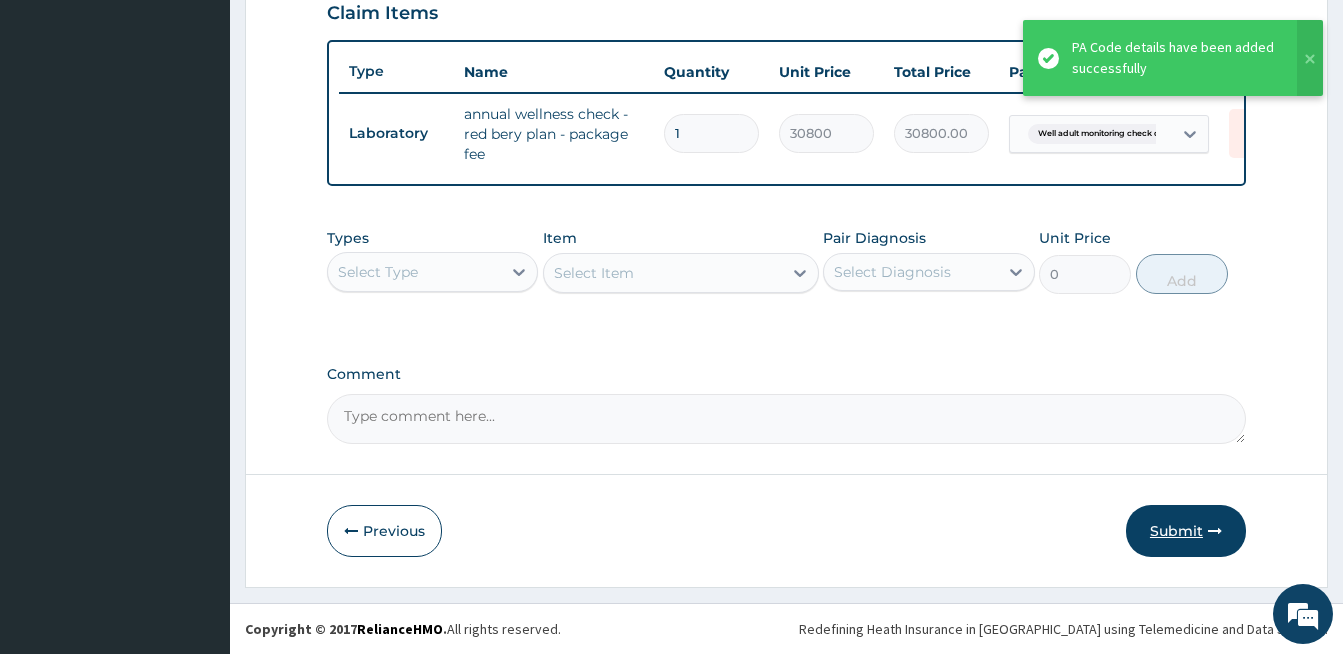 click on "Submit" at bounding box center (1186, 531) 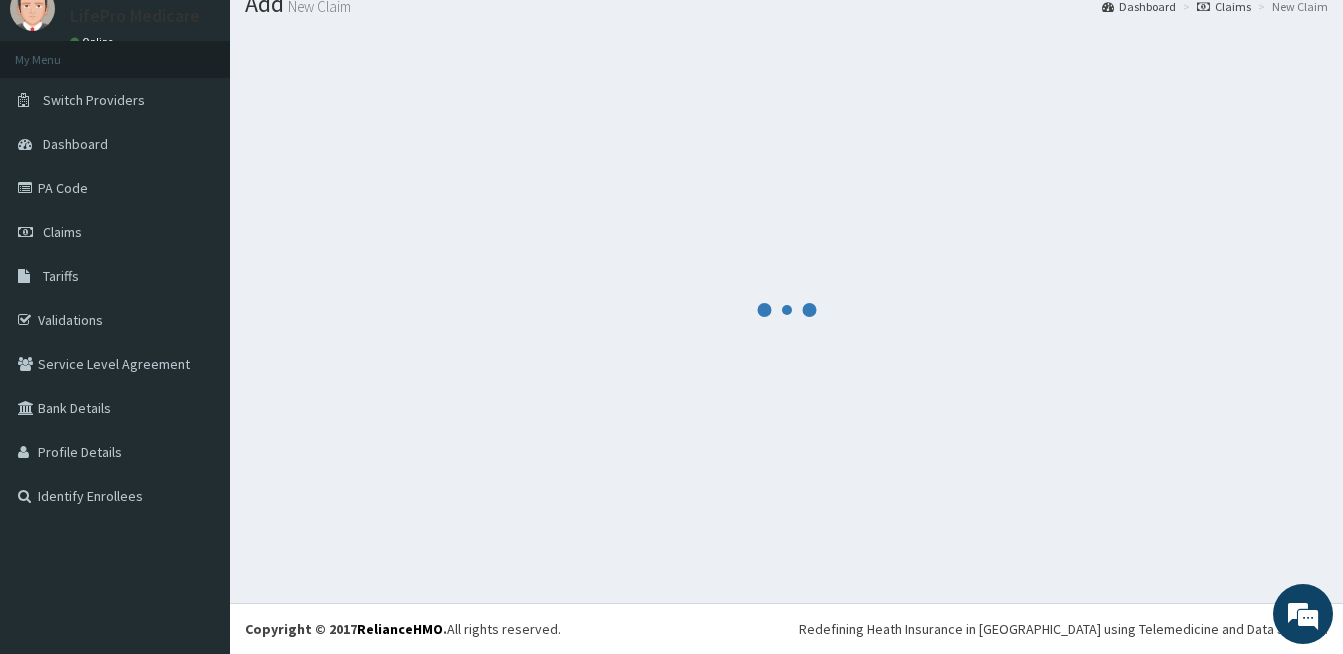 scroll, scrollTop: 719, scrollLeft: 0, axis: vertical 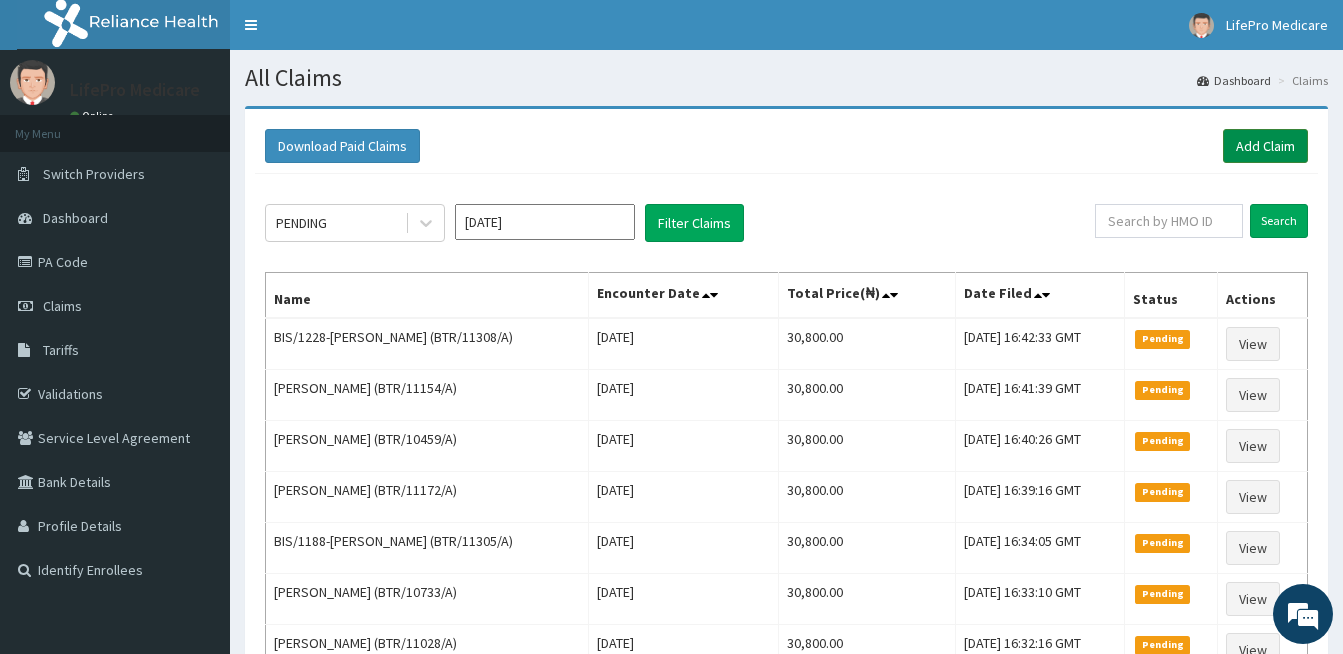 click on "Add Claim" at bounding box center [1265, 146] 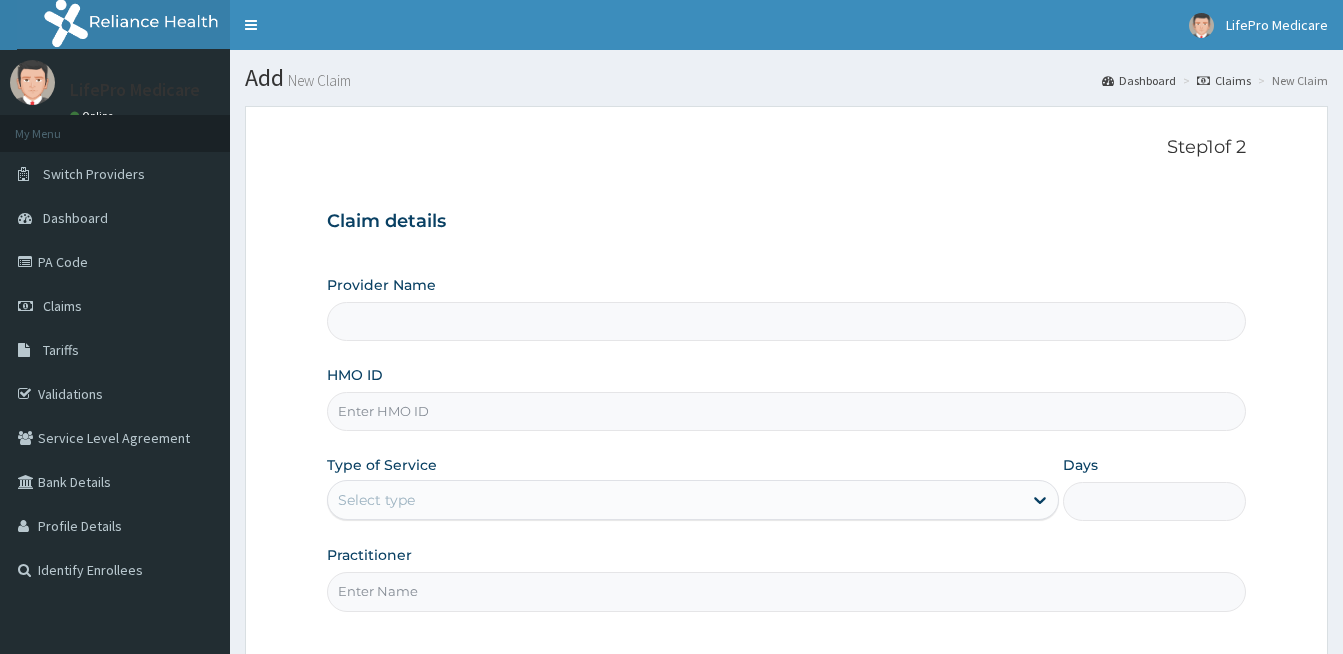 scroll, scrollTop: 0, scrollLeft: 0, axis: both 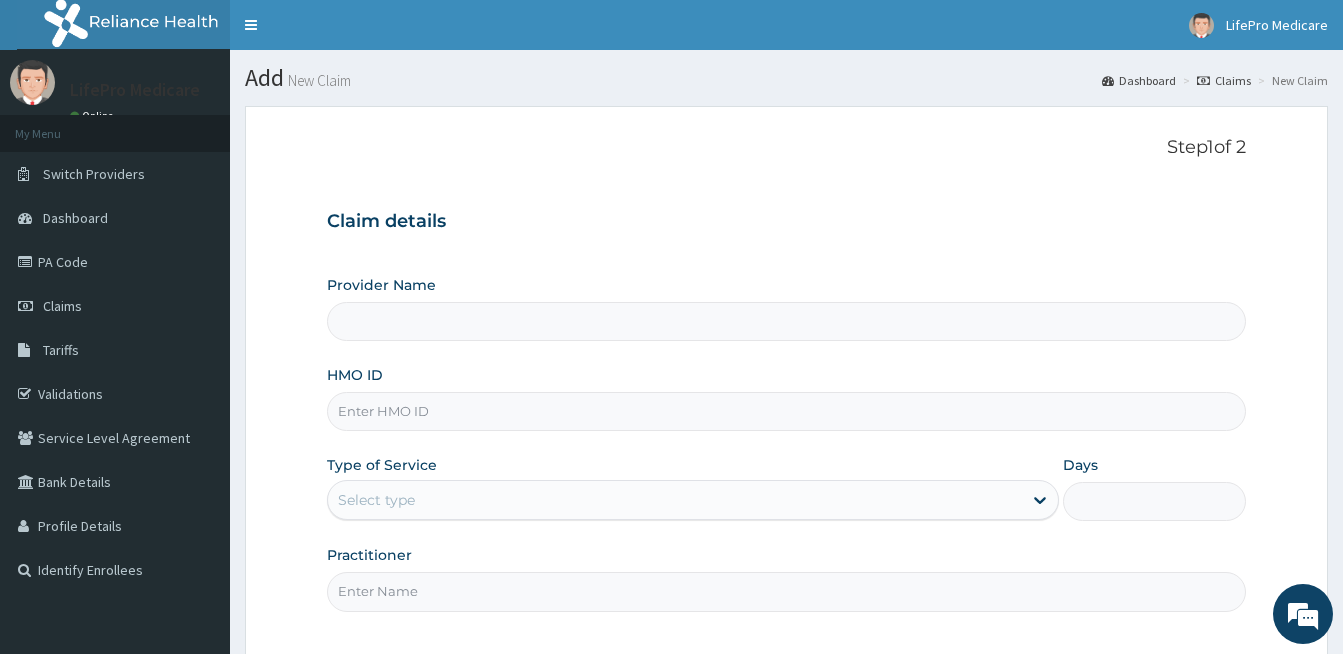 type on "B" 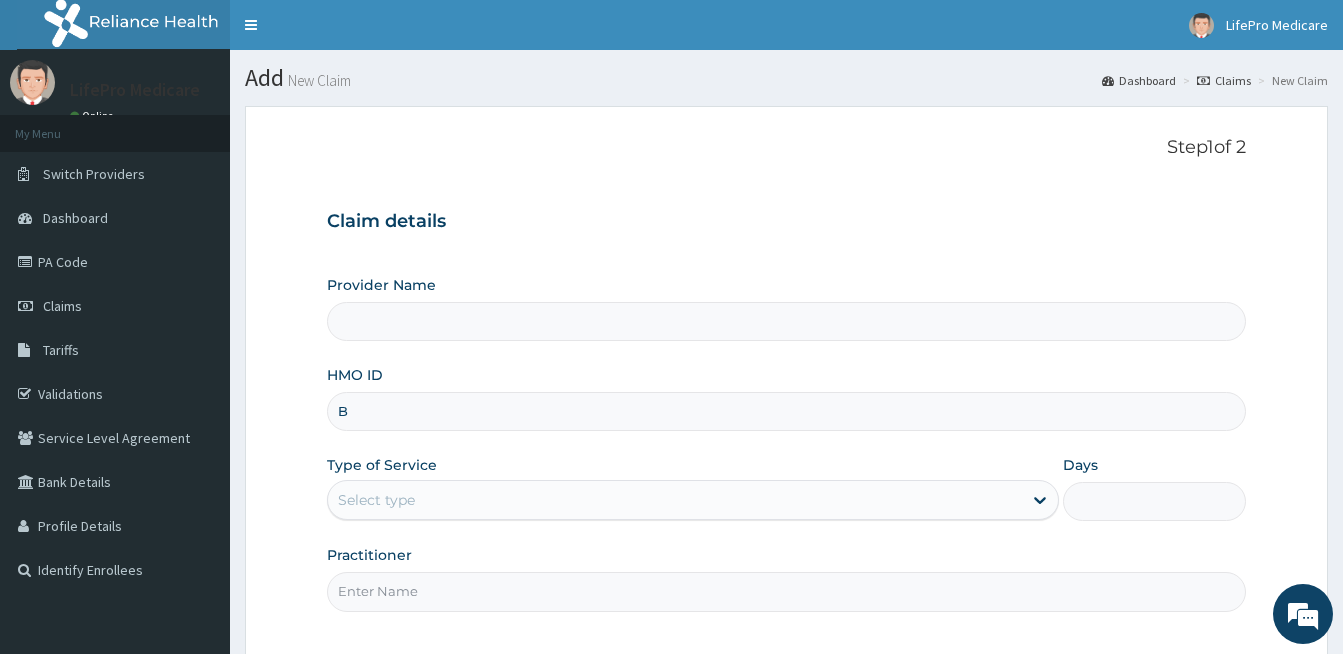 type on "LifePro Medicare" 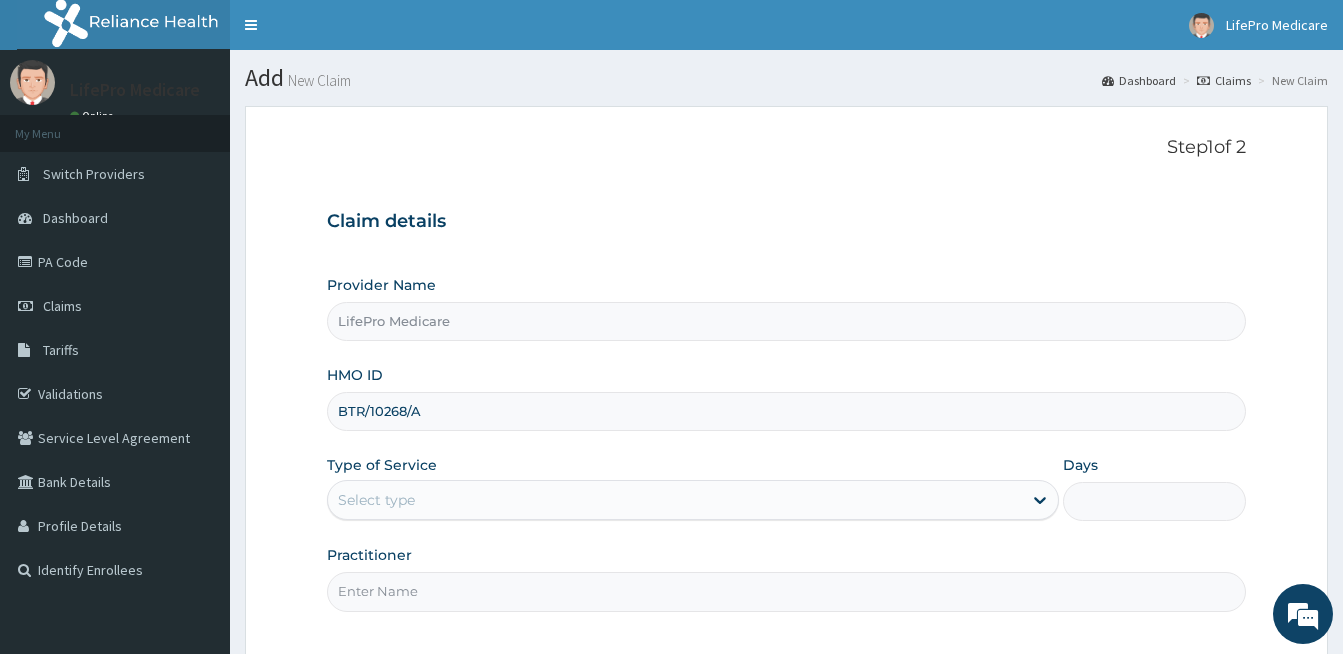 type on "BTR/10268/A" 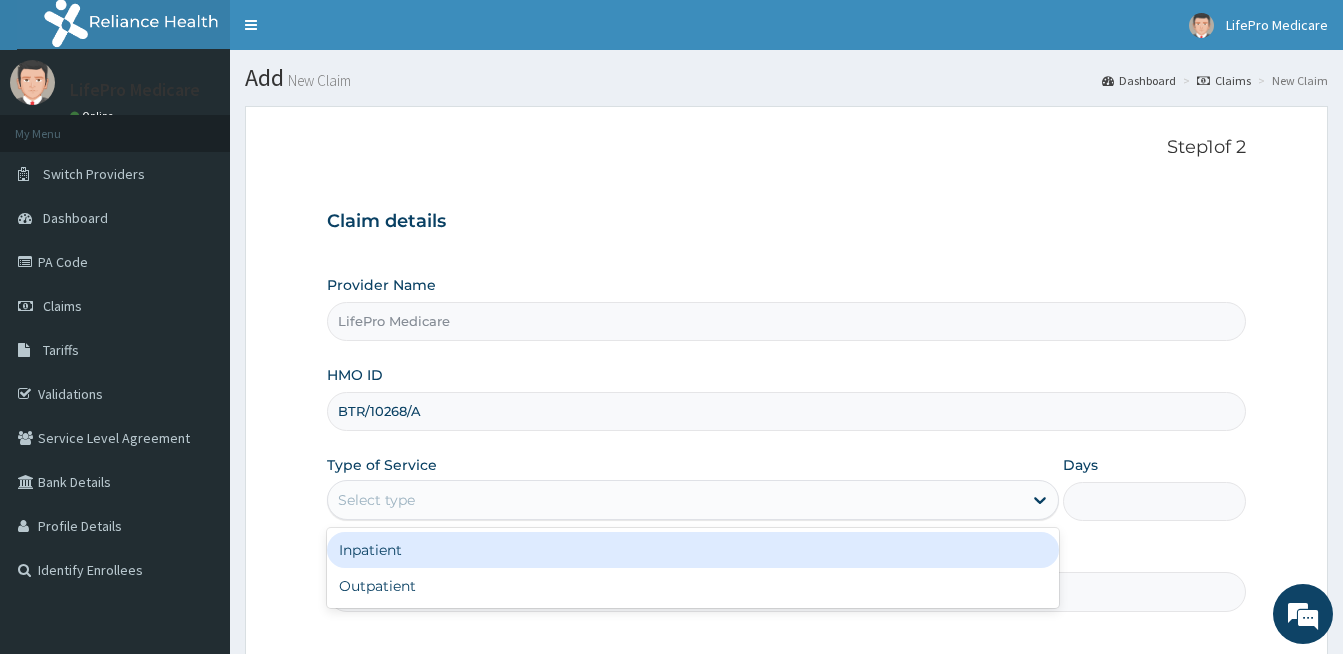 click on "Select type" at bounding box center [675, 500] 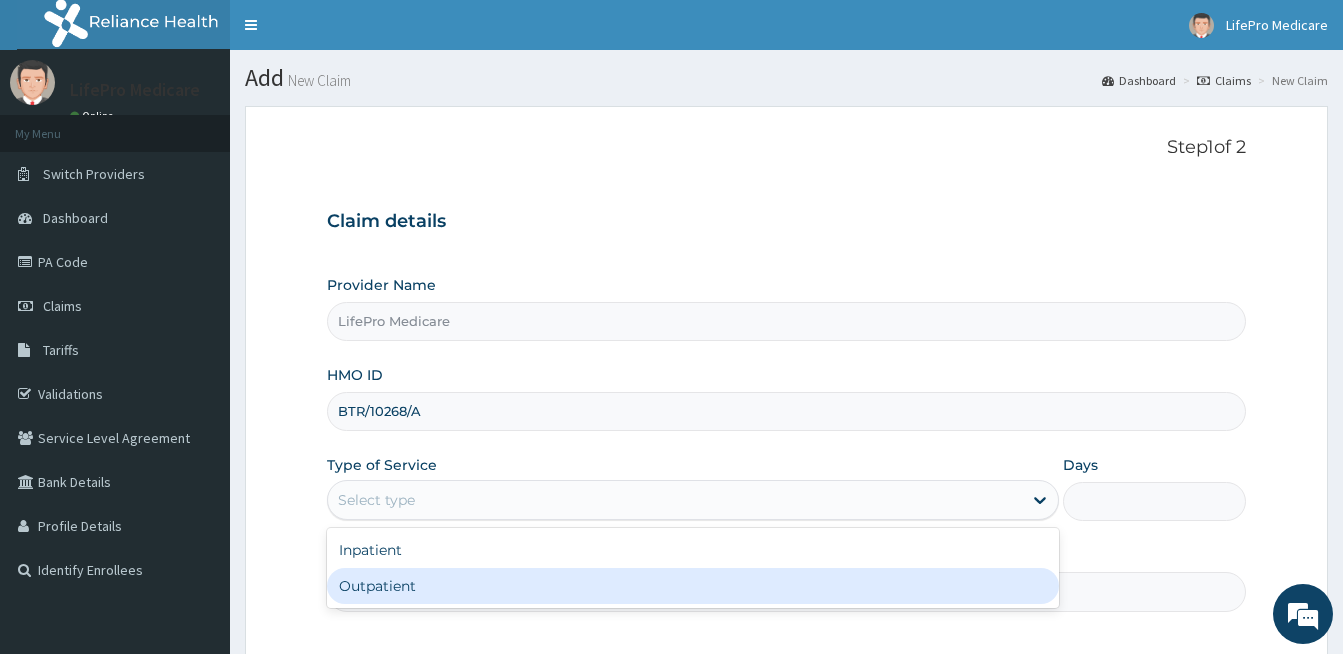 click on "Outpatient" at bounding box center (693, 586) 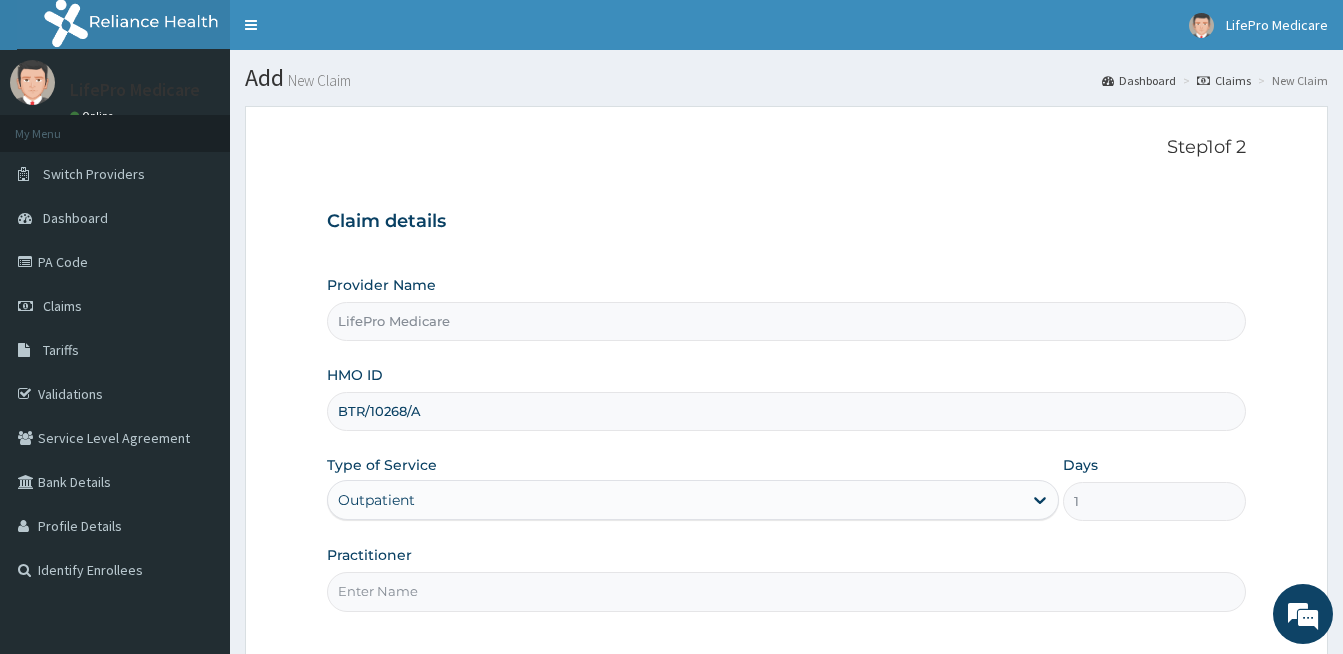scroll, scrollTop: 184, scrollLeft: 0, axis: vertical 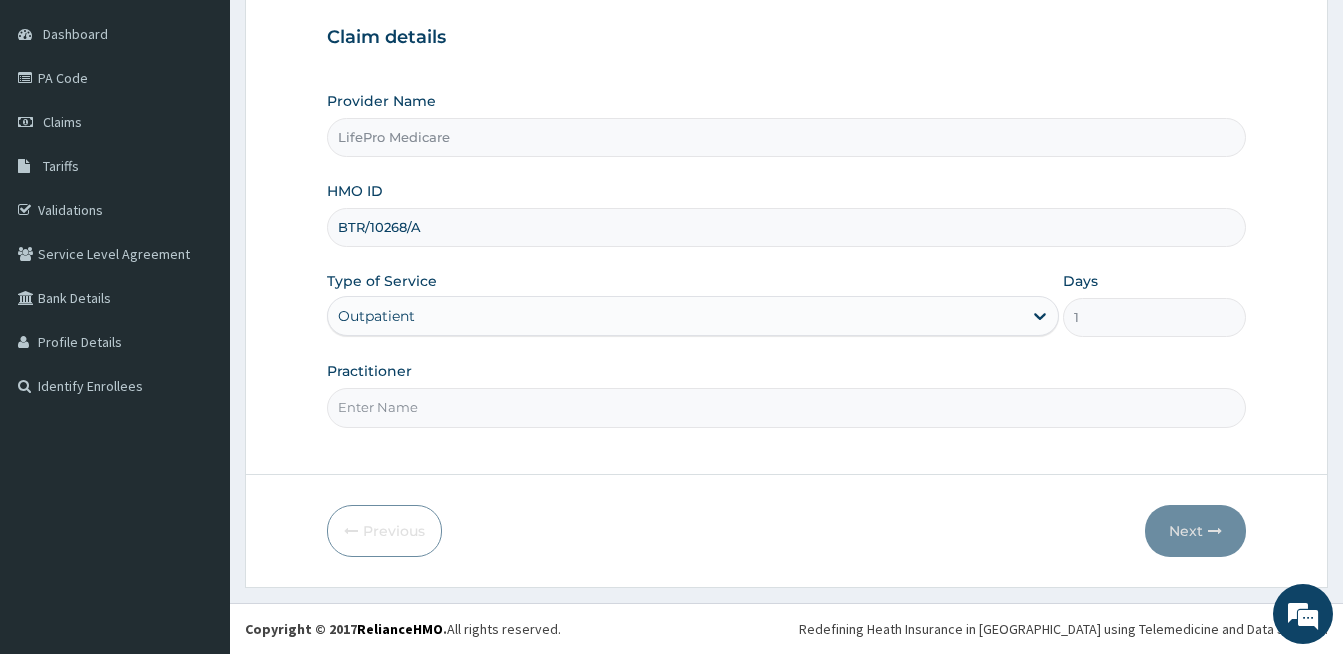 click on "Practitioner" at bounding box center (786, 407) 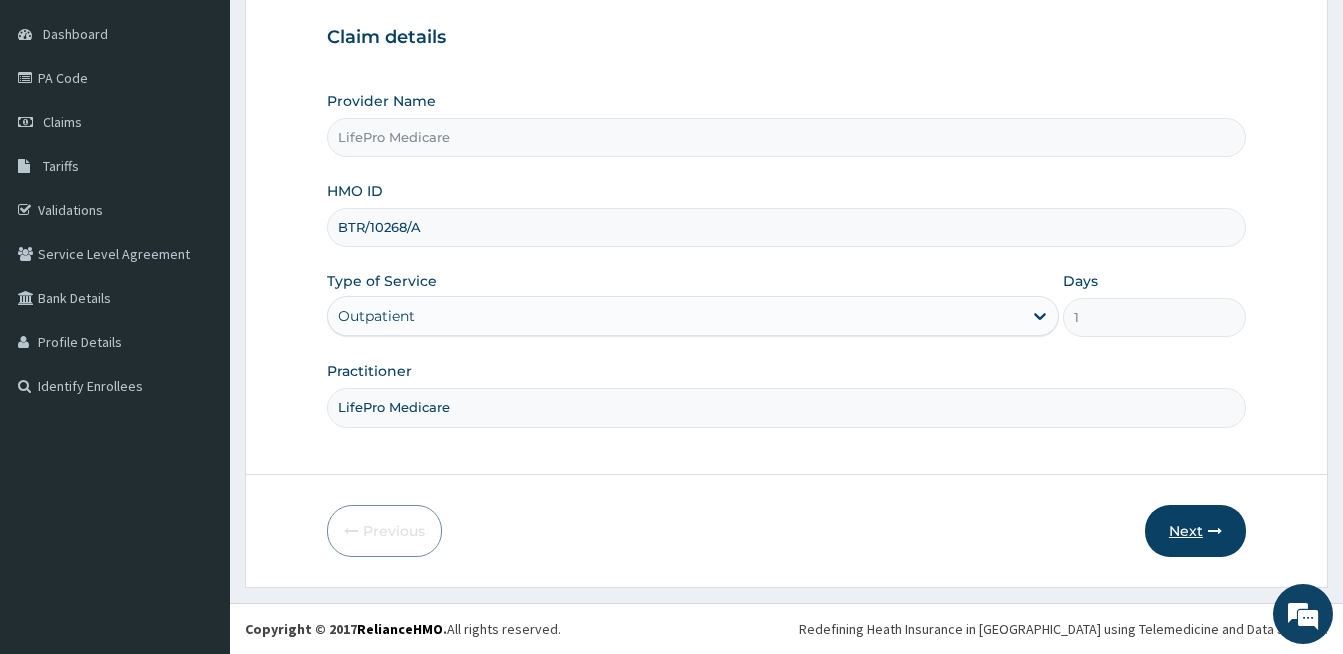 click on "Next" at bounding box center (1195, 531) 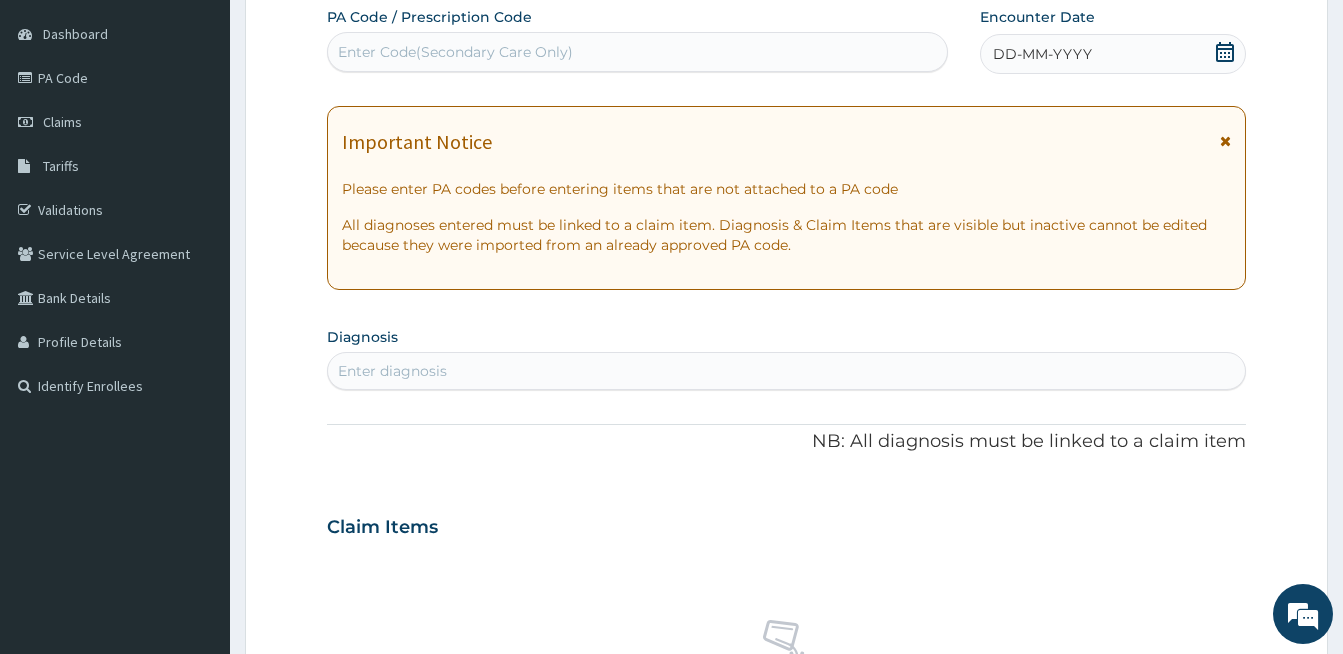 click on "Enter Code(Secondary Care Only)" at bounding box center [637, 52] 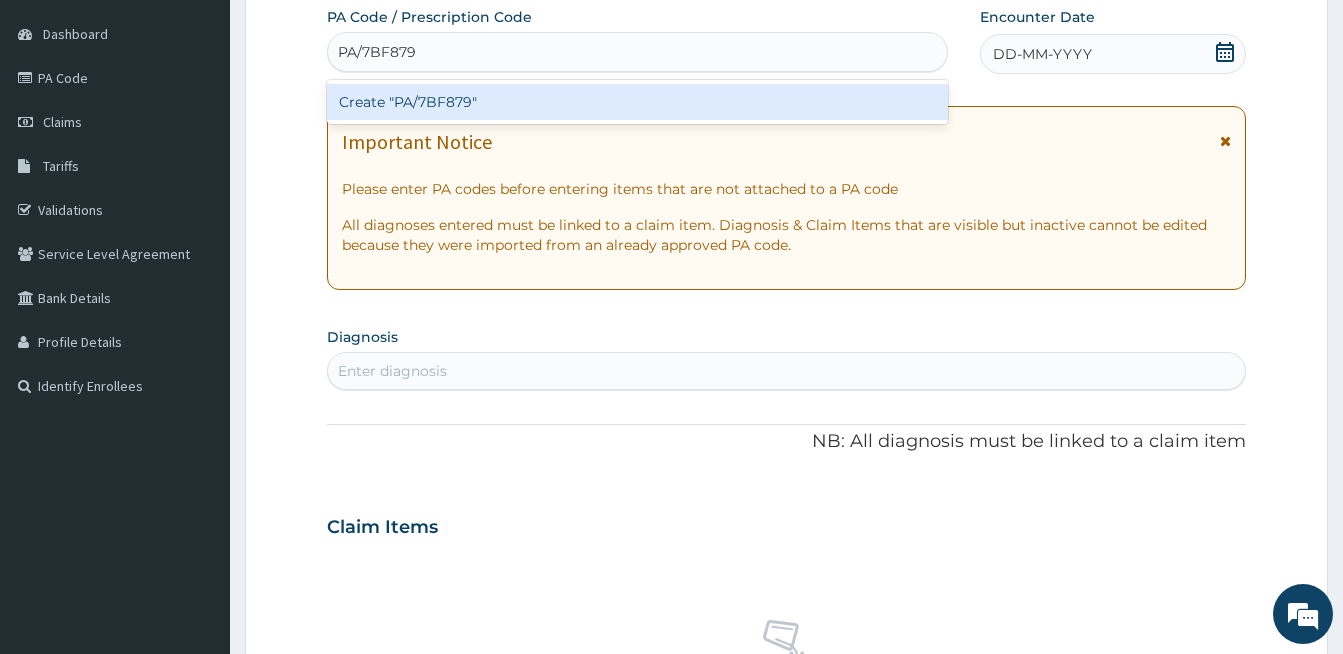 click on "Create "PA/7BF879"" at bounding box center [637, 102] 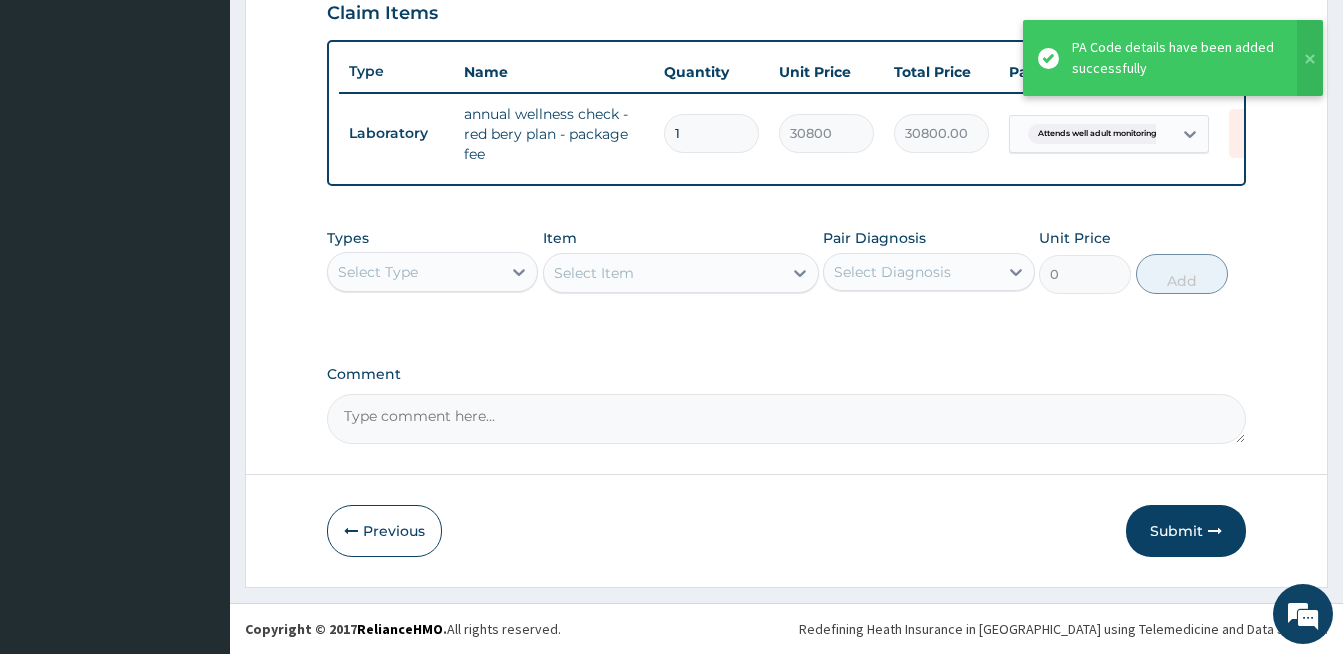scroll, scrollTop: 719, scrollLeft: 0, axis: vertical 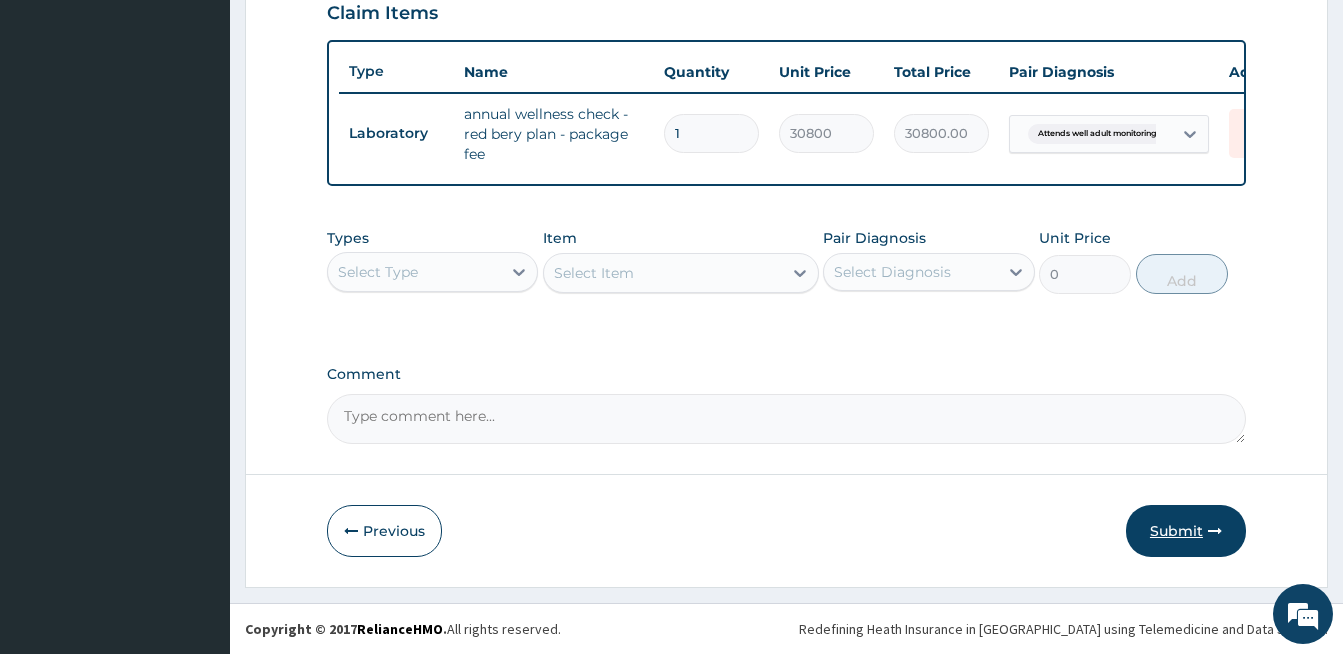 click on "Submit" at bounding box center (1186, 531) 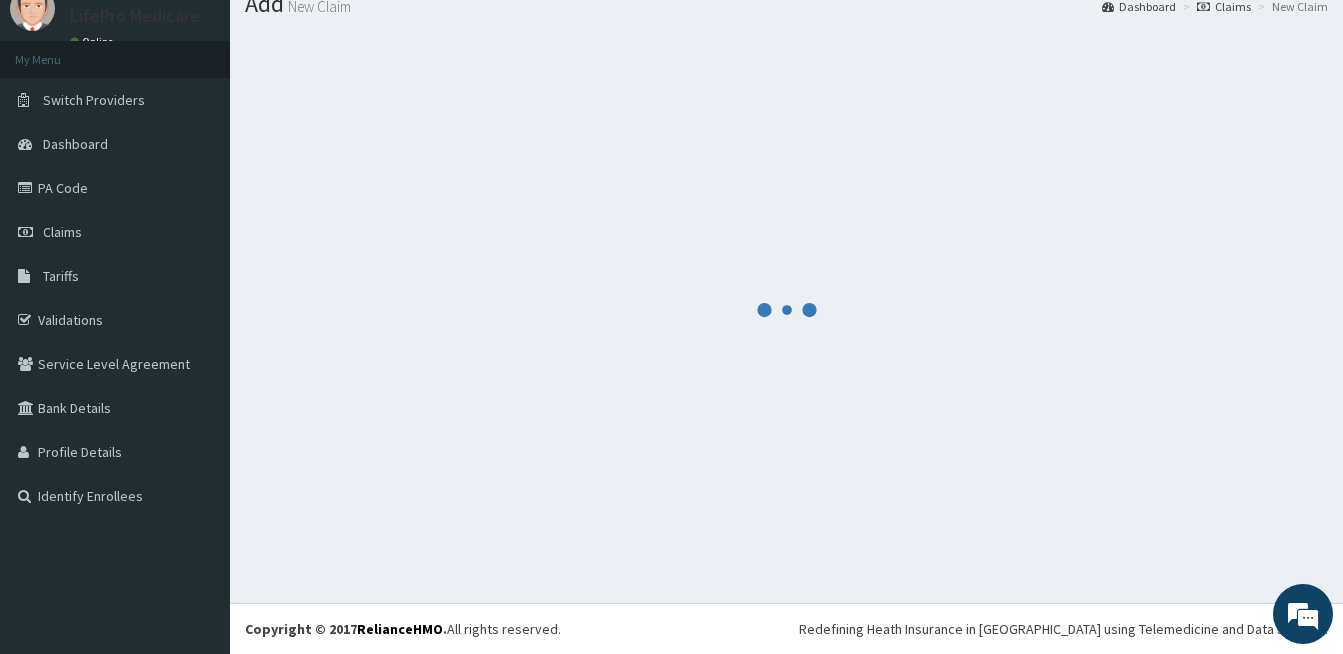 scroll, scrollTop: 74, scrollLeft: 0, axis: vertical 